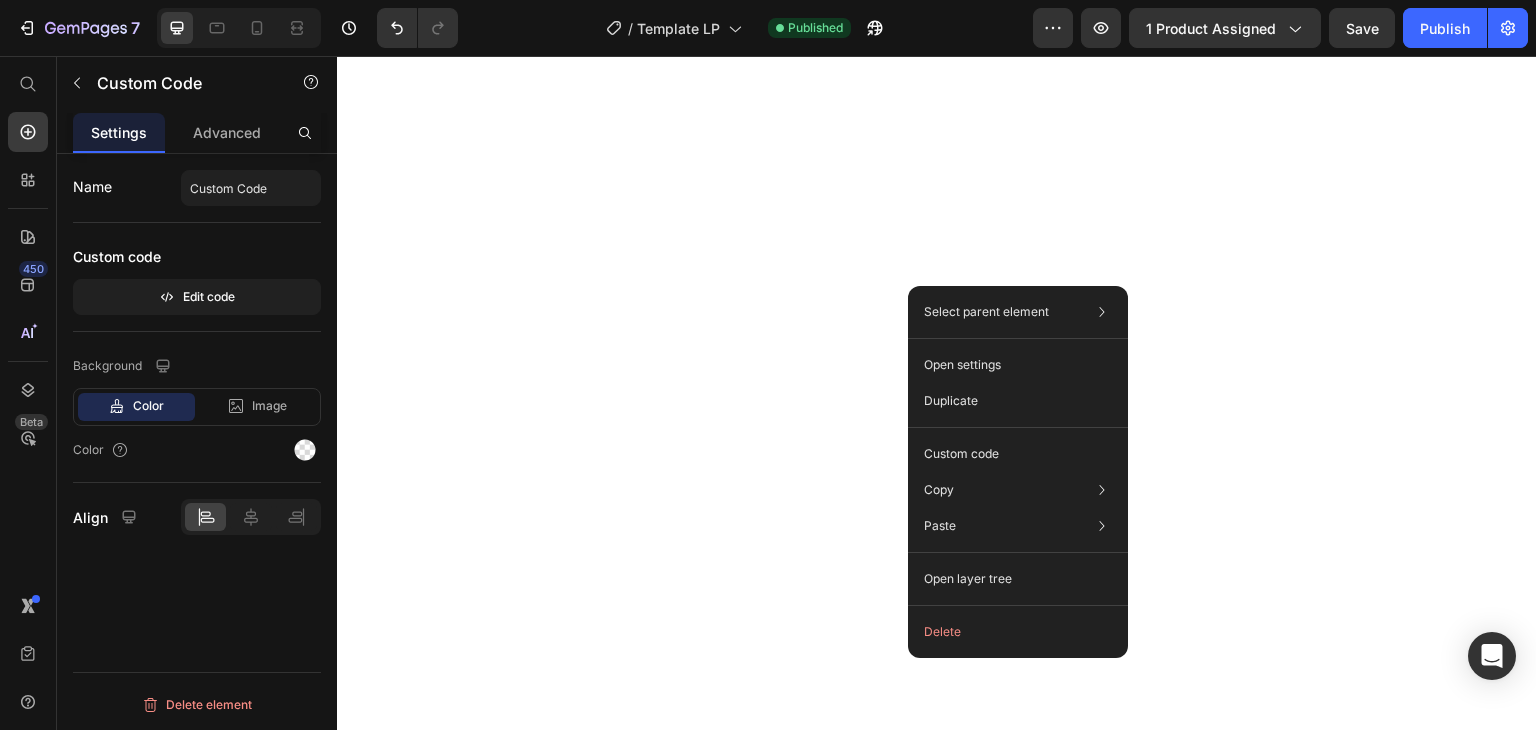 scroll, scrollTop: 0, scrollLeft: 0, axis: both 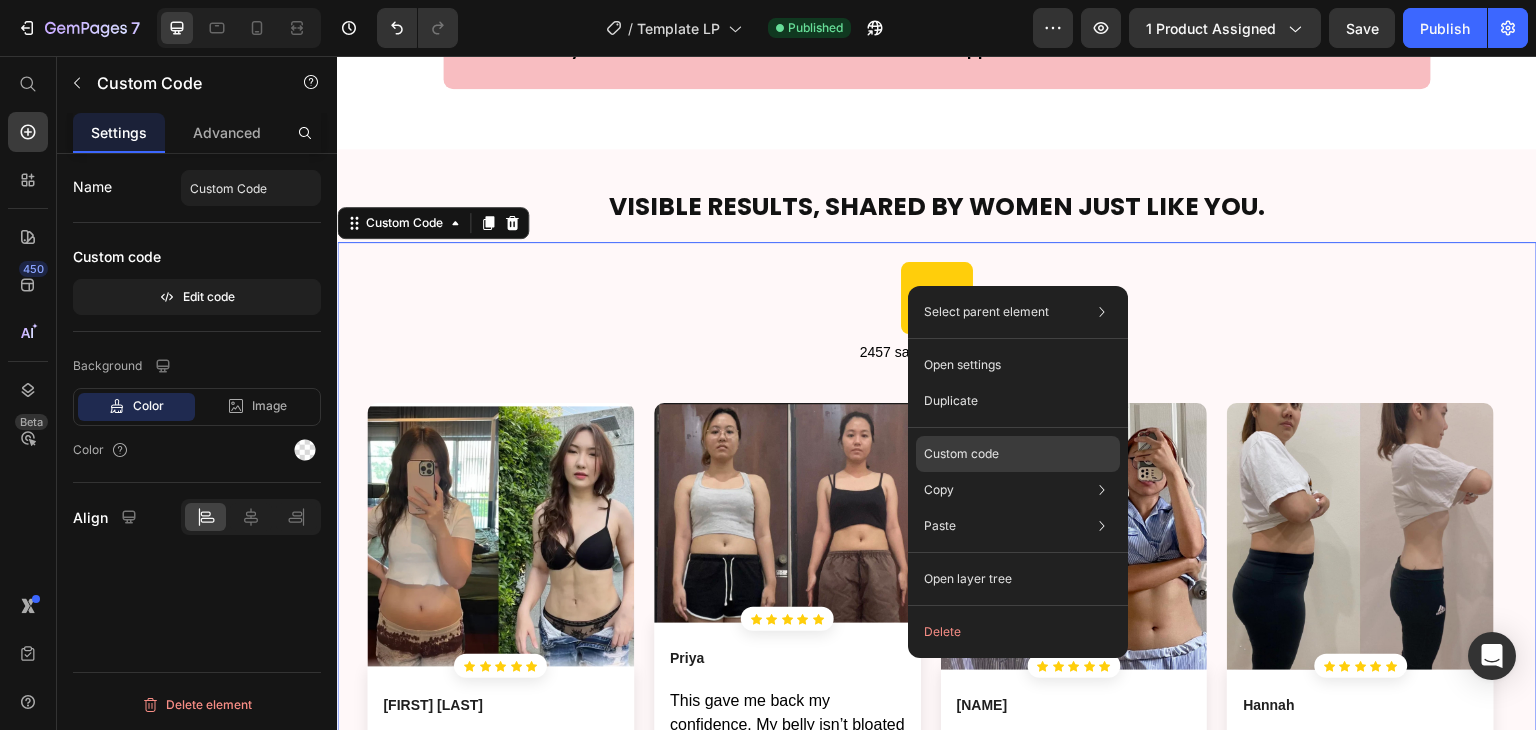 click on "Custom code" 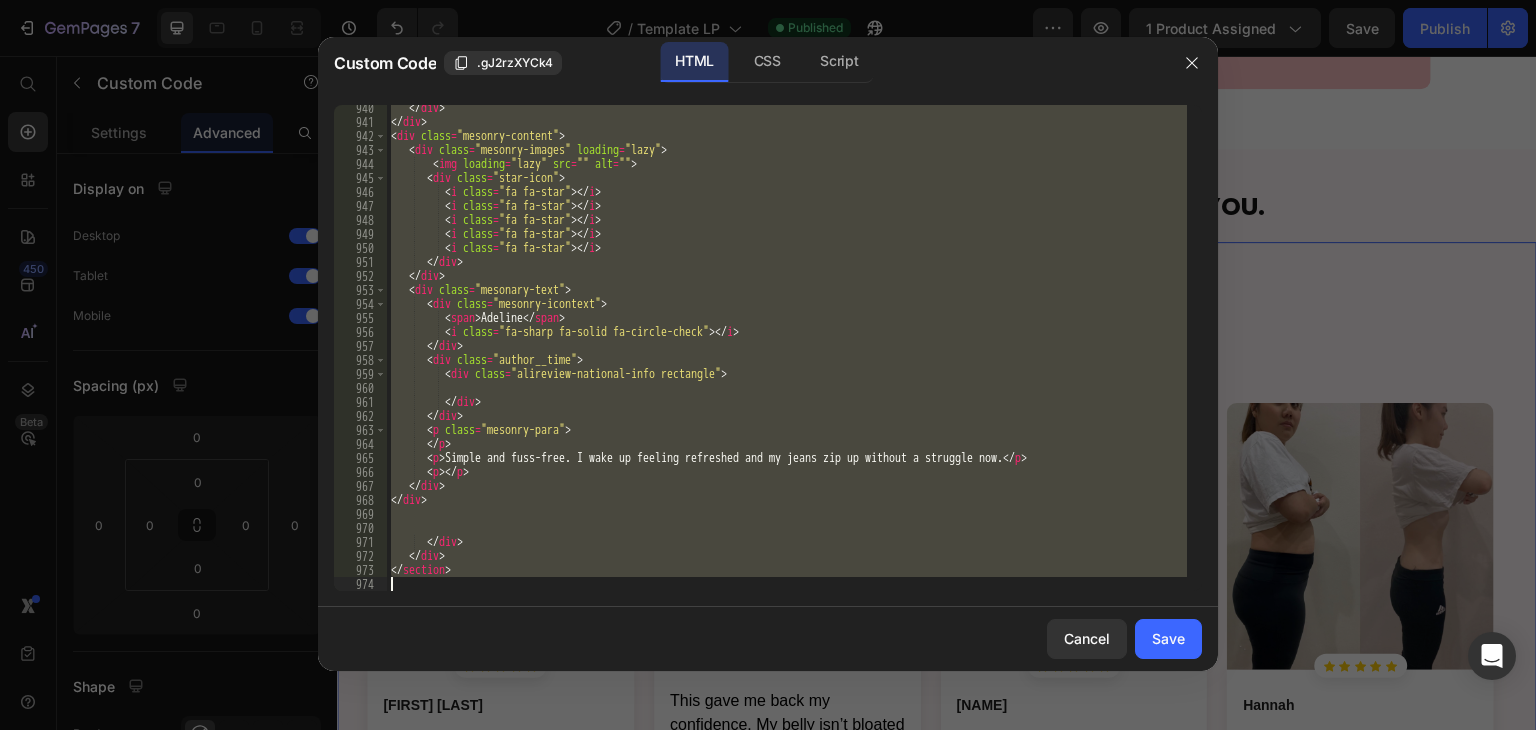 scroll, scrollTop: 13444, scrollLeft: 0, axis: vertical 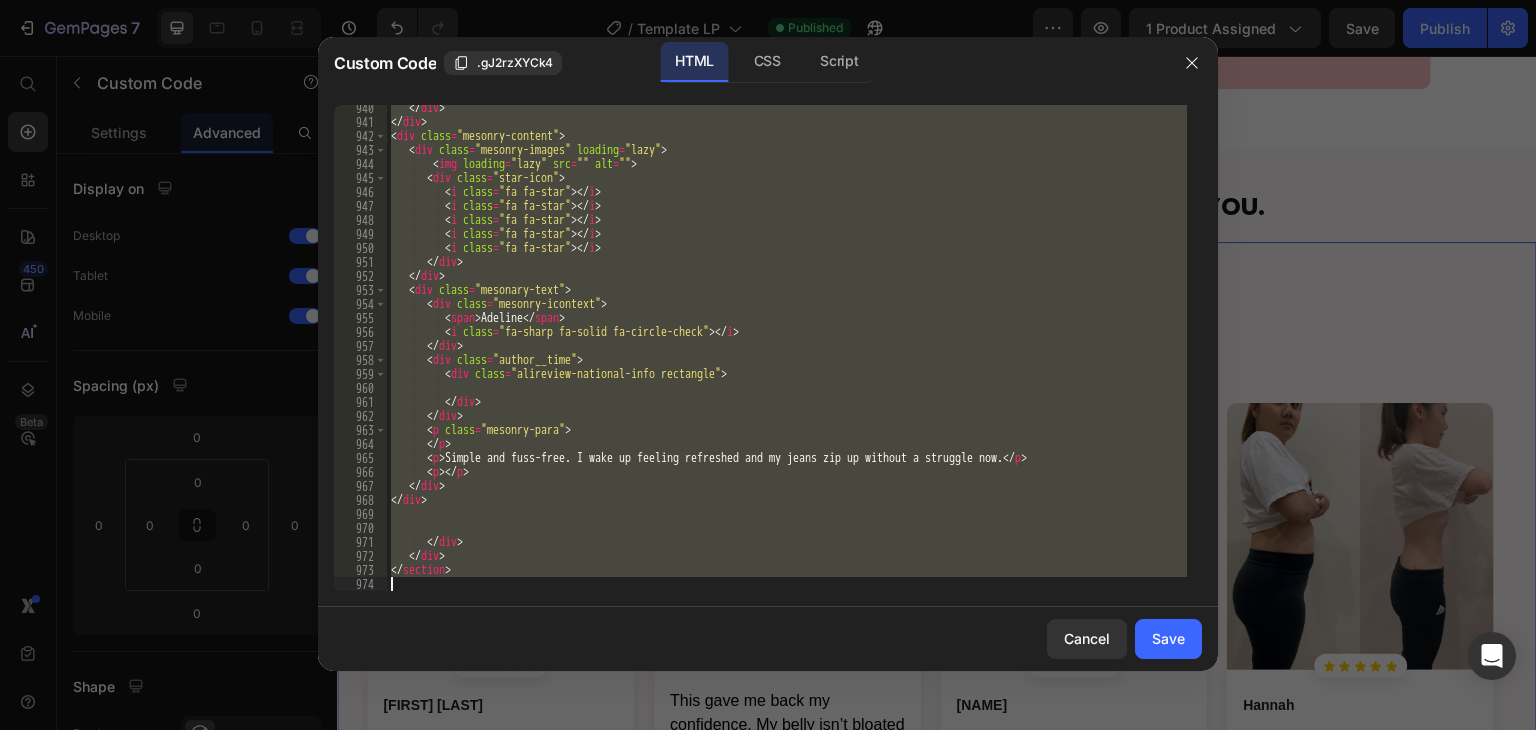drag, startPoint x: 389, startPoint y: 110, endPoint x: 699, endPoint y: 649, distance: 621.7886 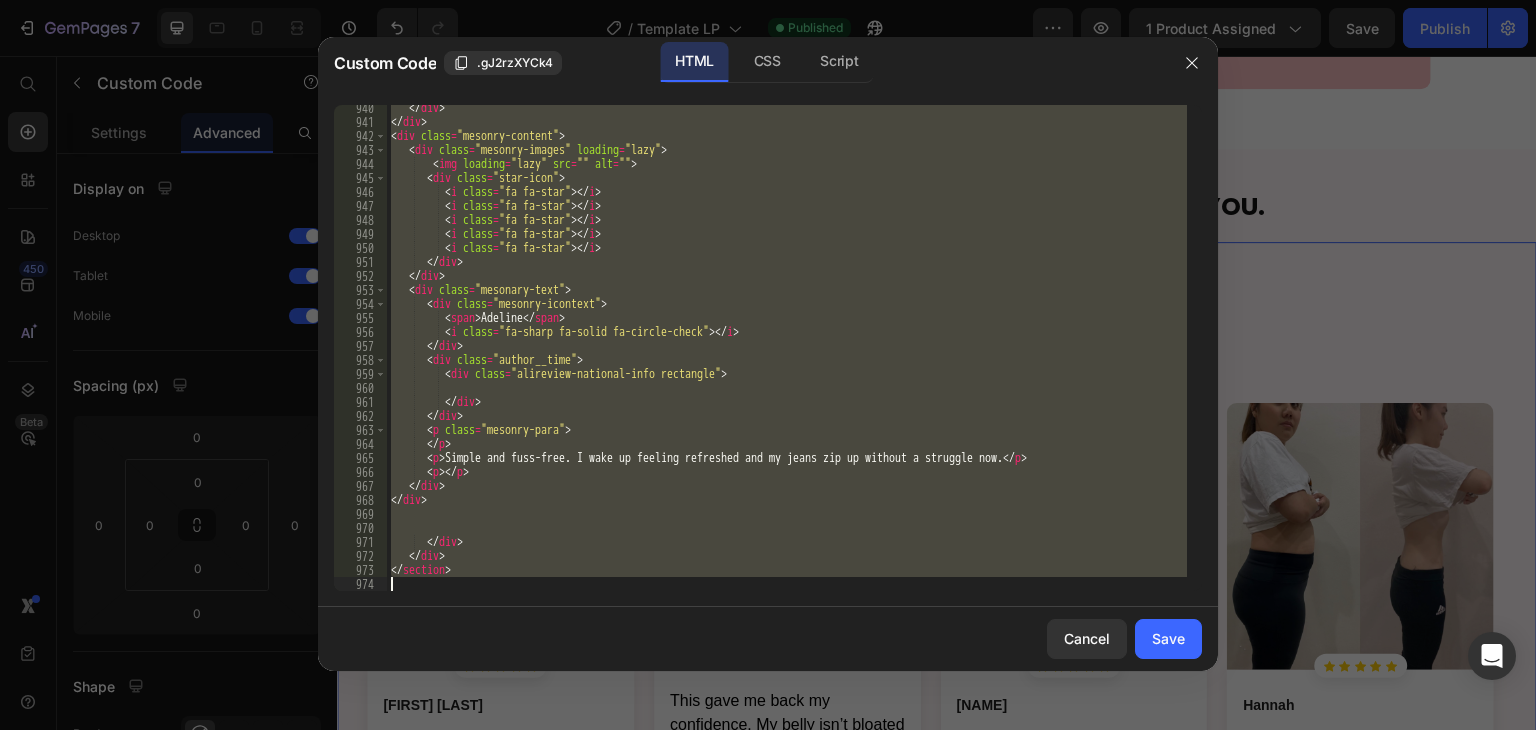 paste 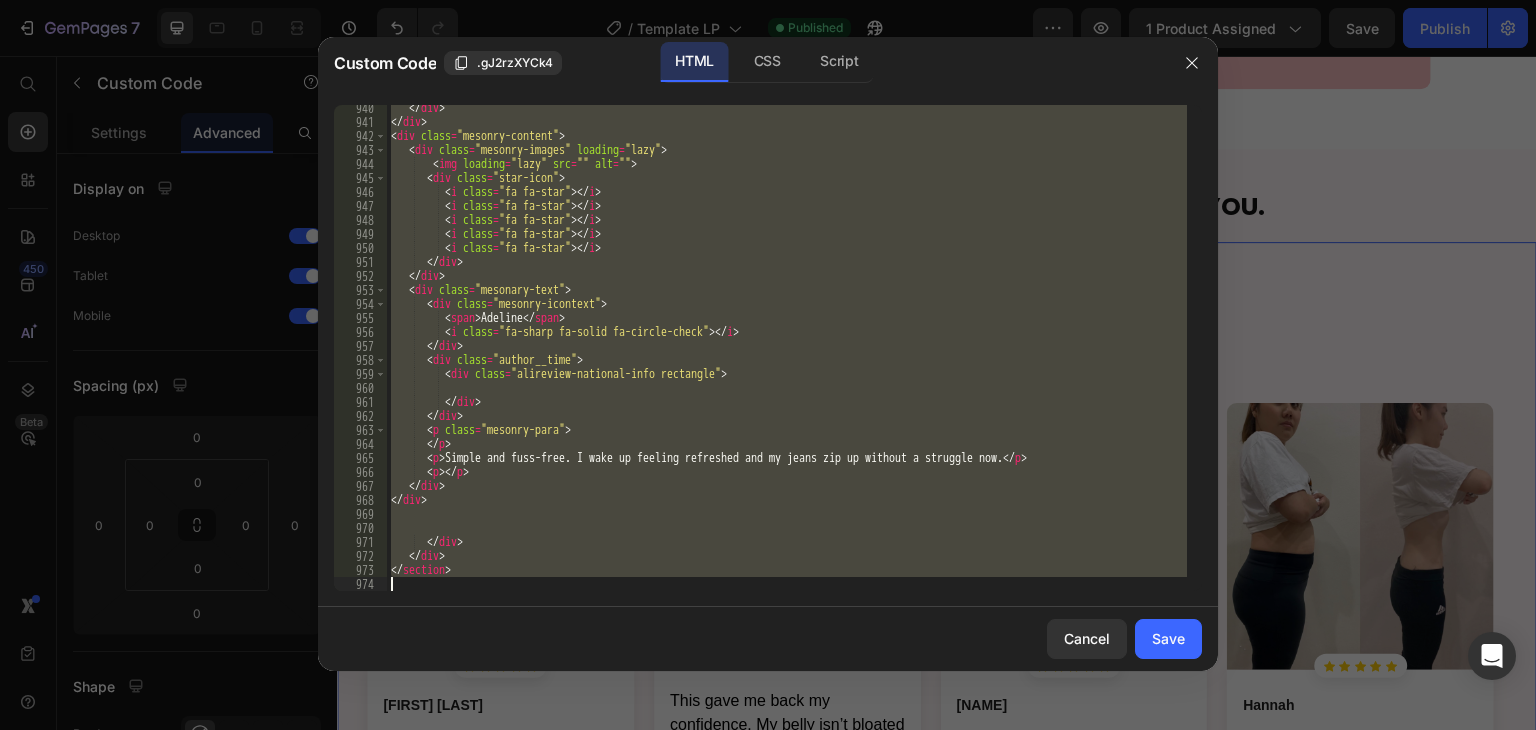 scroll, scrollTop: 1894, scrollLeft: 0, axis: vertical 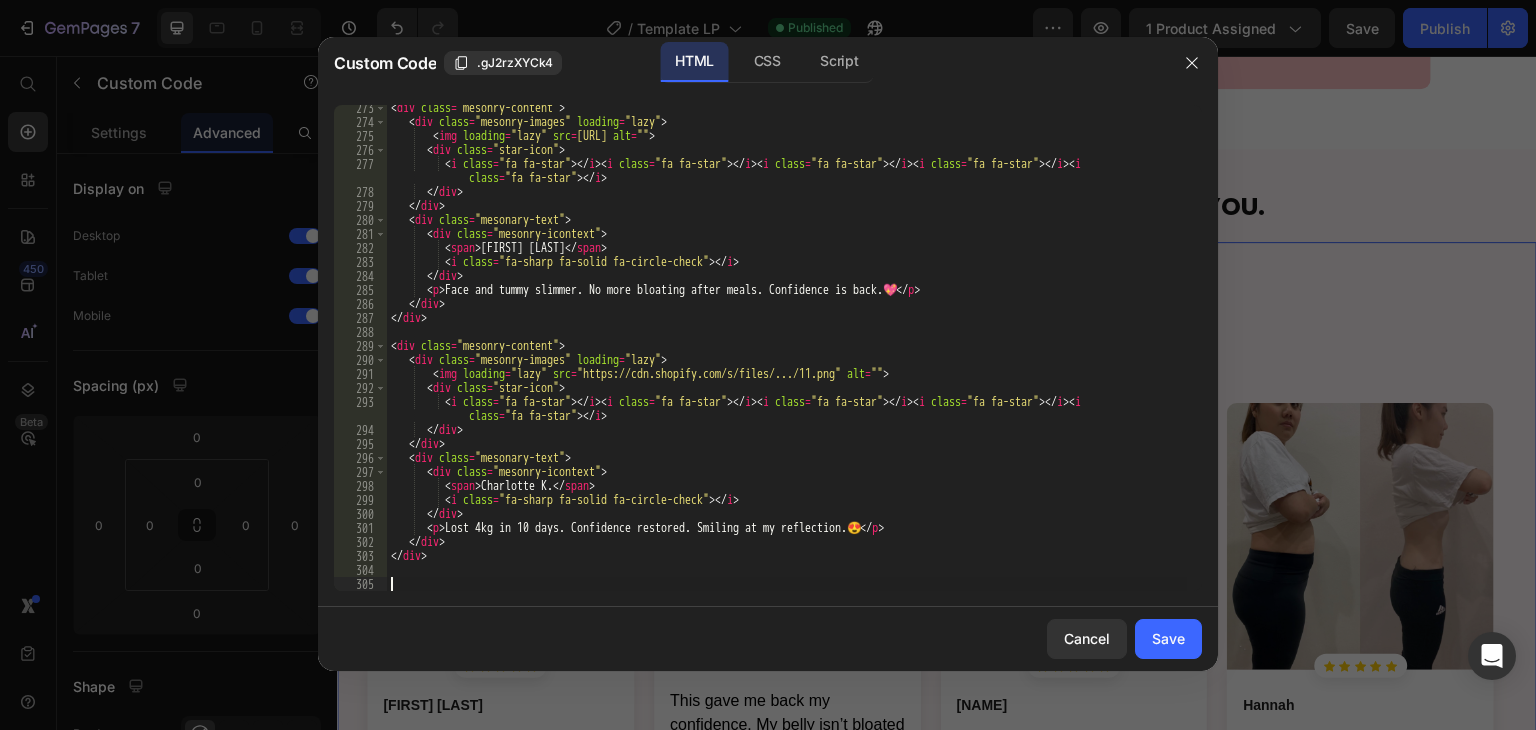 paste 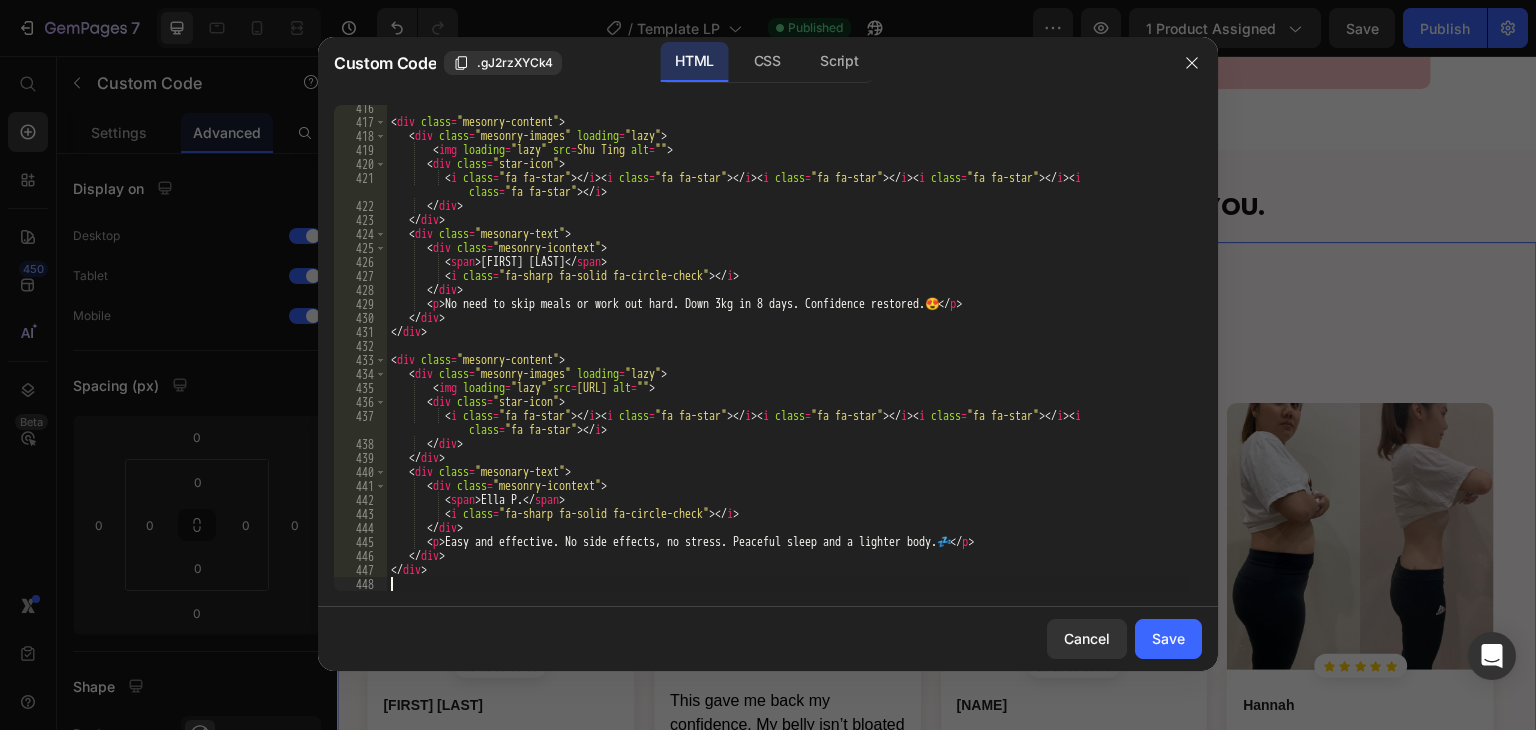 scroll, scrollTop: 6192, scrollLeft: 0, axis: vertical 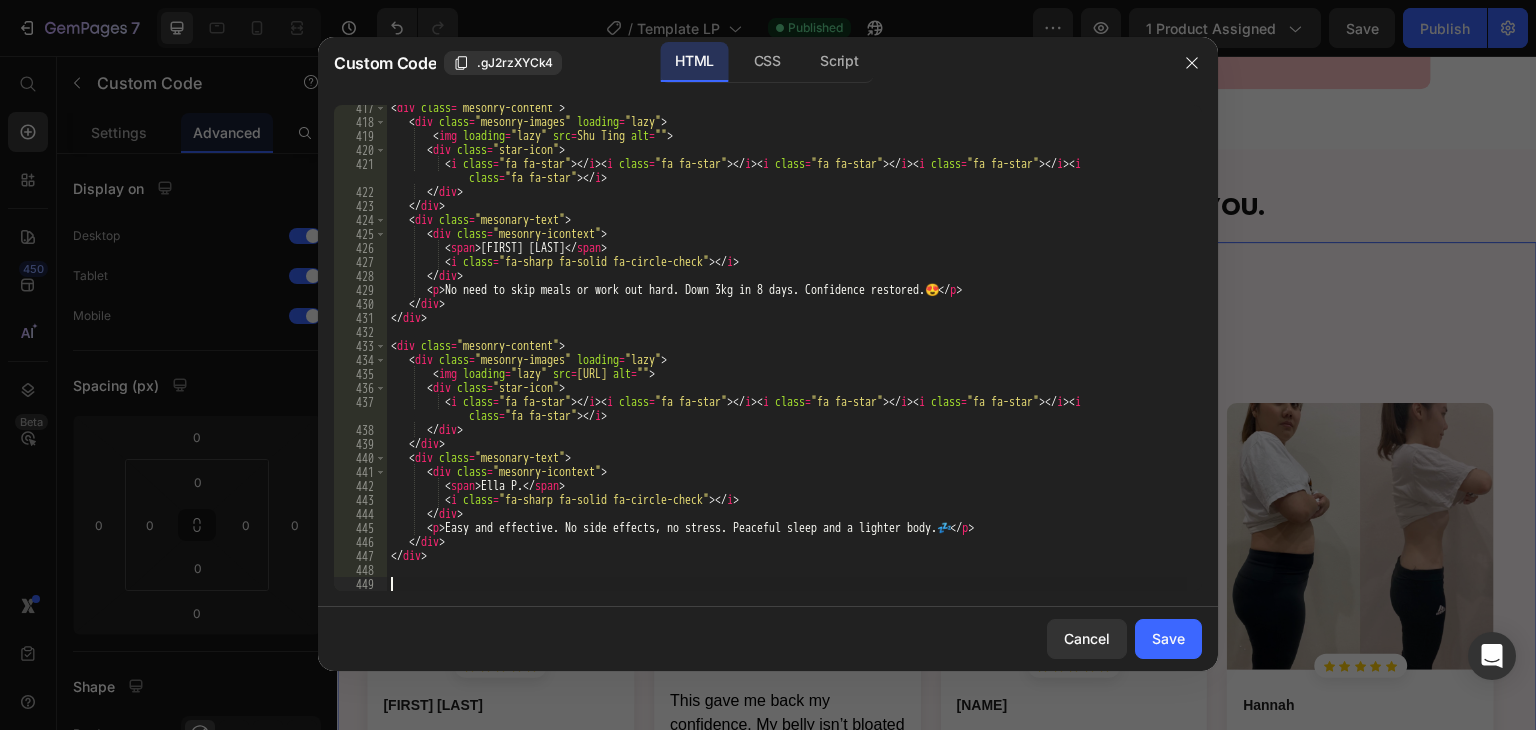 paste 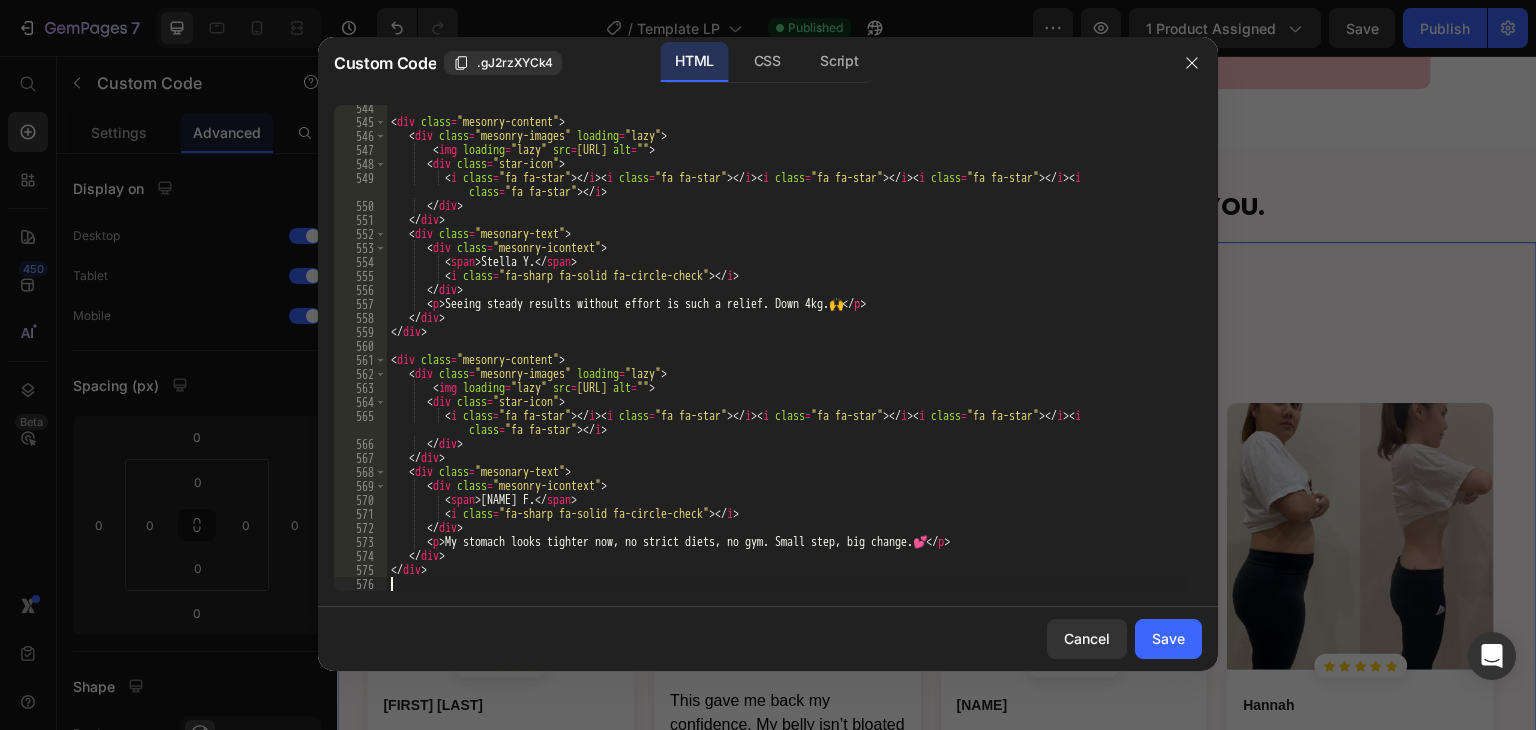 scroll, scrollTop: 8096, scrollLeft: 0, axis: vertical 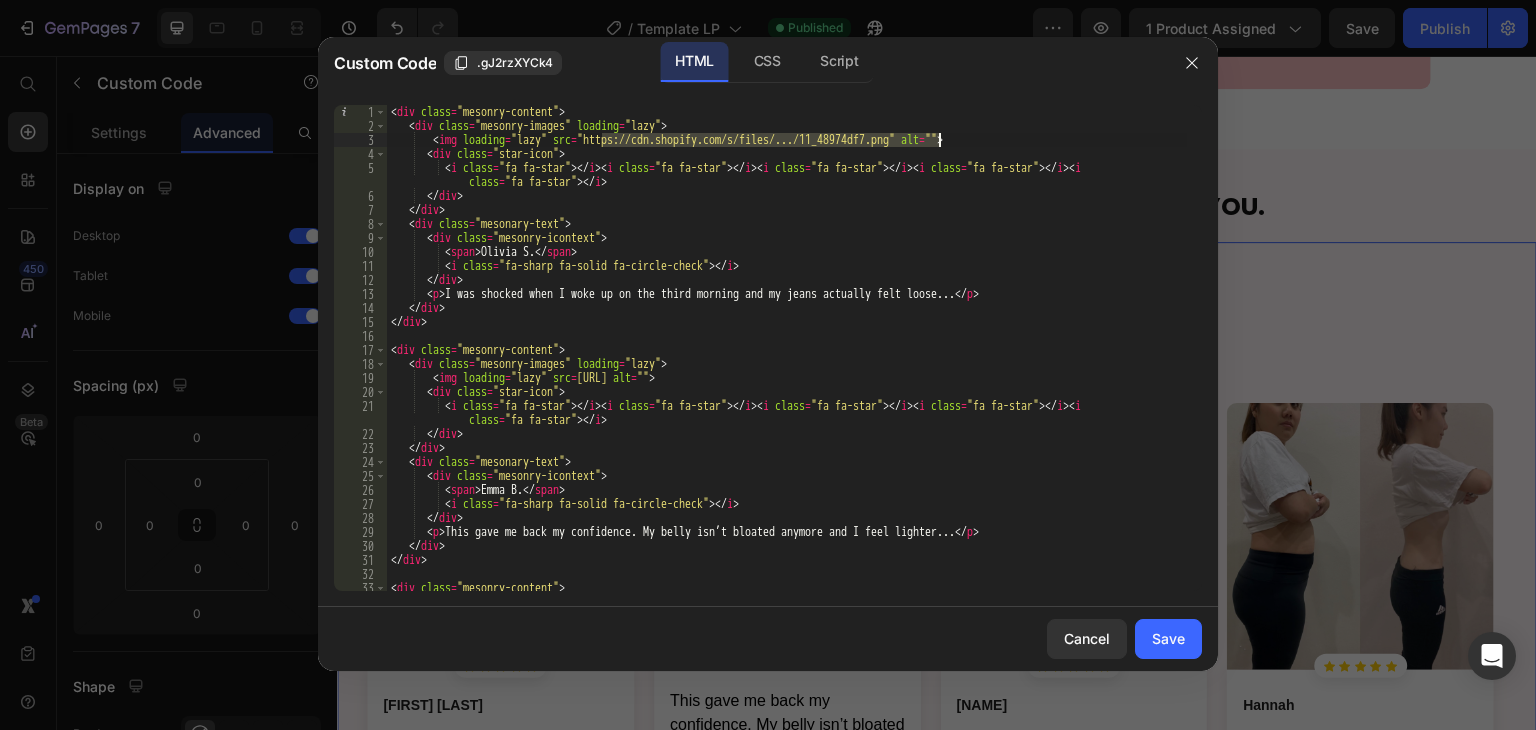 drag, startPoint x: 600, startPoint y: 138, endPoint x: 936, endPoint y: 143, distance: 336.0372 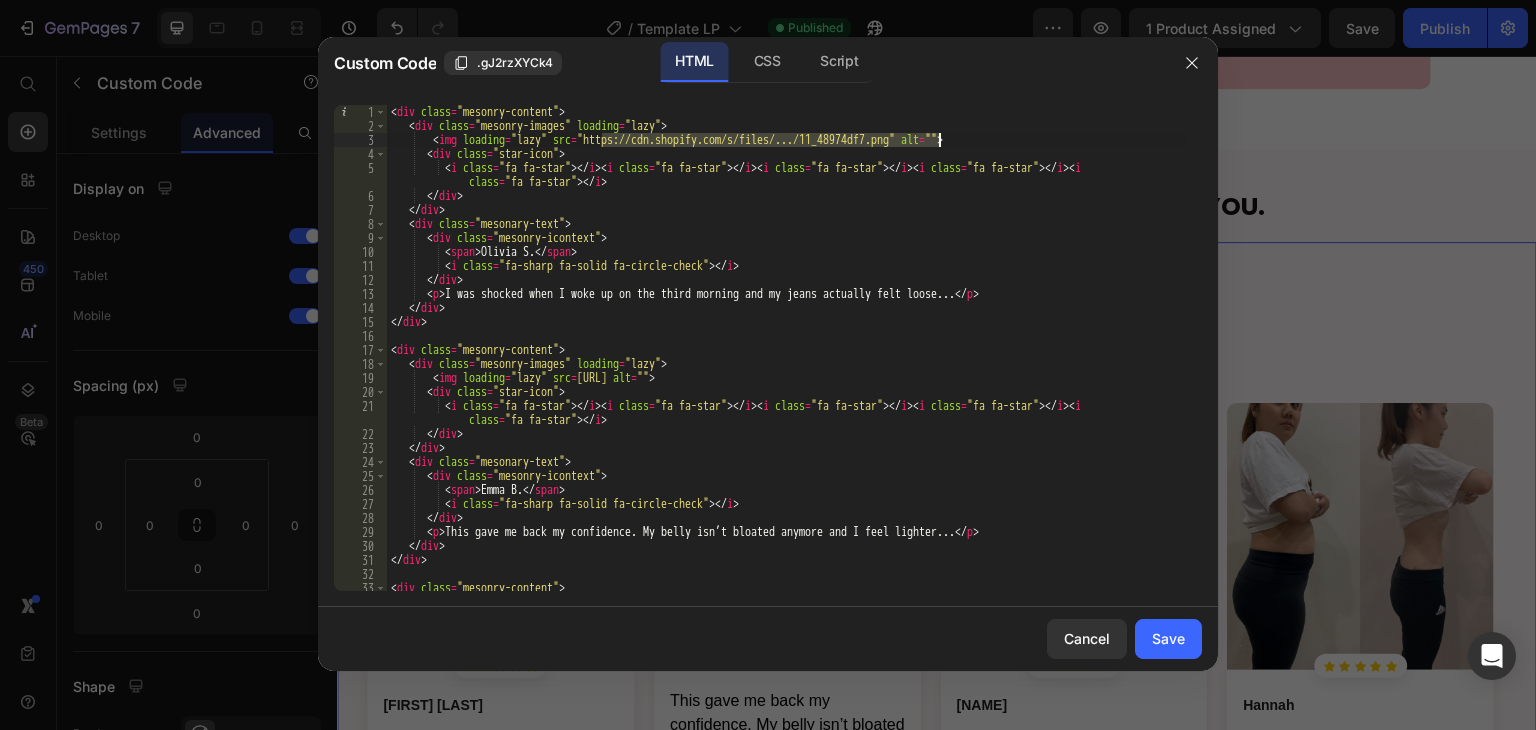 click on "Olivia S." at bounding box center (787, 362) 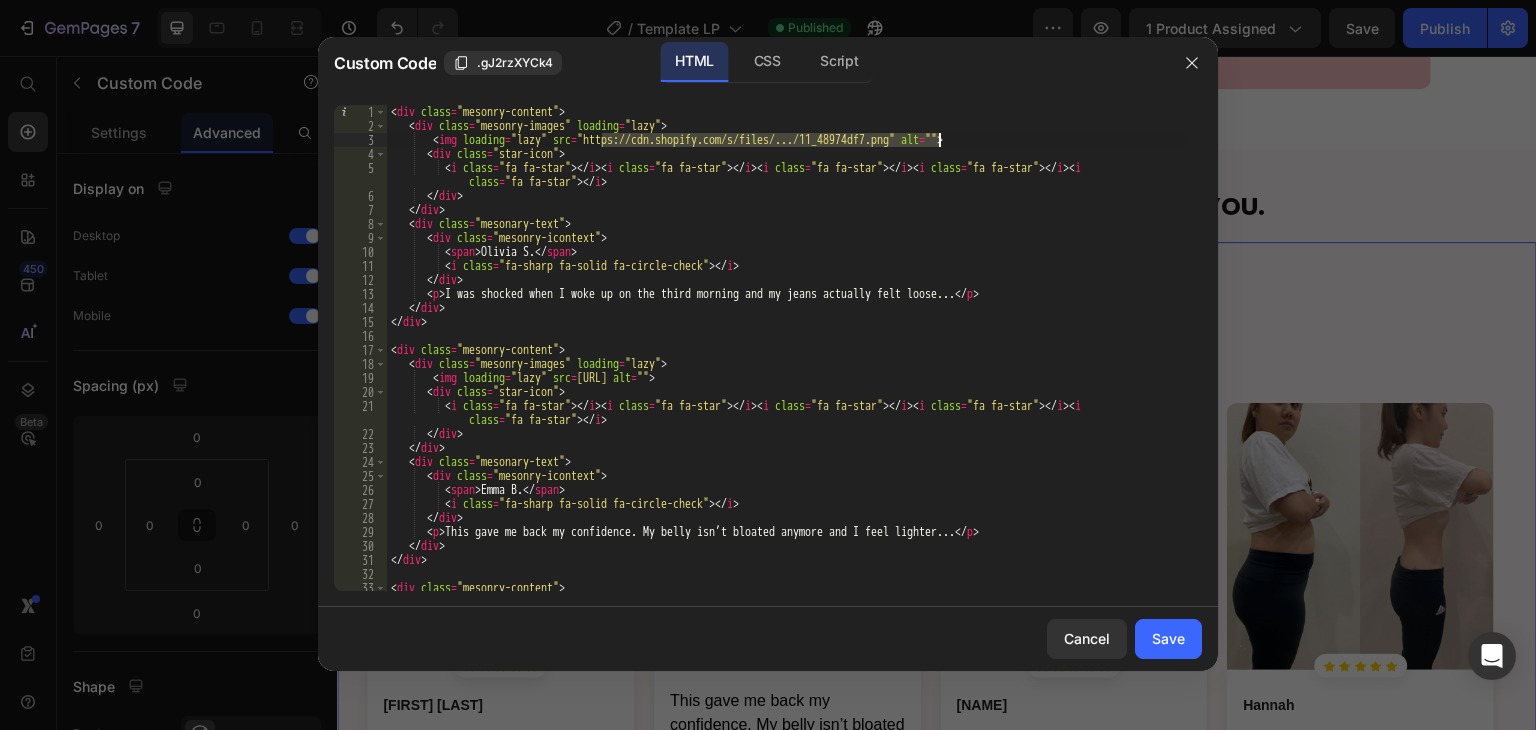 paste 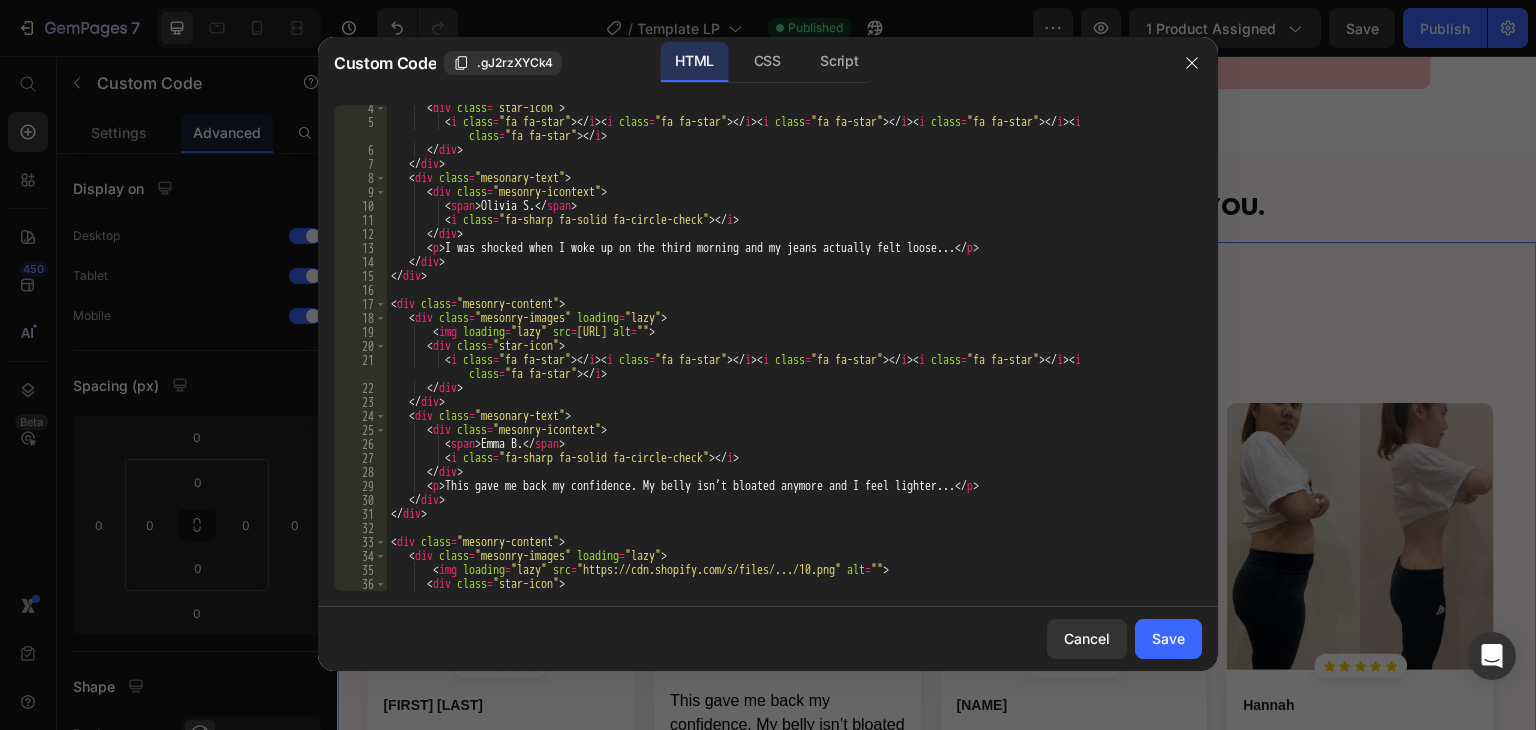 scroll, scrollTop: 60, scrollLeft: 0, axis: vertical 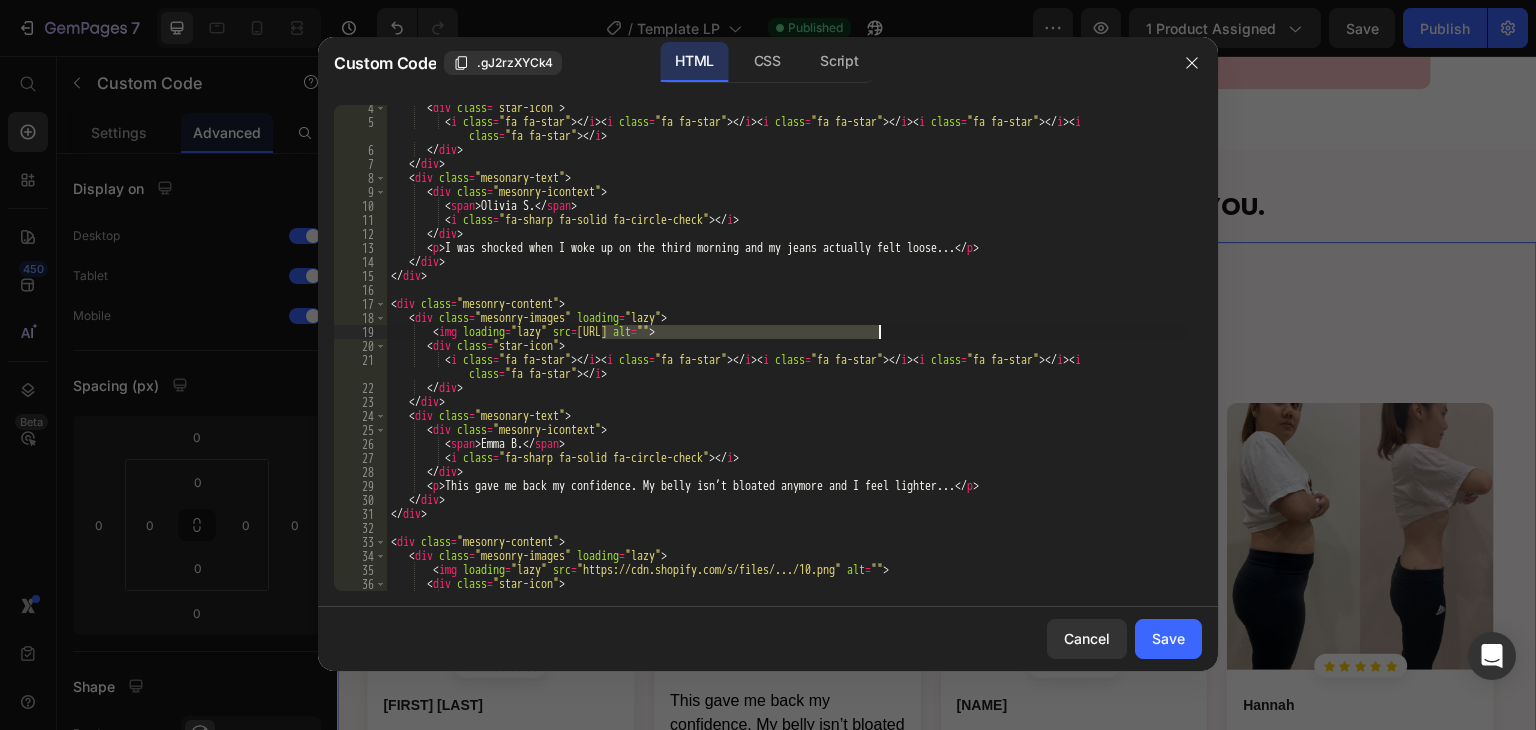 drag, startPoint x: 601, startPoint y: 331, endPoint x: 878, endPoint y: 333, distance: 277.00723 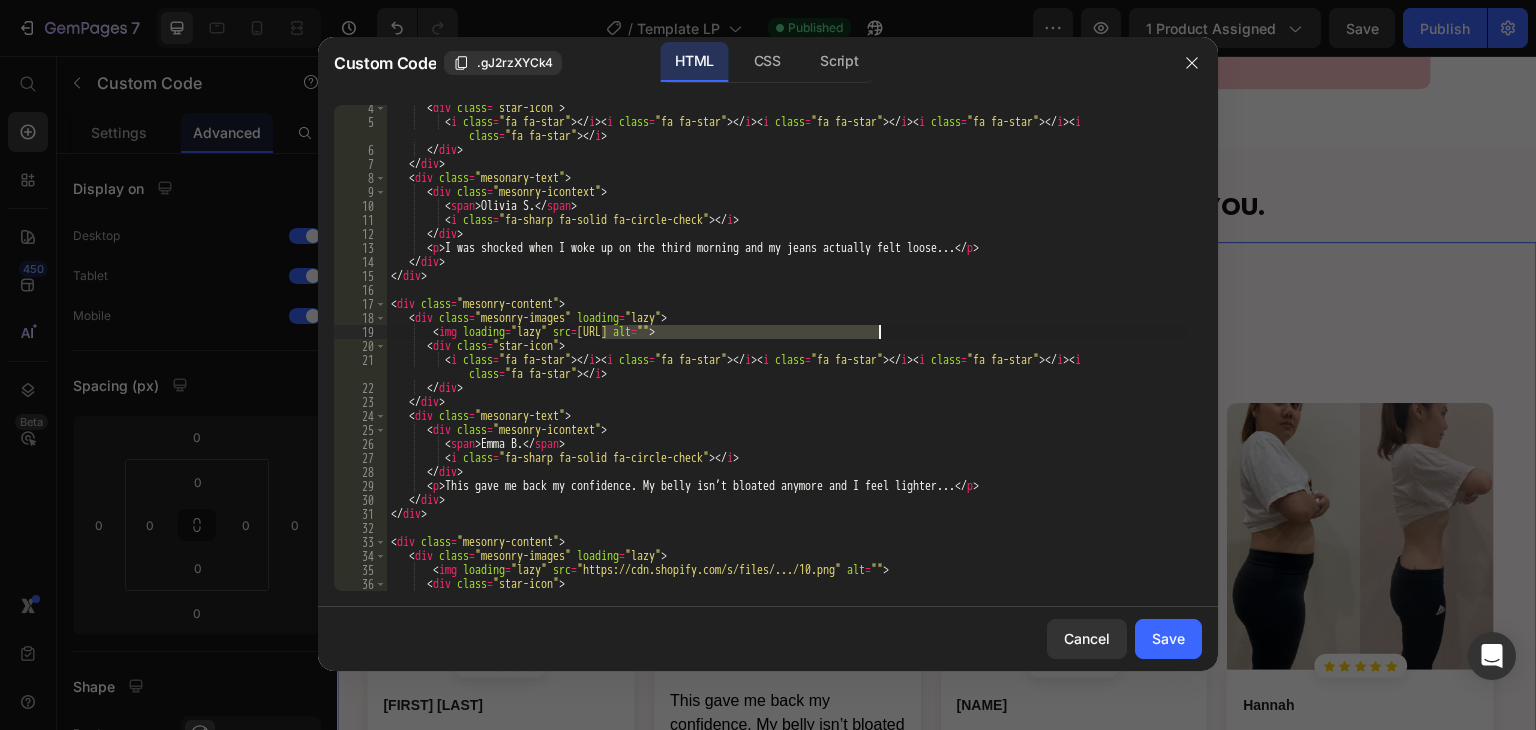 click on "[FIRST] [LAST]" at bounding box center (787, 365) 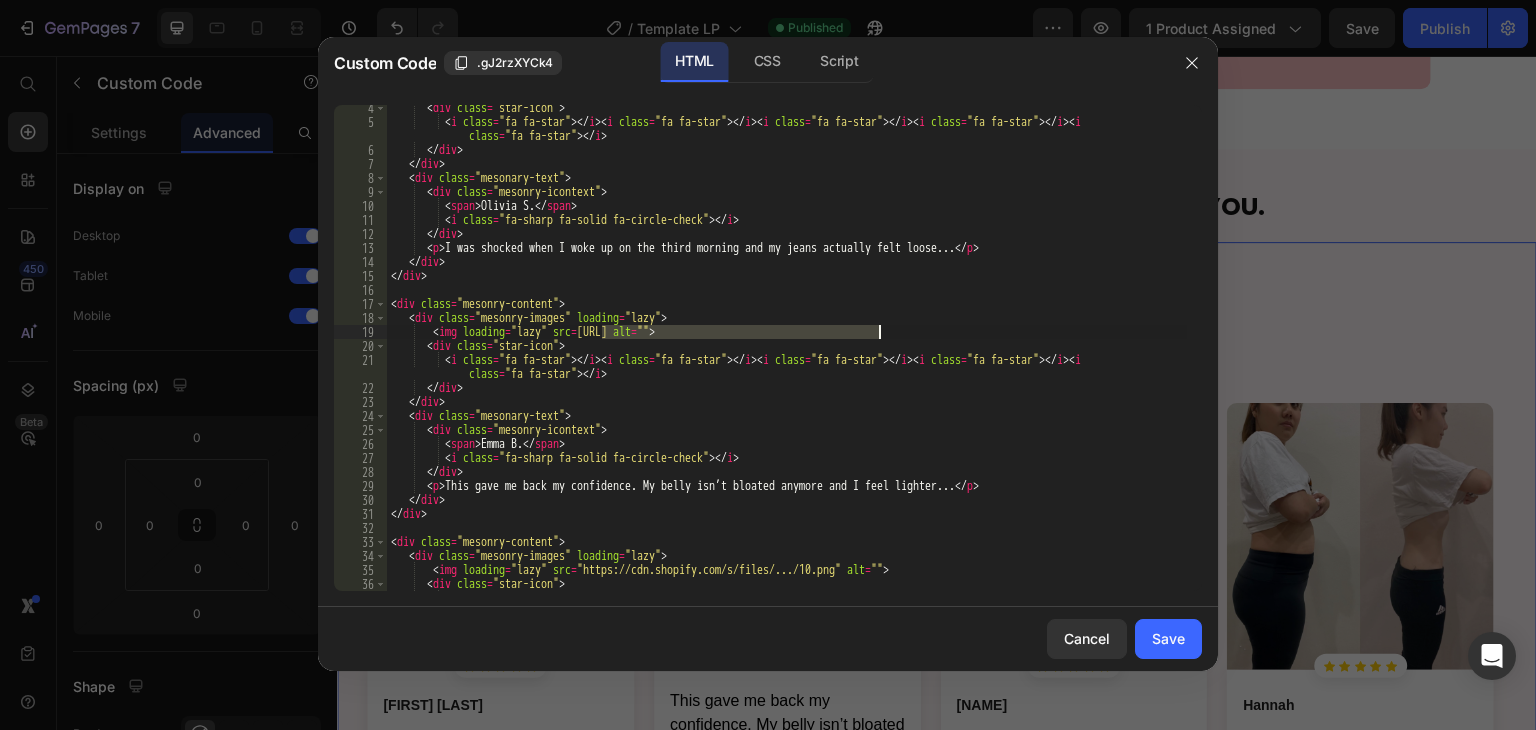 paste 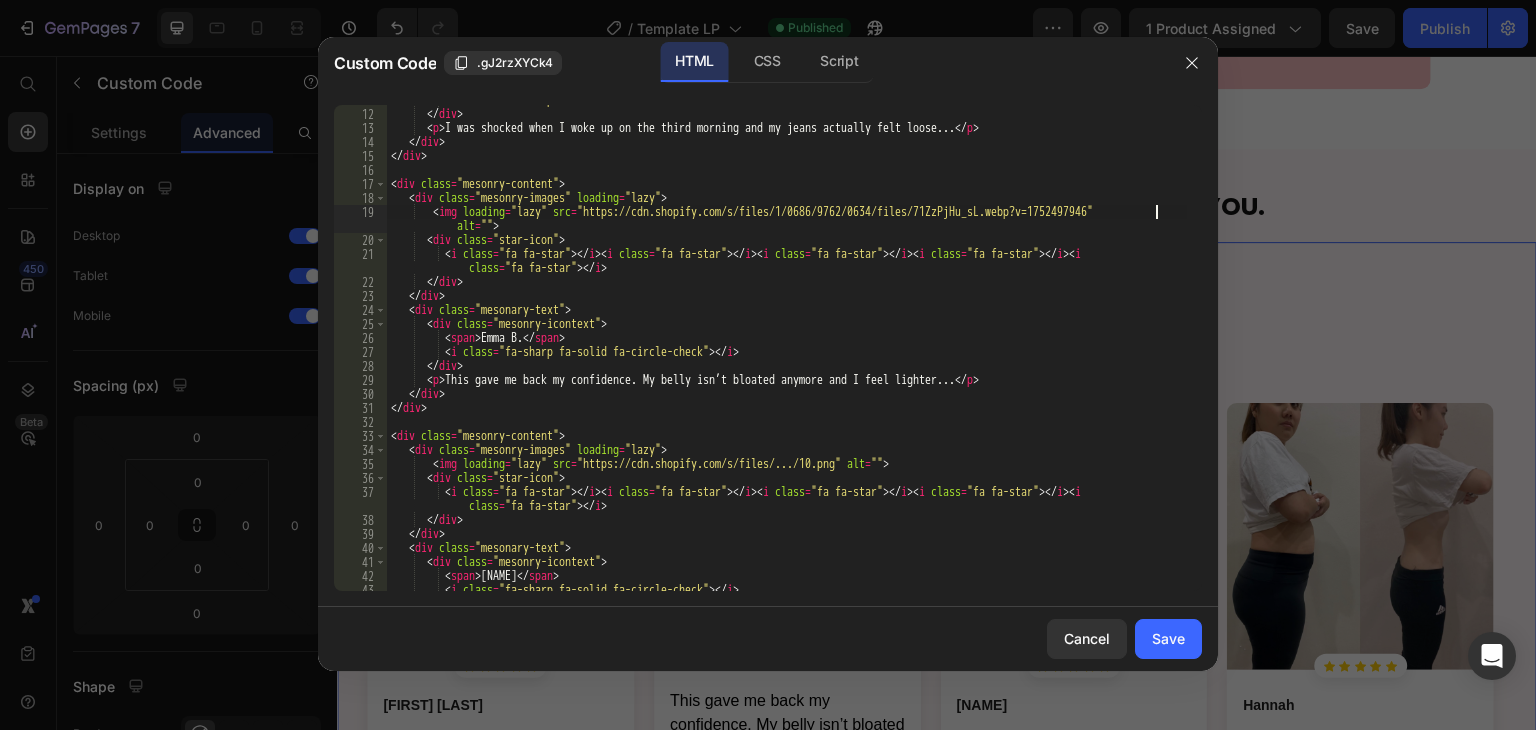 scroll, scrollTop: 240, scrollLeft: 0, axis: vertical 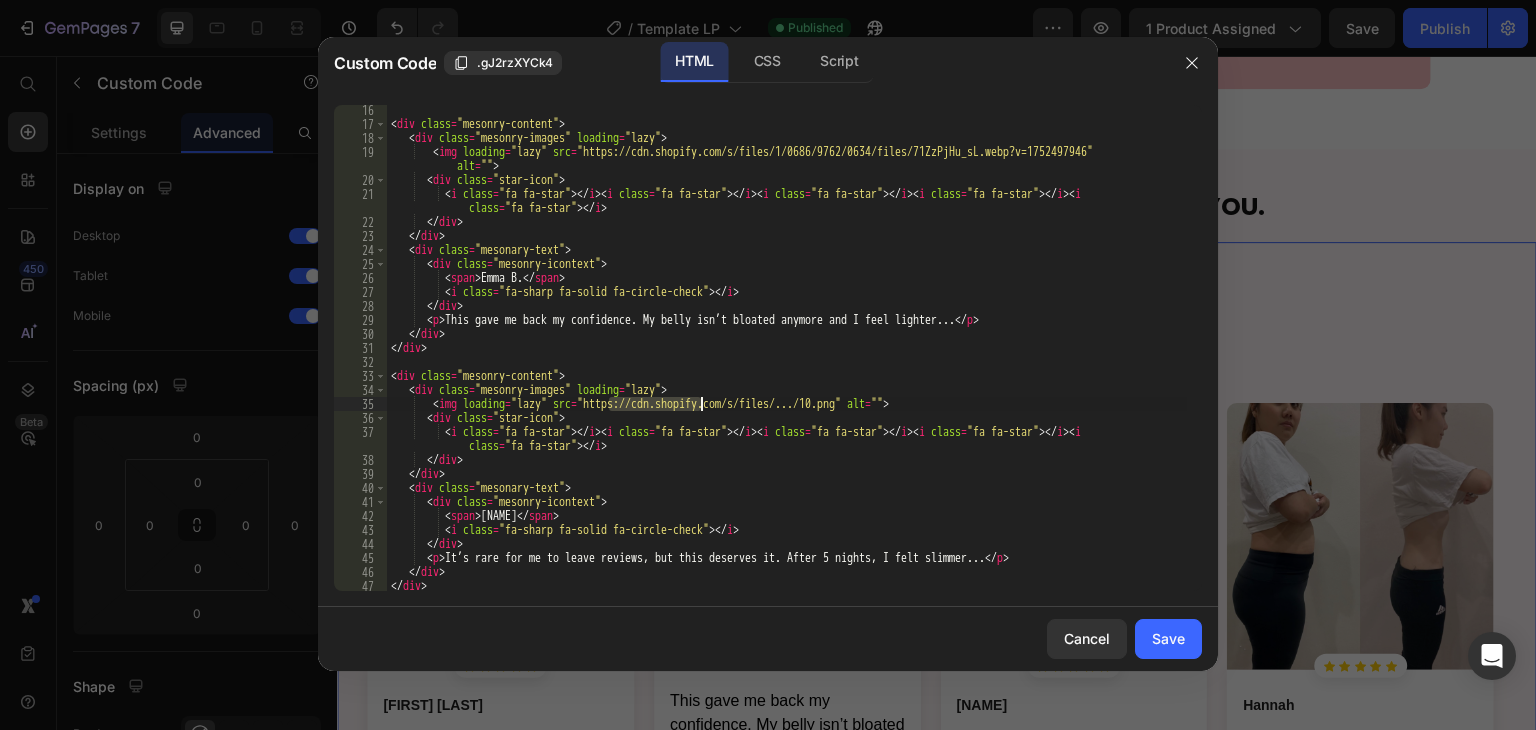 click on "[NAME]" at bounding box center [787, 360] 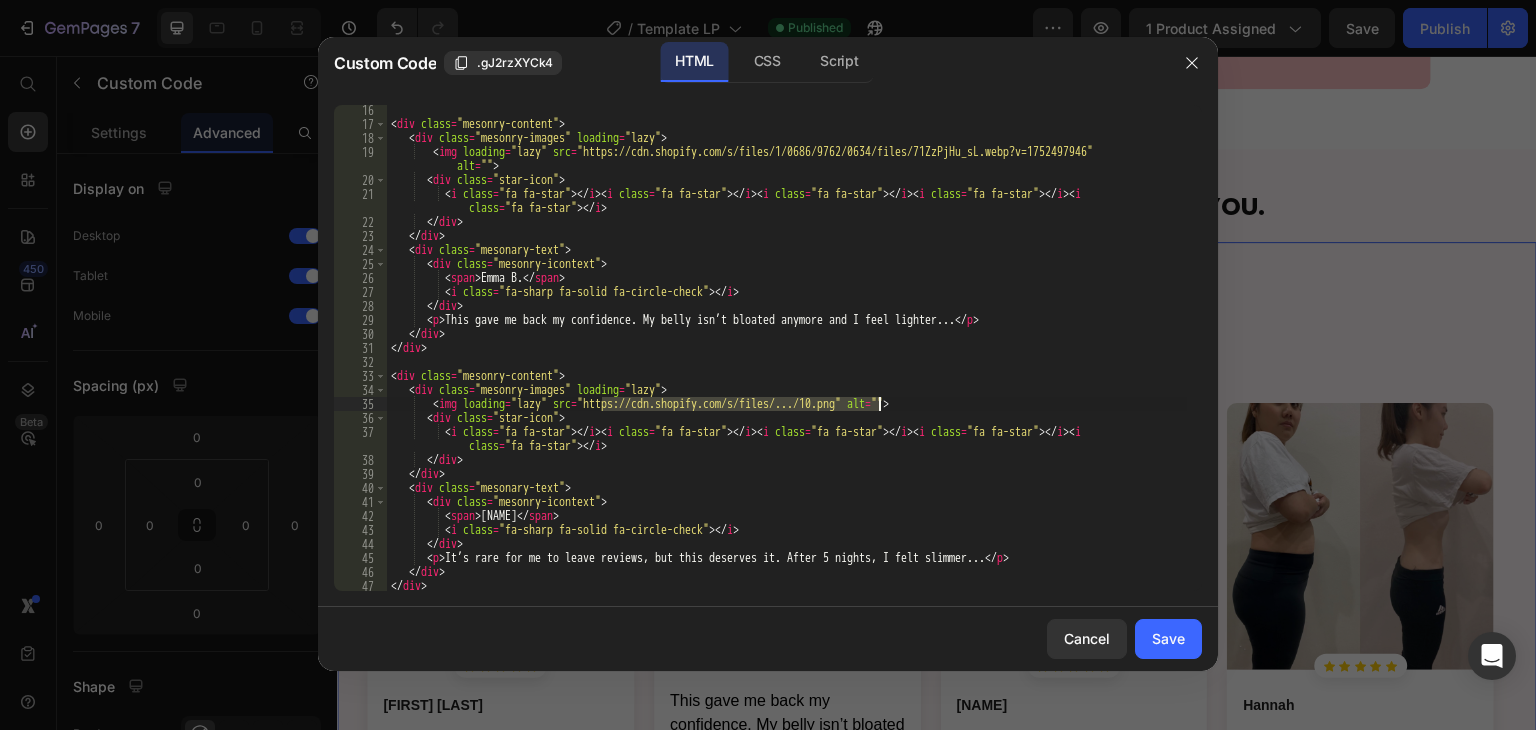 drag, startPoint x: 600, startPoint y: 405, endPoint x: 876, endPoint y: 406, distance: 276.0018 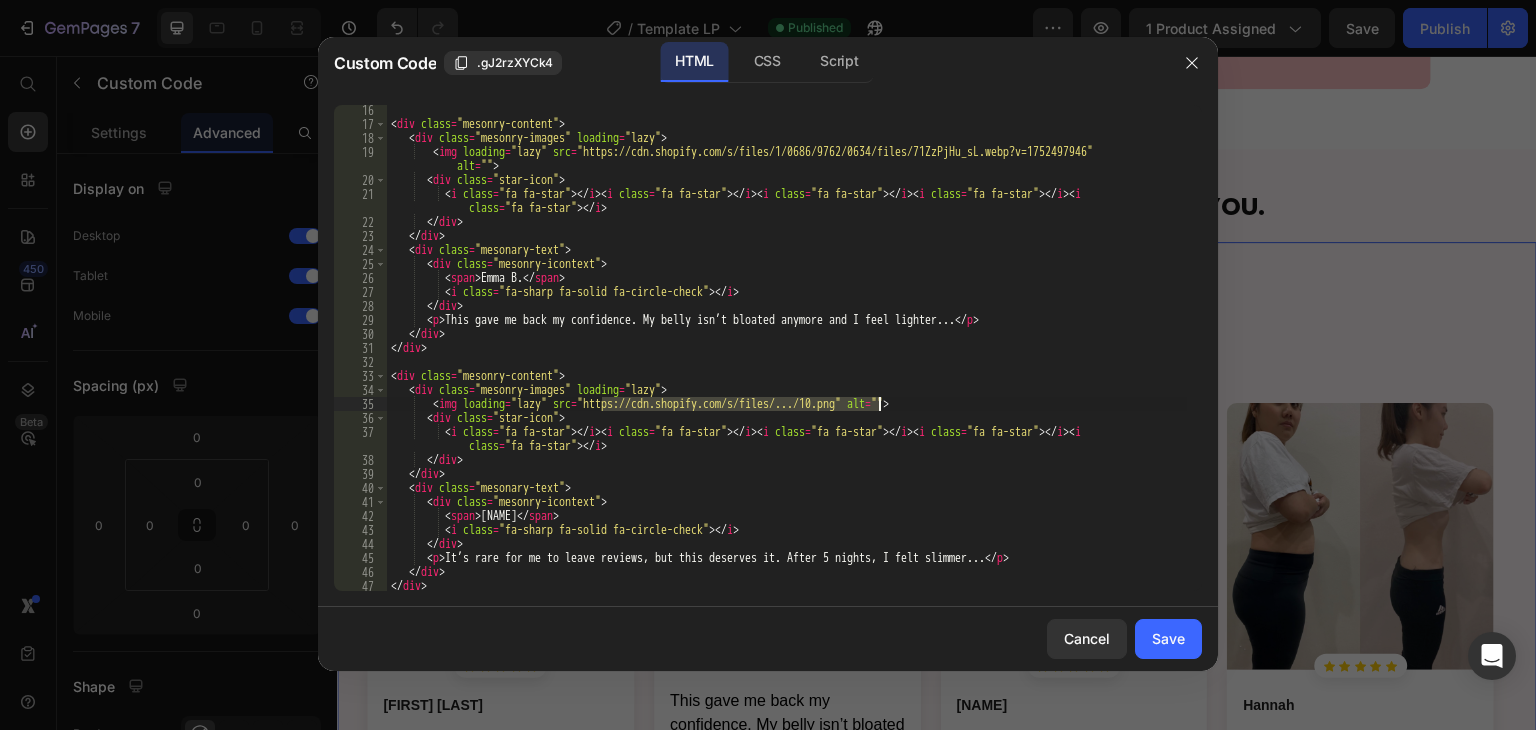click on "[NAME]" at bounding box center (787, 360) 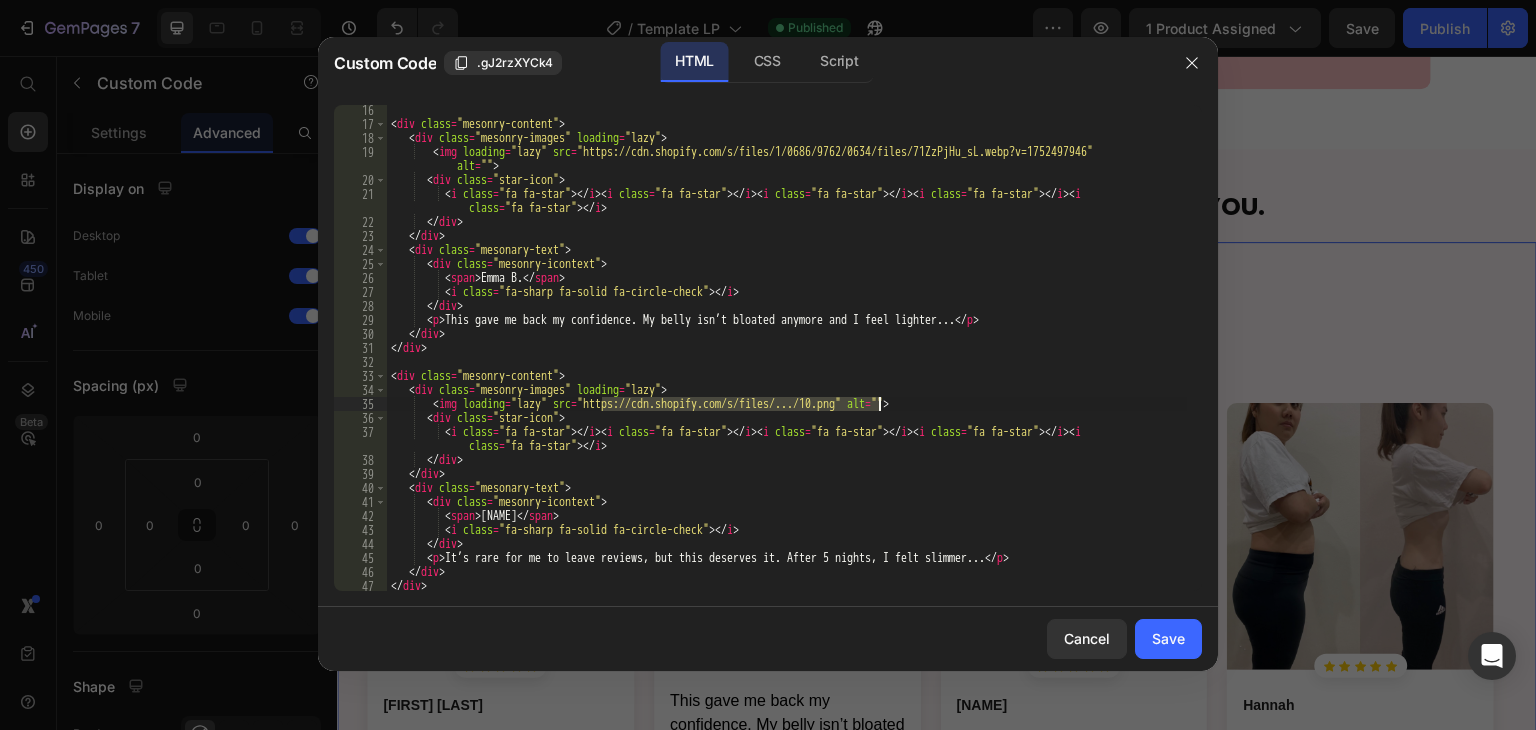 paste on "[NUMBER]/[NUMBER]/[NUMBER]/files/[TEXT].webp?v=[NUMBER]" 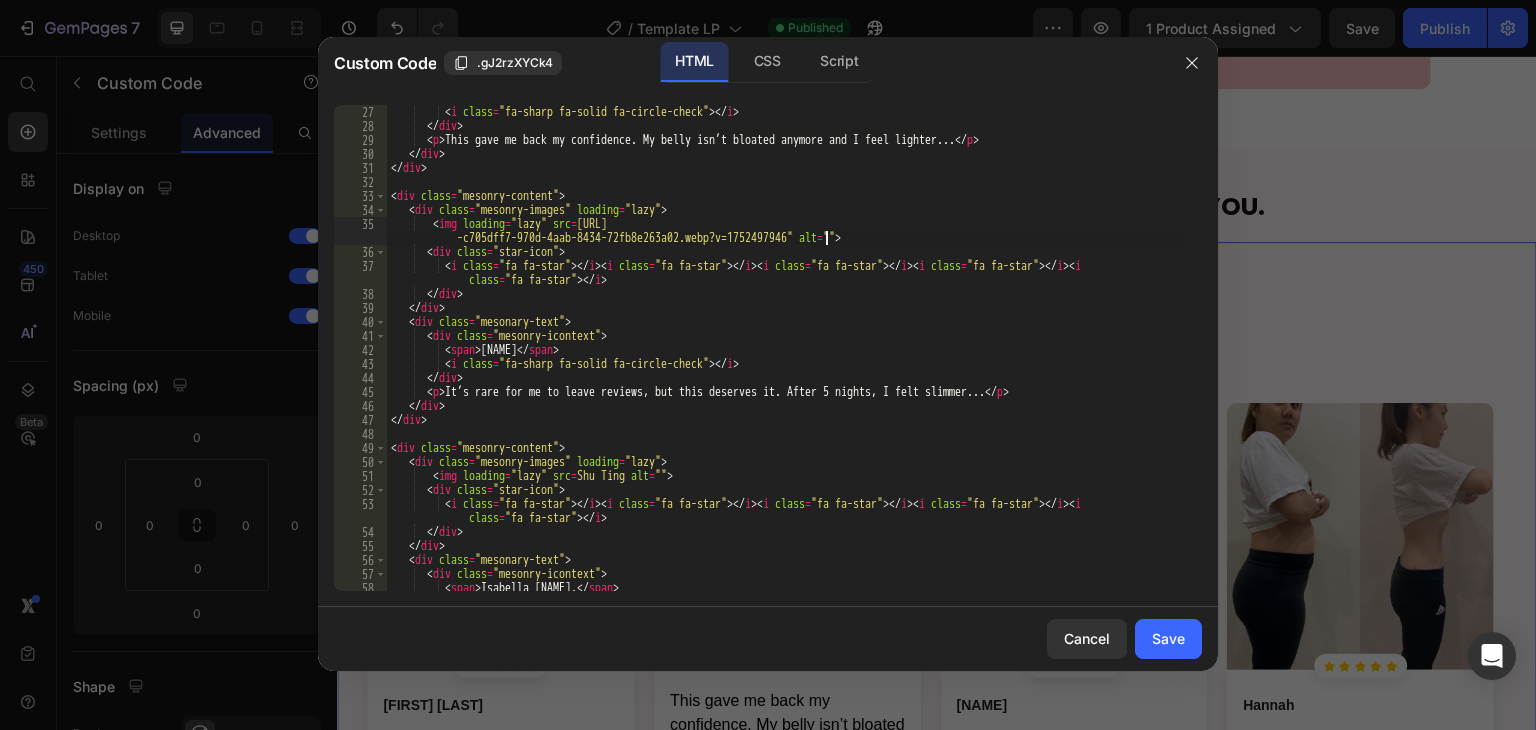 scroll, scrollTop: 480, scrollLeft: 0, axis: vertical 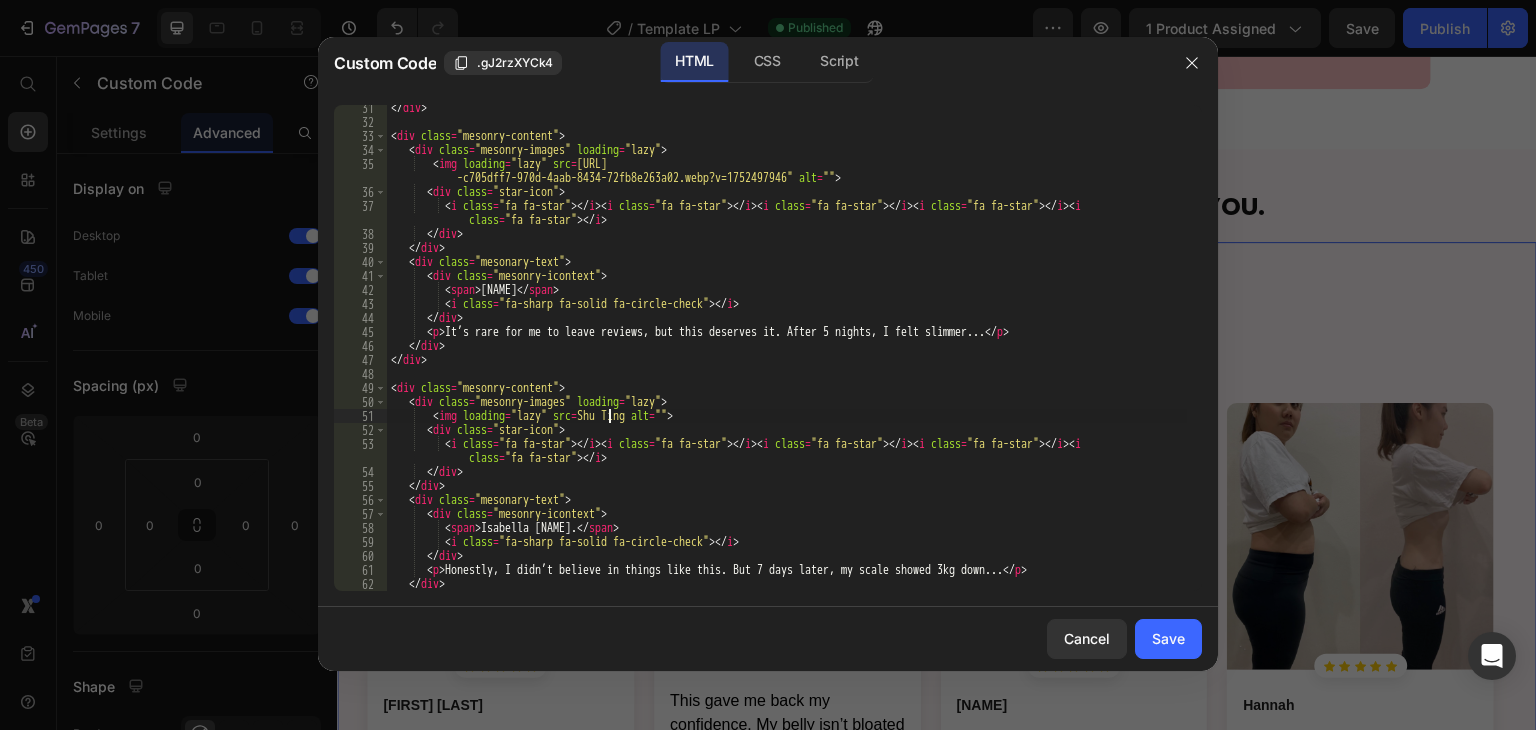 click on "It’s rare for me to leave reviews, but this deserves it. After 5 nights, I felt slimmer..." at bounding box center (787, 358) 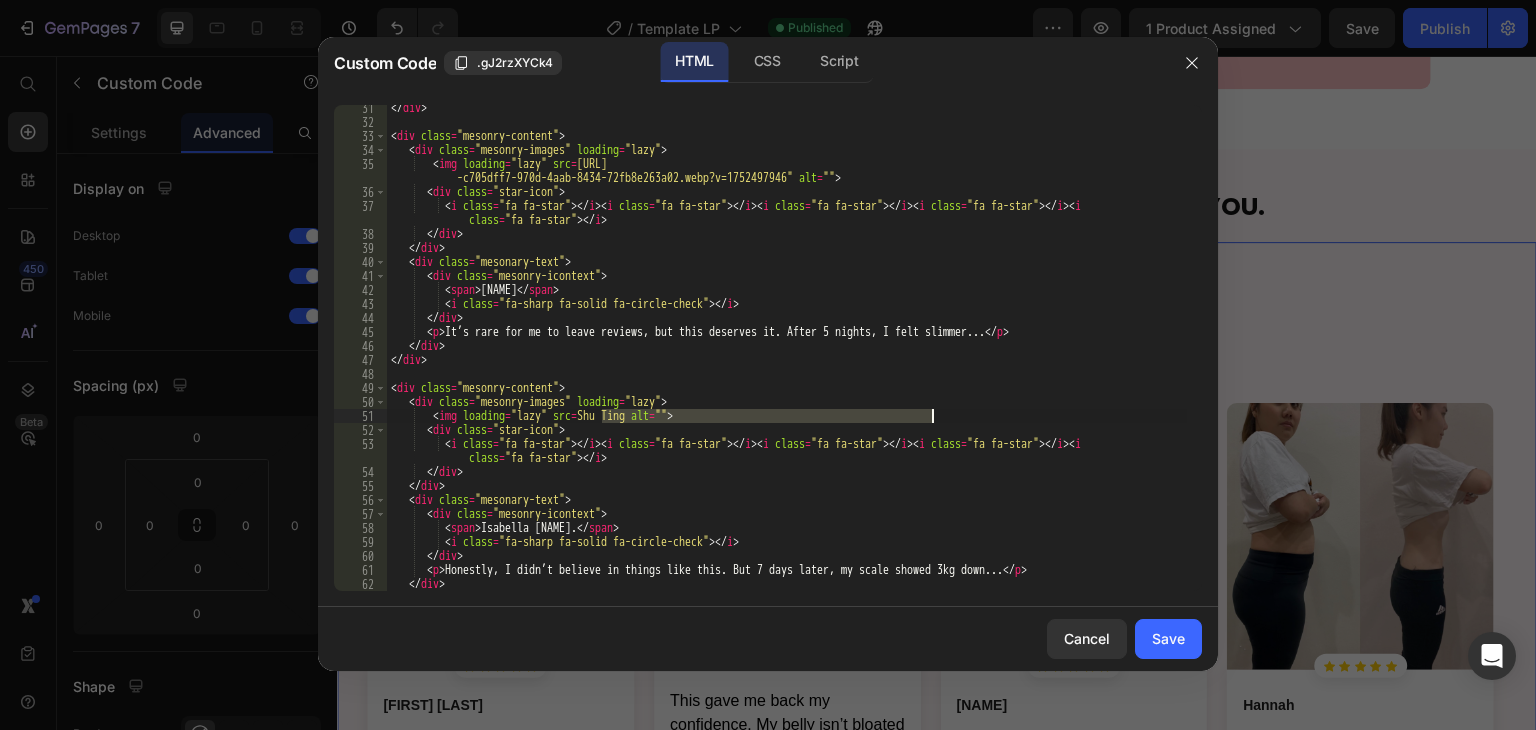 drag, startPoint x: 604, startPoint y: 417, endPoint x: 932, endPoint y: 420, distance: 328.01373 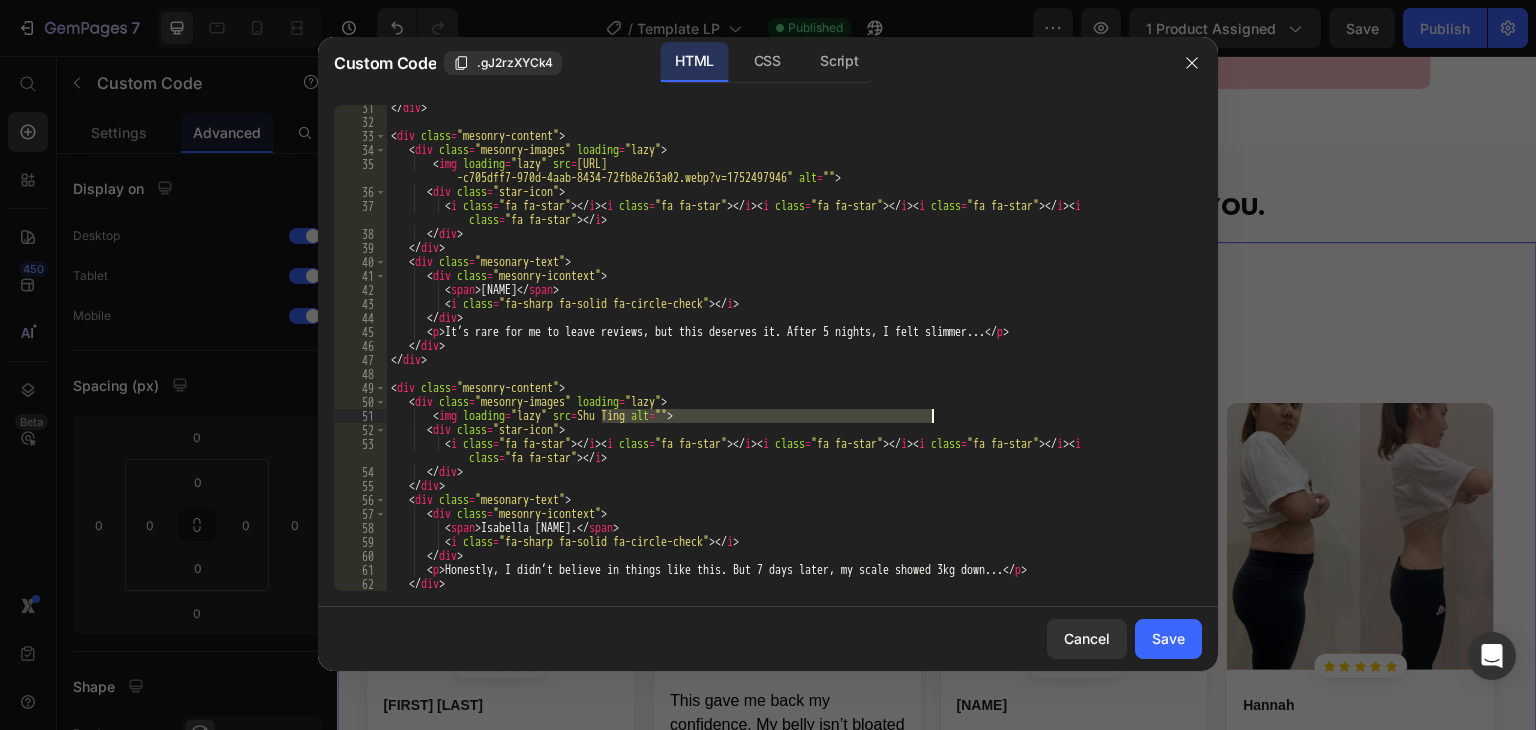 click on "It’s rare for me to leave reviews, but this deserves it. After 5 nights, I felt slimmer..." at bounding box center (787, 358) 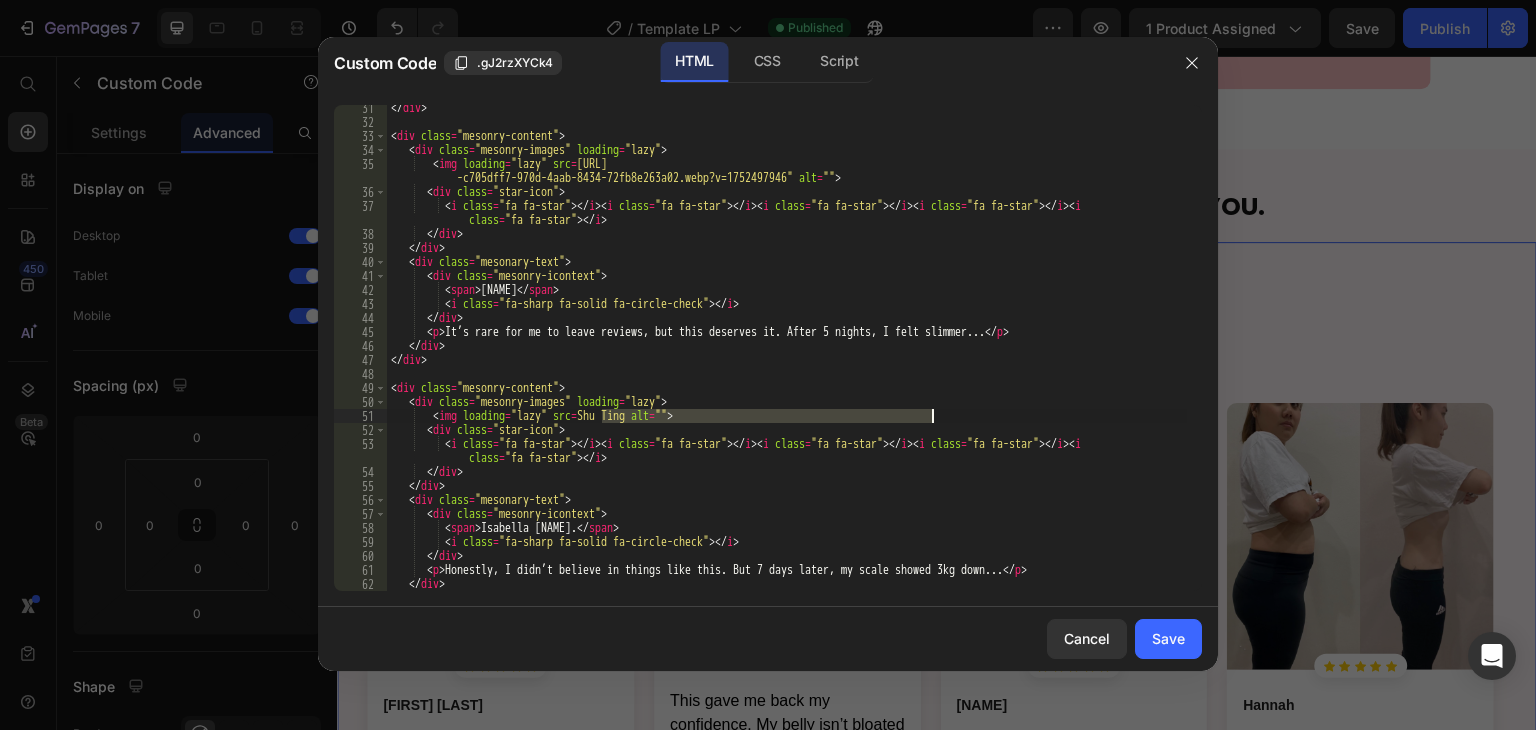 paste on "[NUMBER]" 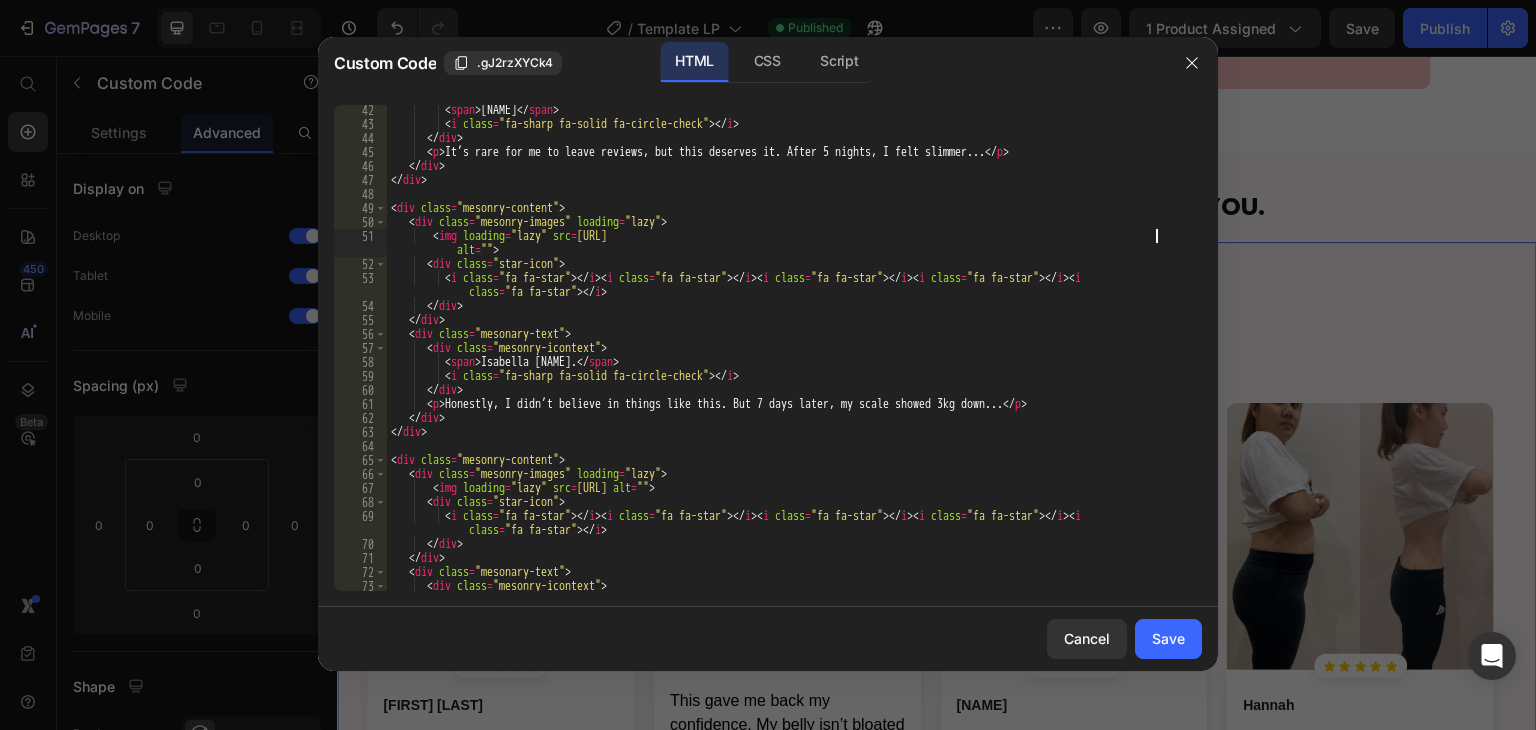 scroll, scrollTop: 720, scrollLeft: 0, axis: vertical 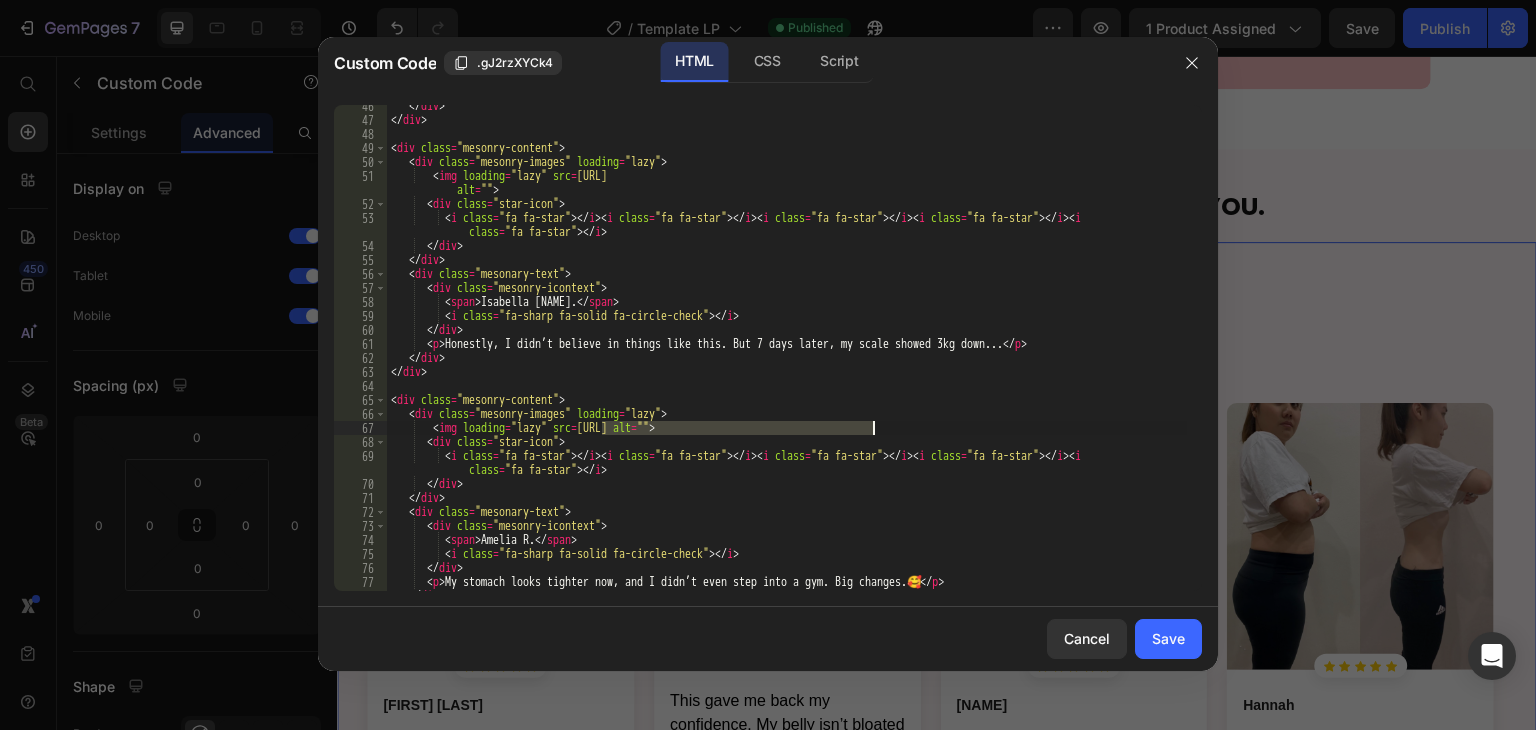 drag, startPoint x: 601, startPoint y: 425, endPoint x: 870, endPoint y: 433, distance: 269.11893 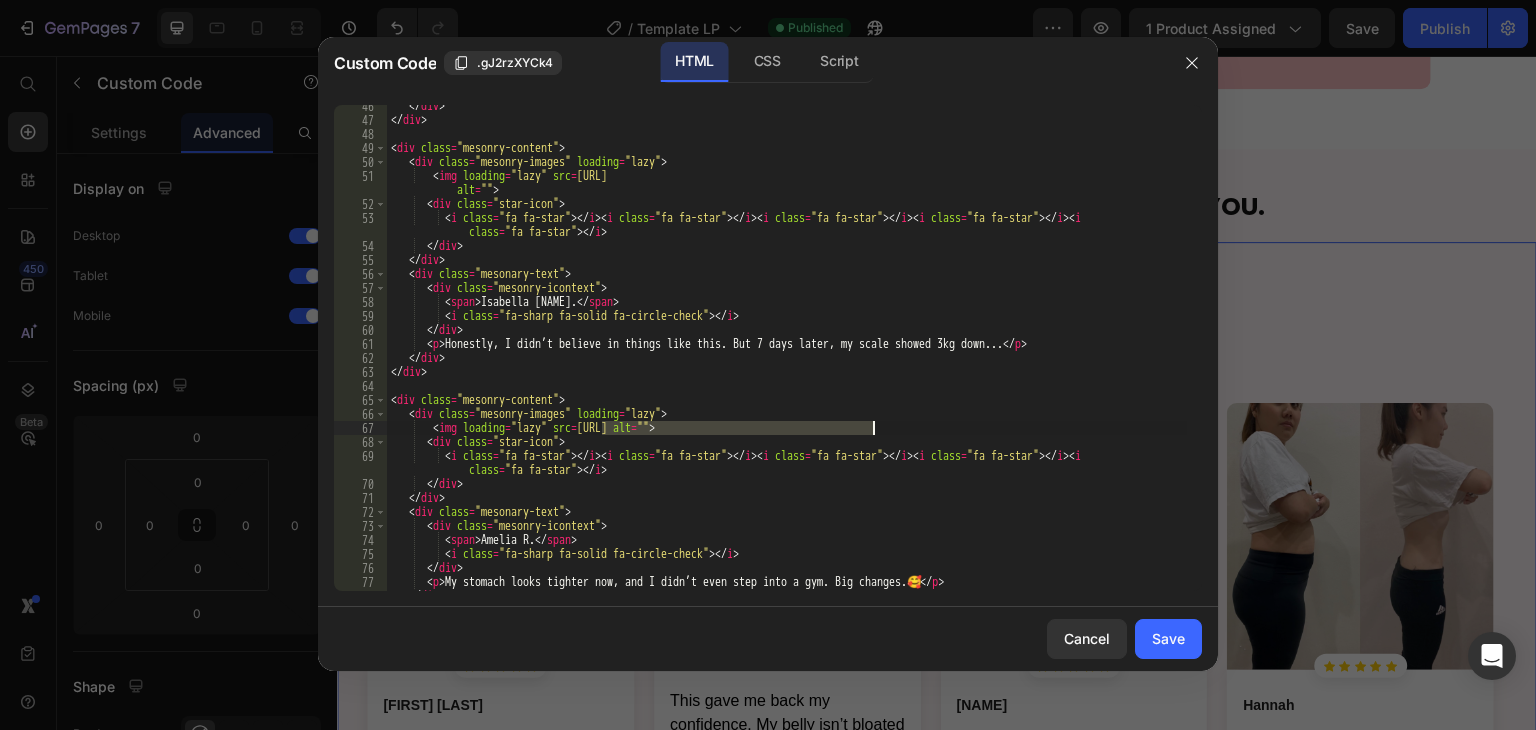 click on "Isabella G." at bounding box center [787, 356] 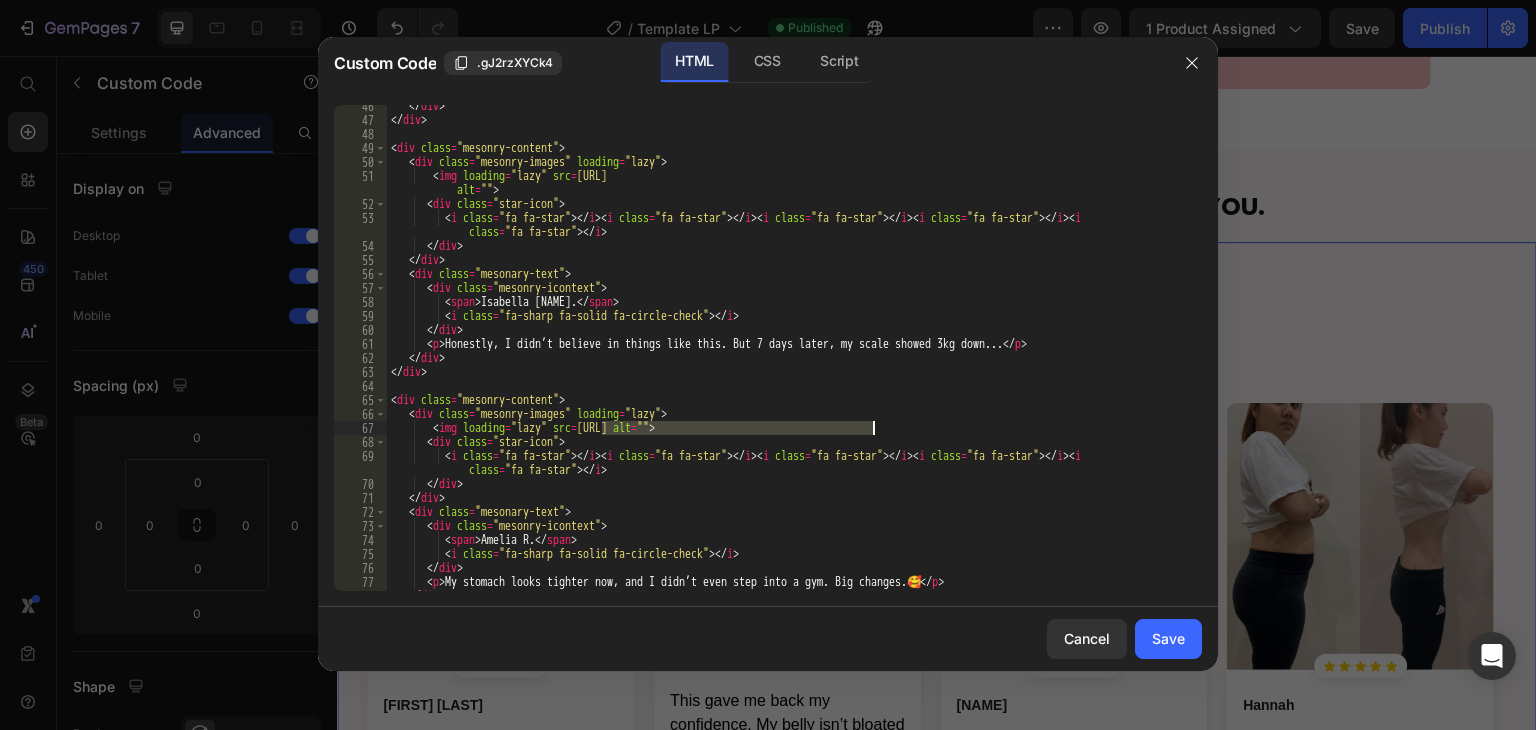 paste on "[URL]" 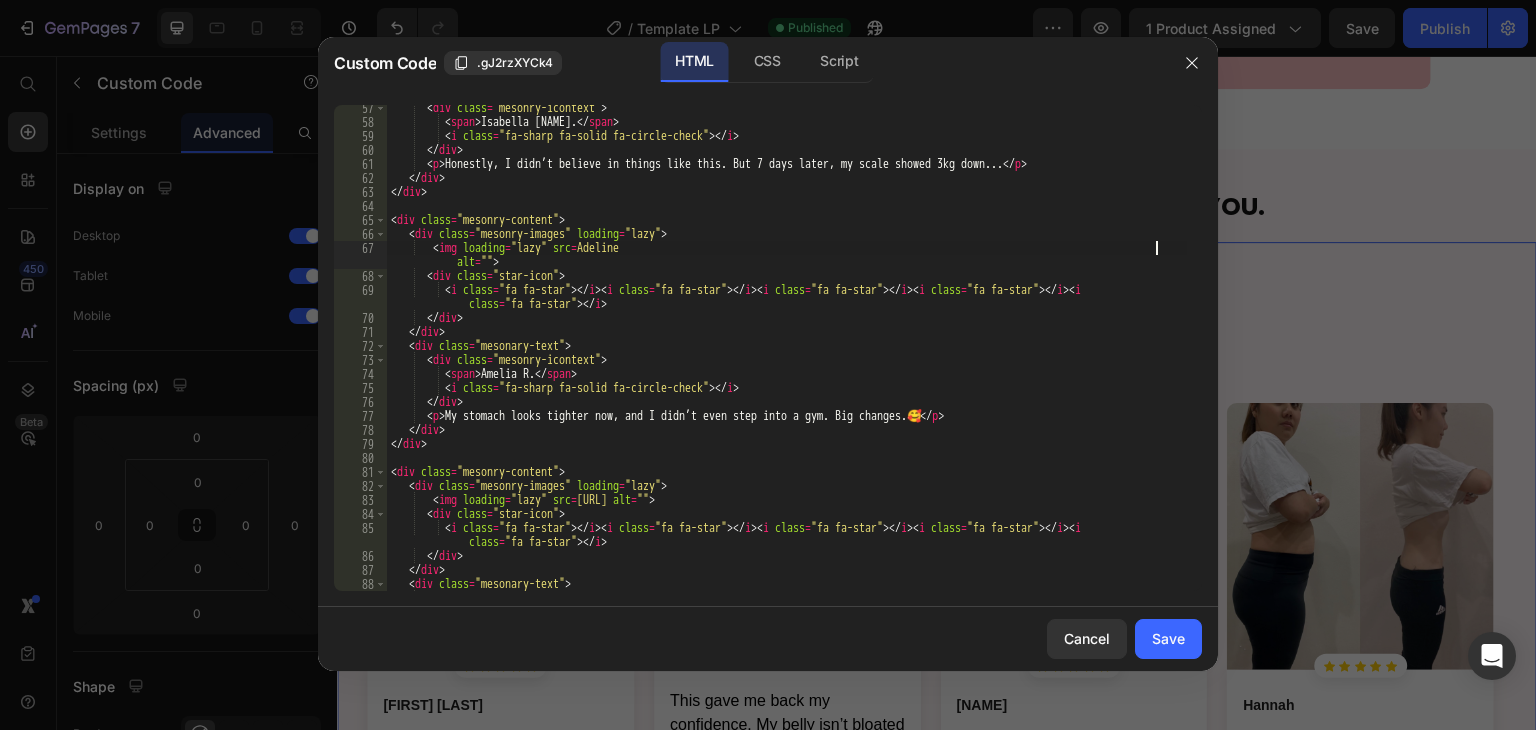 scroll, scrollTop: 900, scrollLeft: 0, axis: vertical 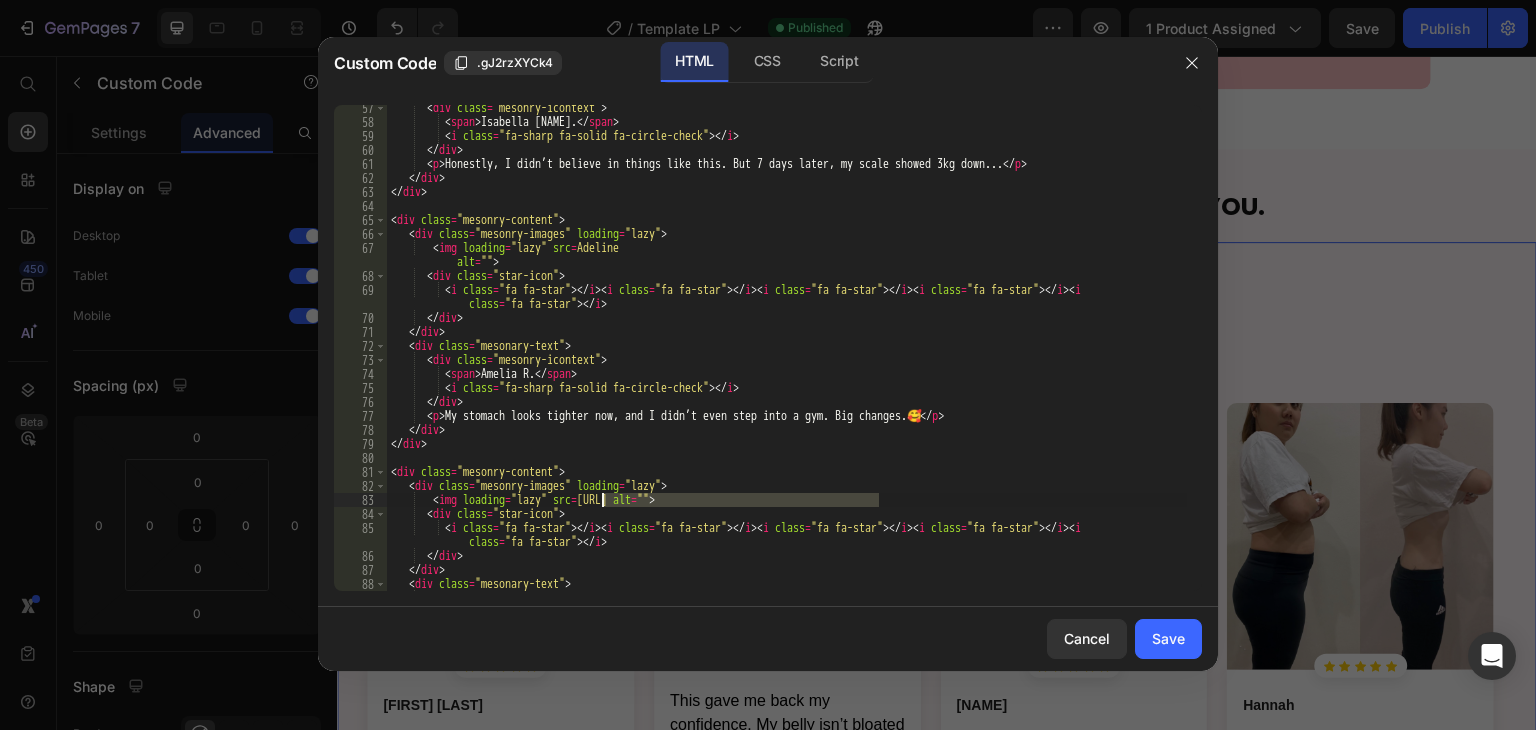 drag, startPoint x: 877, startPoint y: 501, endPoint x: 604, endPoint y: 498, distance: 273.01648 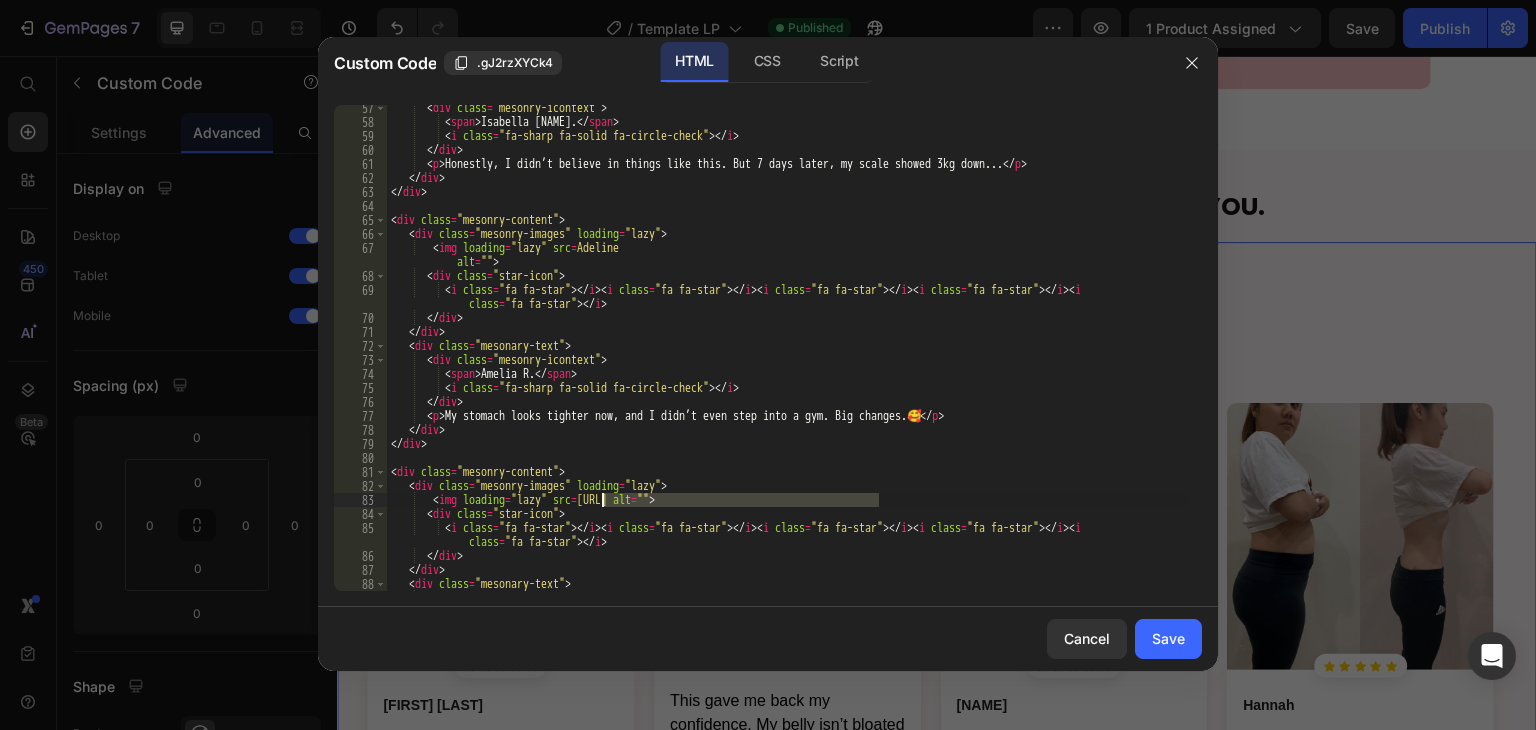 click on "Isabella [NAME]" at bounding box center (787, 358) 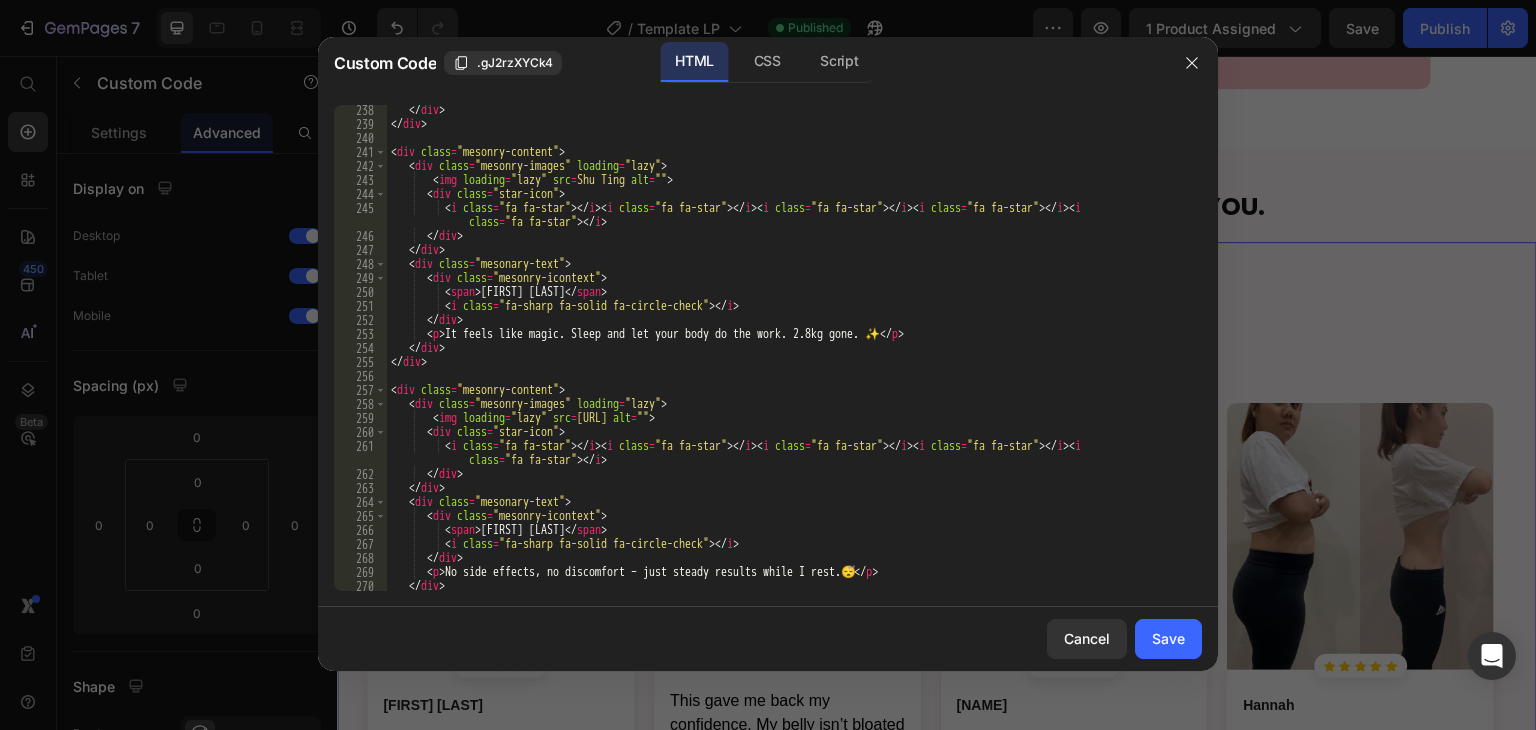 scroll, scrollTop: 3660, scrollLeft: 0, axis: vertical 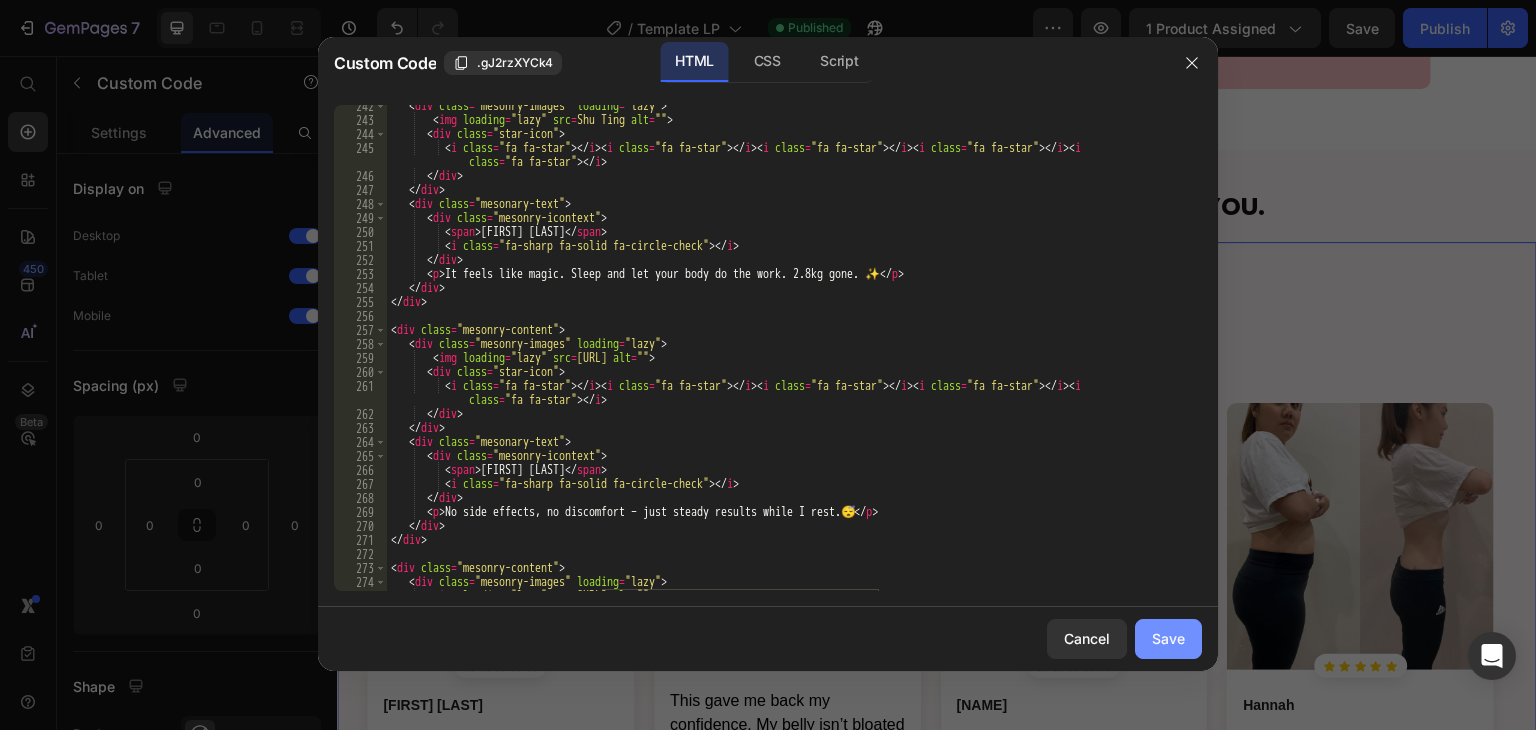drag, startPoint x: 1183, startPoint y: 637, endPoint x: 846, endPoint y: 583, distance: 341.29898 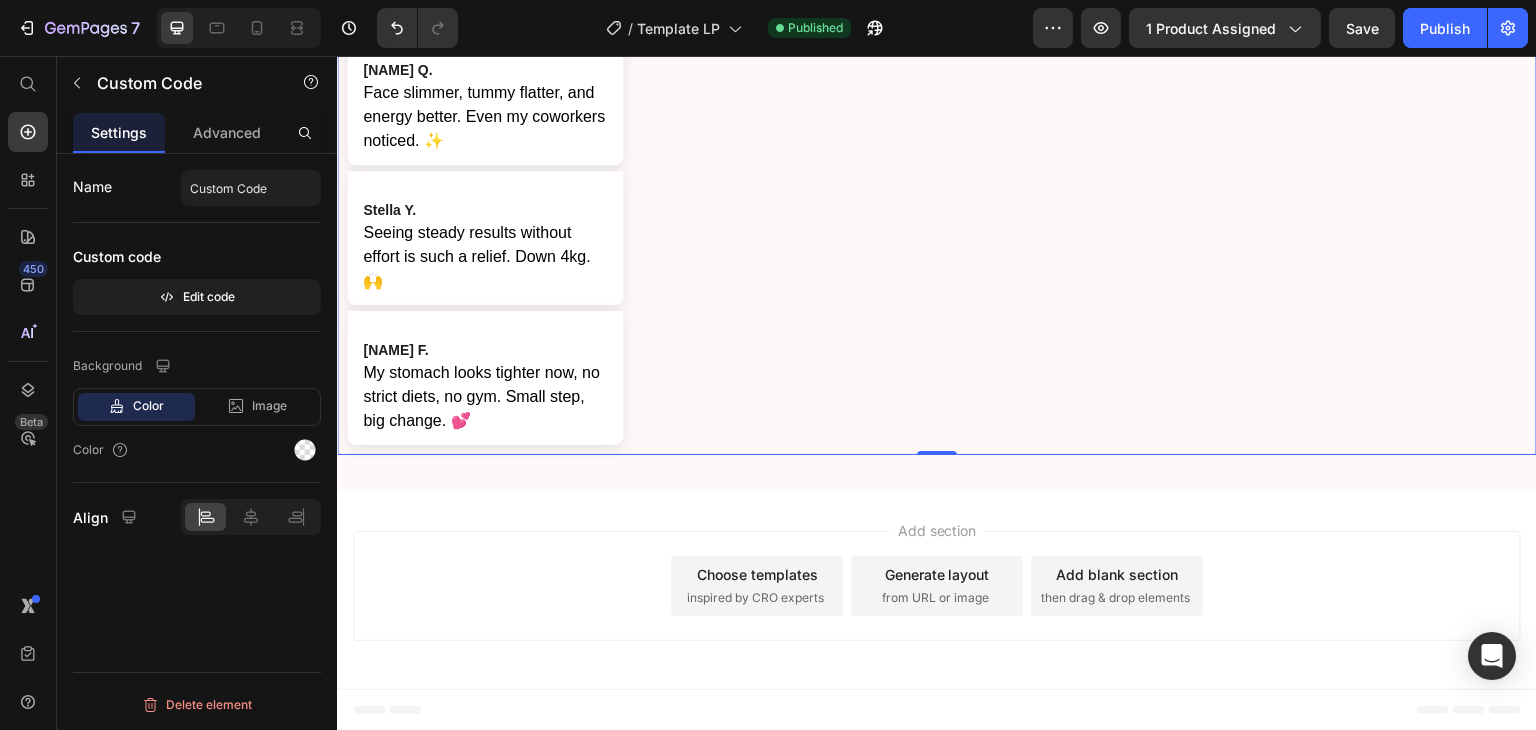scroll, scrollTop: 12534, scrollLeft: 0, axis: vertical 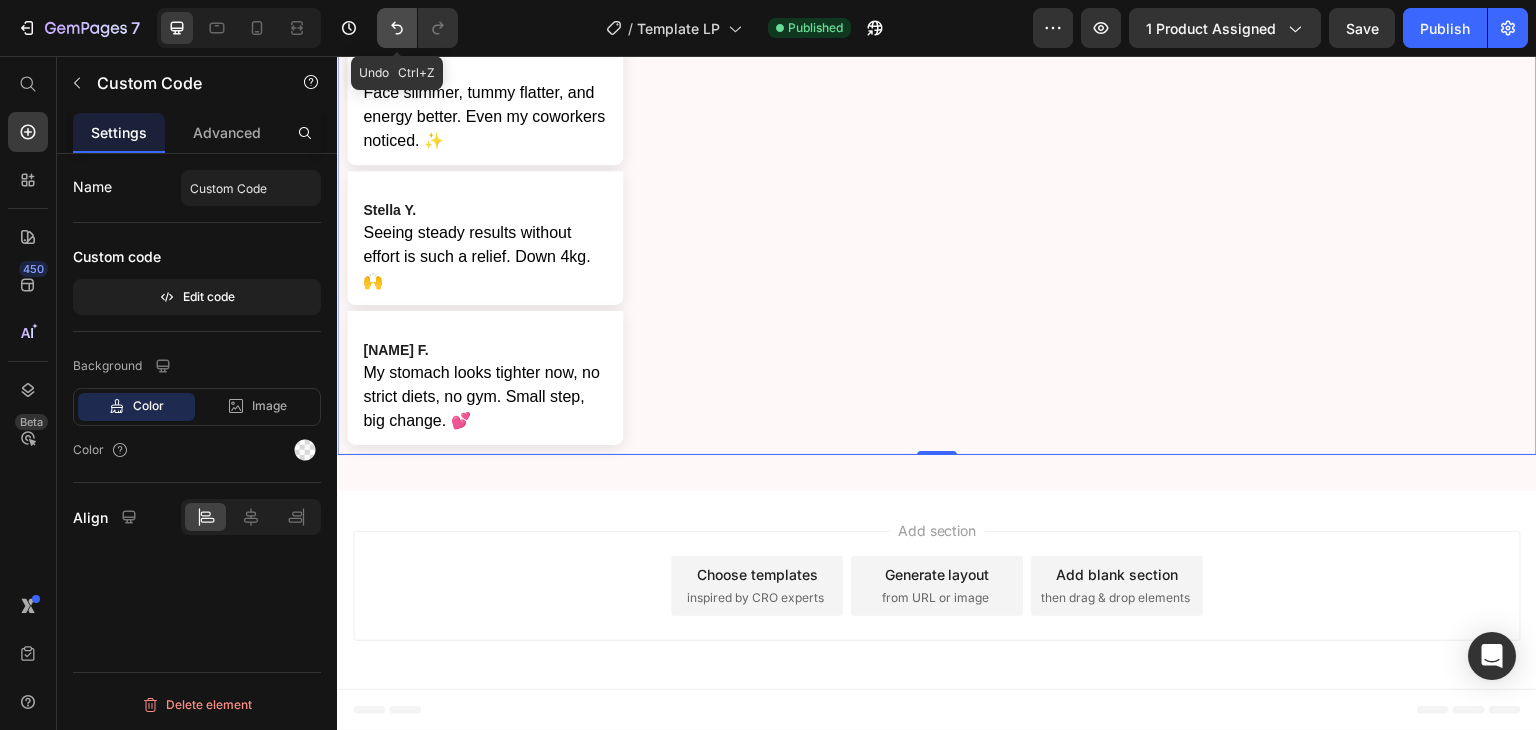 click 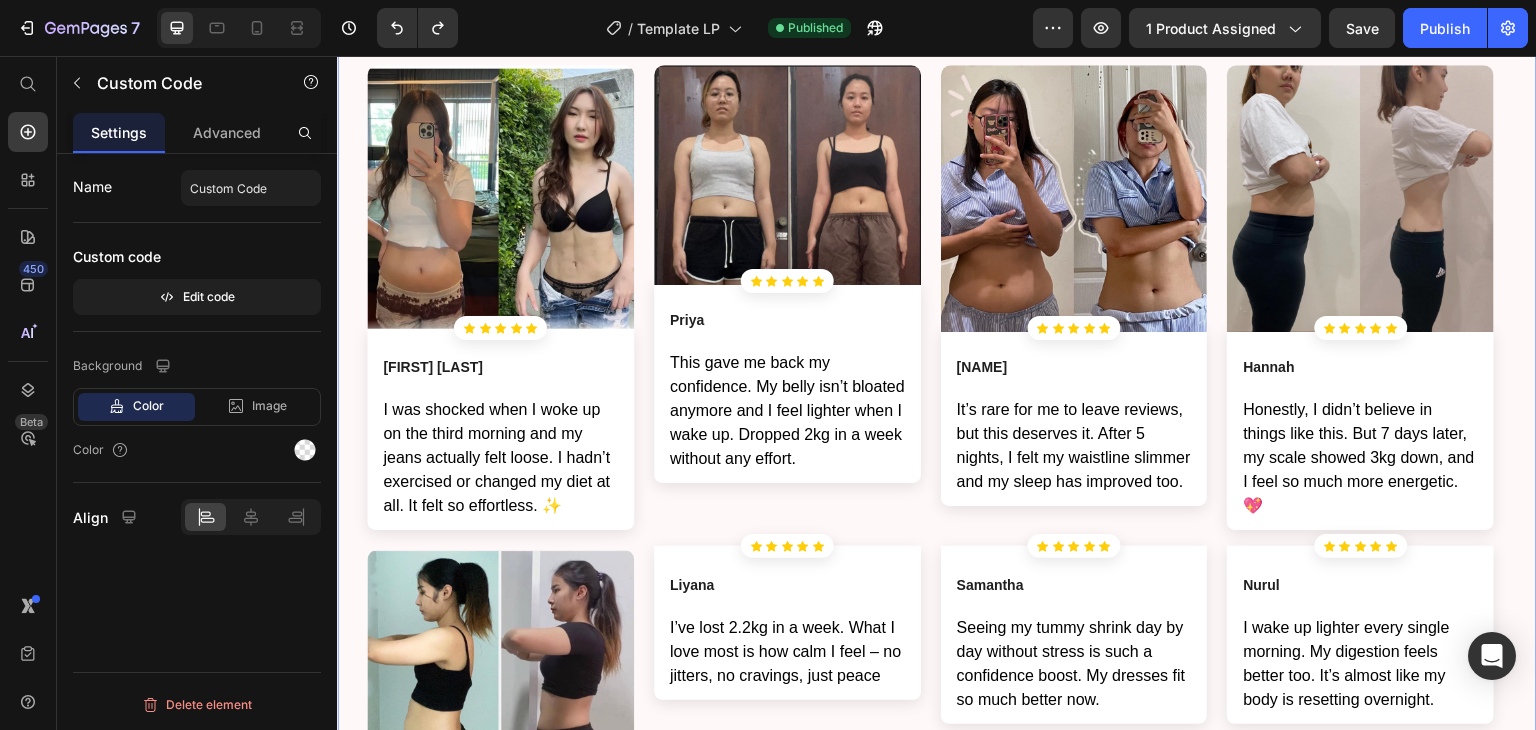 scroll, scrollTop: 6264, scrollLeft: 0, axis: vertical 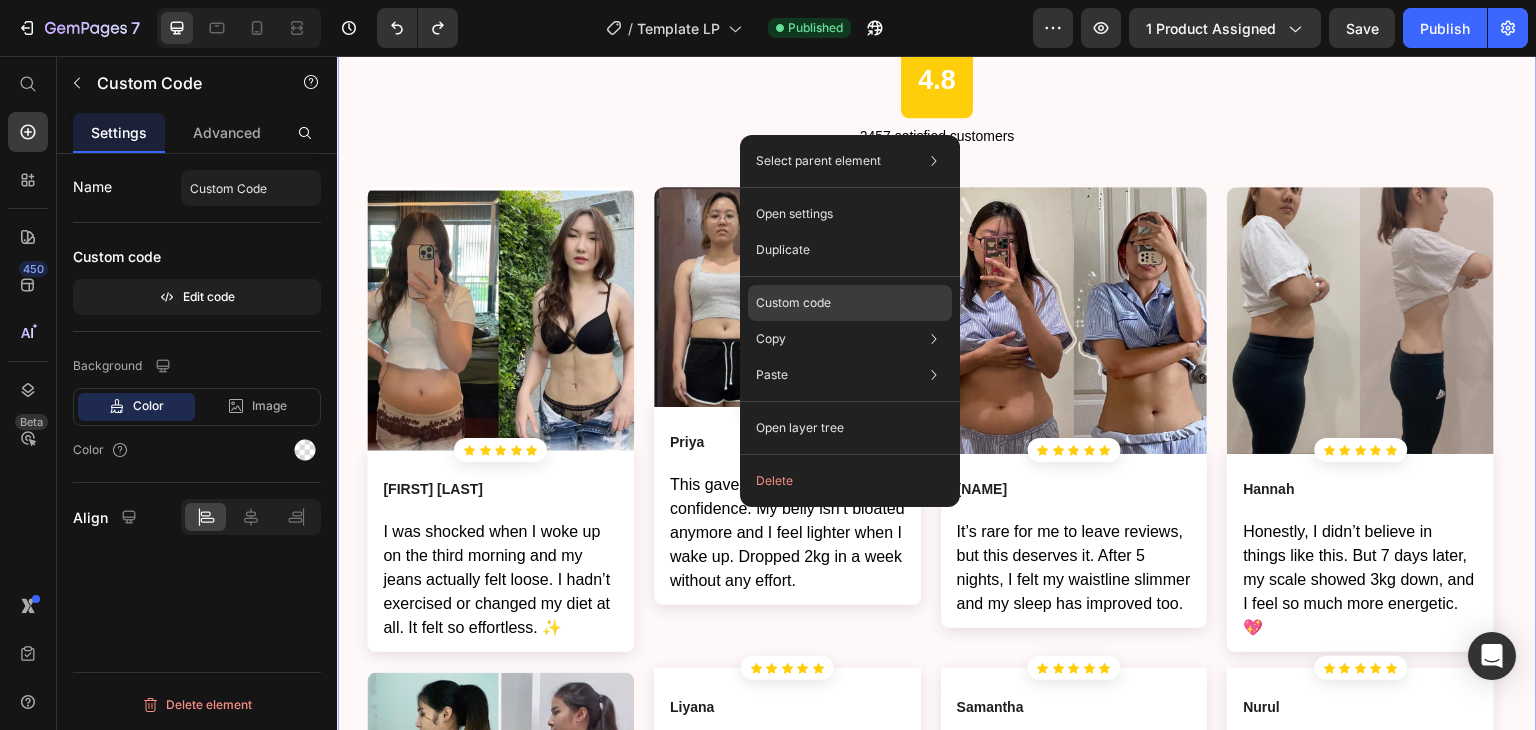 click on "Custom code" 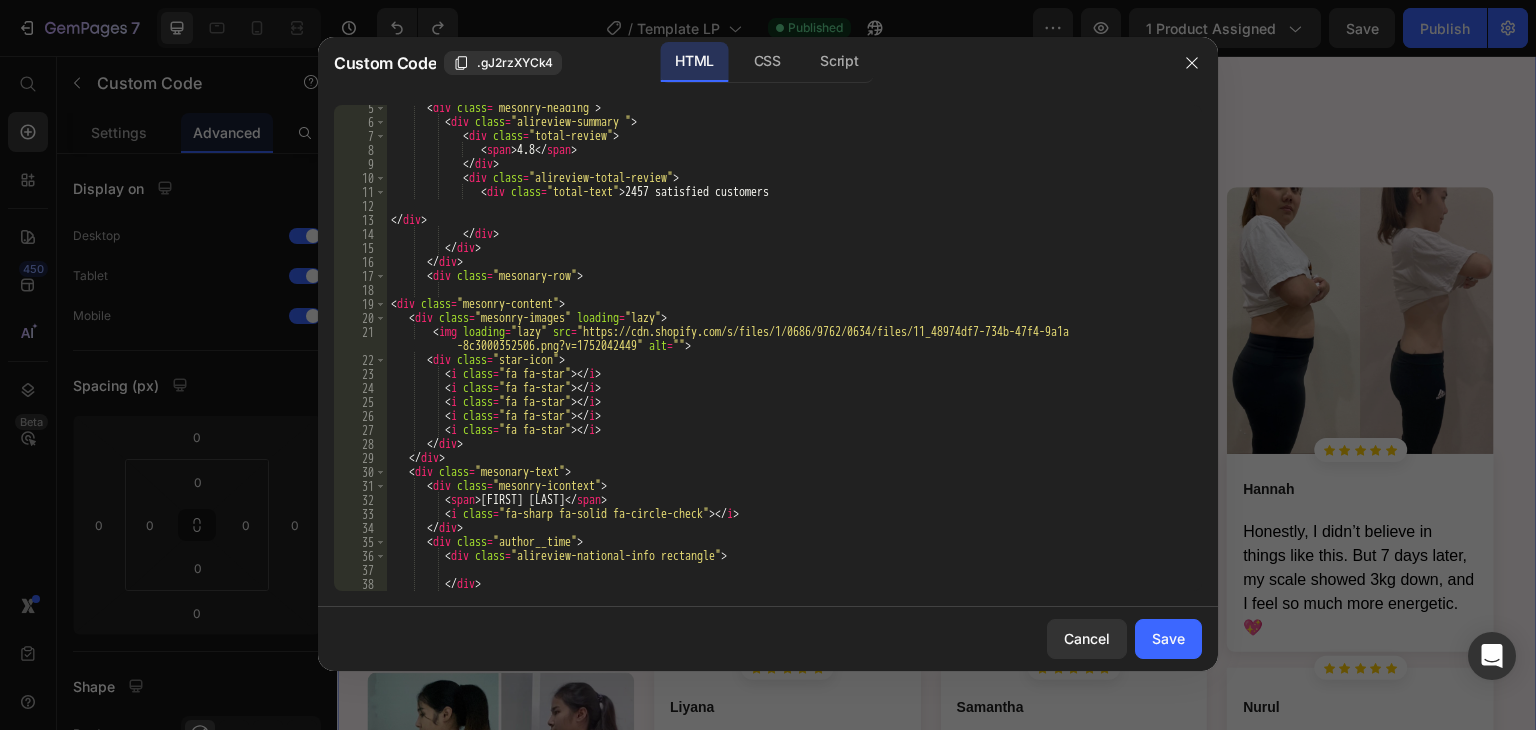 scroll, scrollTop: 60, scrollLeft: 0, axis: vertical 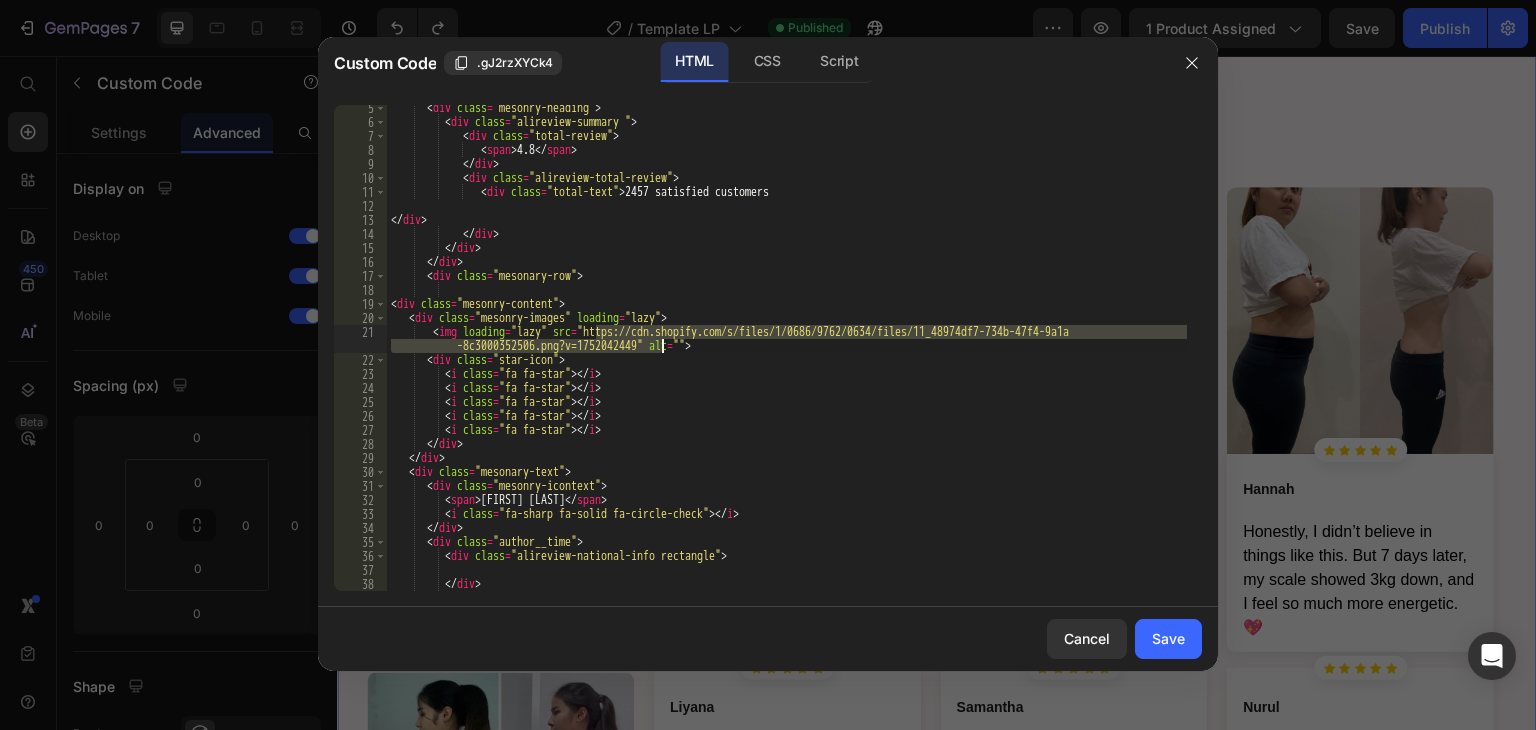drag, startPoint x: 597, startPoint y: 333, endPoint x: 661, endPoint y: 352, distance: 66.760765 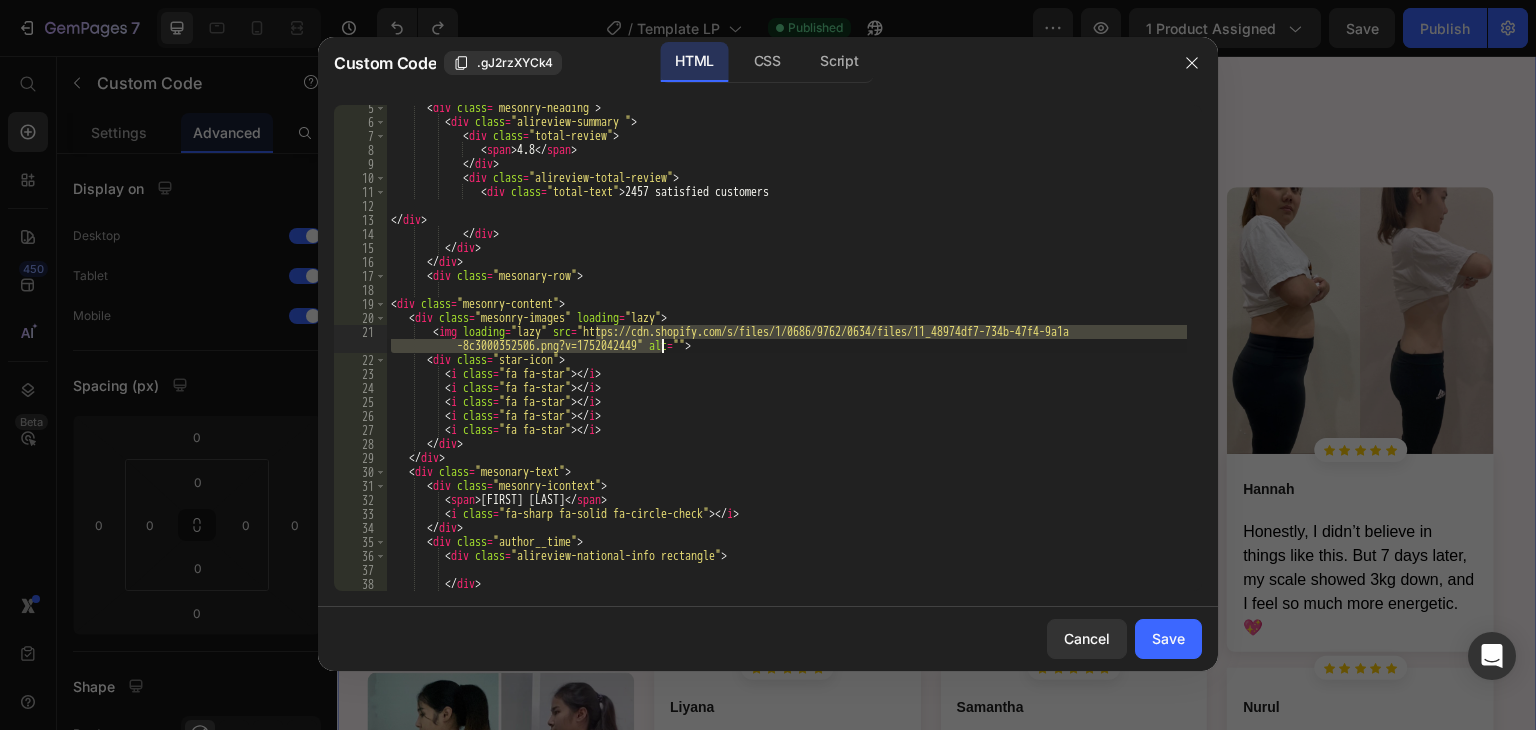 click on "< div   class = "mesonry-heading" >             < div   class = "alireview-summary " >                < div   class = "total-review" >                    < span > 4.8 </ span >                </ div >                < div   class = "alireview-total-review" >                    < div   class = "total-text" > 2457 satisfied customers </ div >                </ div >             </ div >         </ div >         < div   class = "mesonary-row" >              < div   class = "mesonry-content" >     < div   class = "mesonry-images"   loading = "lazy" >          < img   loading = "lazy"   src = "https://cdn.shopify.com/s/files/1/0686/9762/0634/files/11_48974df7-734b-47f4-9a1a             -8c3000352506.png?v=1752042449"   alt = "" >         < div   class = "star-icon" >             < i   class = "fa fa-star" > </ i >             < i   class = "fa fa-star" > </ i >             < i   class = "fa fa-star" > </ i >             < i   class = "fa fa-star" > </ i >             < i   class = "fa fa-star" >" at bounding box center (787, 358) 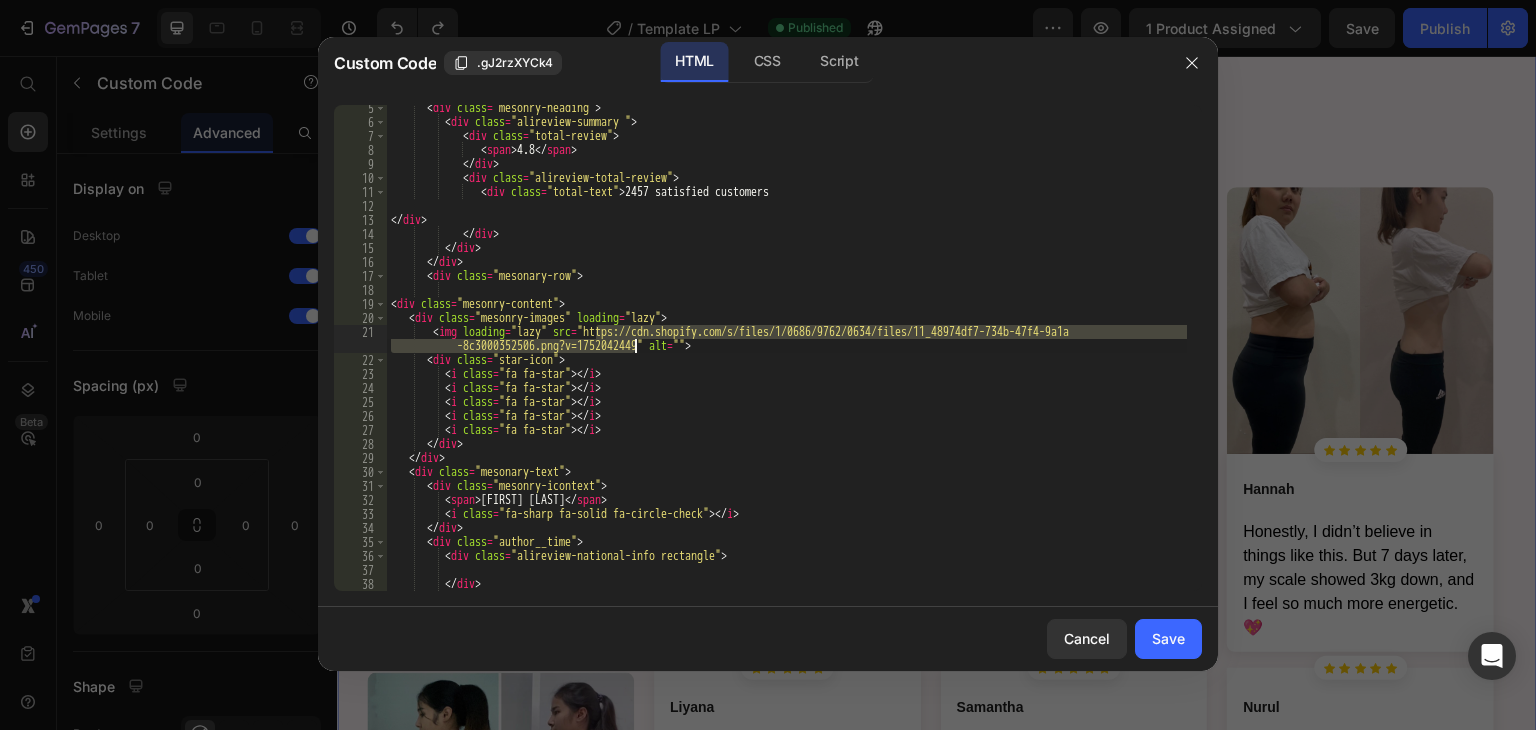 drag, startPoint x: 600, startPoint y: 331, endPoint x: 633, endPoint y: 342, distance: 34.785053 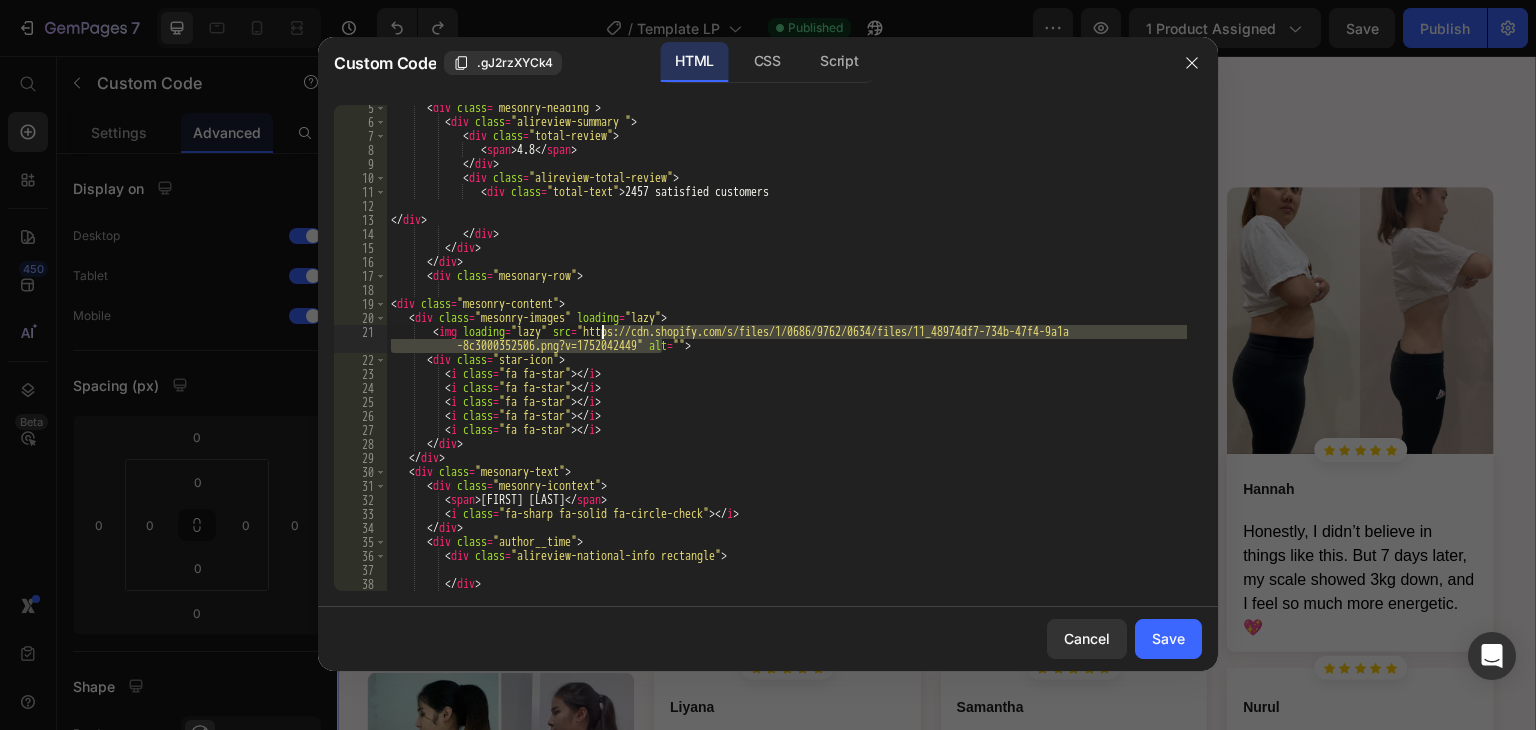 drag, startPoint x: 659, startPoint y: 350, endPoint x: 602, endPoint y: 334, distance: 59.20304 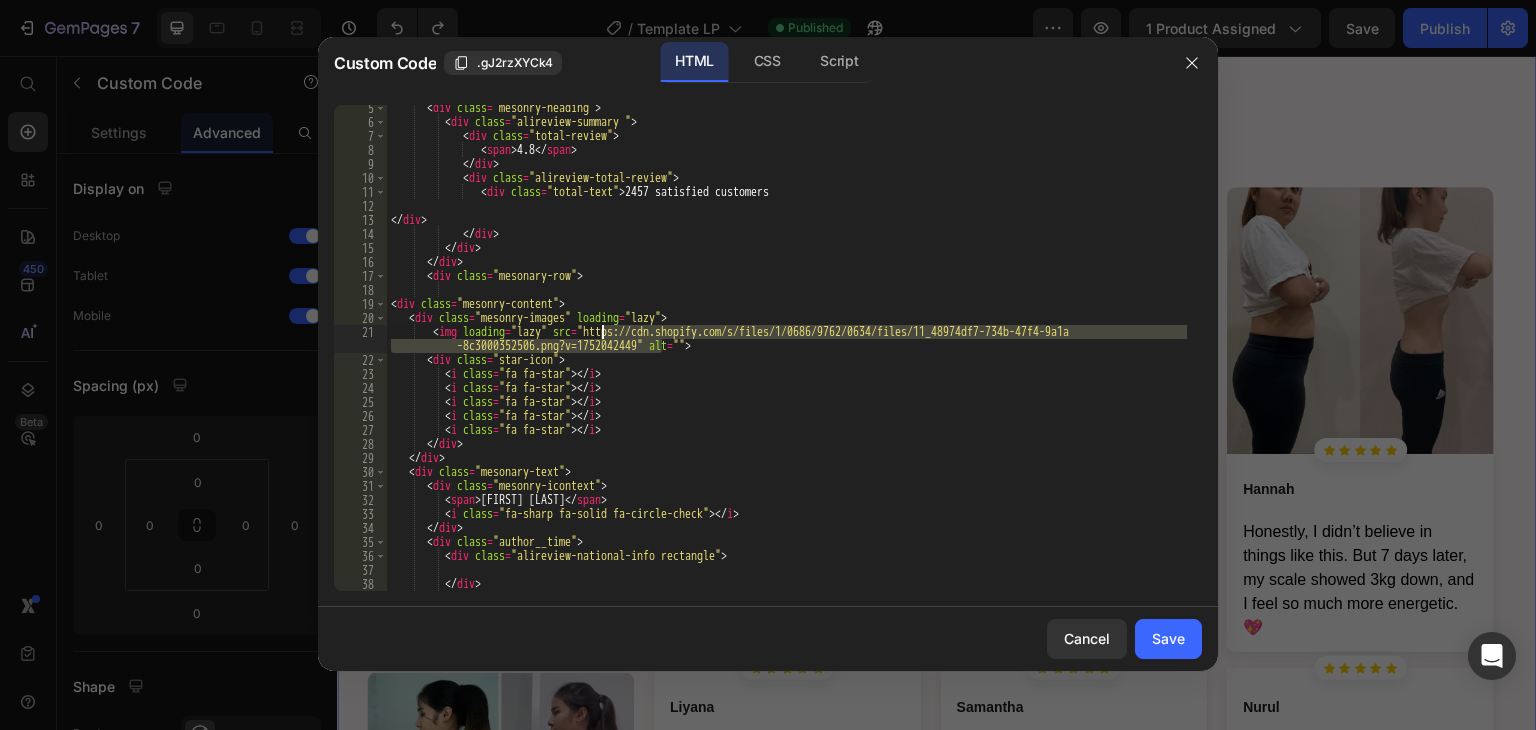 click on "< div   class = "mesonry-heading" >             < div   class = "alireview-summary " >                < div   class = "total-review" >                    < span > 4.8 </ span >                </ div >                < div   class = "alireview-total-review" >                    < div   class = "total-text" > 2457 satisfied customers </ div >                </ div >             </ div >         </ div >         < div   class = "mesonary-row" >              < div   class = "mesonry-content" >     < div   class = "mesonry-images"   loading = "lazy" >          < img   loading = "lazy"   src = "https://cdn.shopify.com/s/files/1/0686/9762/0634/files/11_48974df7-734b-47f4-9a1a             -8c3000352506.png?v=1752042449"   alt = "" >         < div   class = "star-icon" >             < i   class = "fa fa-star" > </ i >             < i   class = "fa fa-star" > </ i >             < i   class = "fa fa-star" > </ i >             < i   class = "fa fa-star" > </ i >             < i   class = "fa fa-star" >" at bounding box center [787, 358] 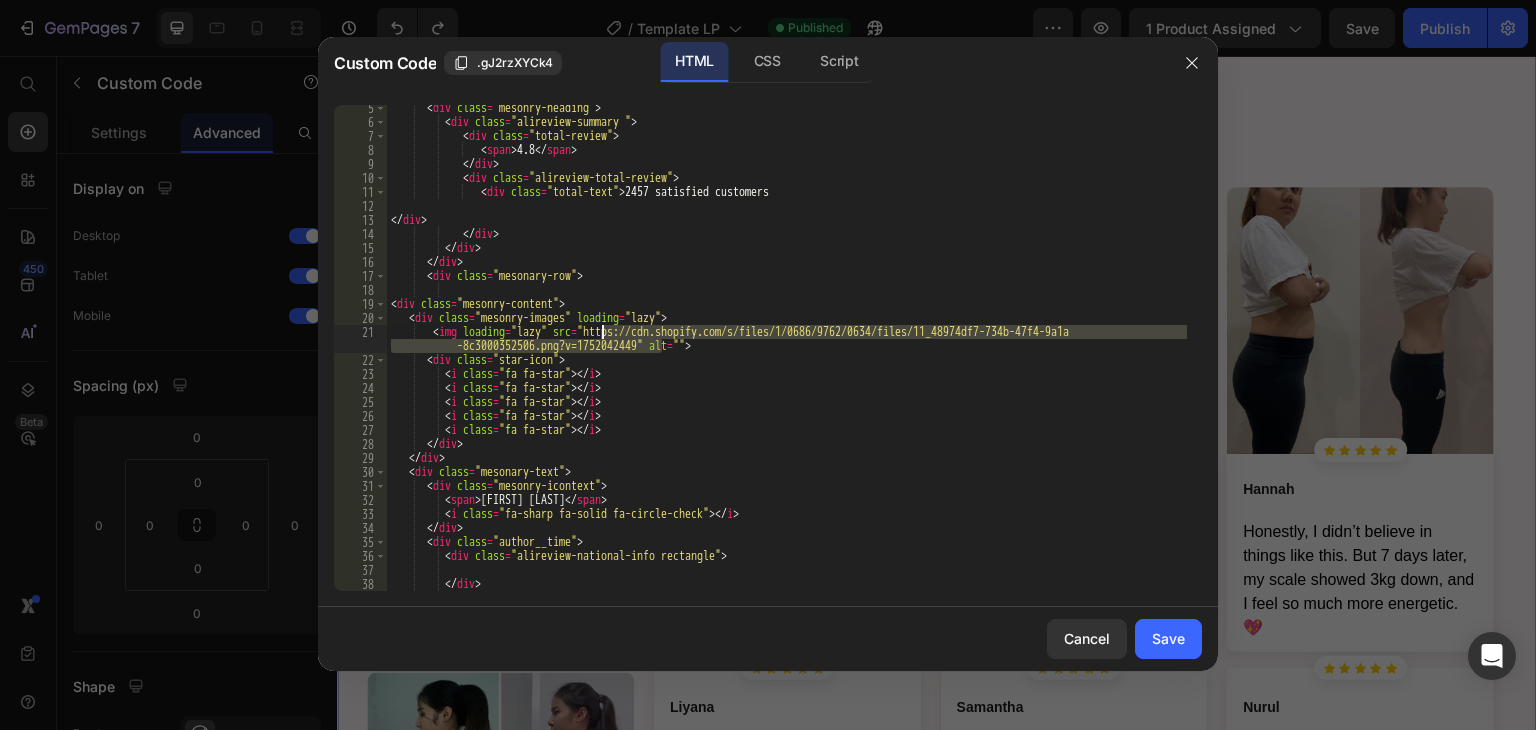 paste on "71zLHVJXutL.webp?v=1752497946" 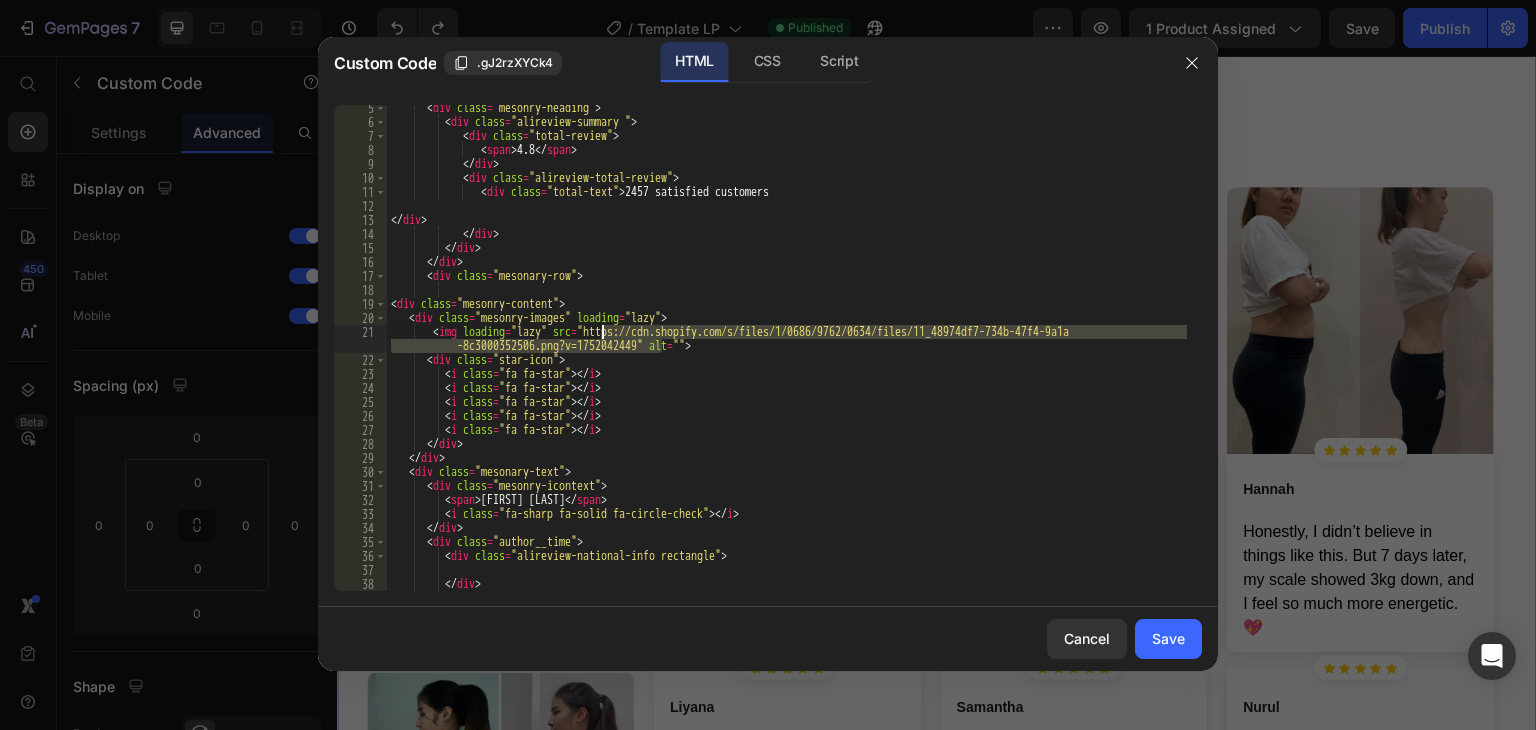type 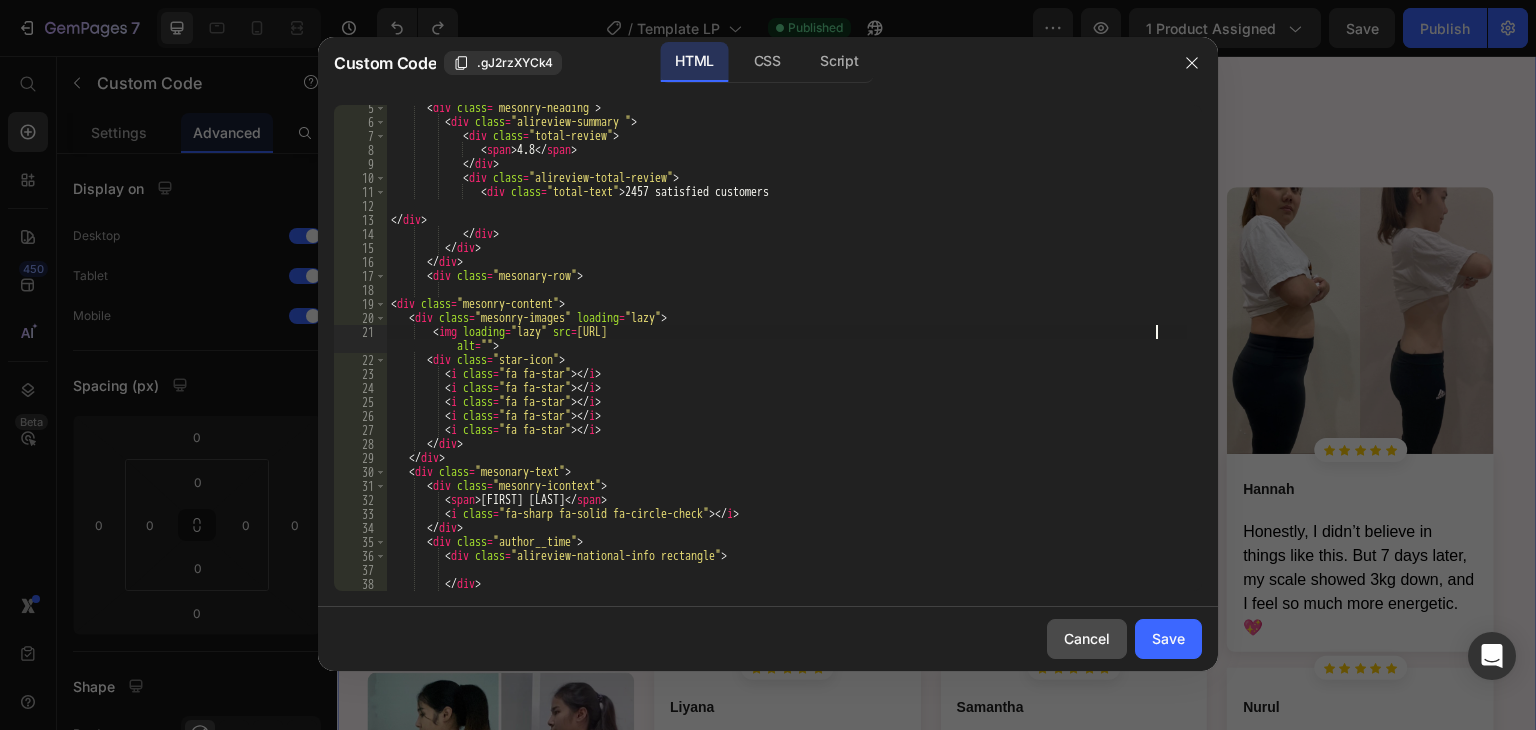 click on "Cancel" at bounding box center (1087, 638) 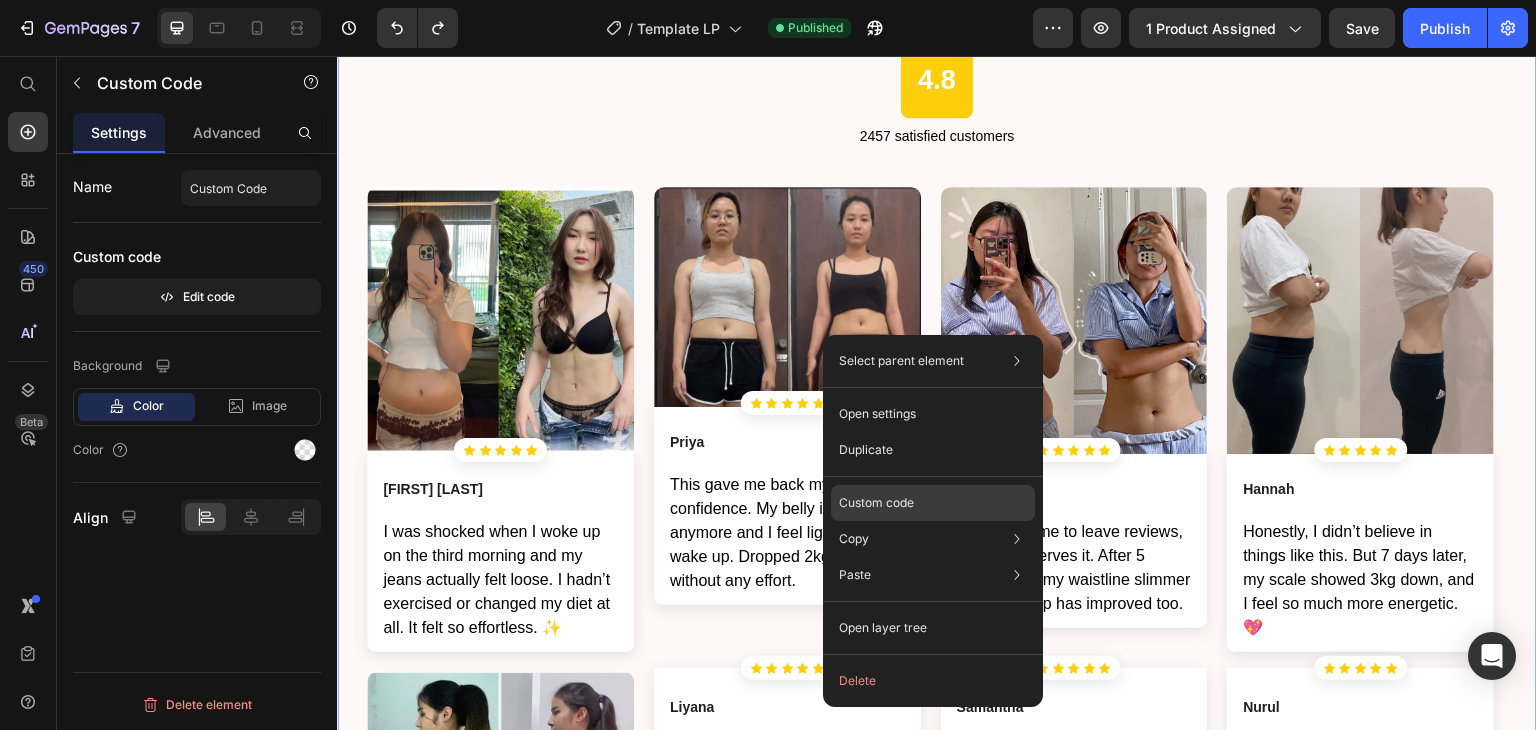 click on "Custom code" 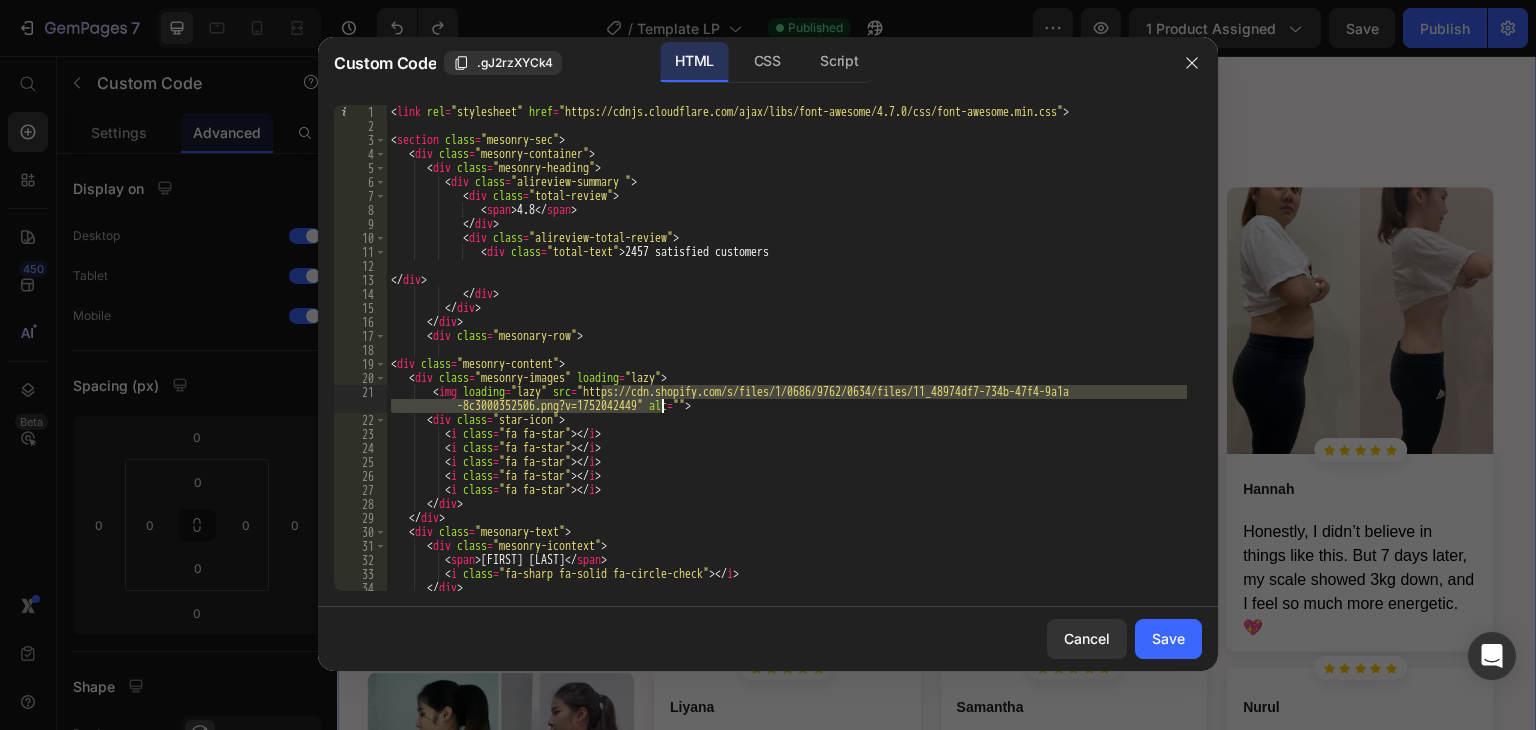 drag, startPoint x: 601, startPoint y: 393, endPoint x: 660, endPoint y: 412, distance: 61.983868 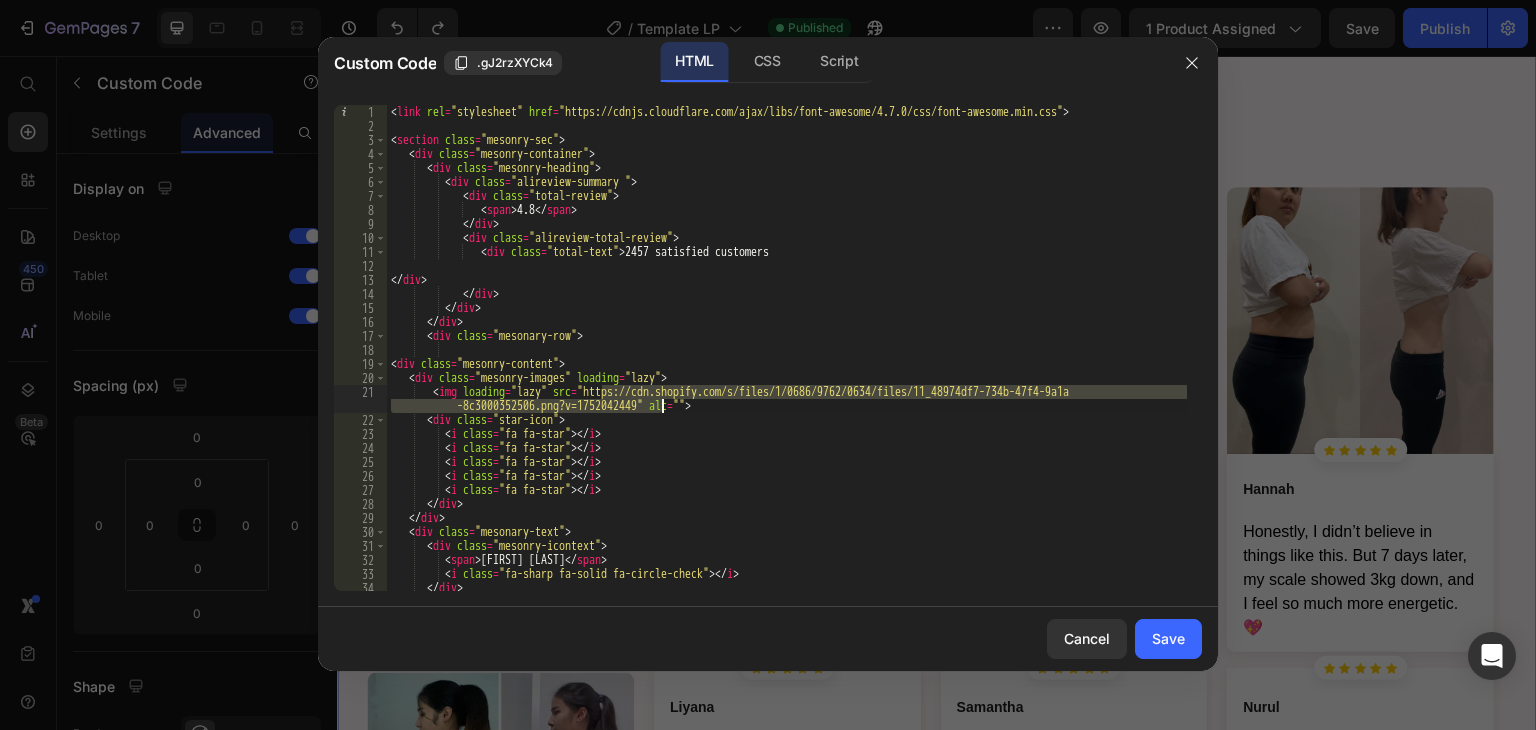 click on "< link   rel = "stylesheet"   href = "https://cdnjs.cloudflare.com/ajax/libs/font-awesome/4.7.0/css/font-awesome.min.css" > < section   class = "mesonry-sec" >     < div   class = "mesonry-container" >         < div   class = "mesonry-heading" >             < div   class = "alireview-summary " >                < div   class = "total-review" >                    < span > 4.8 </ span >                </ div >                < div   class = "alireview-total-review" >                    < div   class = "total-text" > 2457 satisfied customers </ div >                </ div >             </ div >         </ div >         < div   class = "mesonary-row" >              < div   class = "mesonry-content" >     < div   class = "mesonry-images"   loading = "lazy" >          < img   loading = "lazy"   src = "https://cdn.shopify.com/s/files/1/0686/9762/0634/files/11_48974df7-734b-47f4-9a1a             -8c3000352506.png?v=1752042449"   alt = "" >         < div   class = "star-icon" >             < i   class = > </" at bounding box center [787, 362] 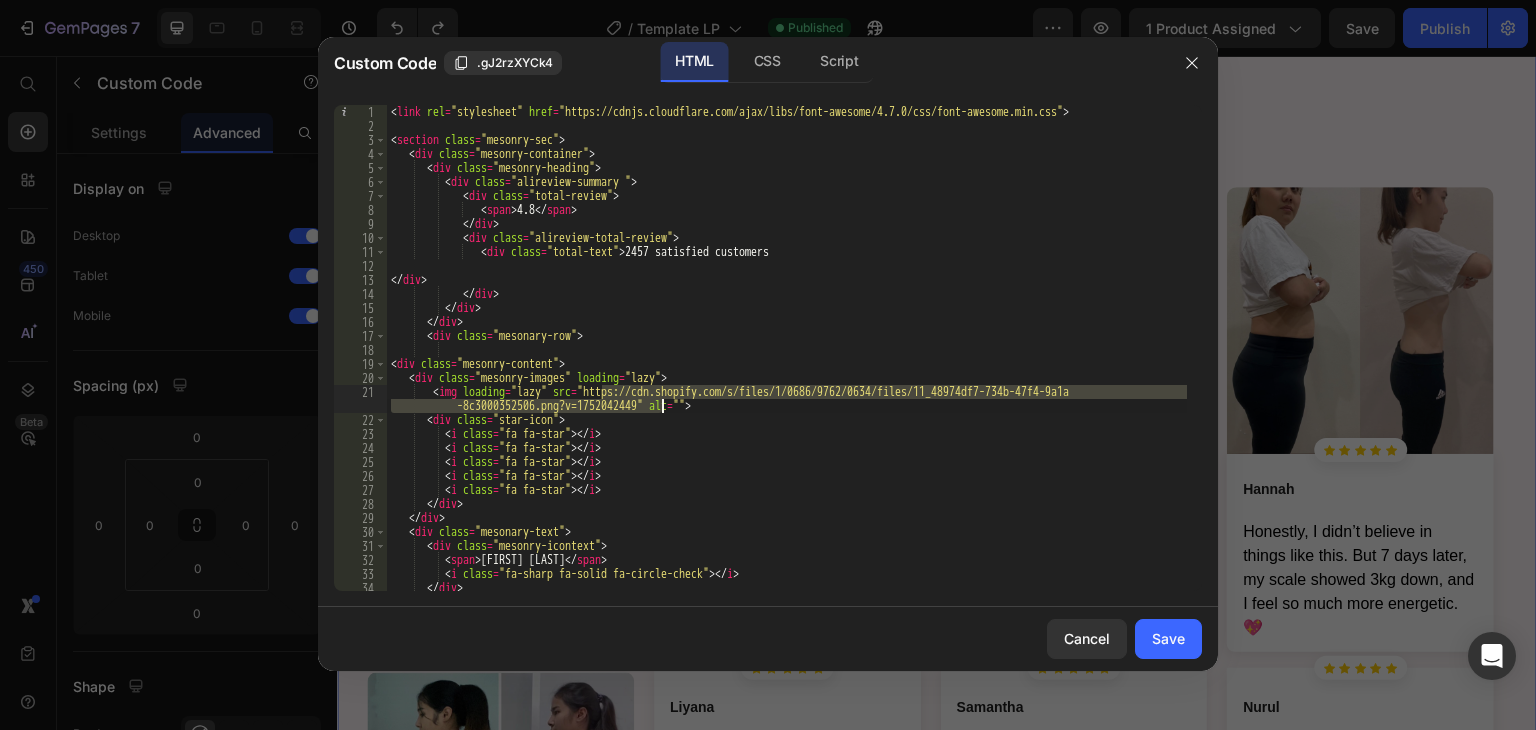 paste on "[FILENAME]" 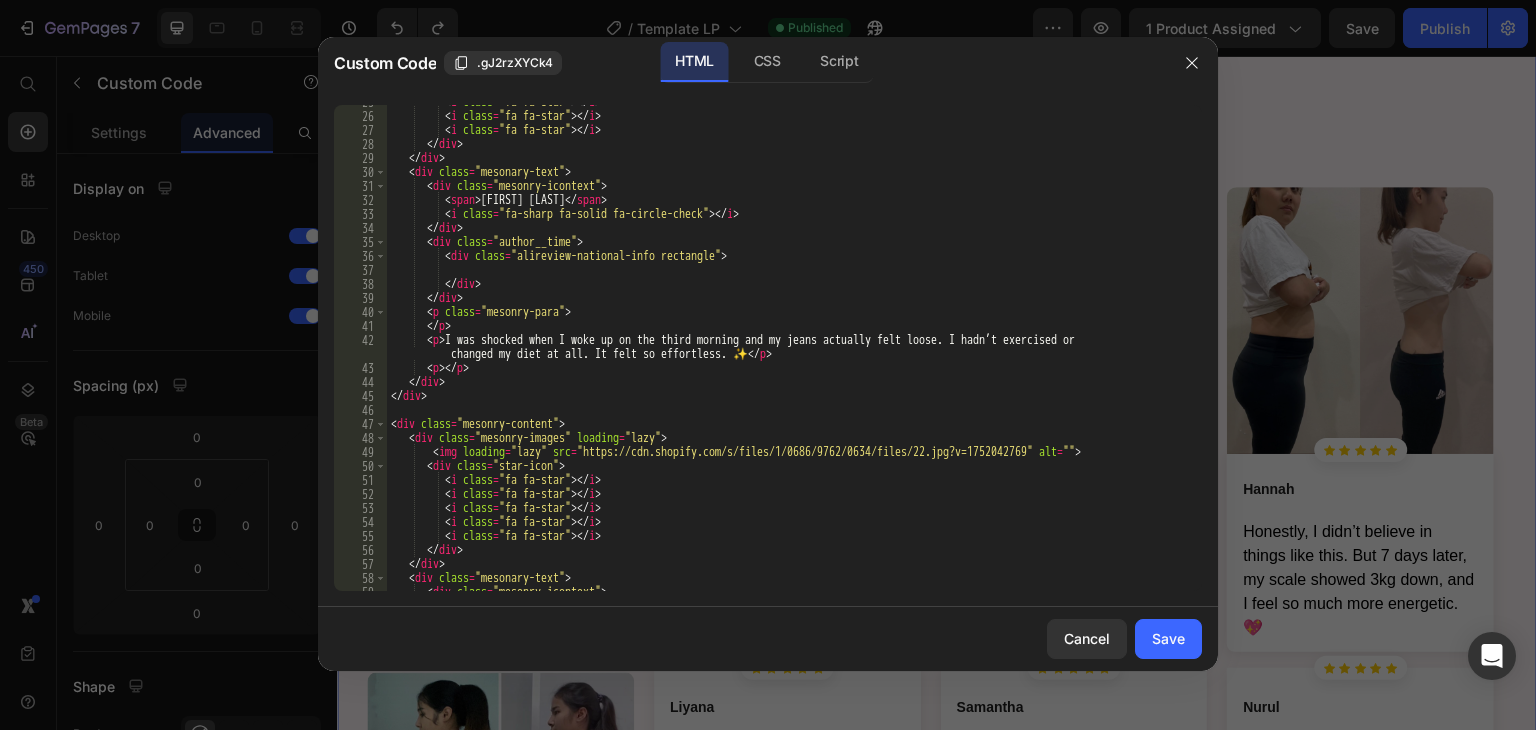 scroll, scrollTop: 420, scrollLeft: 0, axis: vertical 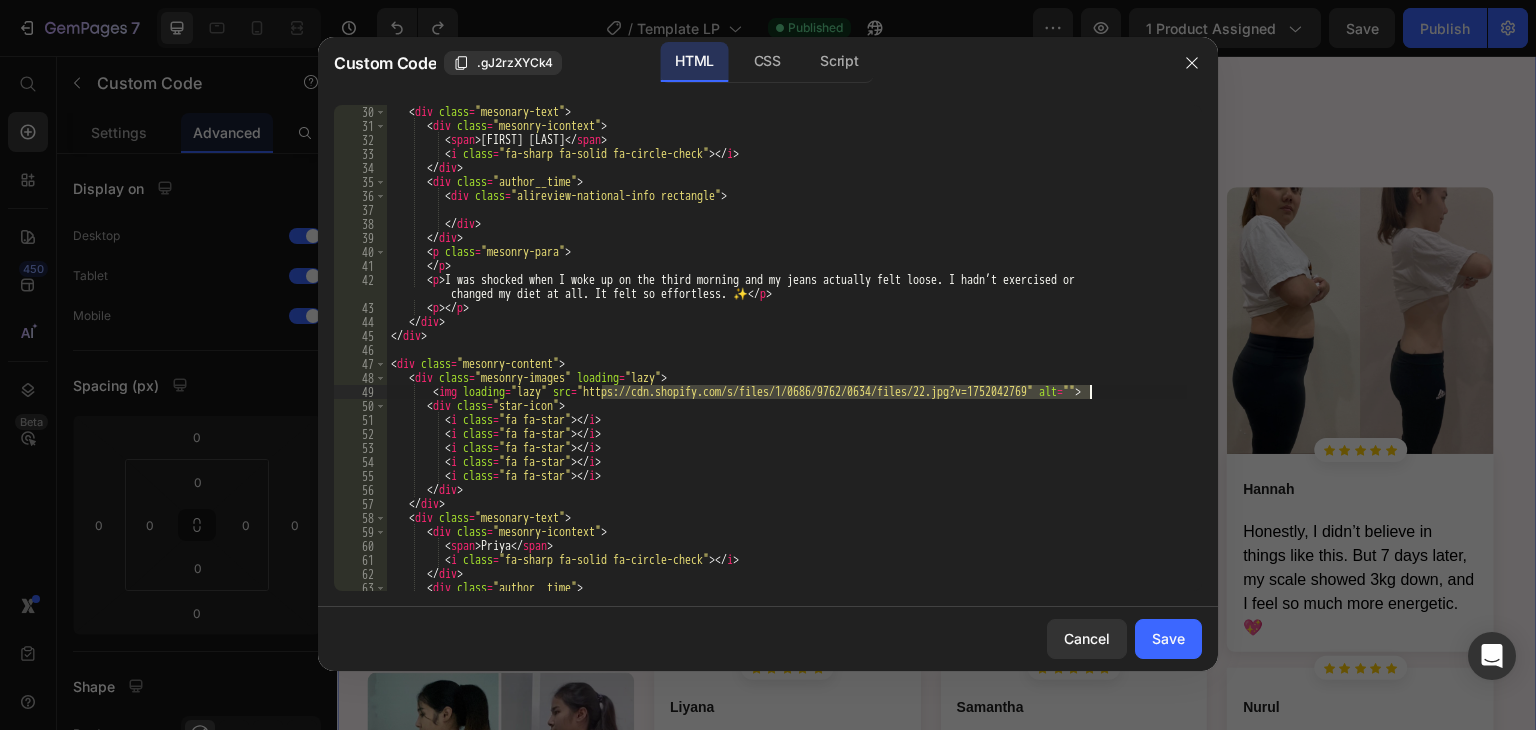 drag, startPoint x: 603, startPoint y: 390, endPoint x: 1091, endPoint y: 389, distance: 488.00104 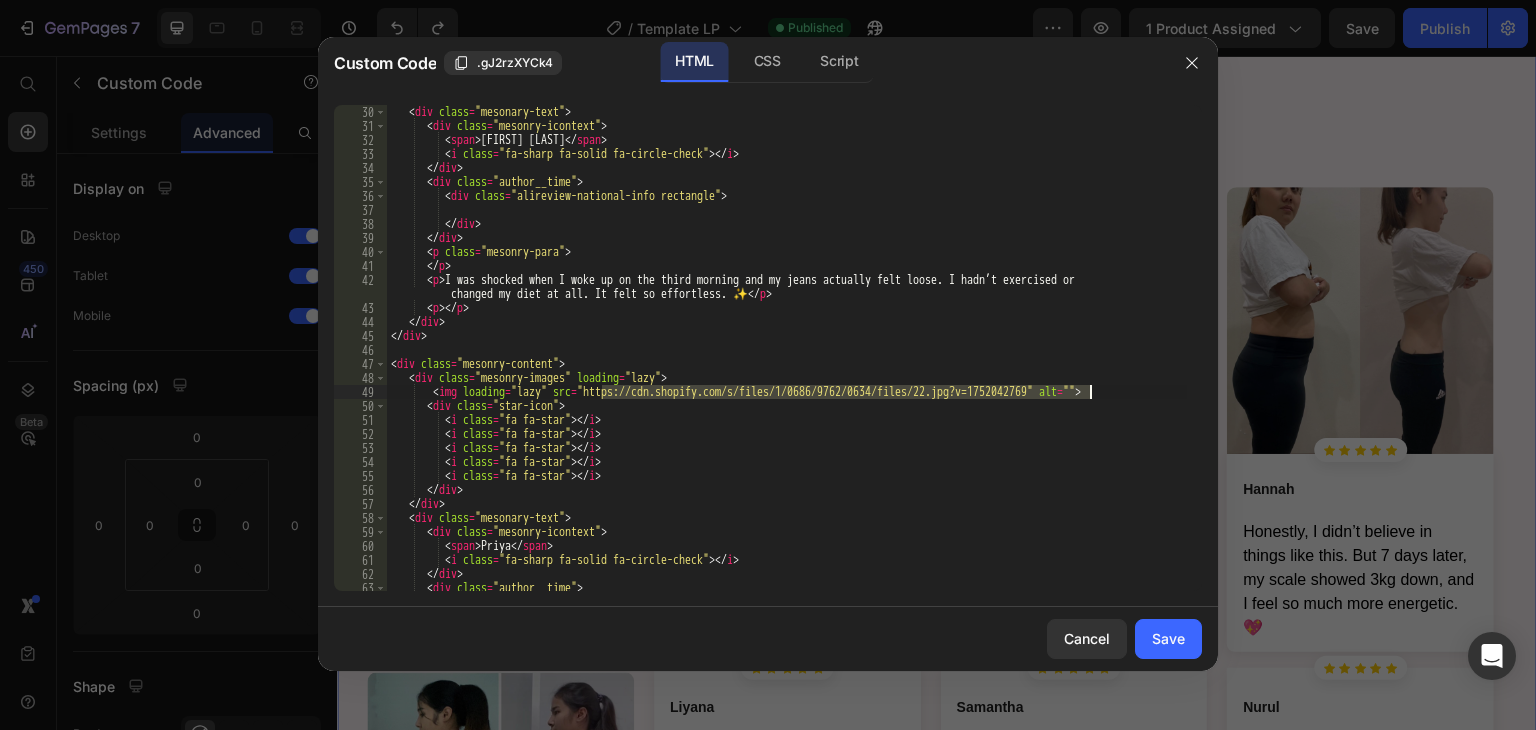 click on "Mei Ling" at bounding box center (787, 362) 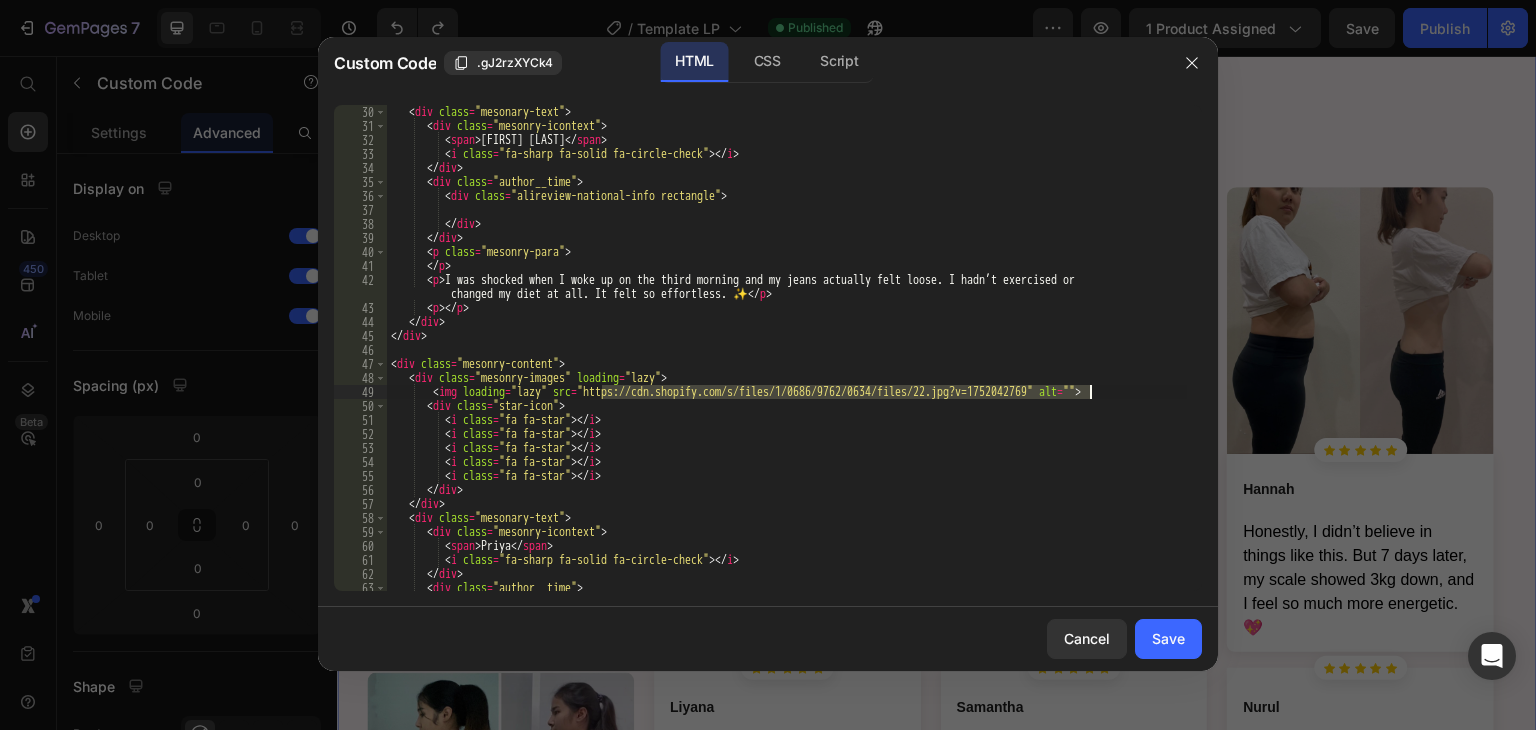 paste on "gempages_572473560199595232-c705dff7-970d-4aab-8434-72fb8e263a02.webp?v=1752497946" 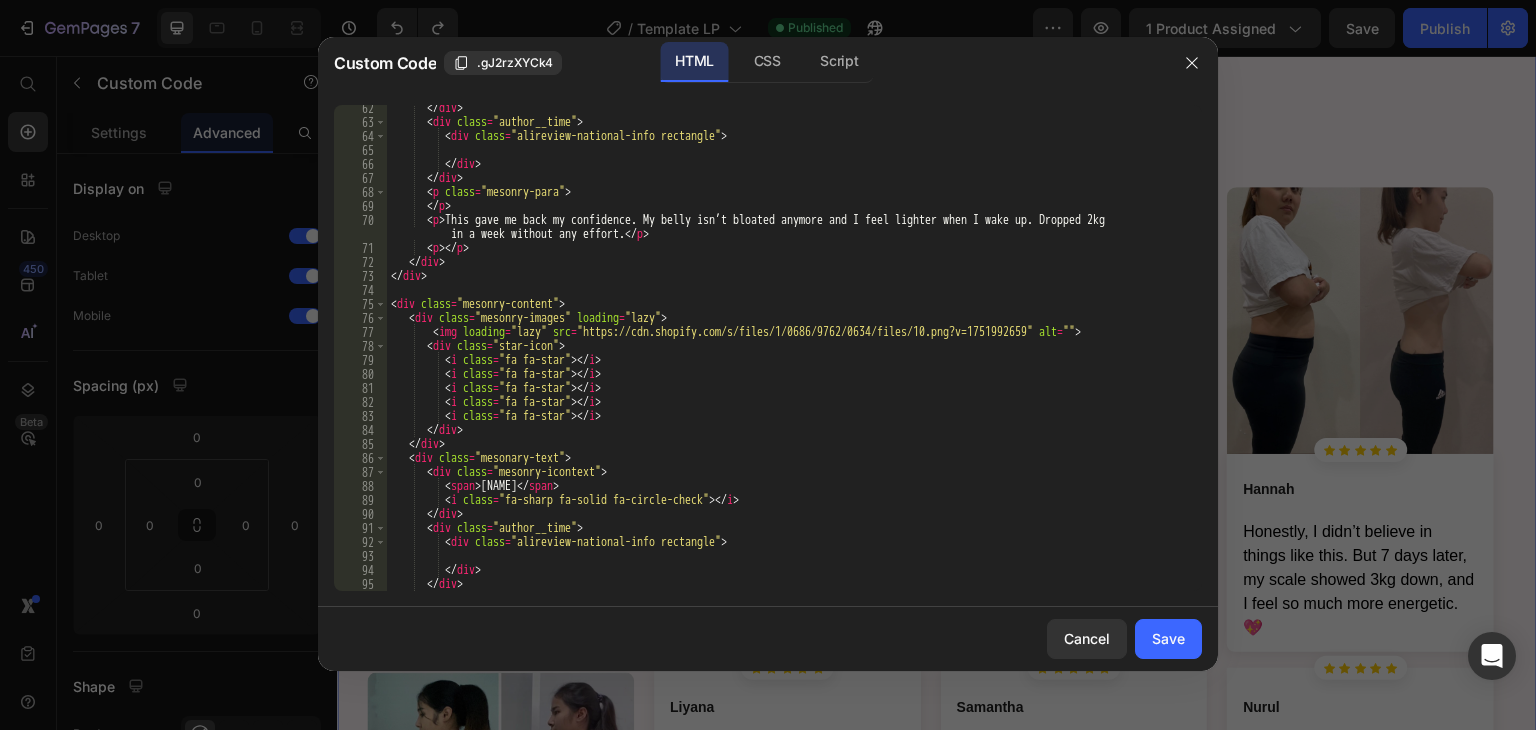 scroll, scrollTop: 960, scrollLeft: 0, axis: vertical 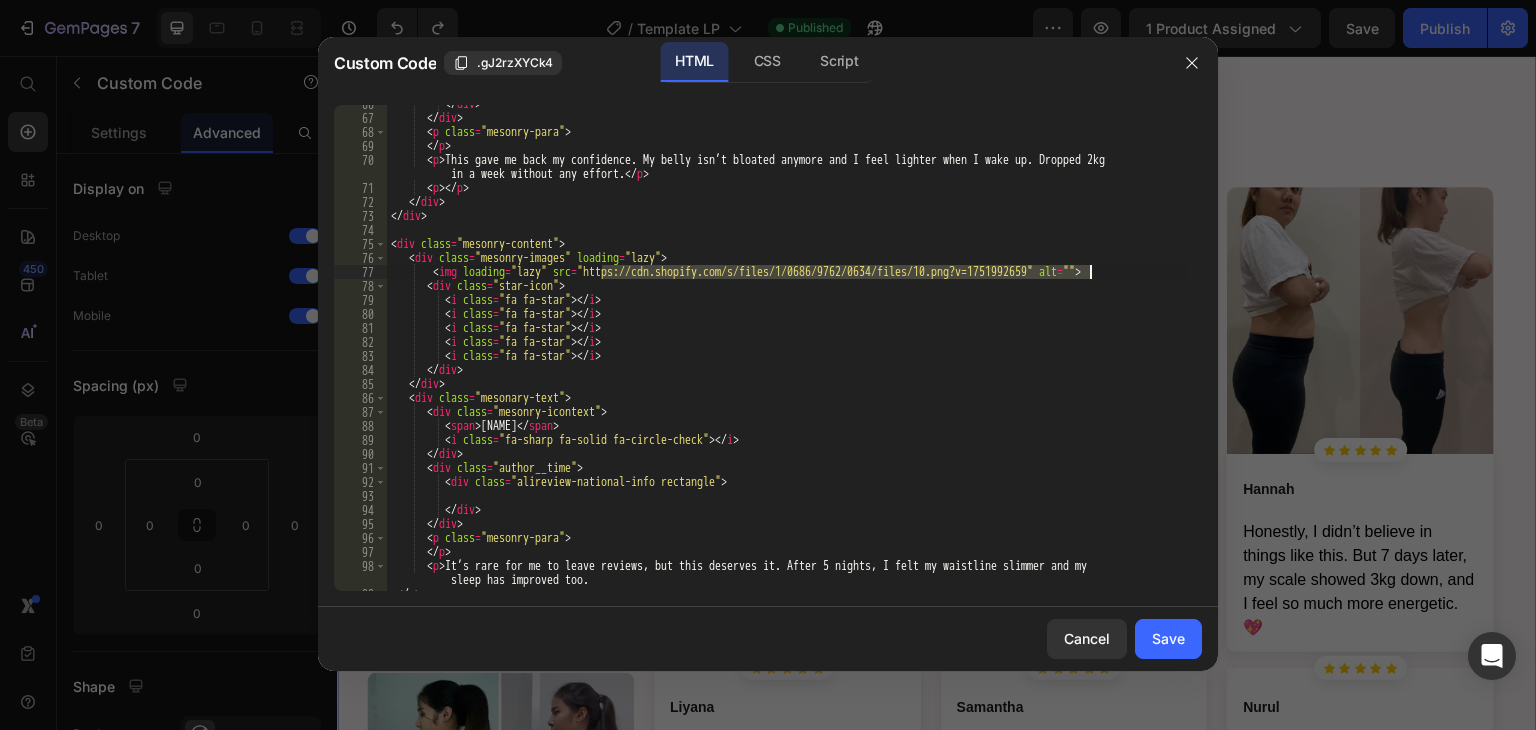 drag, startPoint x: 604, startPoint y: 277, endPoint x: 1091, endPoint y: 268, distance: 487.08316 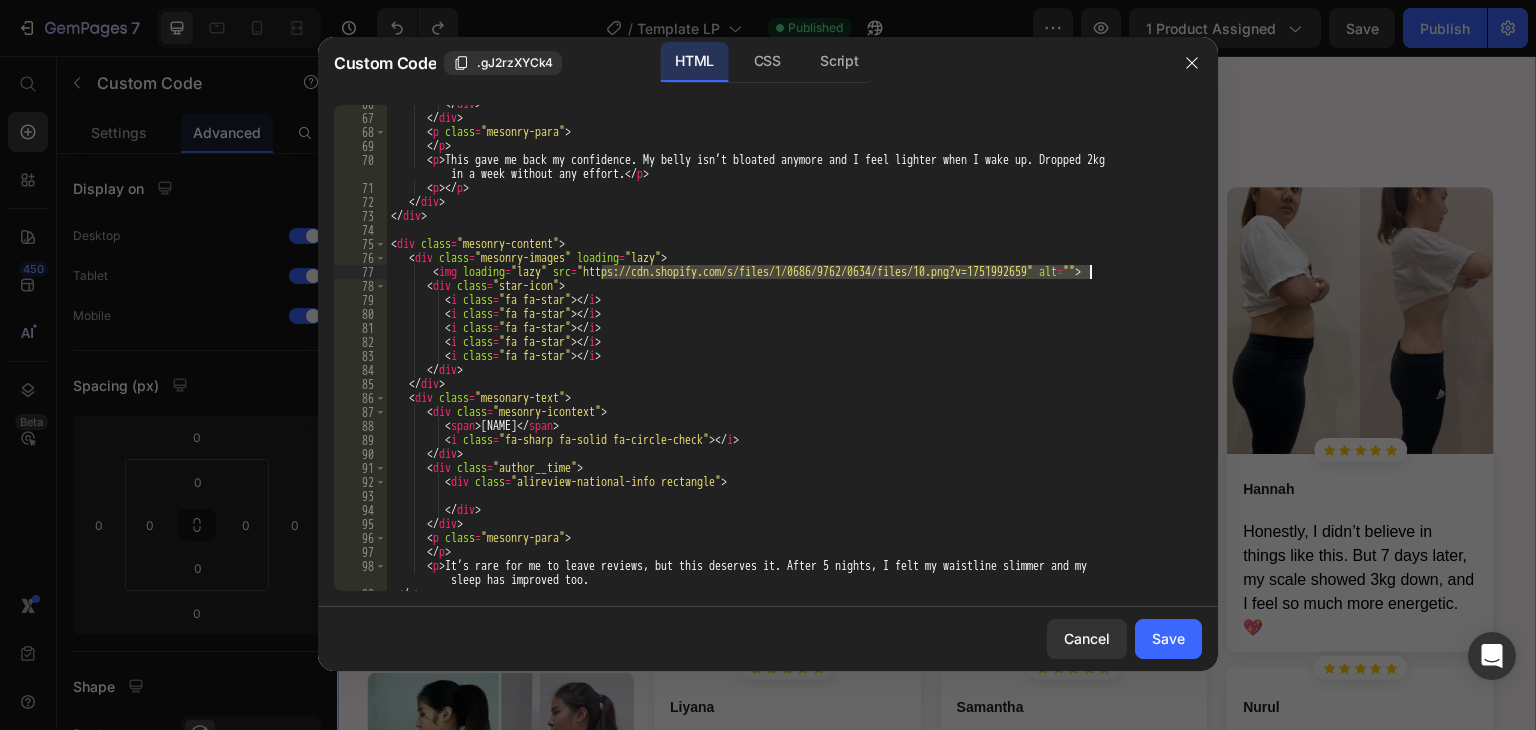 click on "This gave me back my confidence. My belly isn’t bloated anymore and I feel lighter when I wake up. Dropped 2kg             in a week without any effort.
[FIRST]" at bounding box center (787, 354) 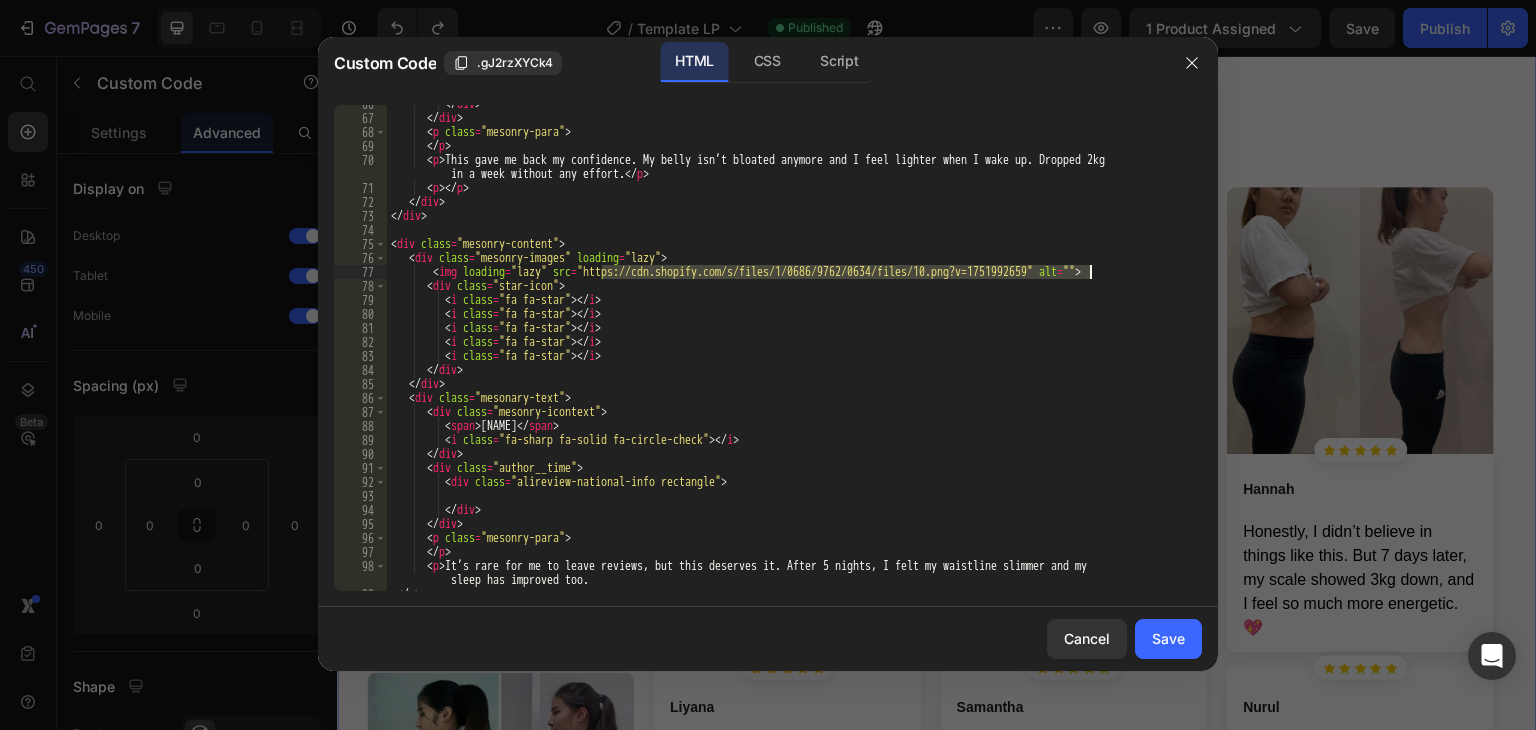 paste on "71zLHVJXutL.webp?v=1752497946" 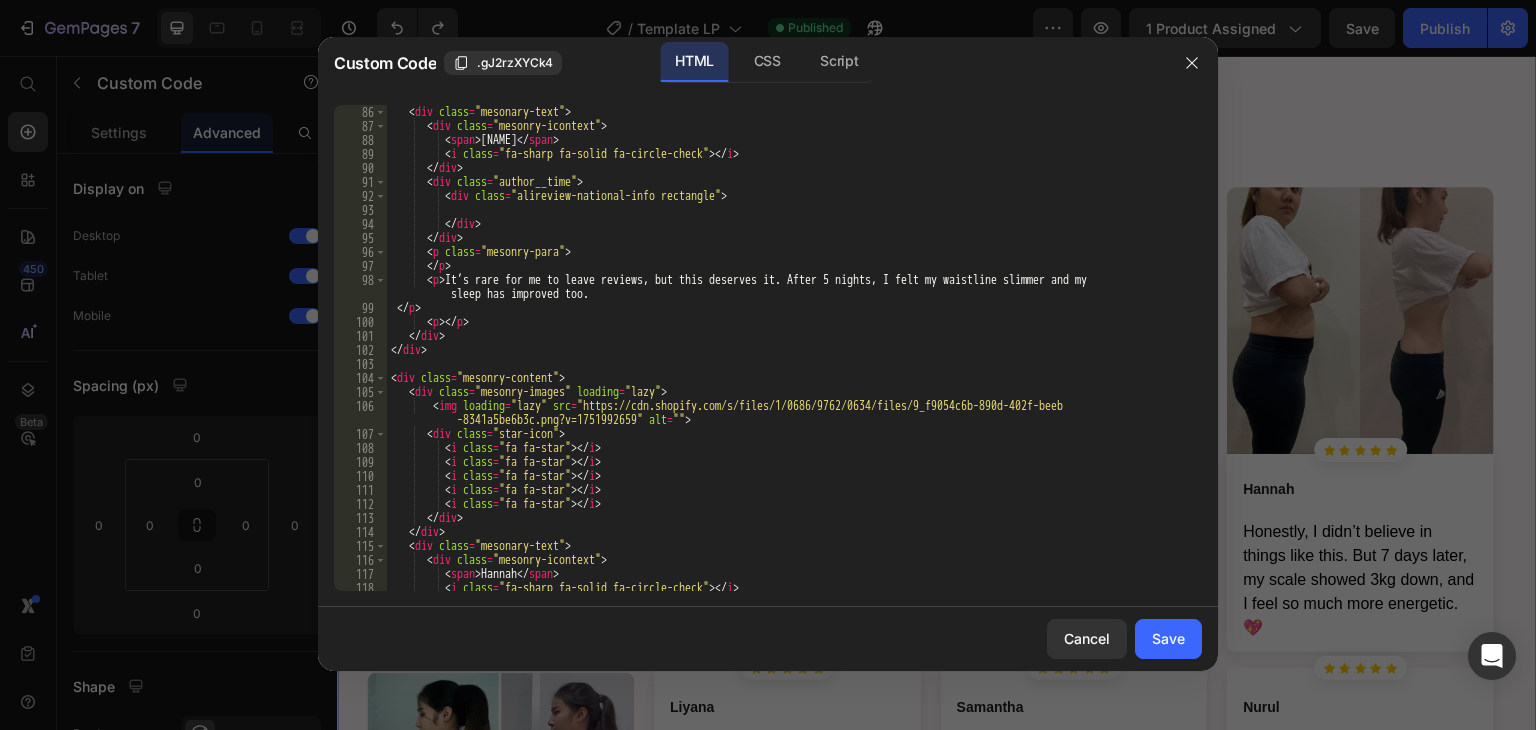 scroll, scrollTop: 1320, scrollLeft: 0, axis: vertical 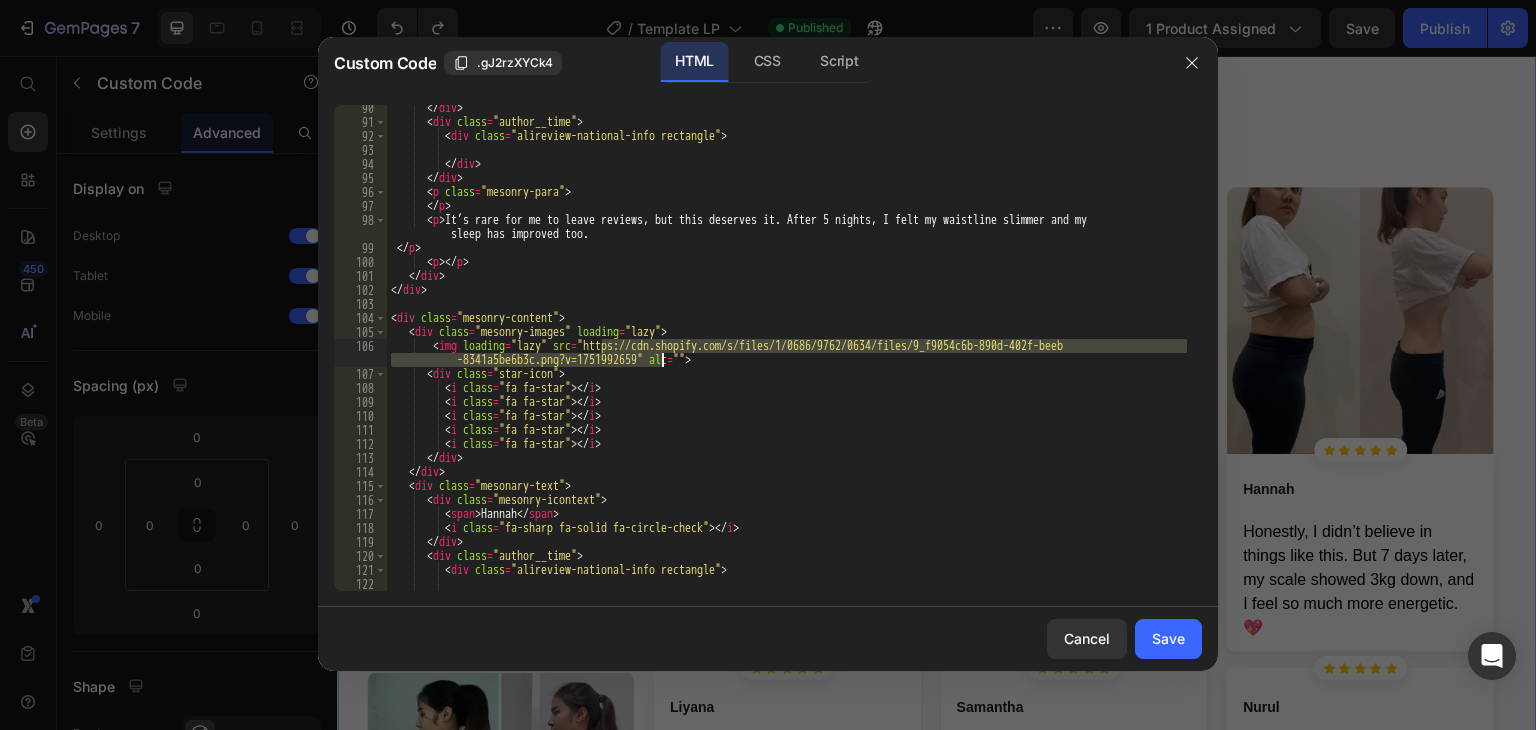 drag, startPoint x: 602, startPoint y: 348, endPoint x: 660, endPoint y: 364, distance: 60.166435 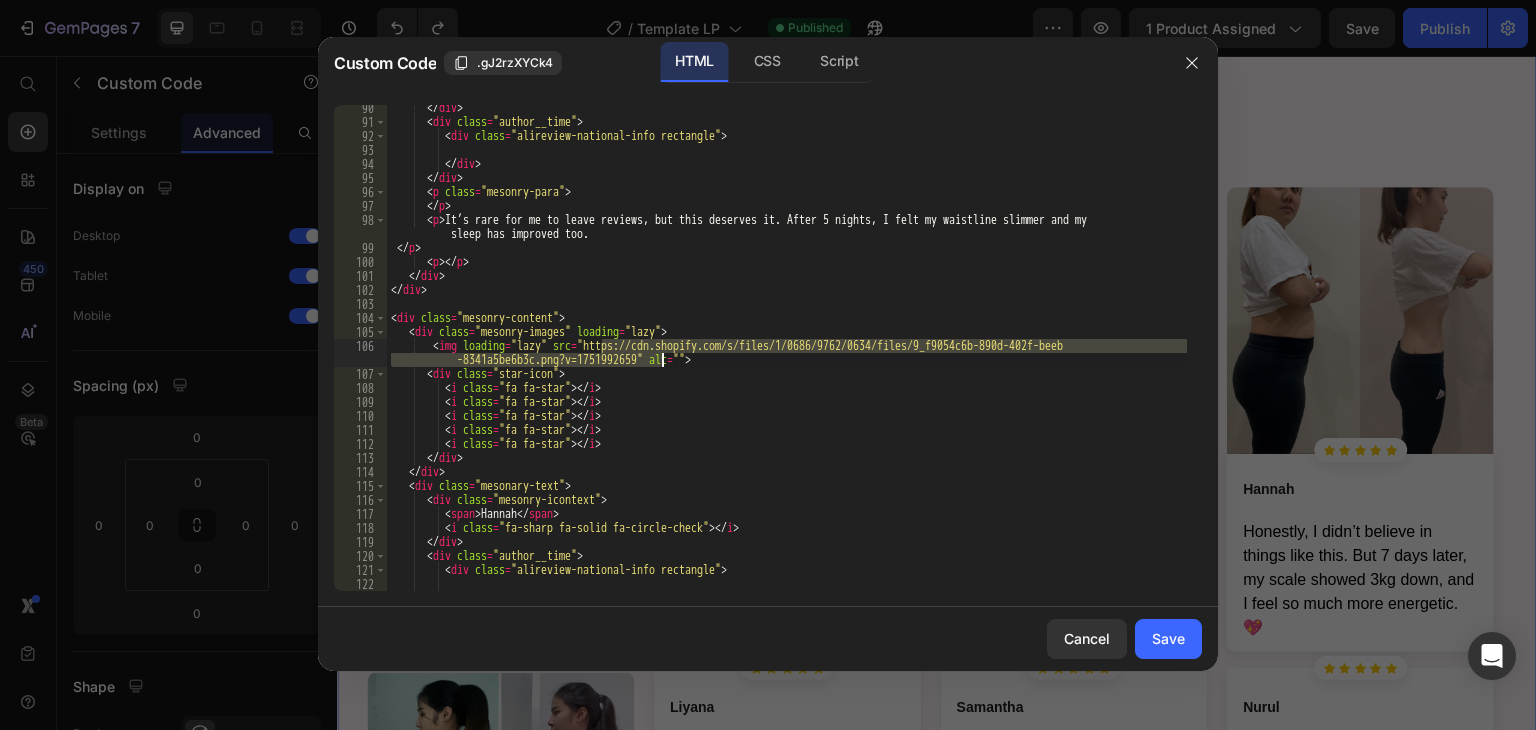 click on "It’s rare for me to leave reviews, but this deserves it. After 5 nights, I felt my waistline slimmer and my sleep has improved too." at bounding box center [787, 358] 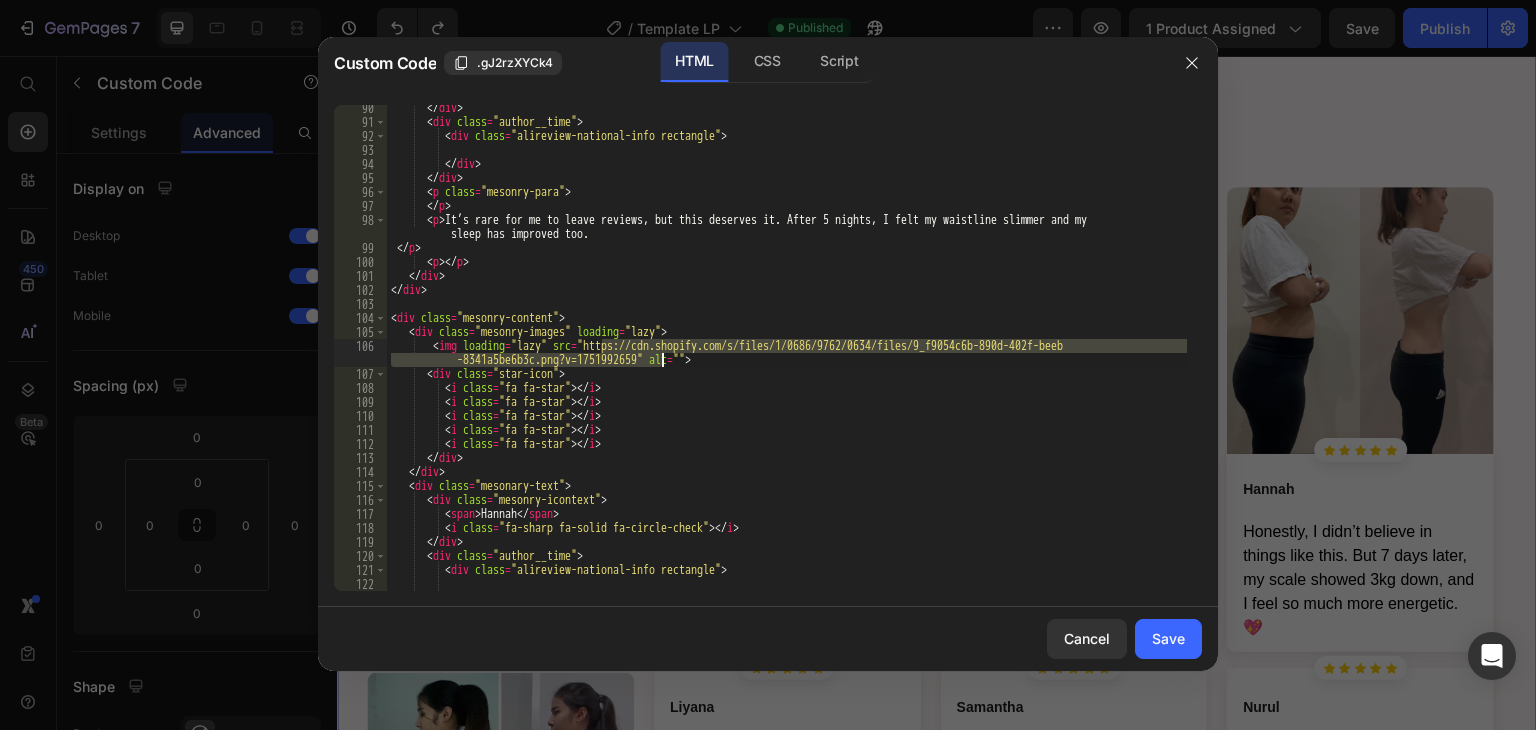 paste on "[FILENAME]" 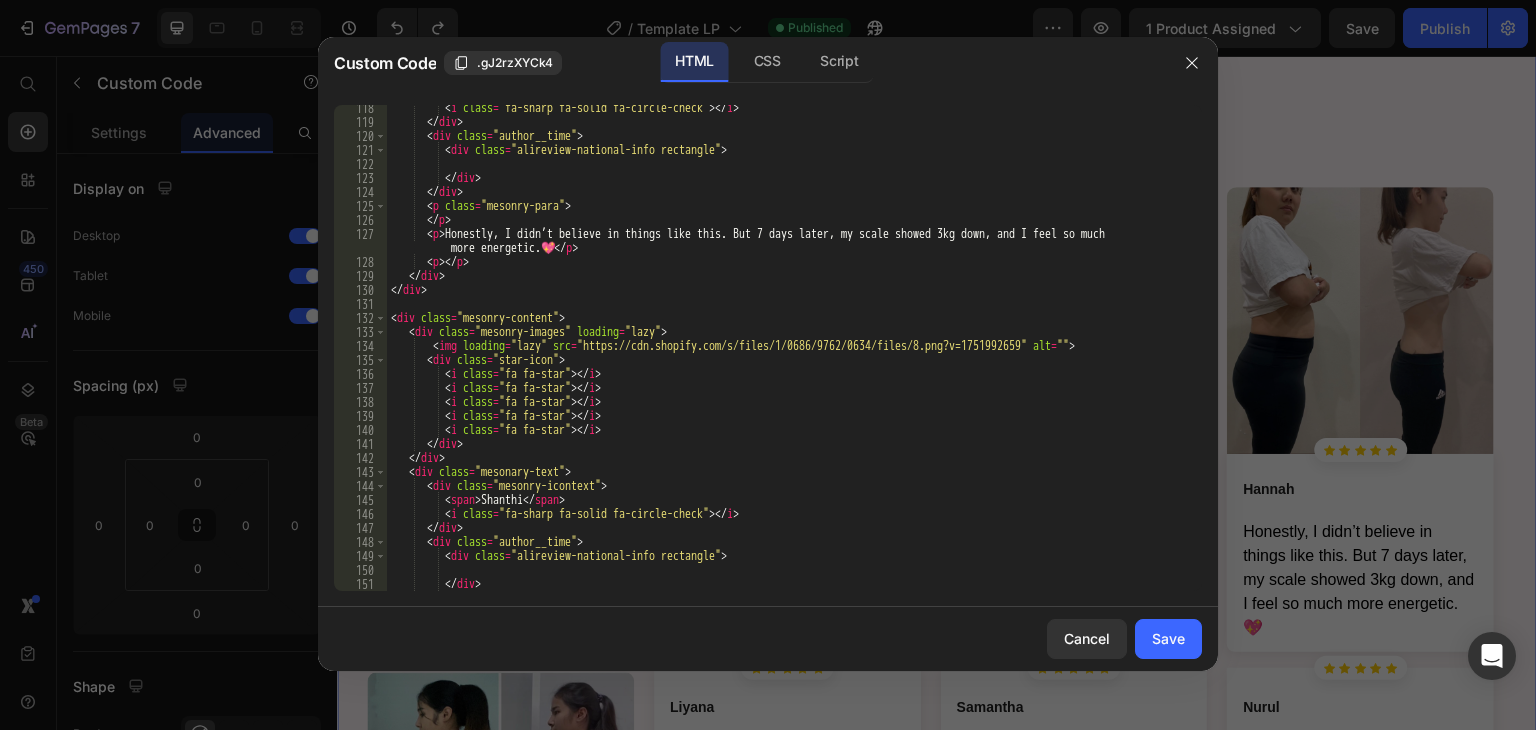 scroll, scrollTop: 1740, scrollLeft: 0, axis: vertical 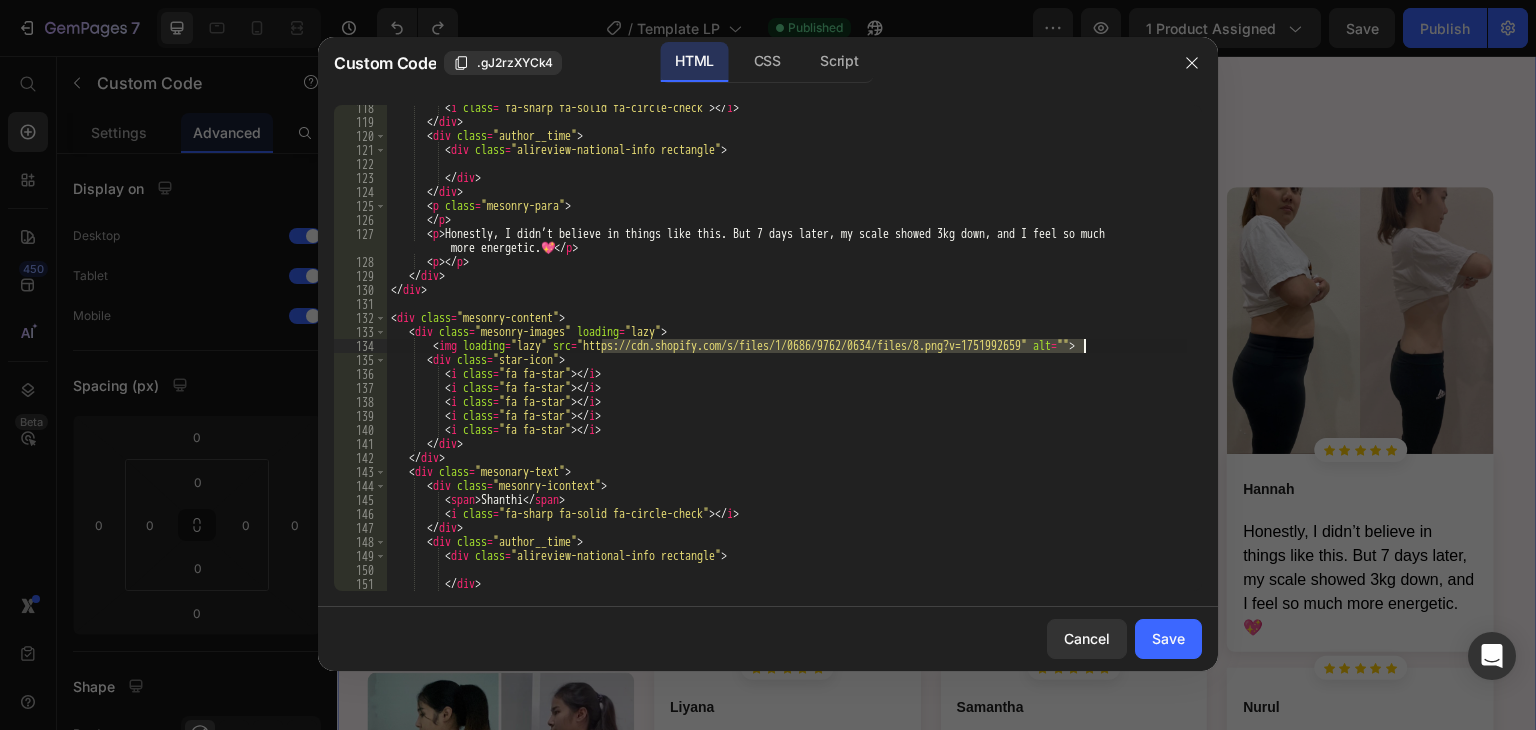 drag, startPoint x: 599, startPoint y: 345, endPoint x: 1086, endPoint y: 348, distance: 487.00925 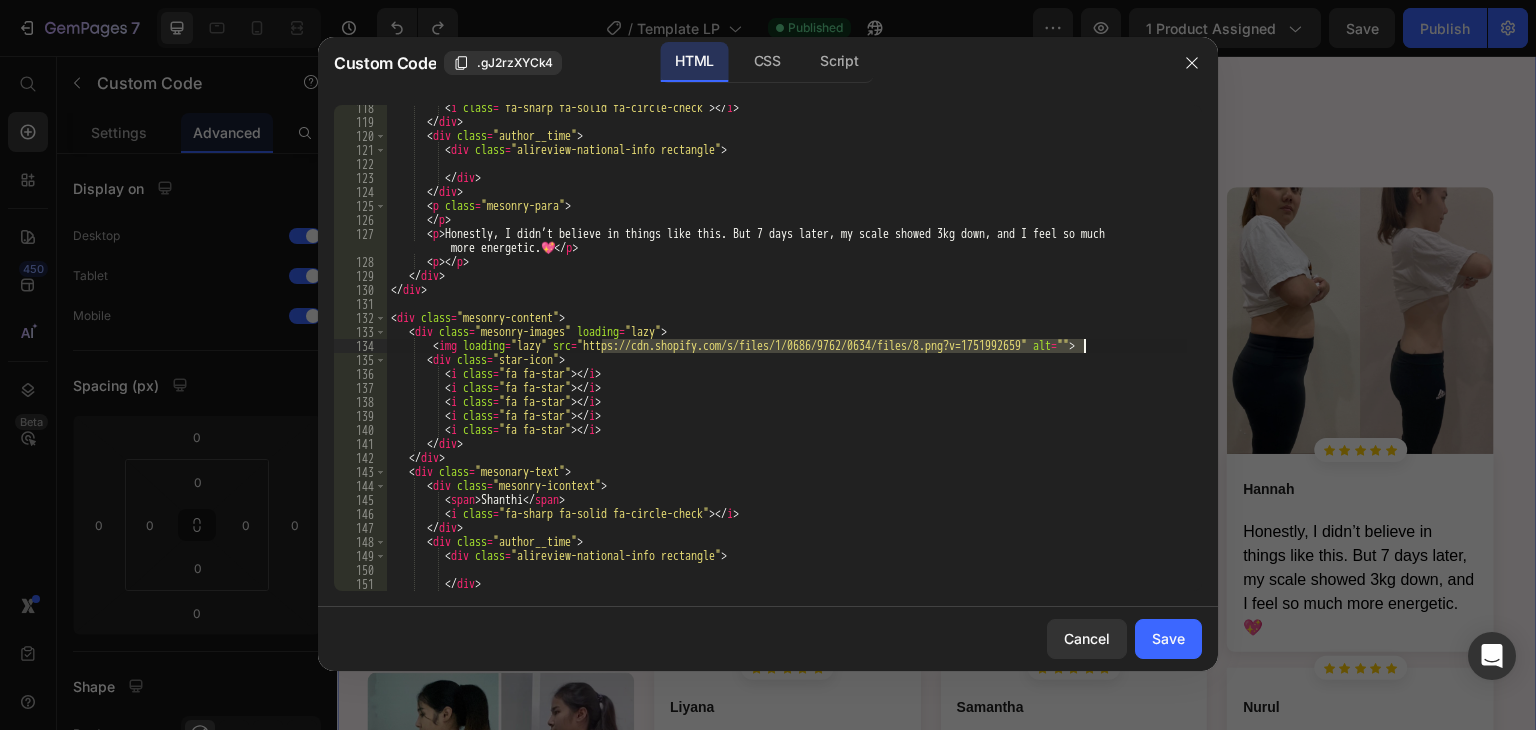 click on "Honestly, I didn’t believe in things like this. But 7 days later, my scale showed 3kg down, and I feel so much             more energetic.  💖
[FIRST]" at bounding box center [787, 358] 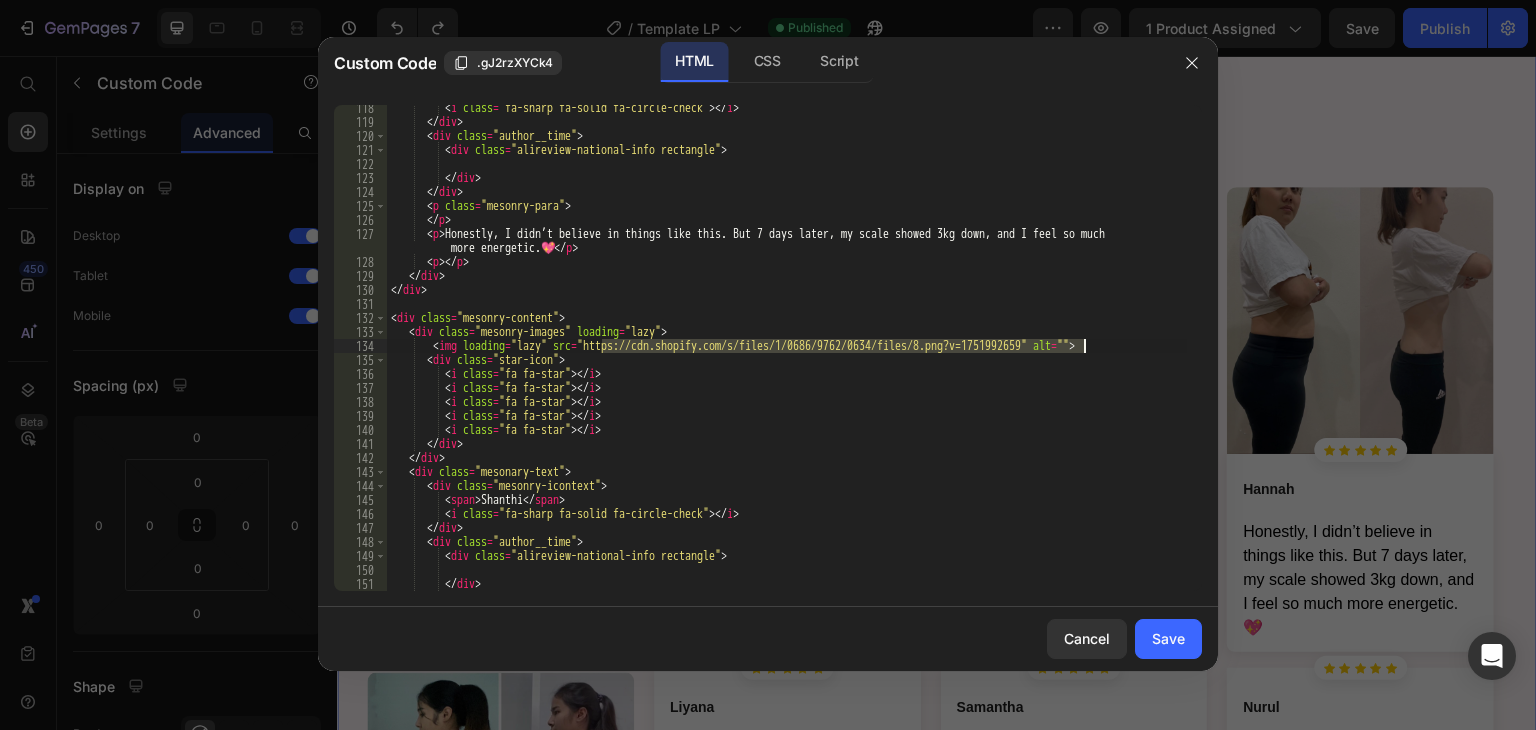 paste 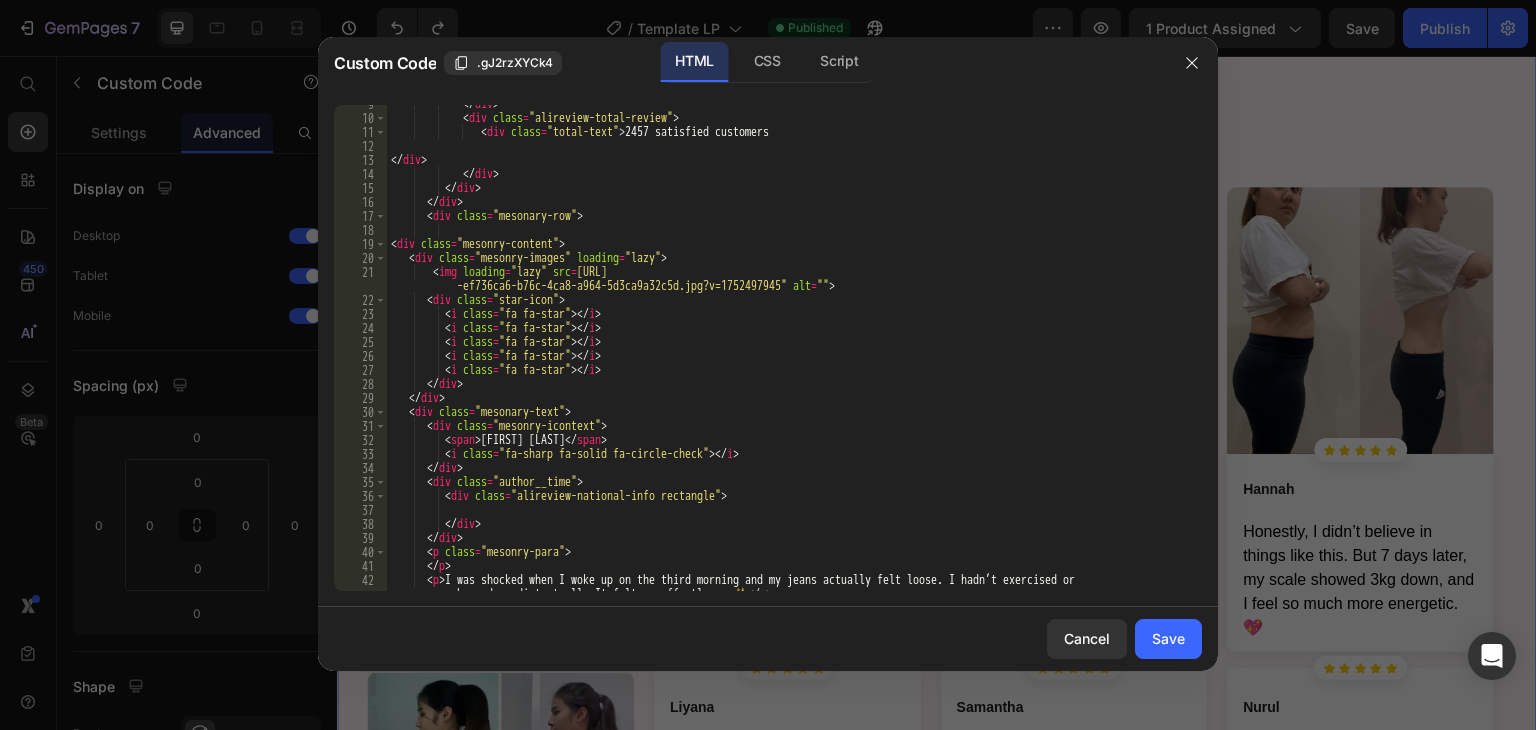 scroll, scrollTop: 0, scrollLeft: 0, axis: both 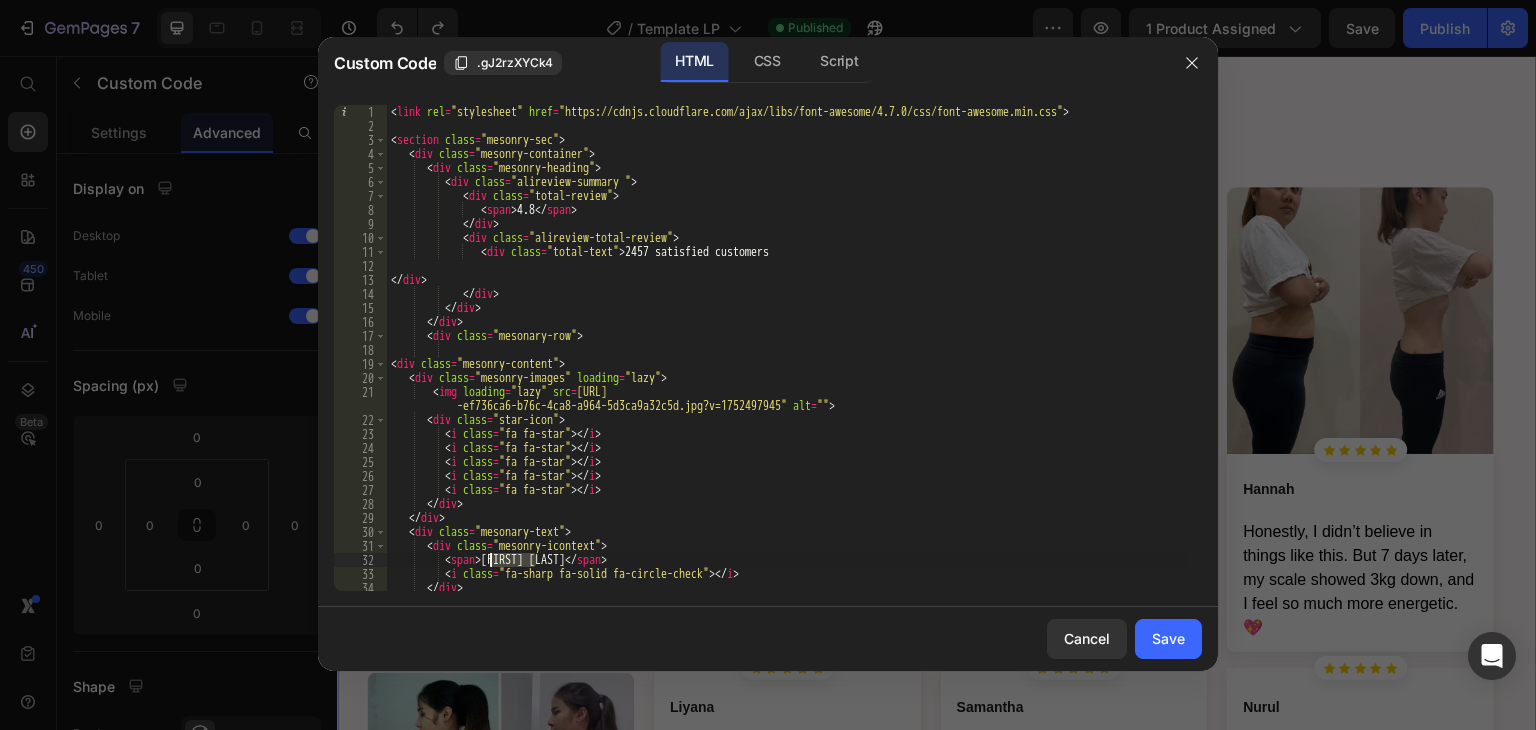 drag, startPoint x: 538, startPoint y: 561, endPoint x: 490, endPoint y: 559, distance: 48.04165 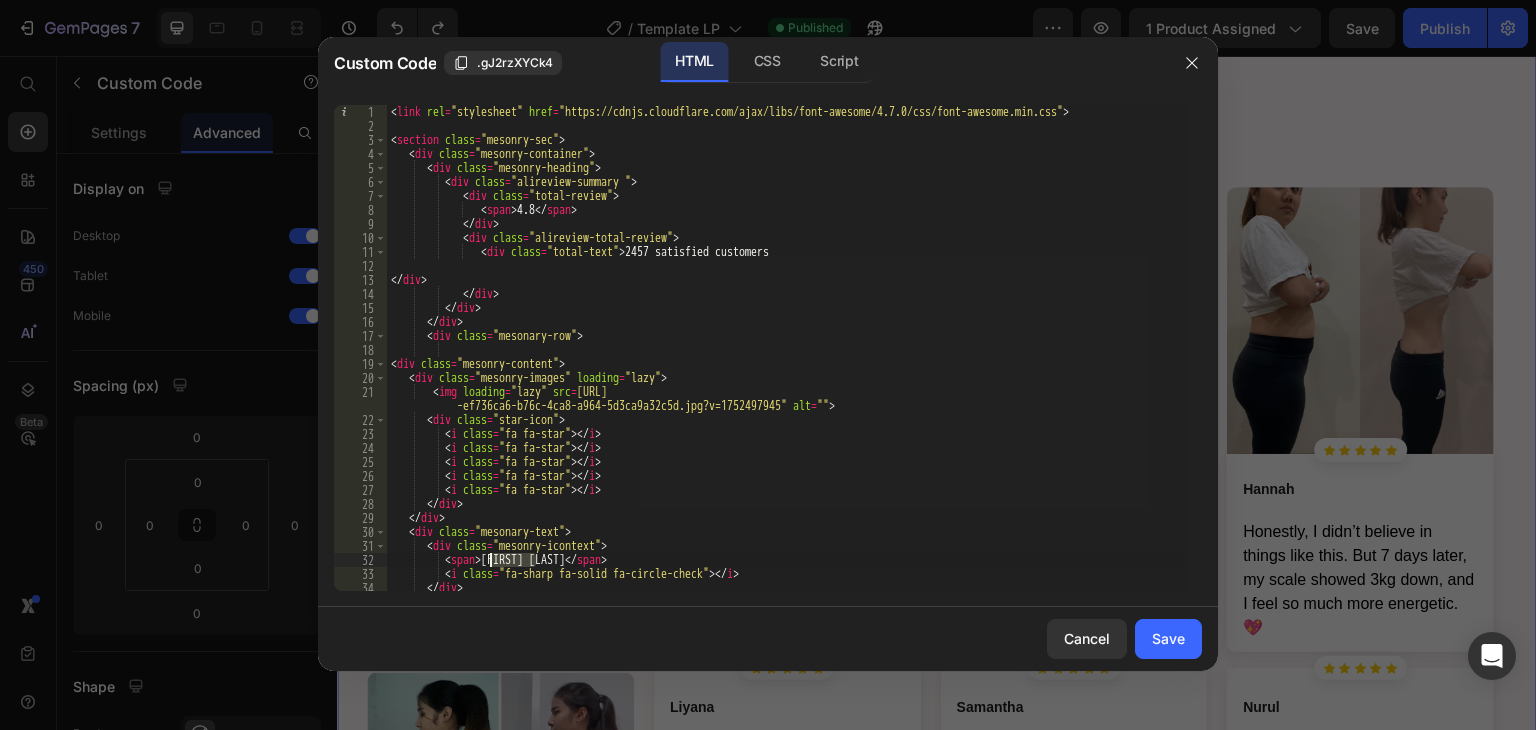 click on "< link   rel = "stylesheet"   href = "https://cdnjs.cloudflare.com/ajax/libs/font-awesome/4.7.0/css/font-awesome.min.css" > < section   class = "mesonry-sec" >     < div   class = "mesonry-container" >         < div   class = "mesonry-heading" >             < div   class = "alireview-summary " >                < div   class = "total-review" >                    < span > 4.8 </ span >                </ div >                < div   class = "alireview-total-review" >                    < div   class = "total-text" > 2457 satisfied customers </ div >                </ div >             </ div >         </ div >         < div   class = "mesonary-row" >              < div   class = "mesonry-content" >     < div   class = "mesonry-images"   loading = "lazy" >          < img   loading = "lazy"   src = "https://cdn.shopify.com/s/files/1/0686/9762/0634/files/gempages_572473560199595232             -ef736ca6-b76c-4ca8-a964-5d3ca9a32c5d.jpg?v=1752497945"   alt = "" >         < div   class = "star-icon" >" at bounding box center [787, 348] 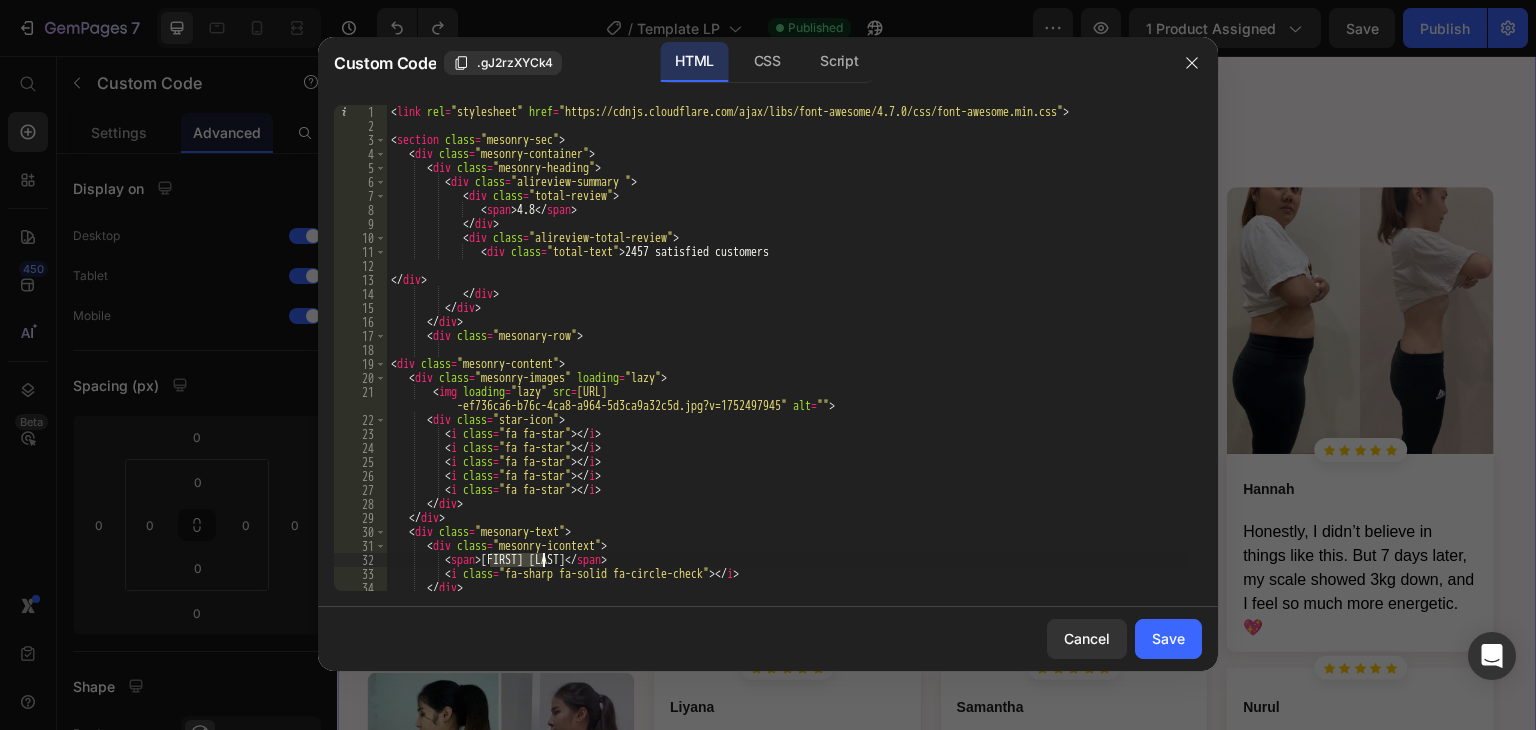 drag, startPoint x: 489, startPoint y: 560, endPoint x: 524, endPoint y: 567, distance: 35.69314 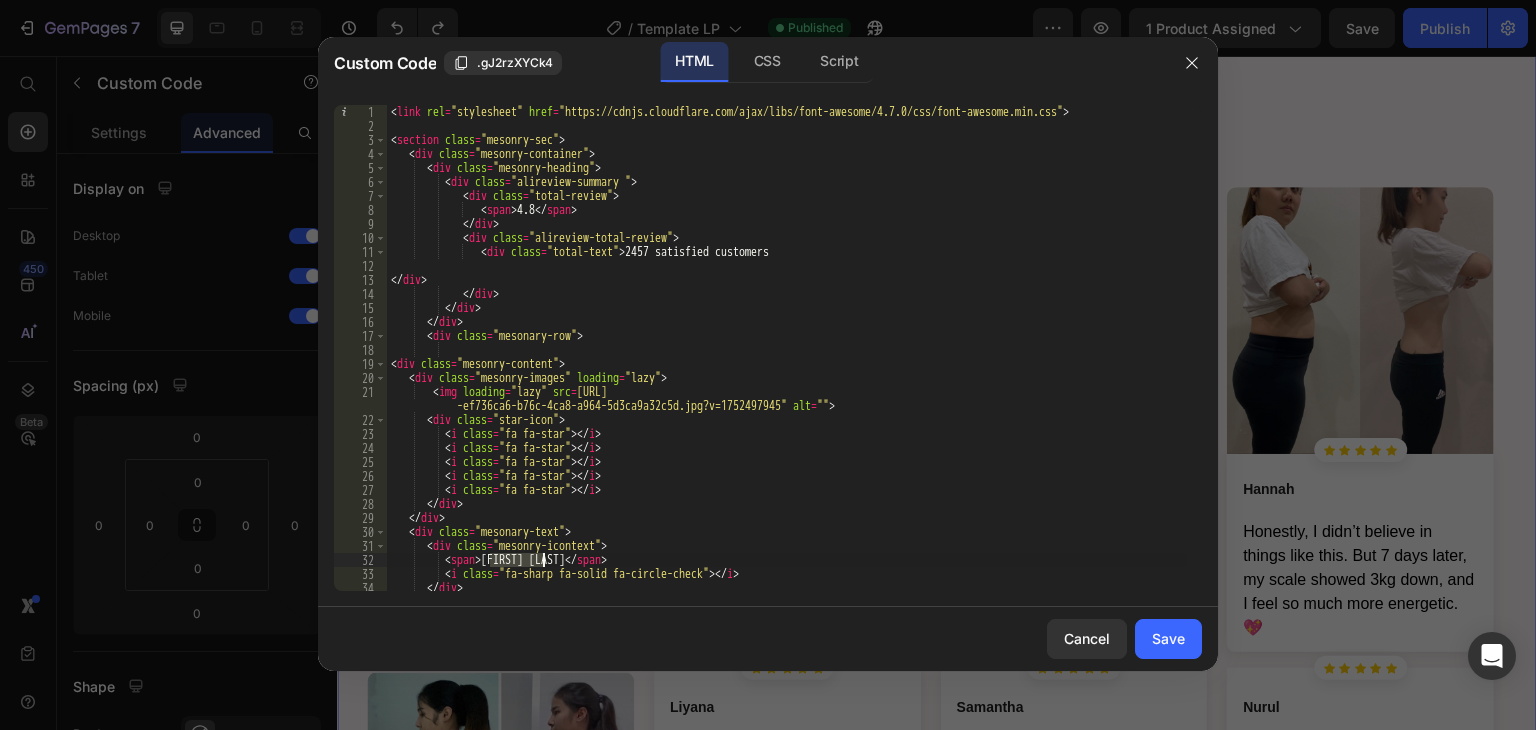 paste on "[FIRST] [LAST]" 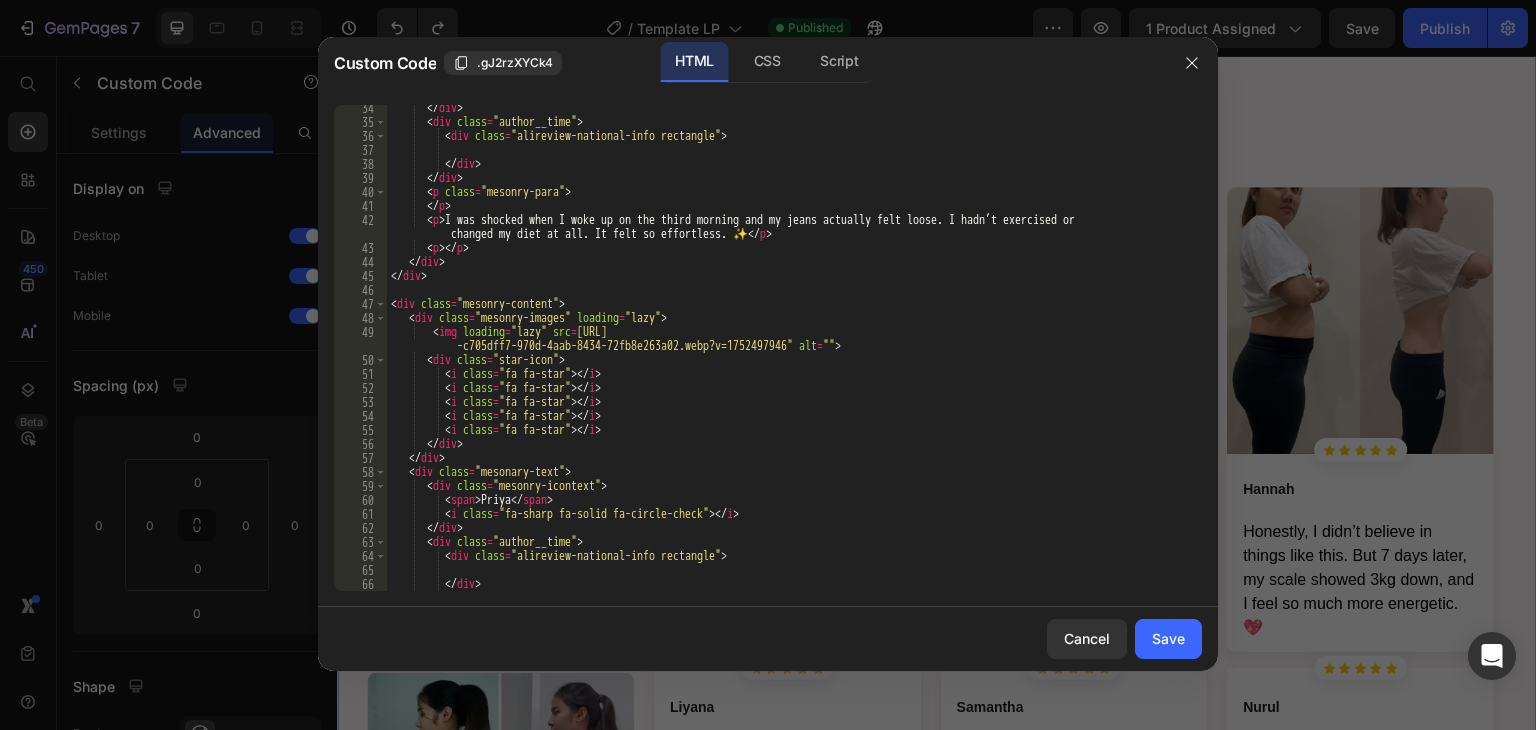 scroll, scrollTop: 480, scrollLeft: 0, axis: vertical 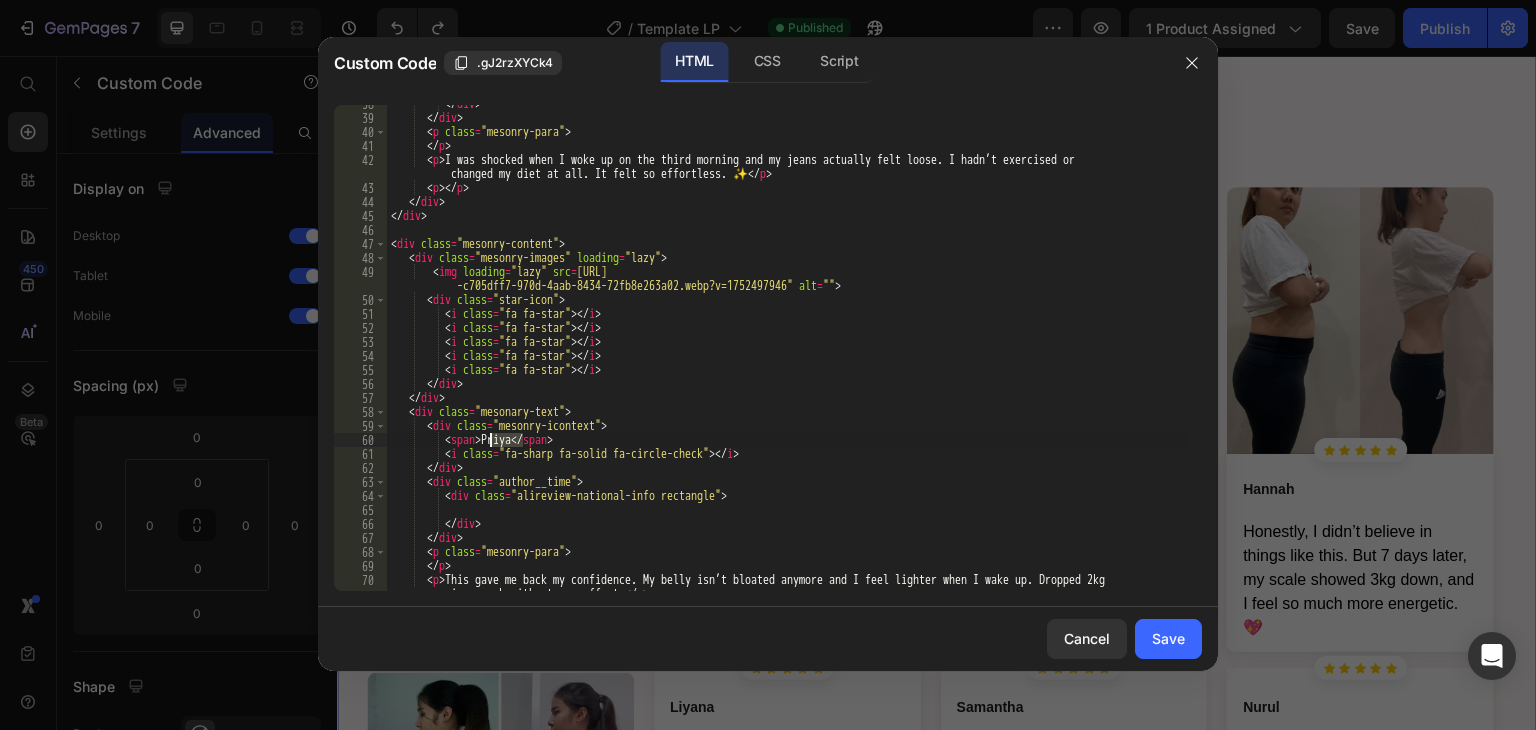 drag, startPoint x: 520, startPoint y: 439, endPoint x: 489, endPoint y: 445, distance: 31.575306 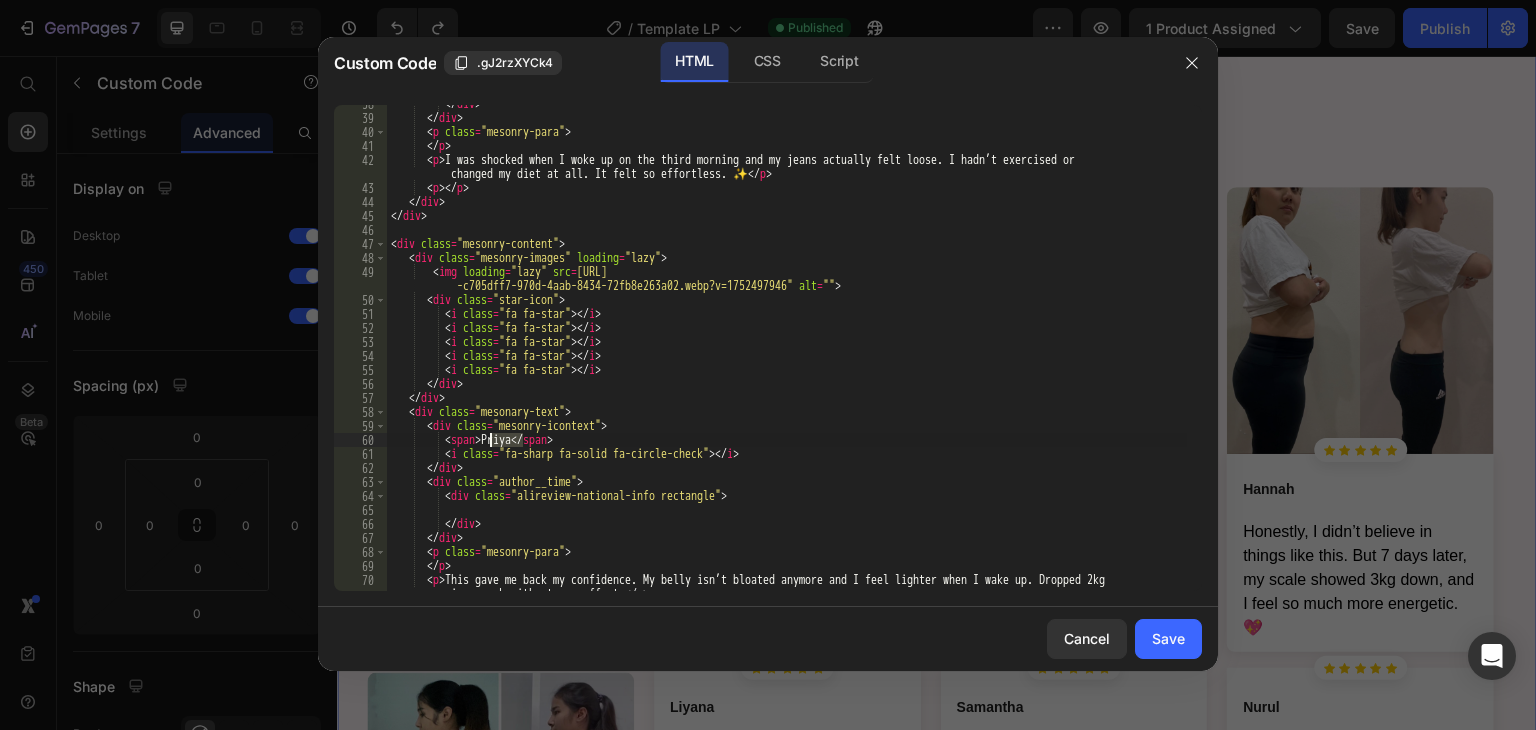 click at bounding box center (787, 361) 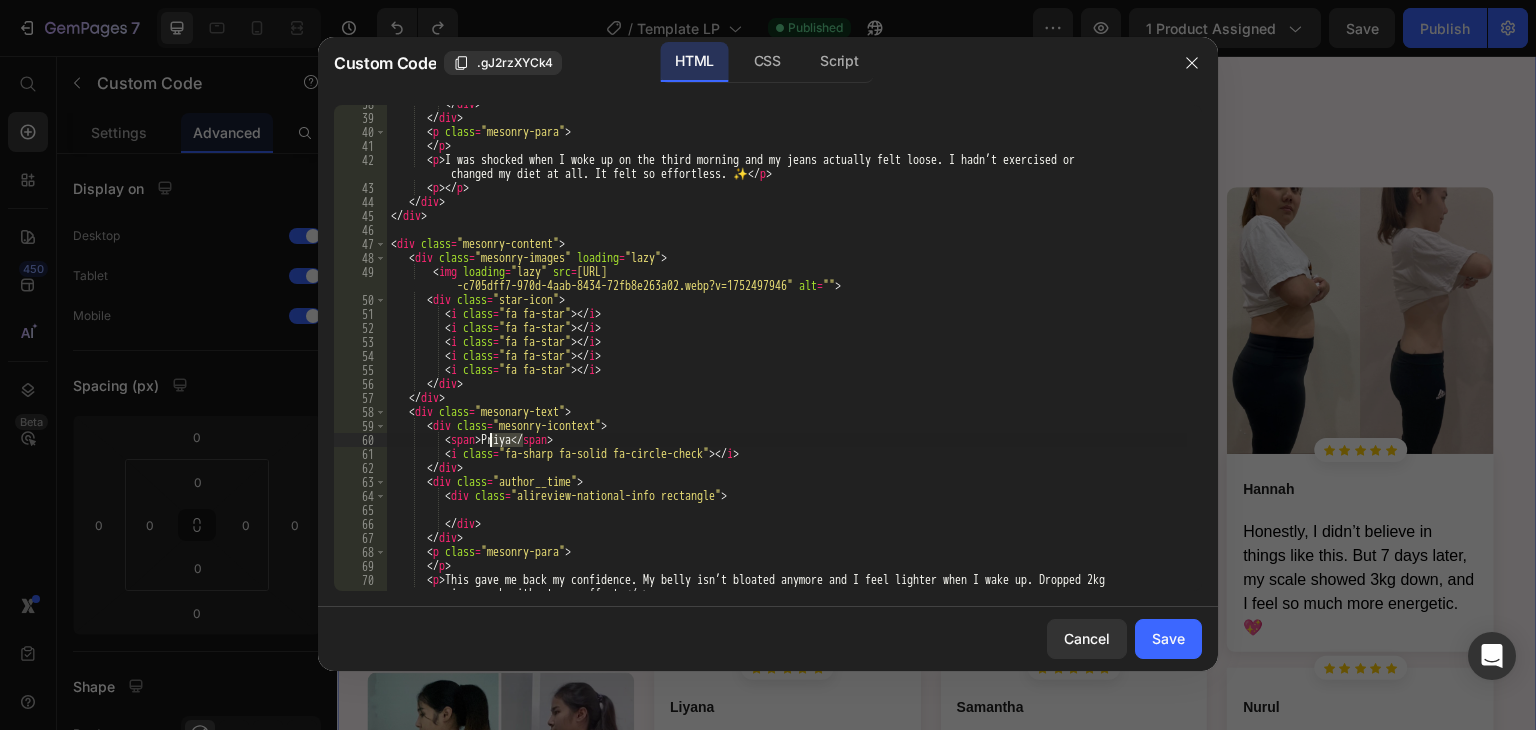 paste on "Emma B." 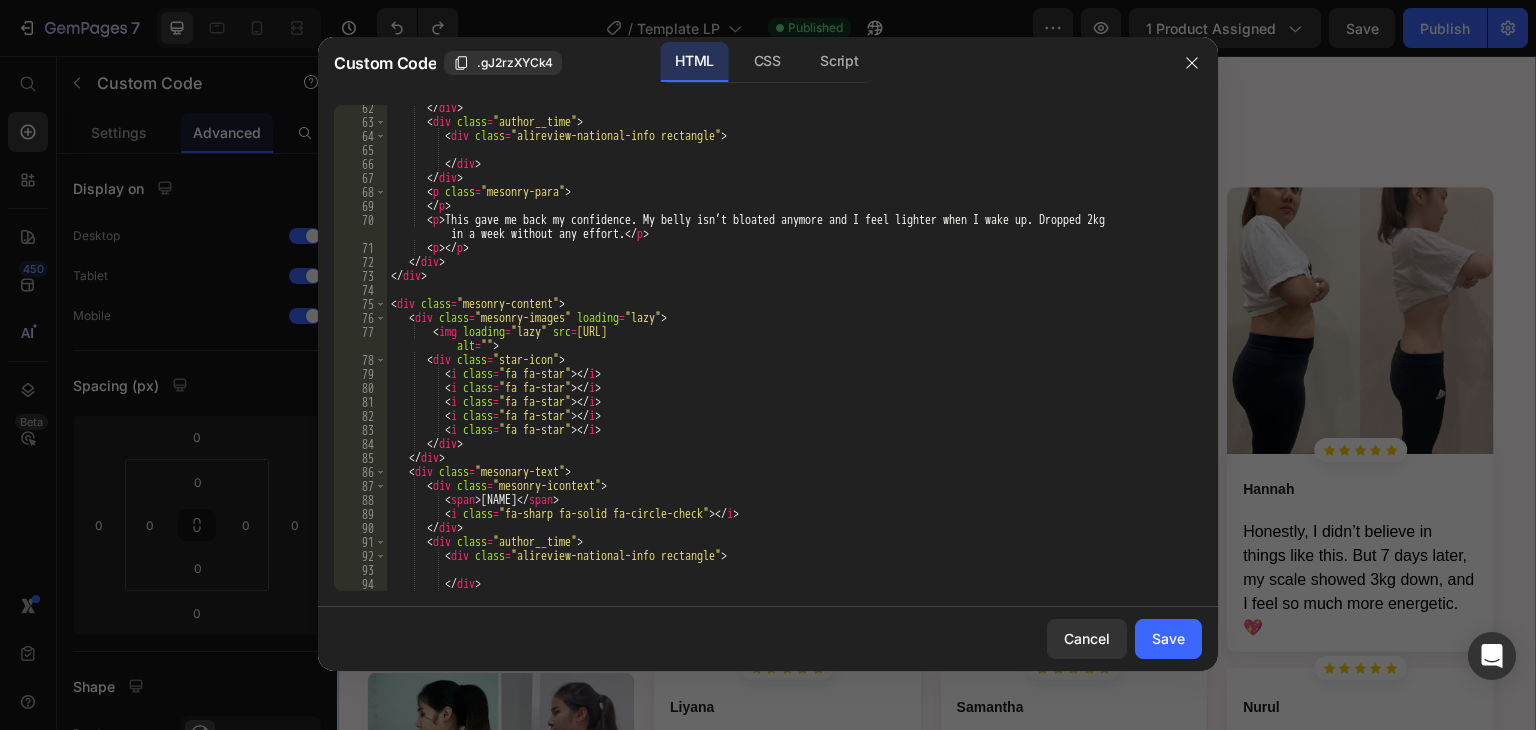 scroll, scrollTop: 960, scrollLeft: 0, axis: vertical 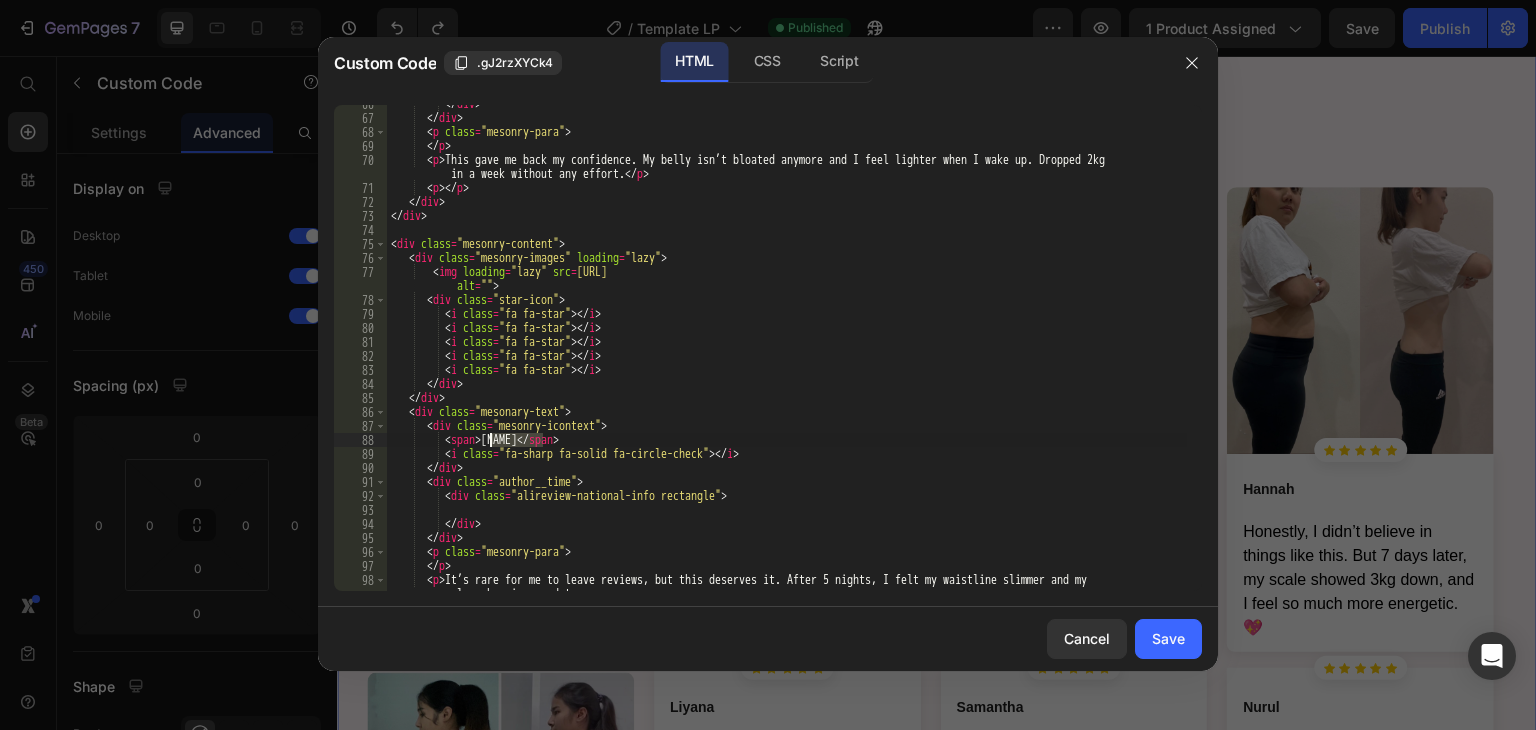 drag, startPoint x: 542, startPoint y: 438, endPoint x: 469, endPoint y: 451, distance: 74.1485 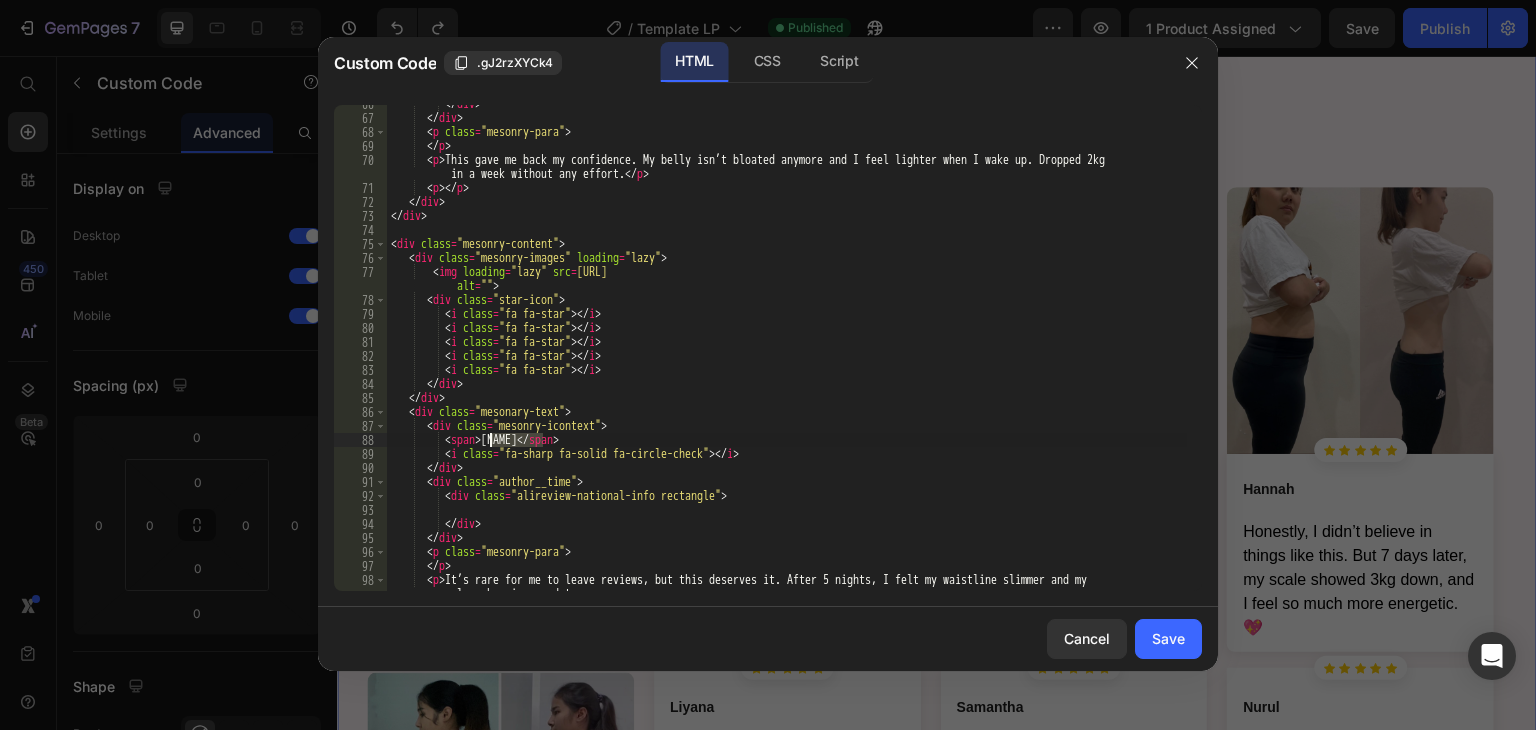 click on "This gave me back my confidence. My belly isn’t bloated anymore and I feel lighter when I wake up. Dropped 2kg             in a week without any effort.
[FIRST]" at bounding box center [787, 361] 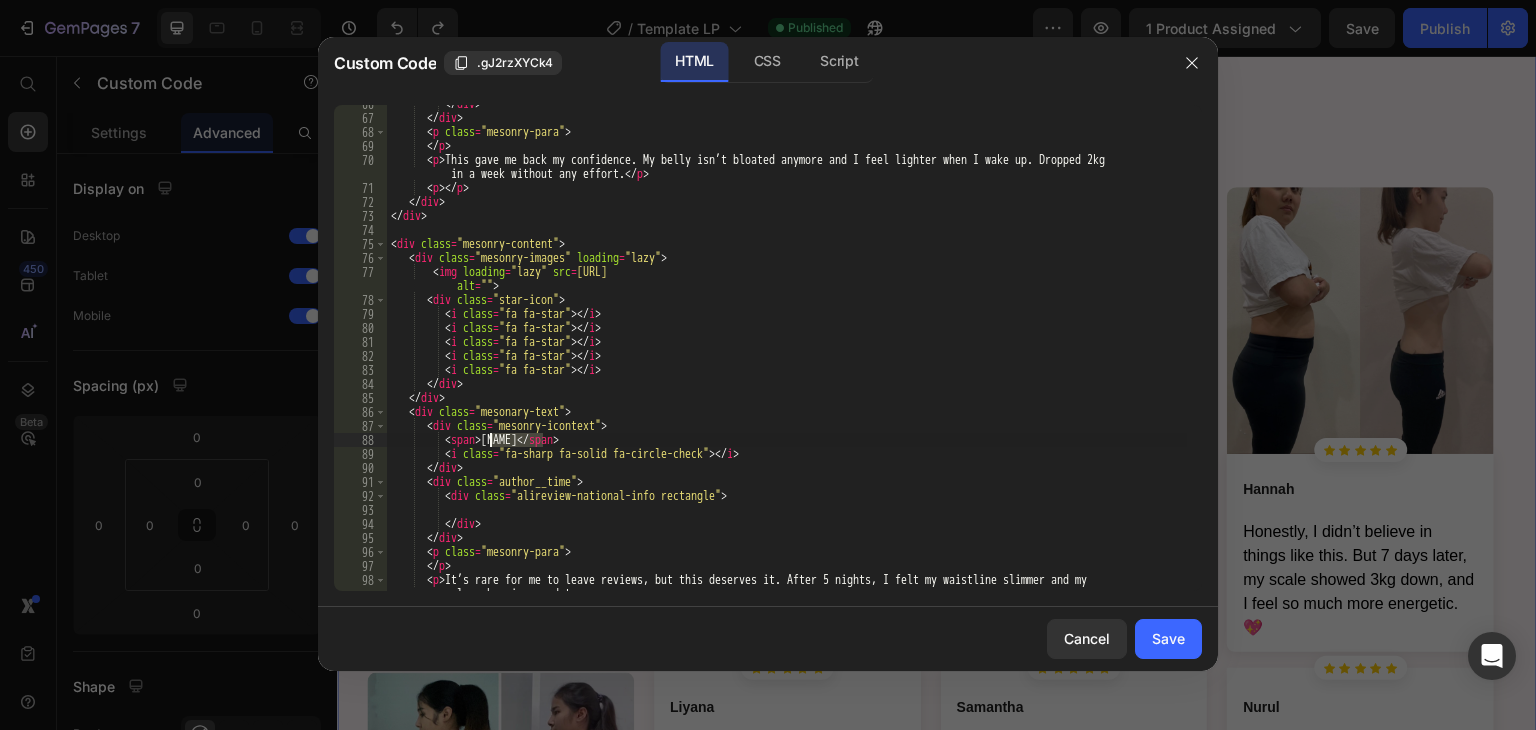 paste on "[FIRST] [LAST]" 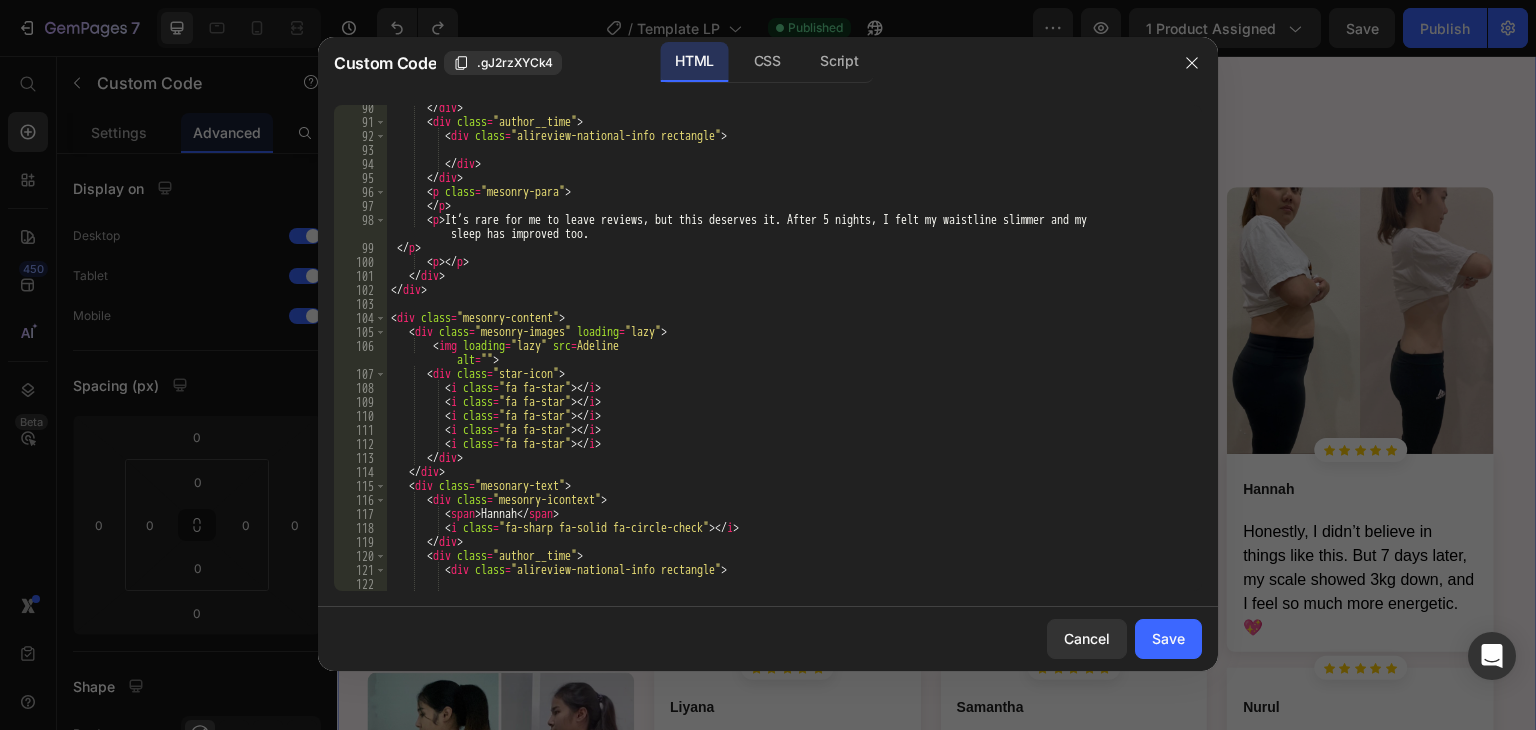 scroll, scrollTop: 1440, scrollLeft: 0, axis: vertical 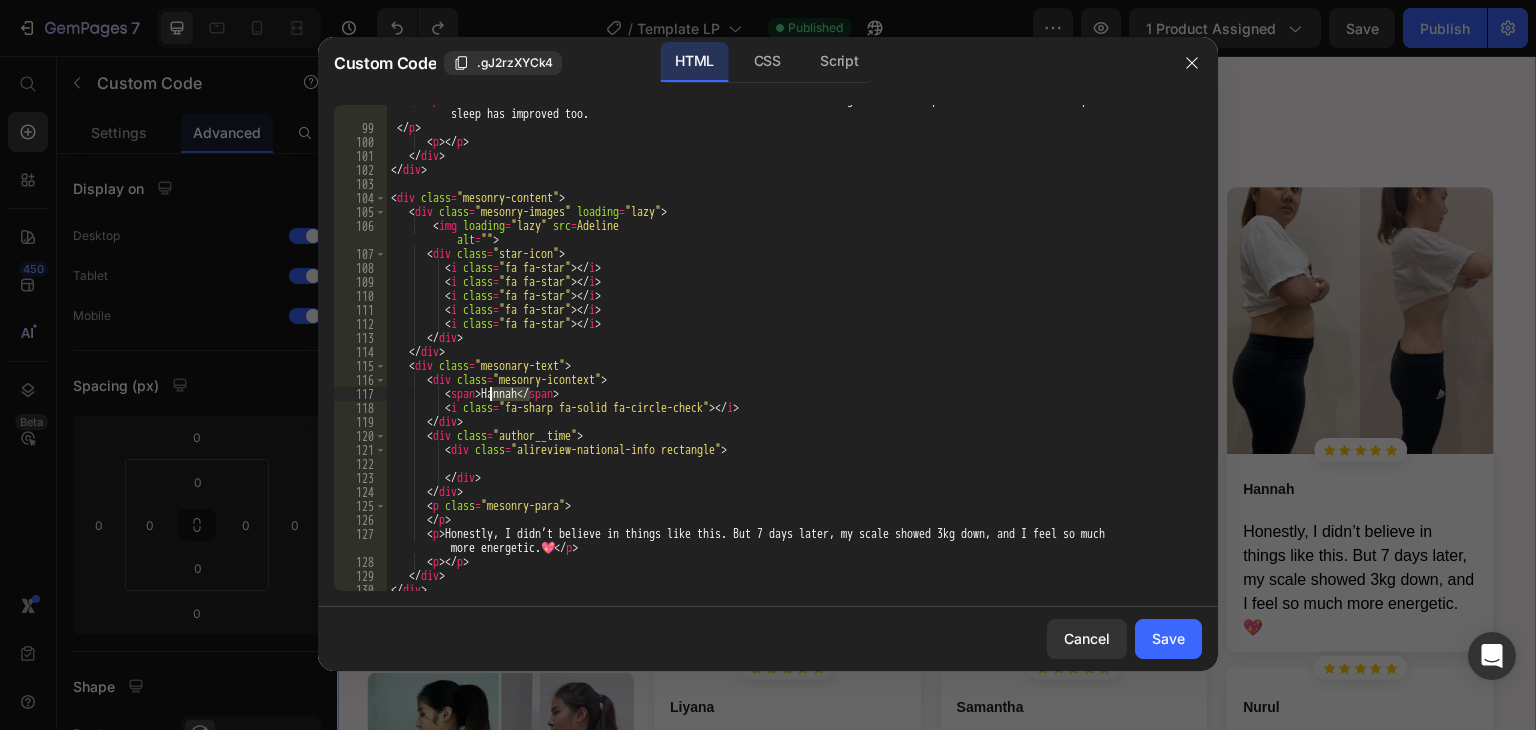 drag, startPoint x: 528, startPoint y: 394, endPoint x: 490, endPoint y: 397, distance: 38.118237 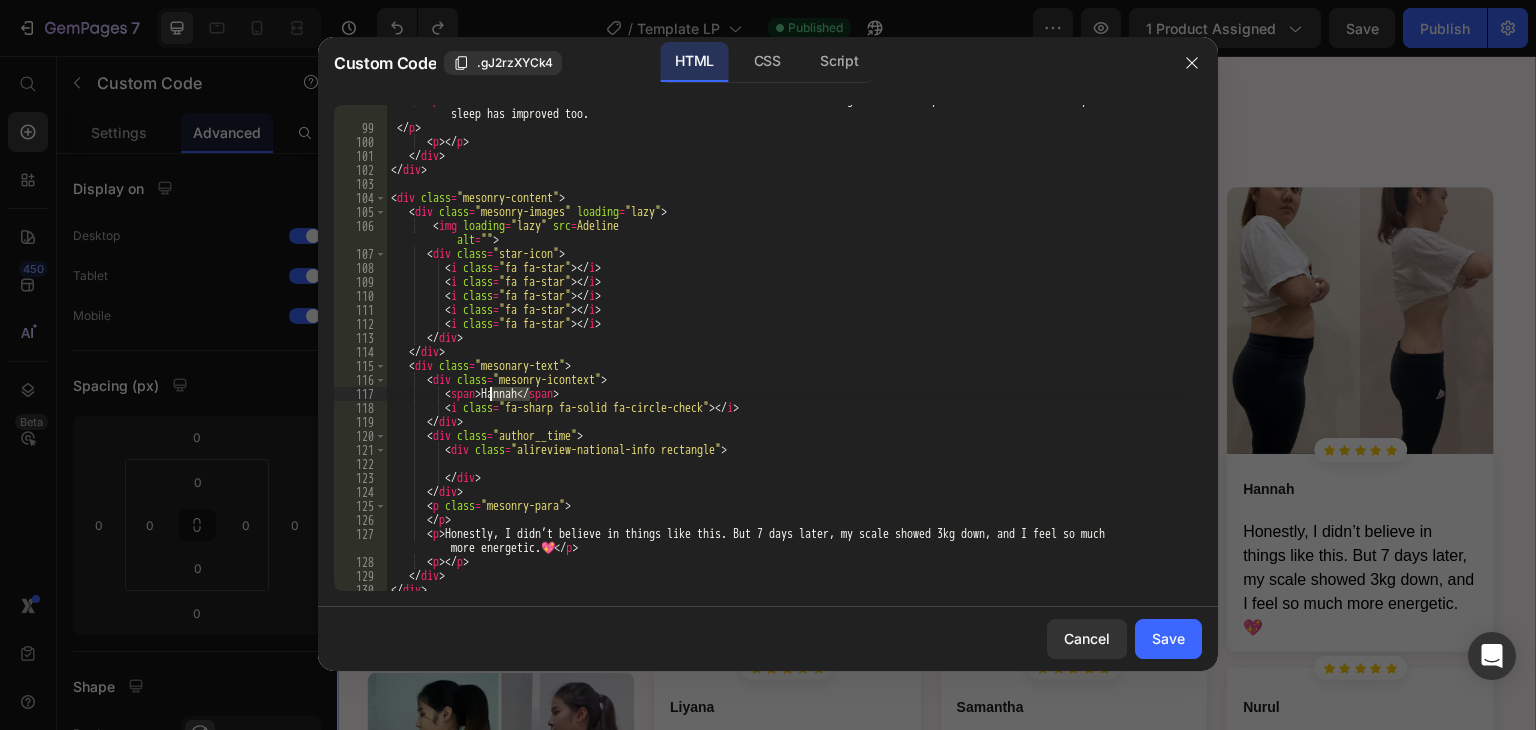 click on "< p > It’s rare for me to leave reviews, but this deserves it. After 5 nights, I felt my waistline slimmer and my             sleep has improved too.   </ p >         < p > </ p >     </ div > </ div > < div   class = "mesonry-content" >     < div   class = "mesonry-images"   loading = "lazy" >          < img   loading = "lazy"   src = "https://cdn.shopify.com/s/files/1/0686/9762/0634/files/61rLg8Lf9CL.webp?v=1752497946"               alt = "" >         < div   class = "star-icon" >             < i   class = "fa fa-star" > </ i >             < i   class = "fa fa-star" > </ i >             < i   class = "fa fa-star" > </ i >             < i   class = "fa fa-star" > </ i >             < i   class = "fa fa-star" > </ i >         </ div >     </ div >     < div   class = "mesonary-text" >         < div   class = "mesonry-icontext" >             < span > [NAME] </ span >             < i   class = "fa-sharp fa-solid fa-circle-check" > </ i >         </ div >         < div   class = >" at bounding box center (787, 357) 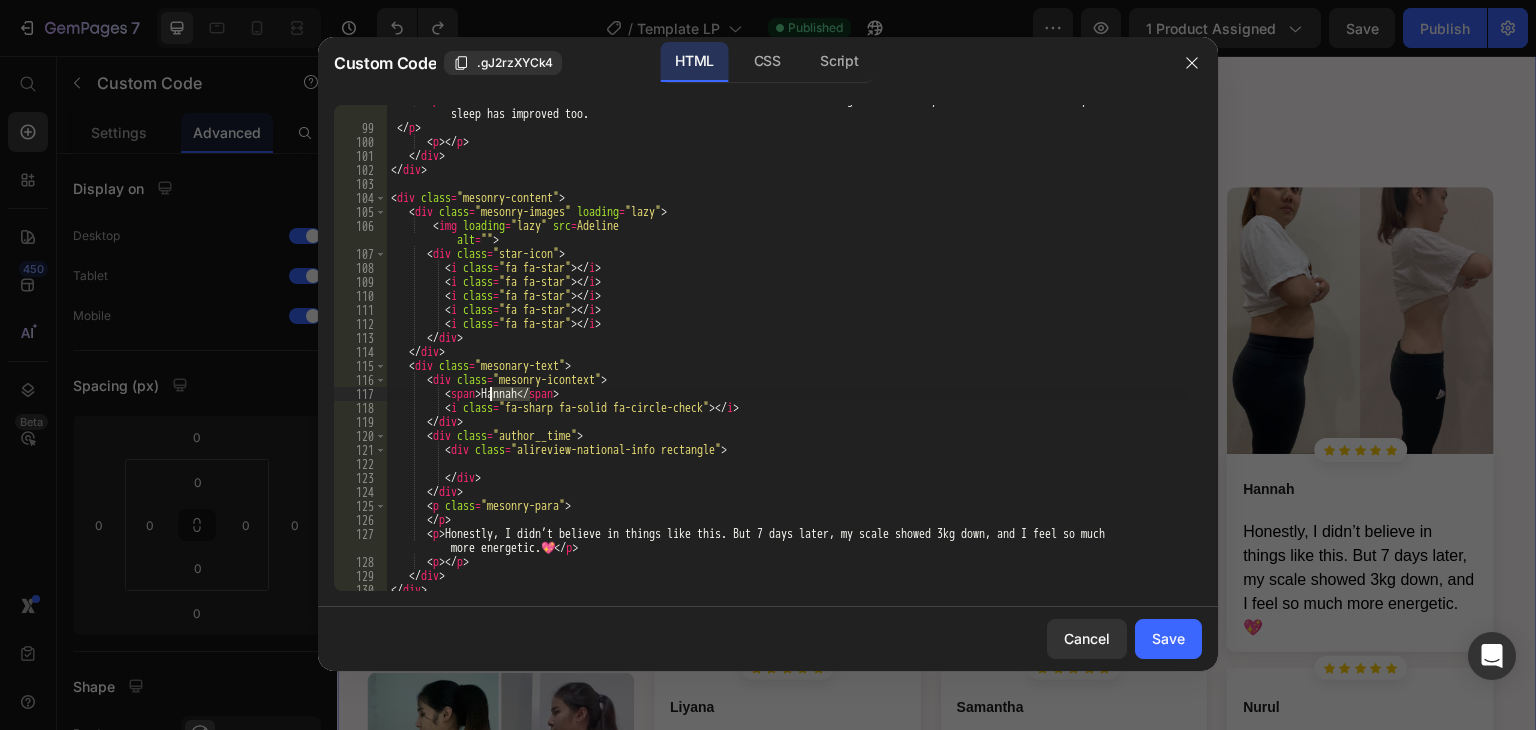 paste on "Isabella [NAME]." 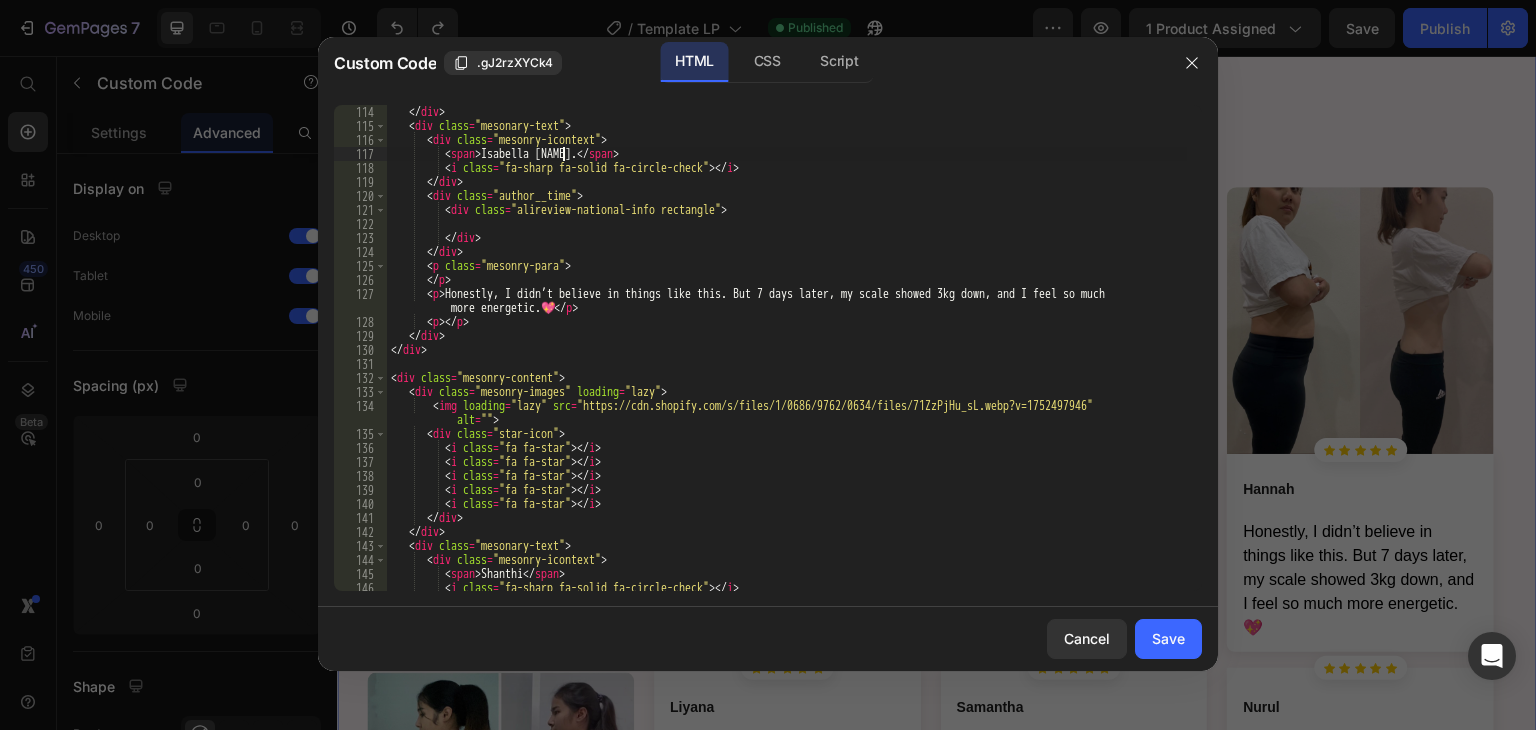 scroll, scrollTop: 1800, scrollLeft: 0, axis: vertical 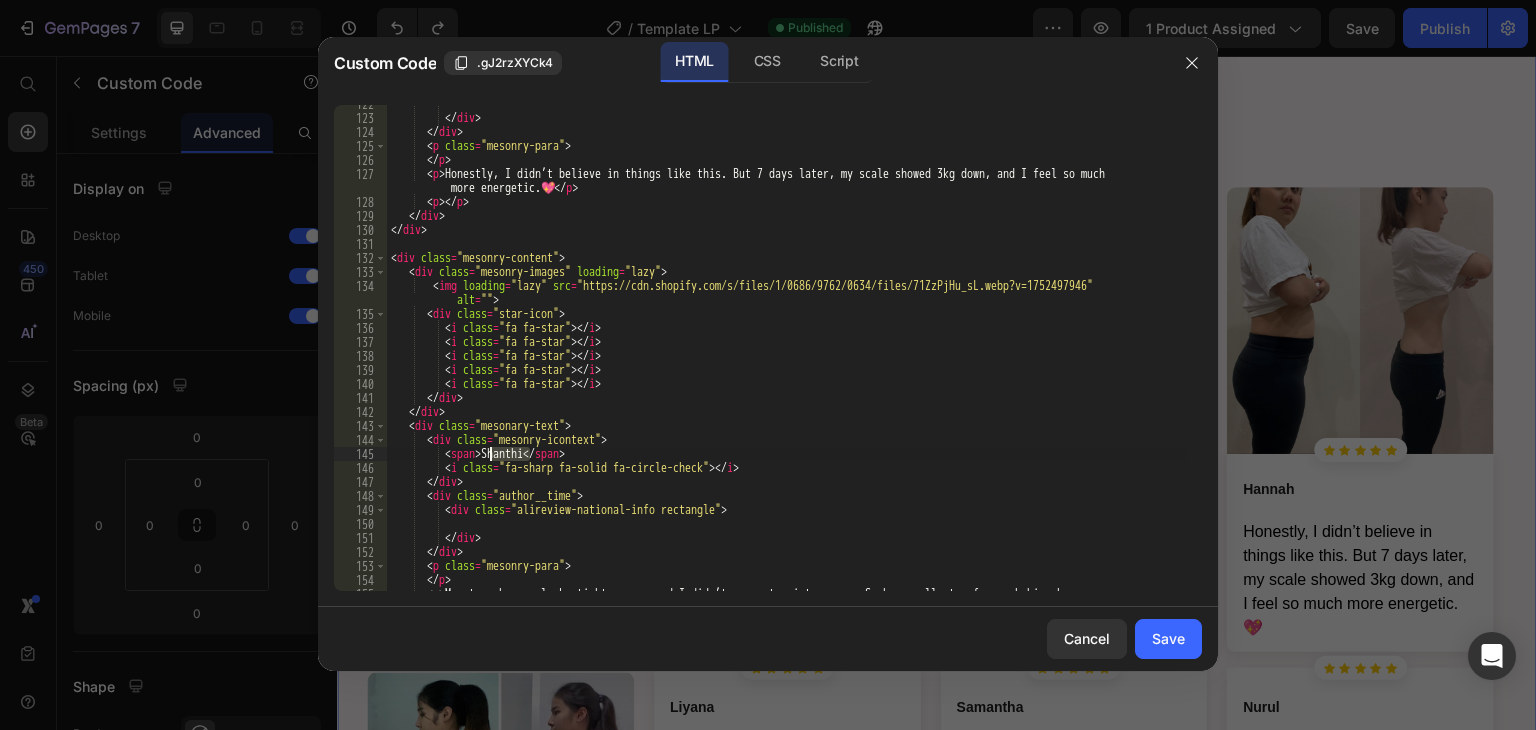 drag, startPoint x: 531, startPoint y: 453, endPoint x: 488, endPoint y: 452, distance: 43.011627 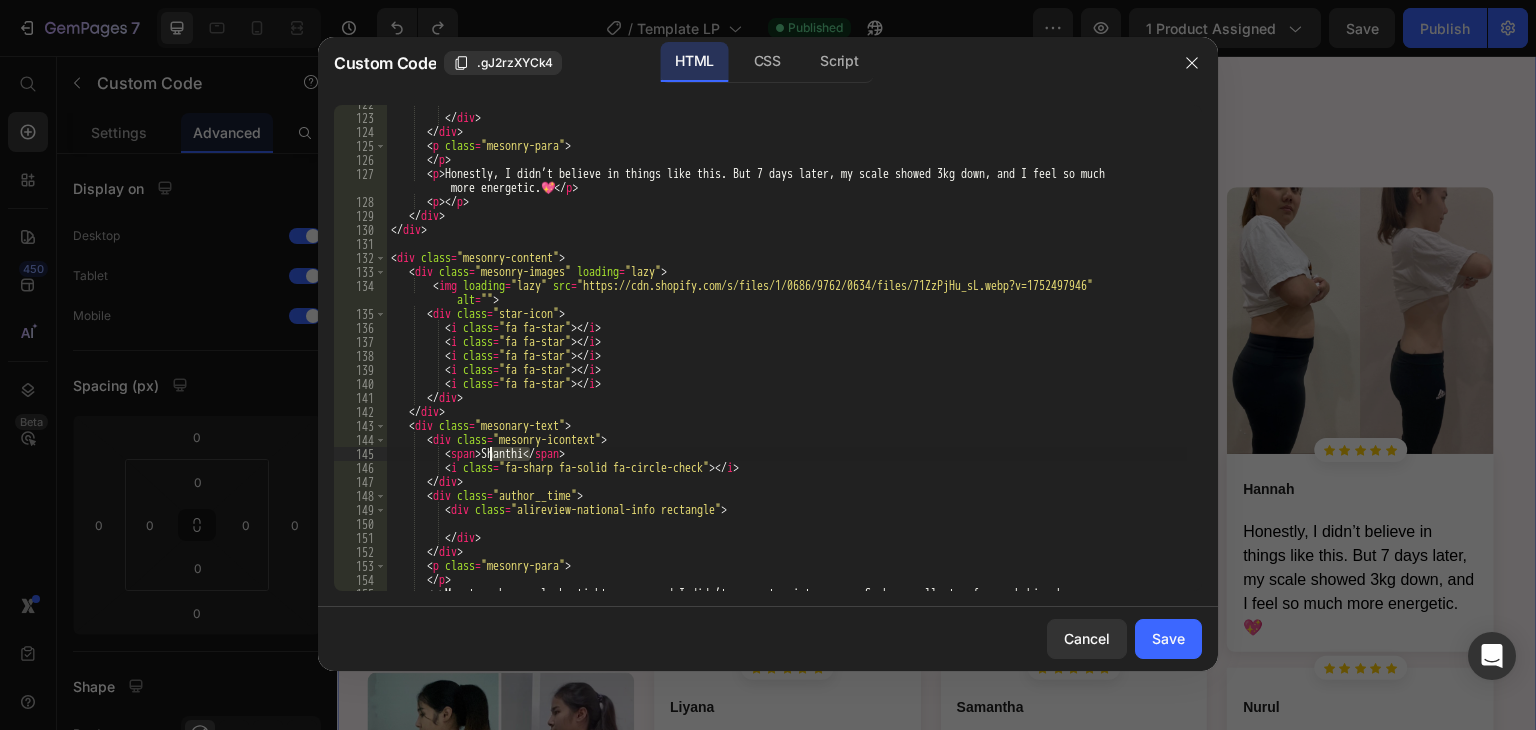 click on "Honestly, I didn’t believe in things like this. But 7 days later, my scale showed 3kg down, and I feel so much             more energetic.  💖
[FIRST]" at bounding box center [787, 361] 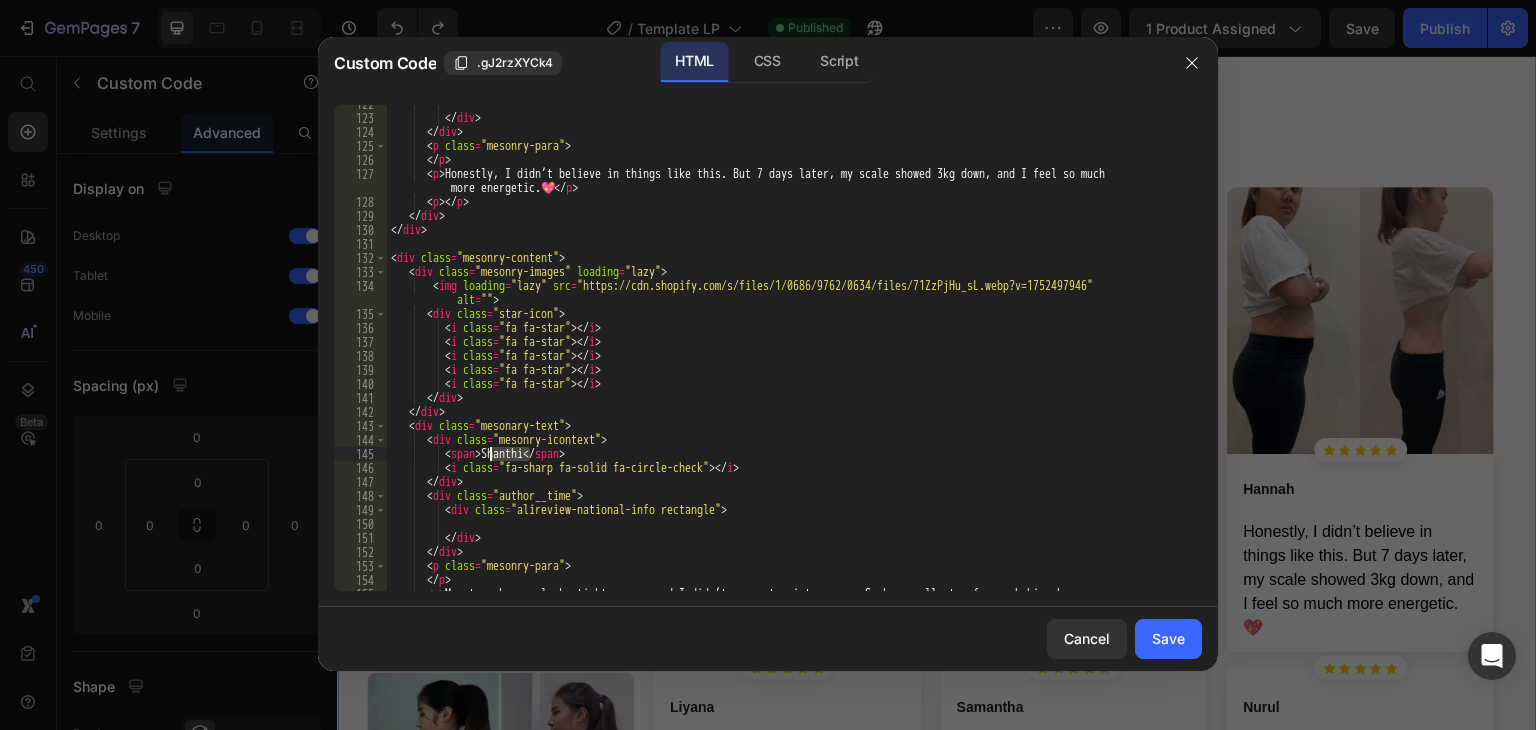 paste on "Amelia R." 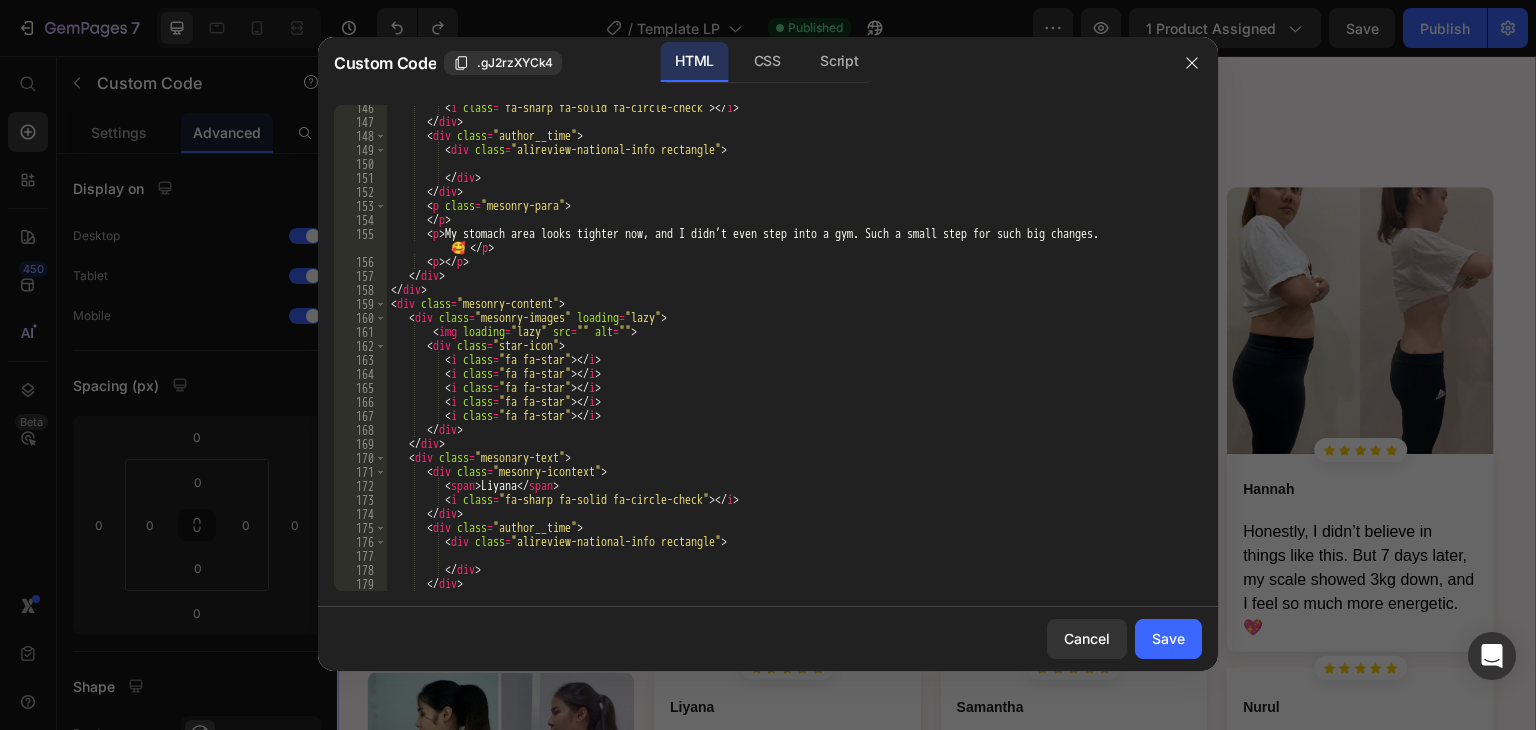 scroll, scrollTop: 2160, scrollLeft: 0, axis: vertical 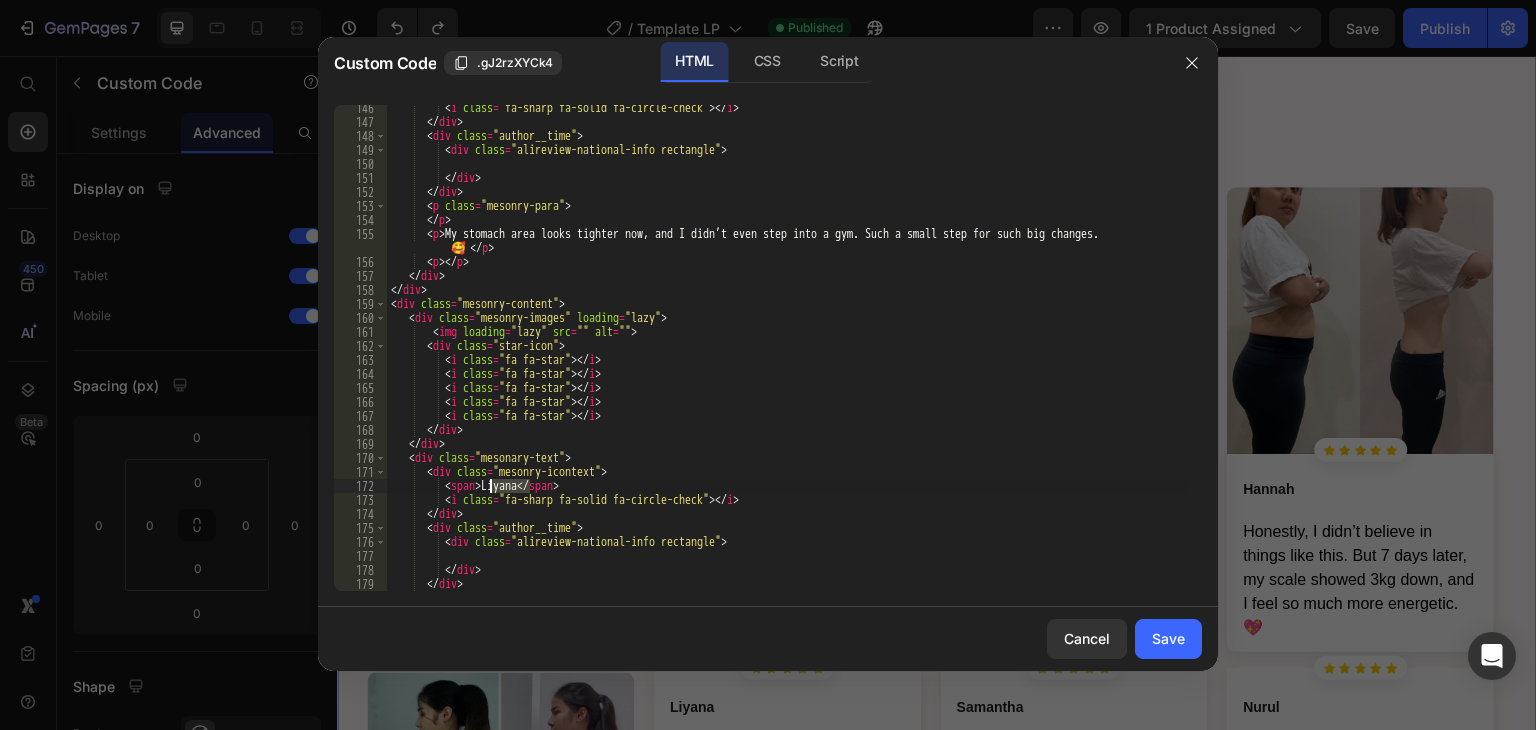 drag, startPoint x: 527, startPoint y: 486, endPoint x: 488, endPoint y: 490, distance: 39.20459 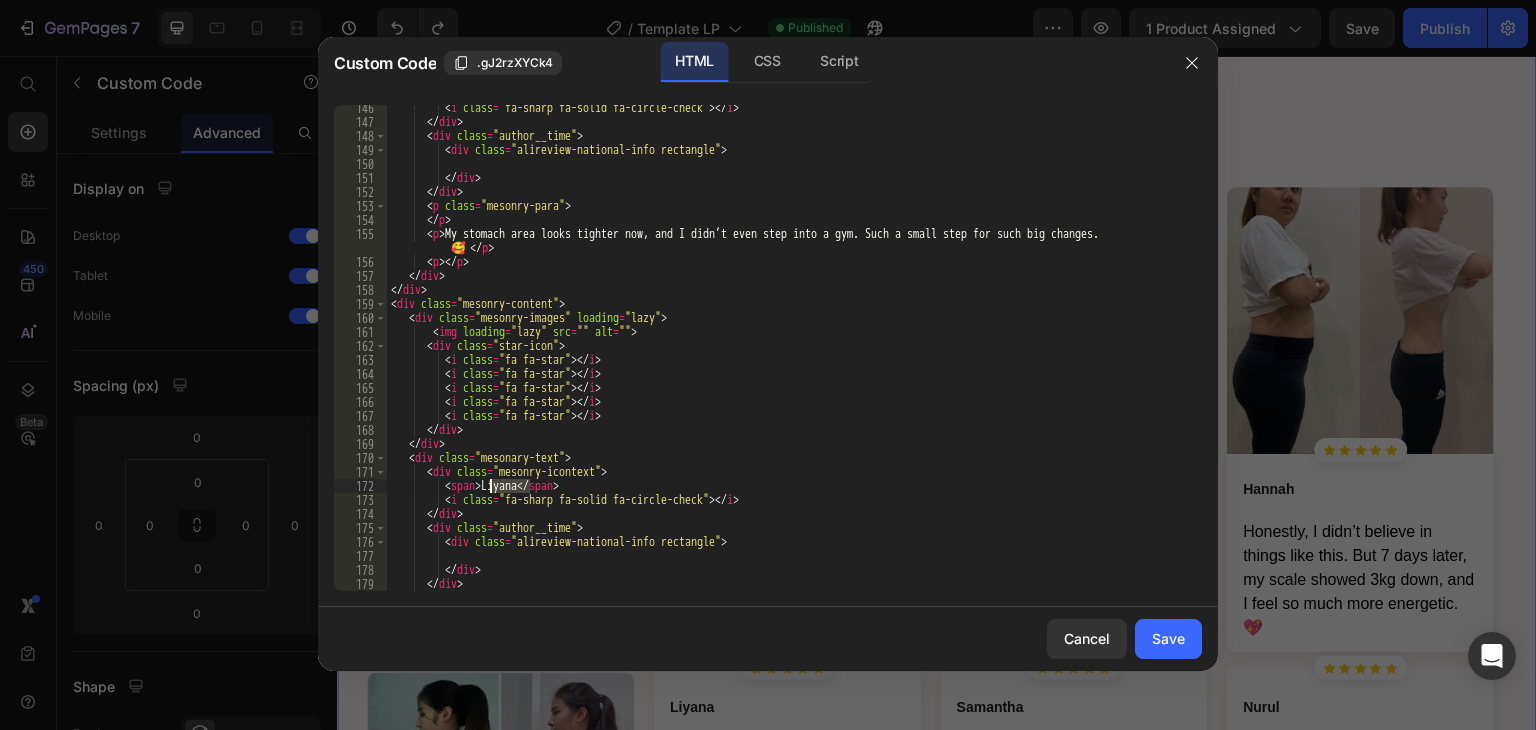 paste on "Amelia R." 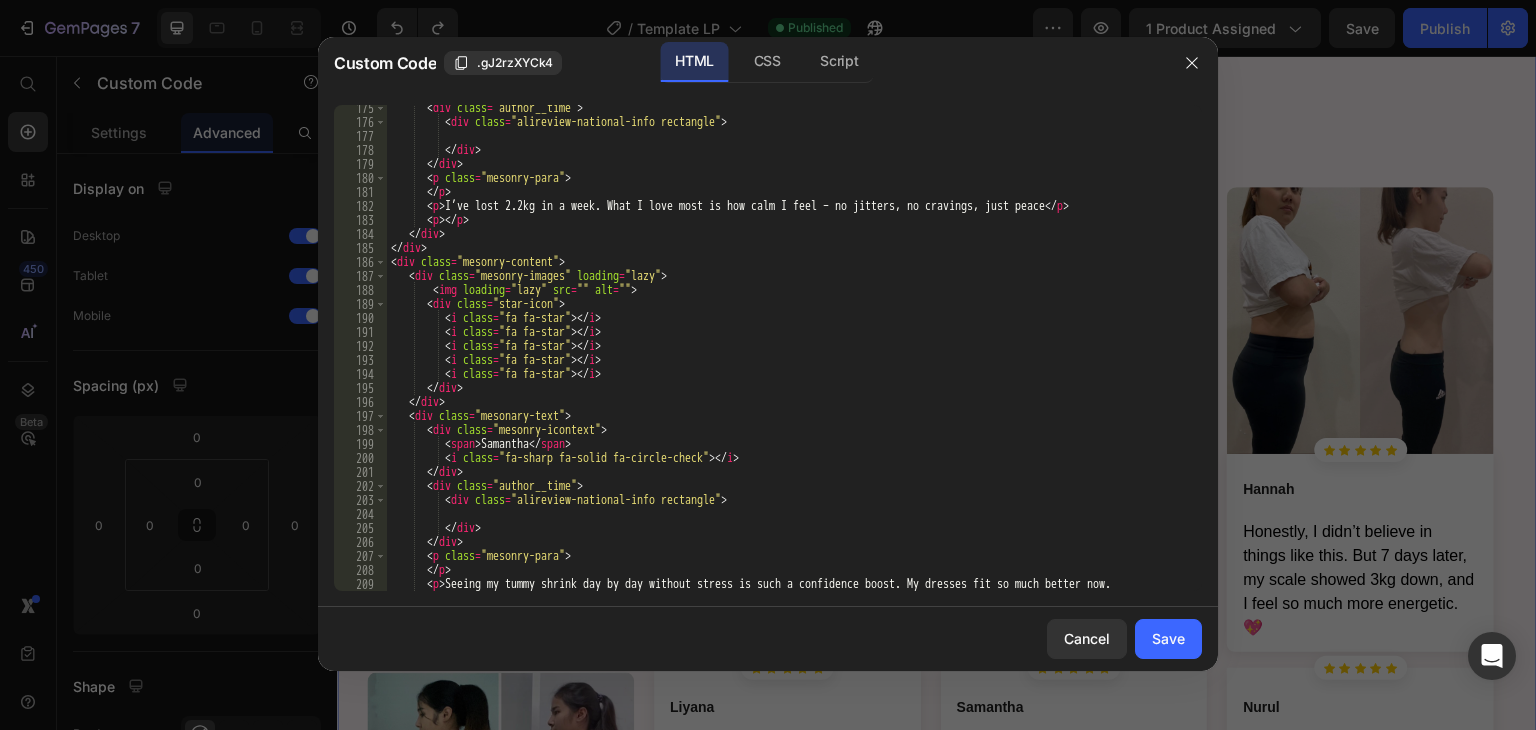 scroll, scrollTop: 2580, scrollLeft: 0, axis: vertical 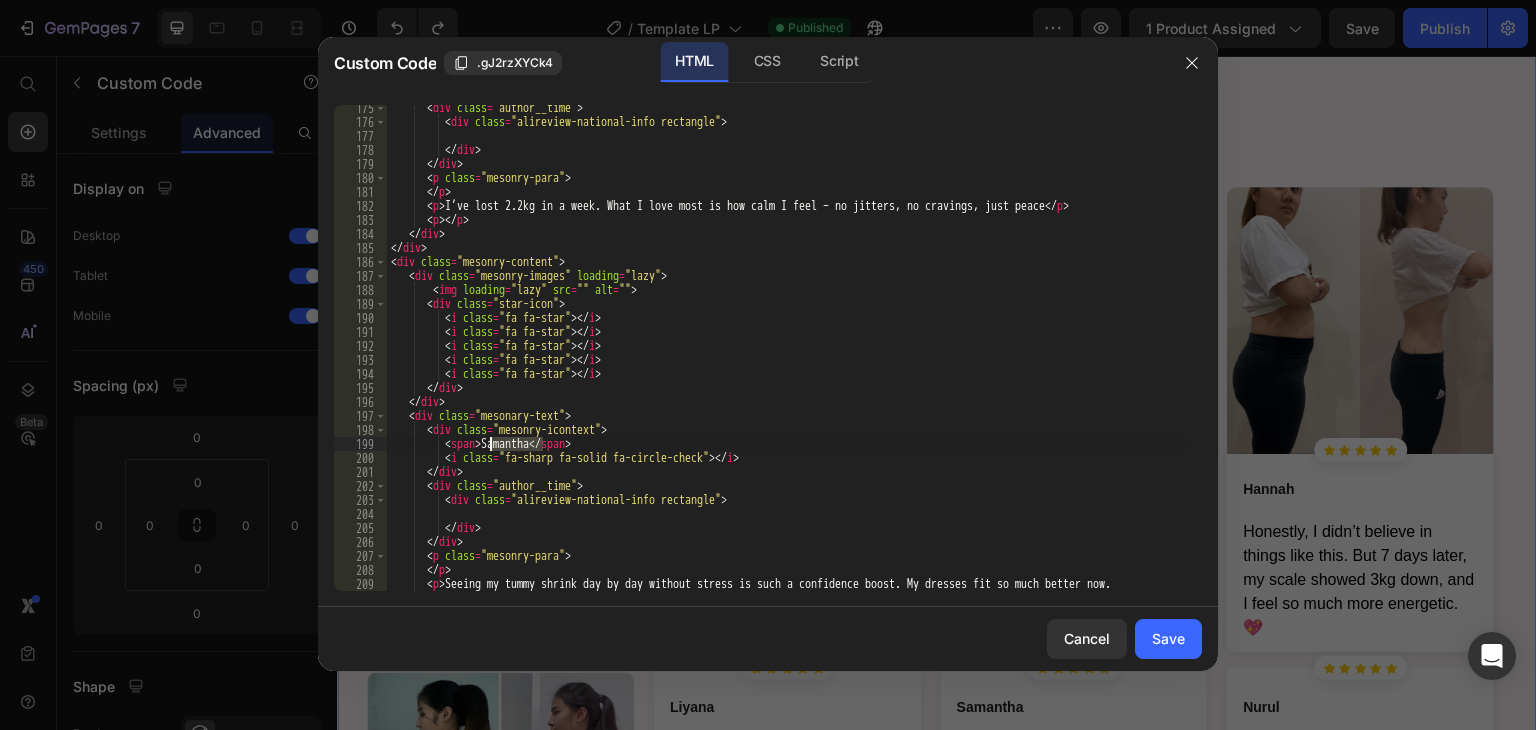 drag, startPoint x: 540, startPoint y: 445, endPoint x: 488, endPoint y: 447, distance: 52.03845 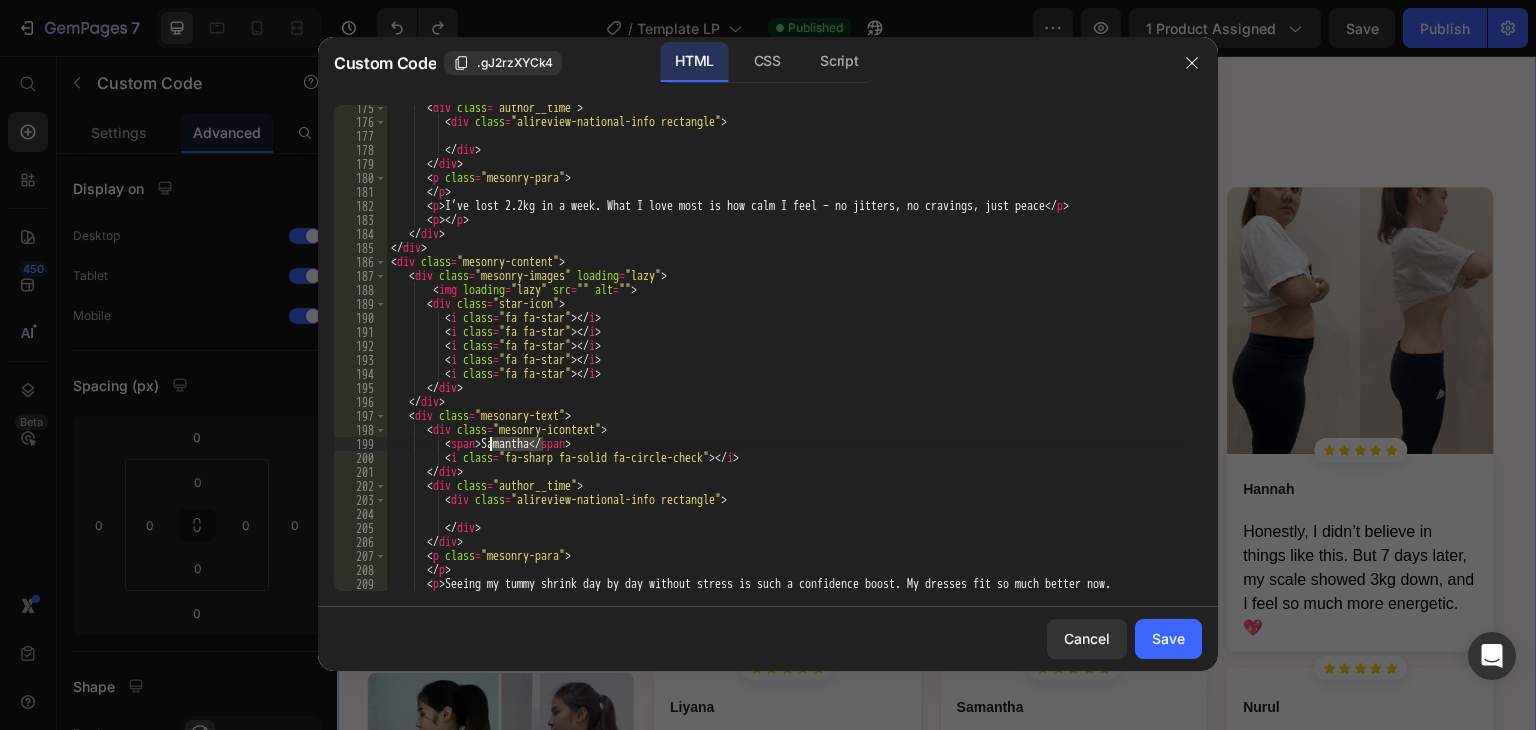 paste on "sofia M." 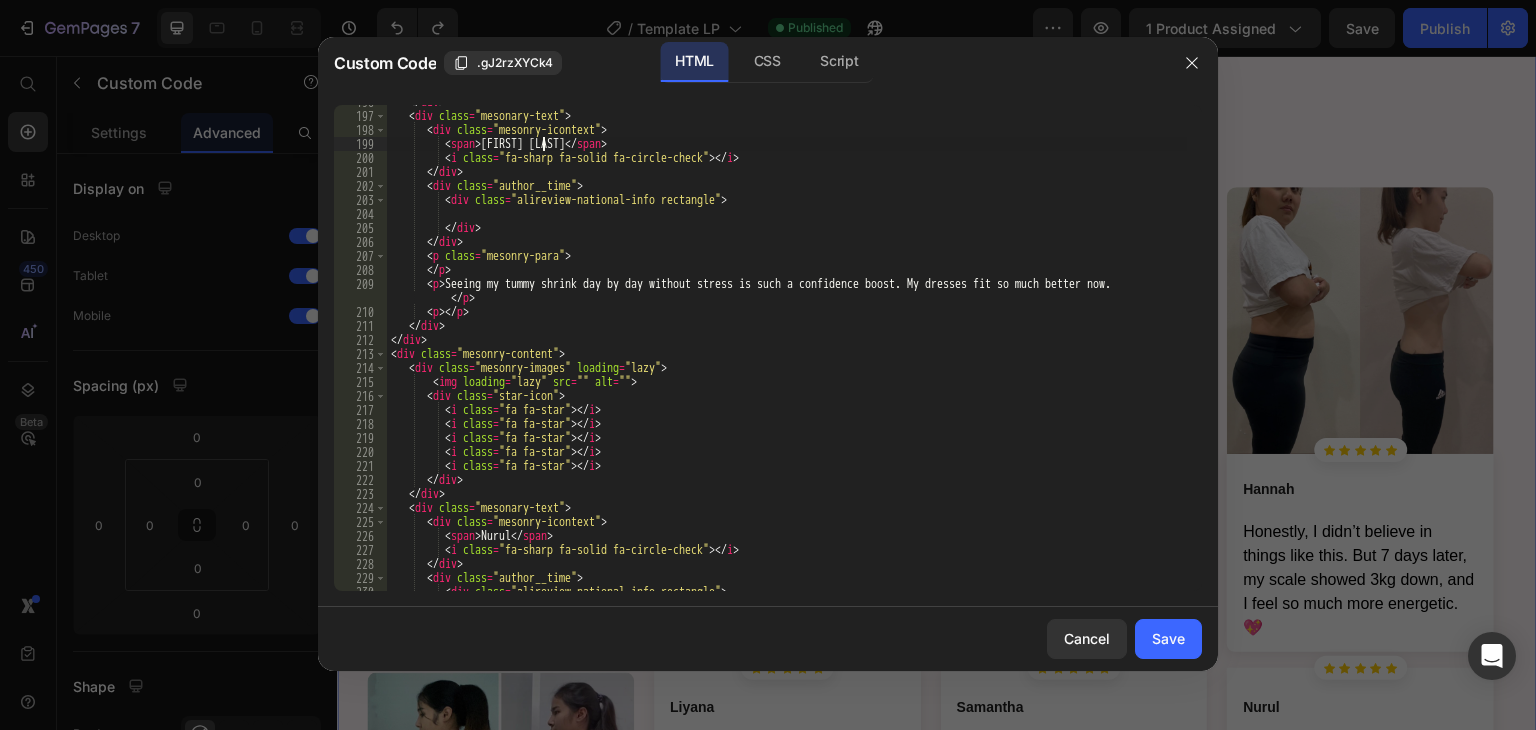 scroll, scrollTop: 3000, scrollLeft: 0, axis: vertical 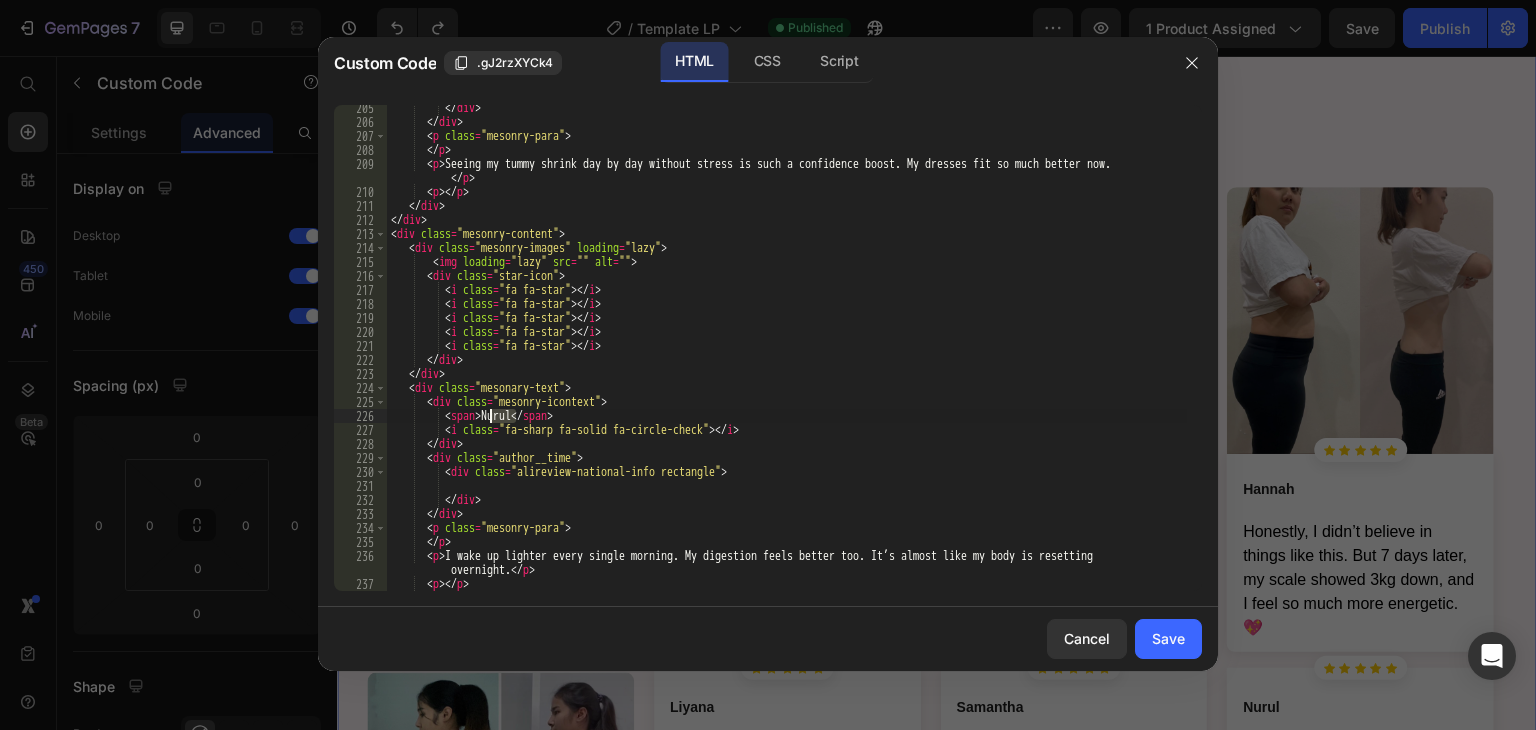 drag, startPoint x: 516, startPoint y: 417, endPoint x: 488, endPoint y: 414, distance: 28.160255 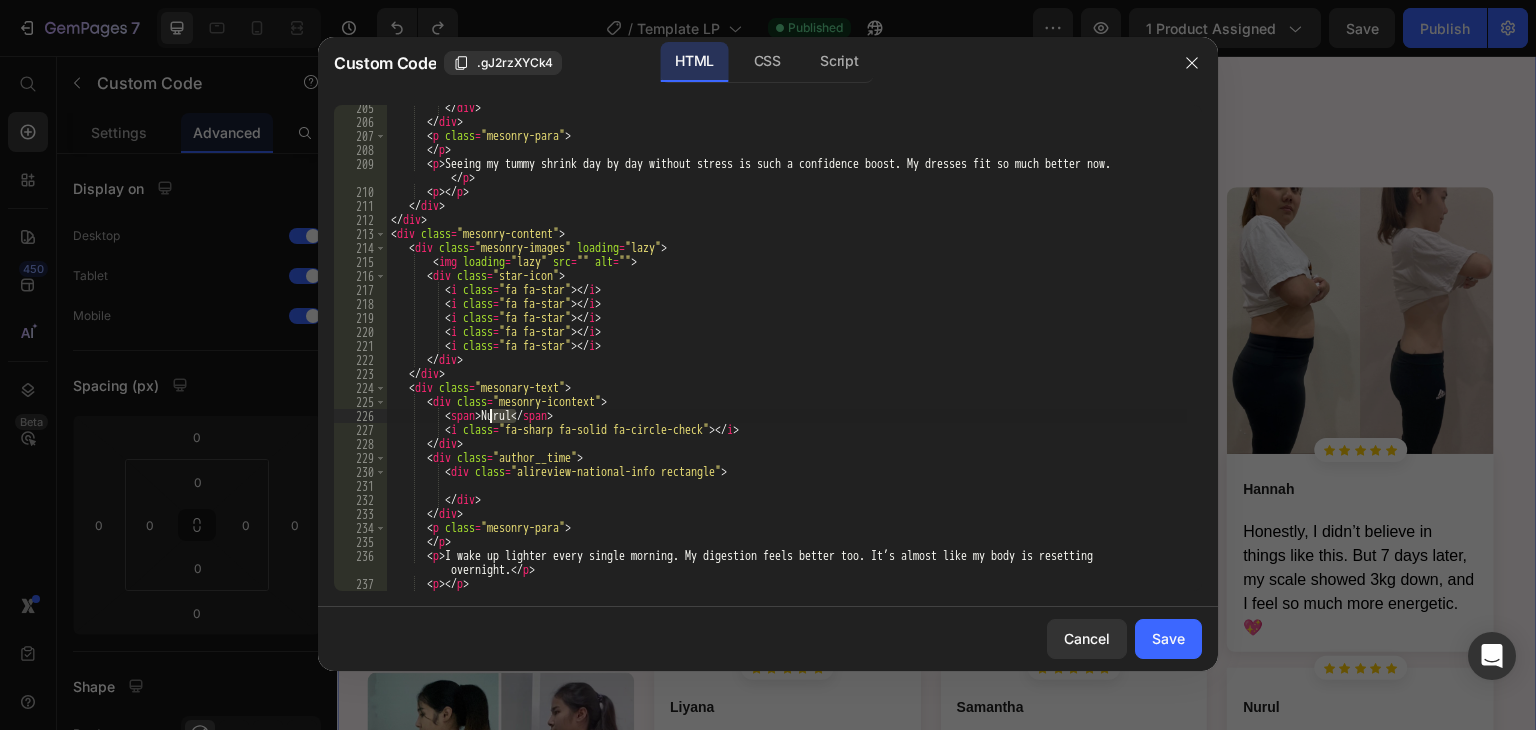 click on "Seeing my tummy shrink day by day without stress is such a confidence boost. My dresses fit so much better now.
[FIRST]
[FIRST]" at bounding box center (787, 358) 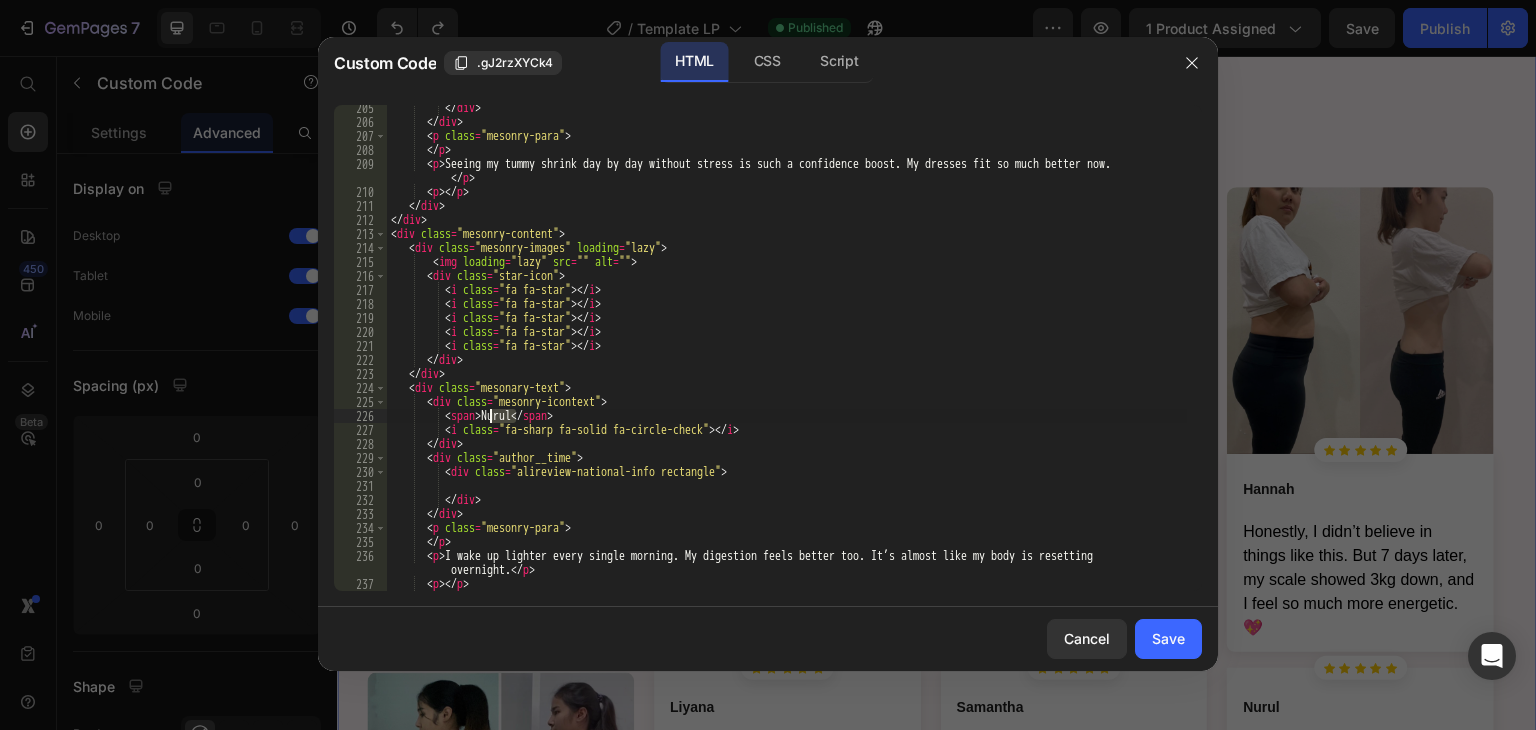 paste on "[FIRST] [LAST]" 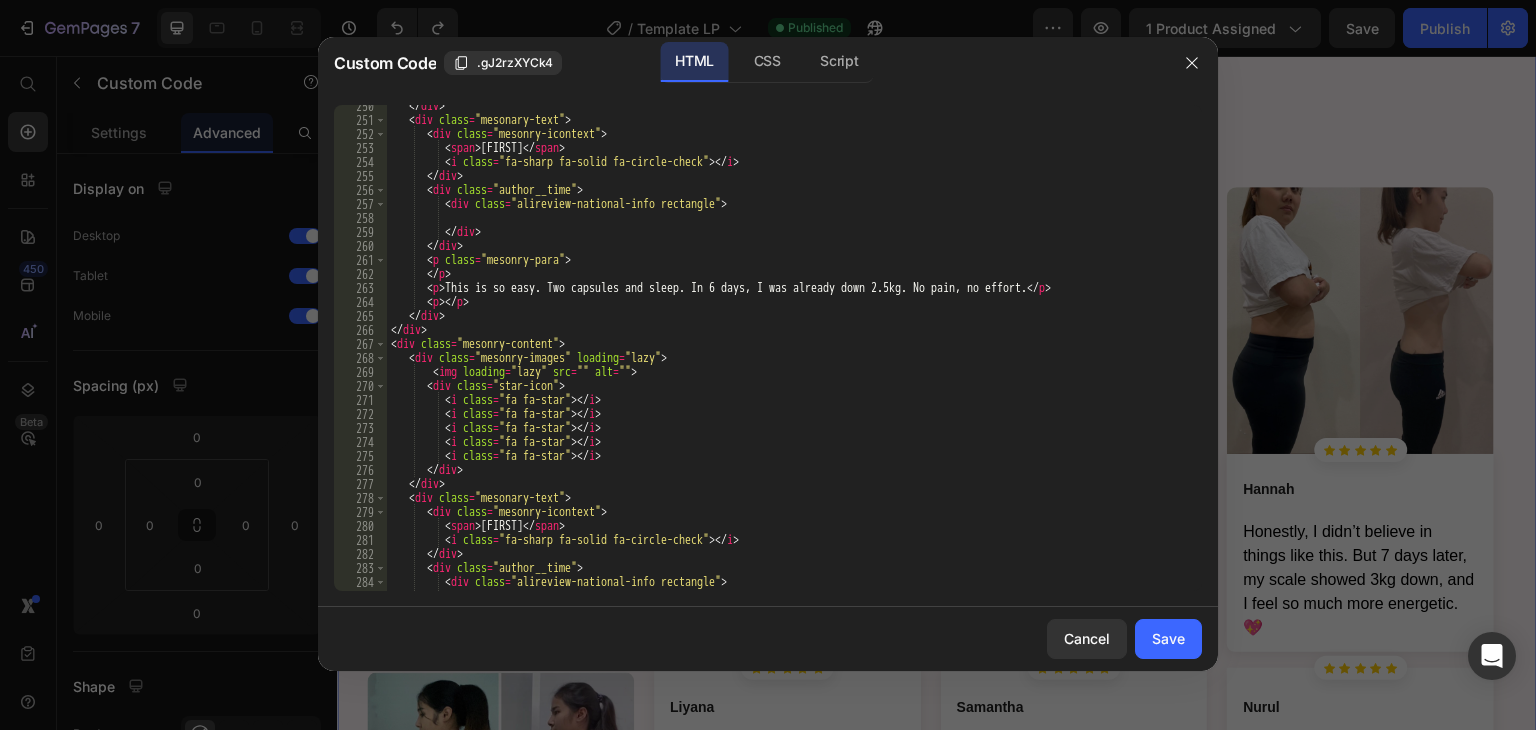 scroll, scrollTop: 3720, scrollLeft: 0, axis: vertical 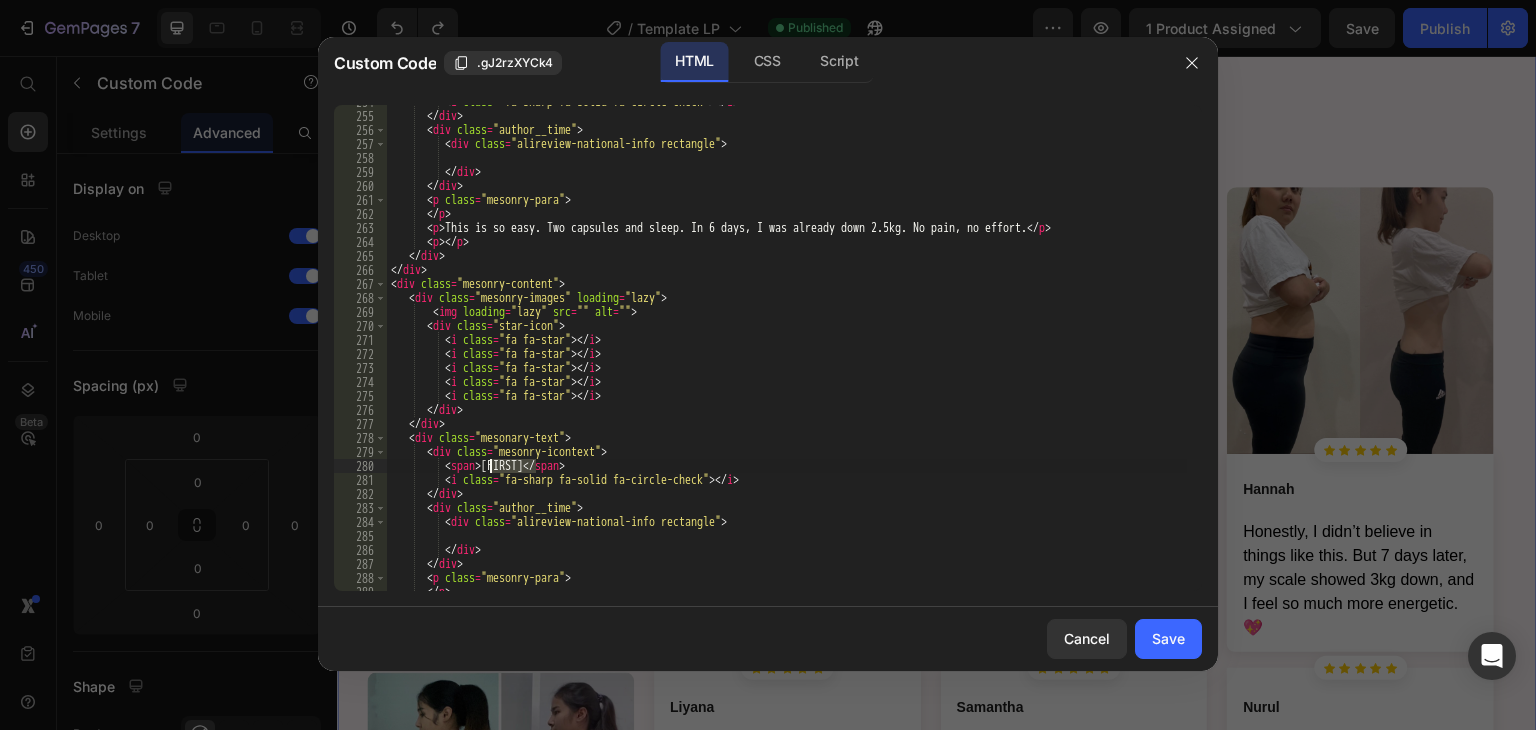 drag, startPoint x: 536, startPoint y: 464, endPoint x: 492, endPoint y: 465, distance: 44.011364 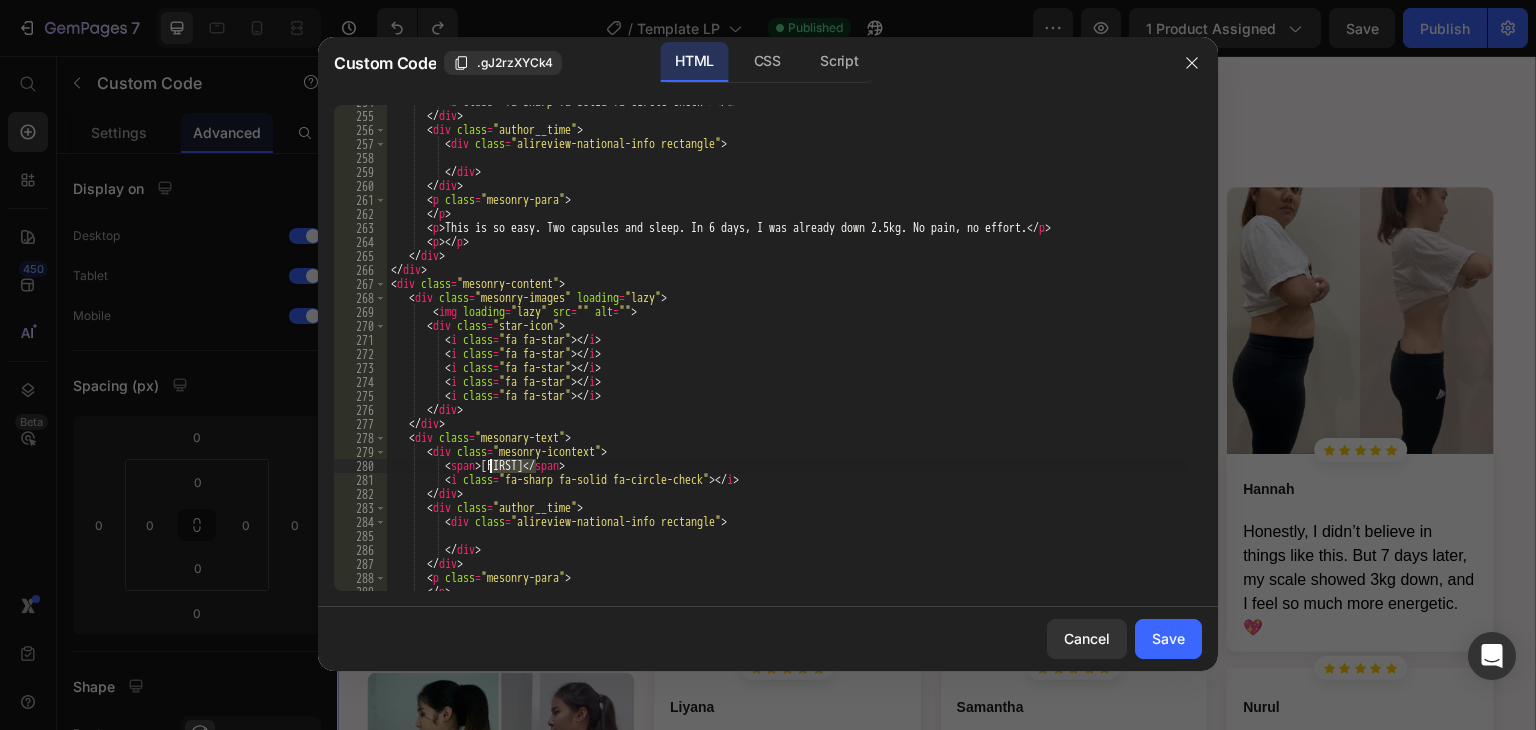 click on "This is so easy. Two capsules and sleep. In 6 days, I was already down 2.5kg. No pain, no effort." at bounding box center (787, 352) 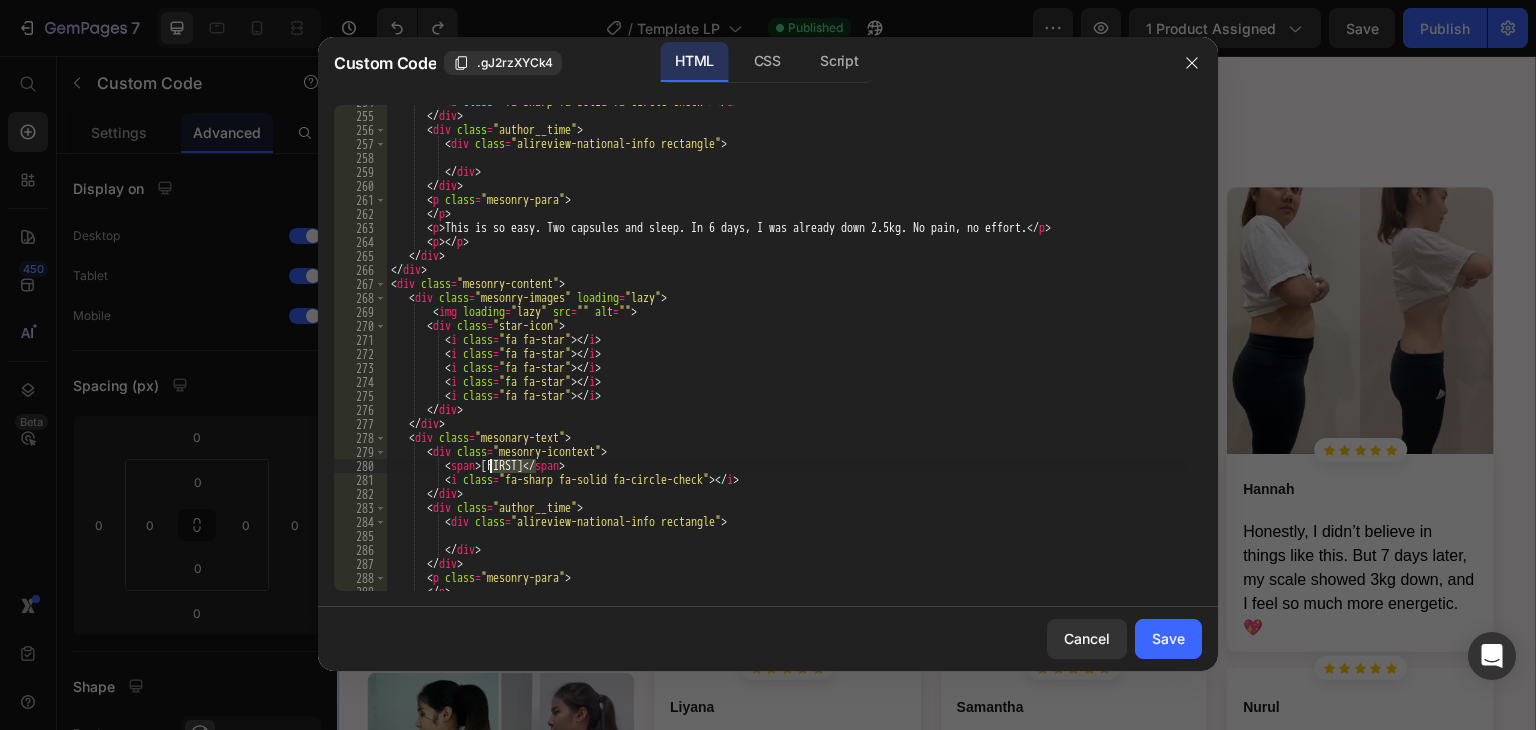 paste on "Camila R." 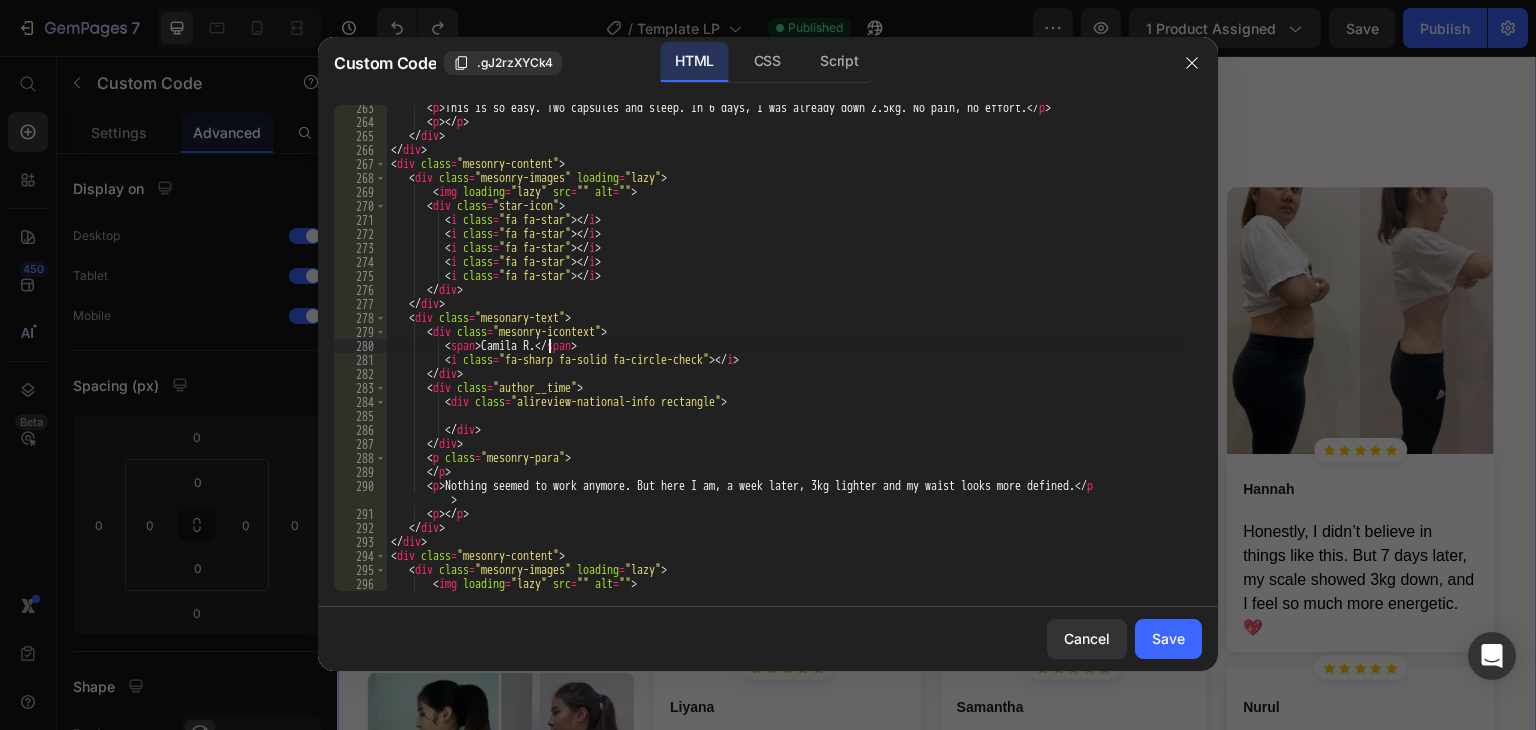 scroll, scrollTop: 3960, scrollLeft: 0, axis: vertical 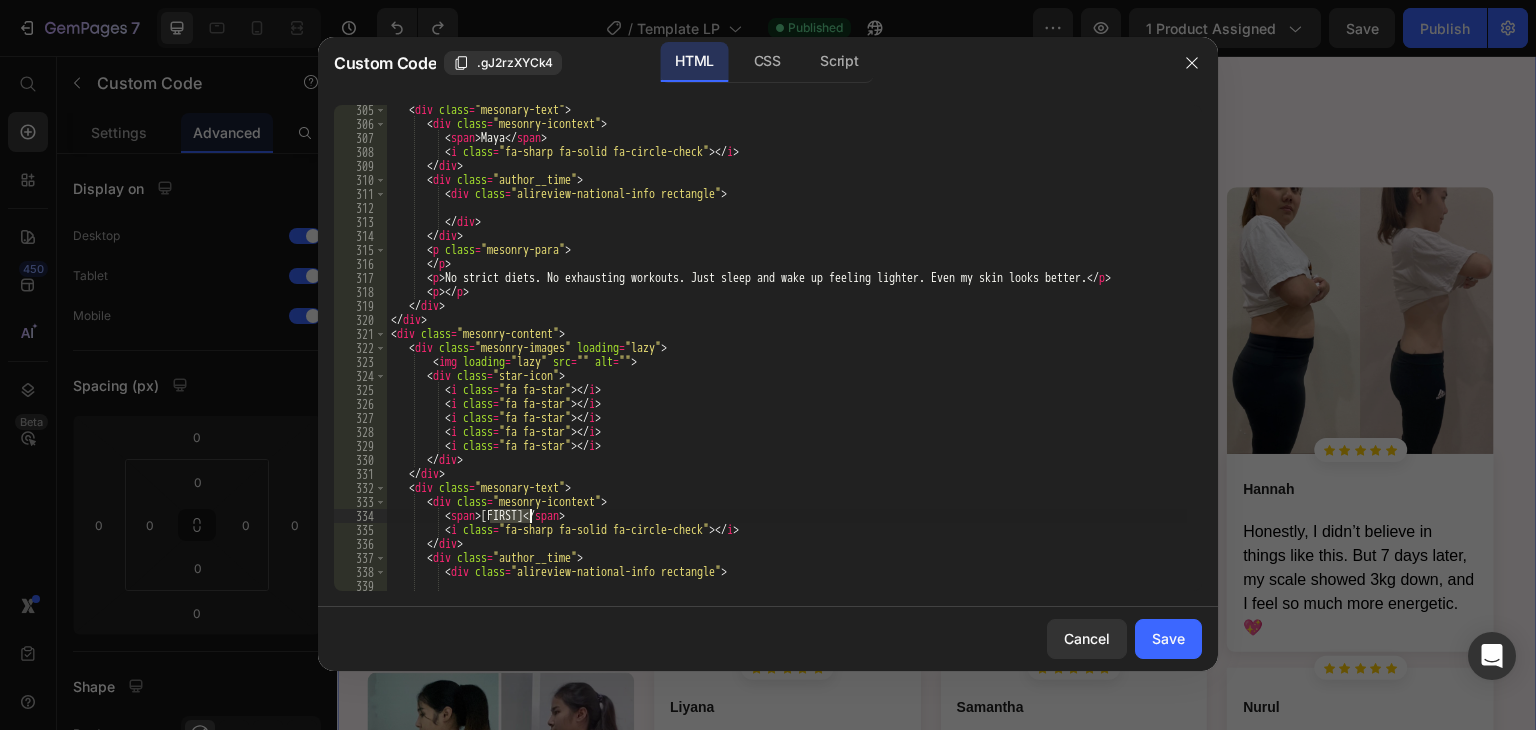 drag, startPoint x: 487, startPoint y: 514, endPoint x: 527, endPoint y: 518, distance: 40.1995 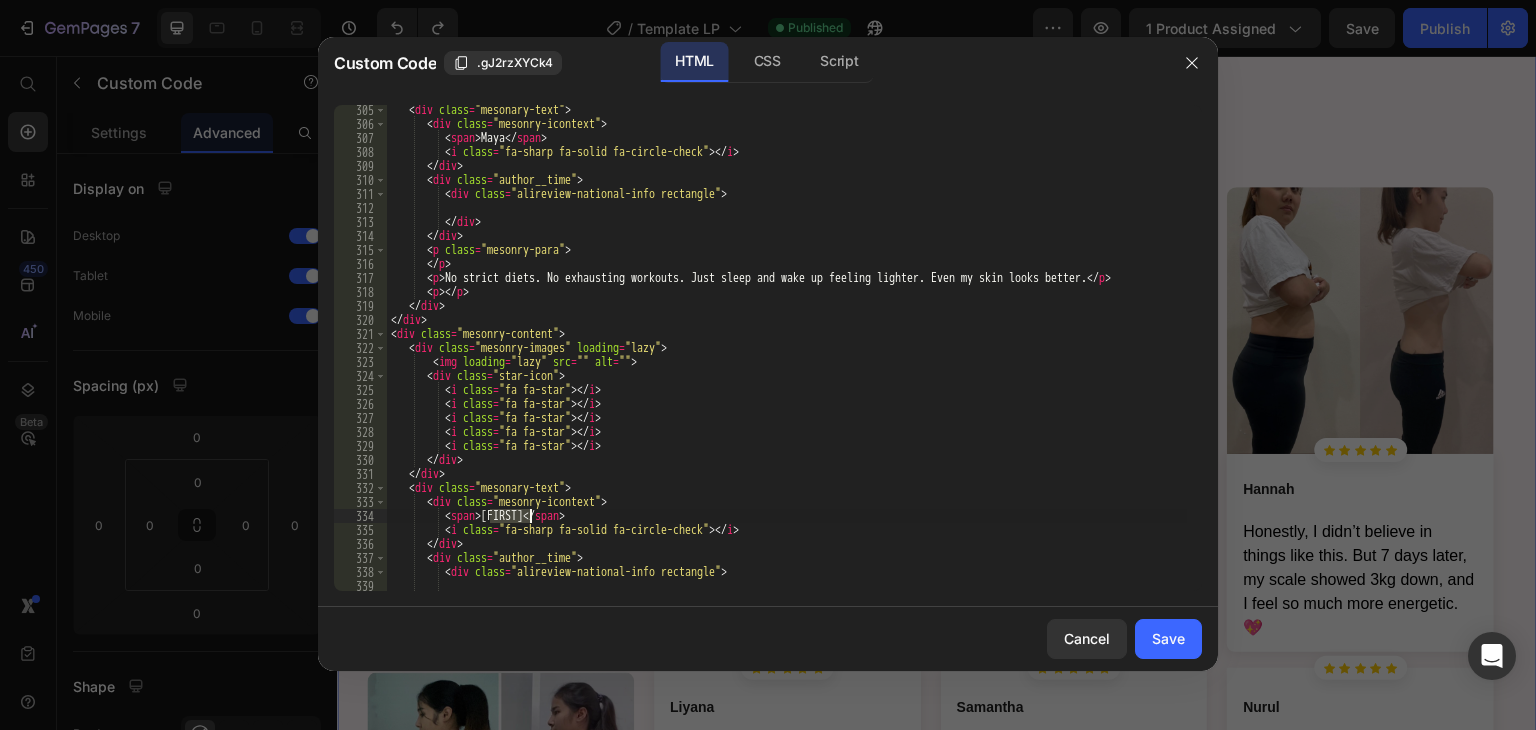 click on "[FIRST]
No strict diets. No exhausting workouts. Just sleep and wake up feeling lighter. Even my skin looks better." at bounding box center [787, 360] 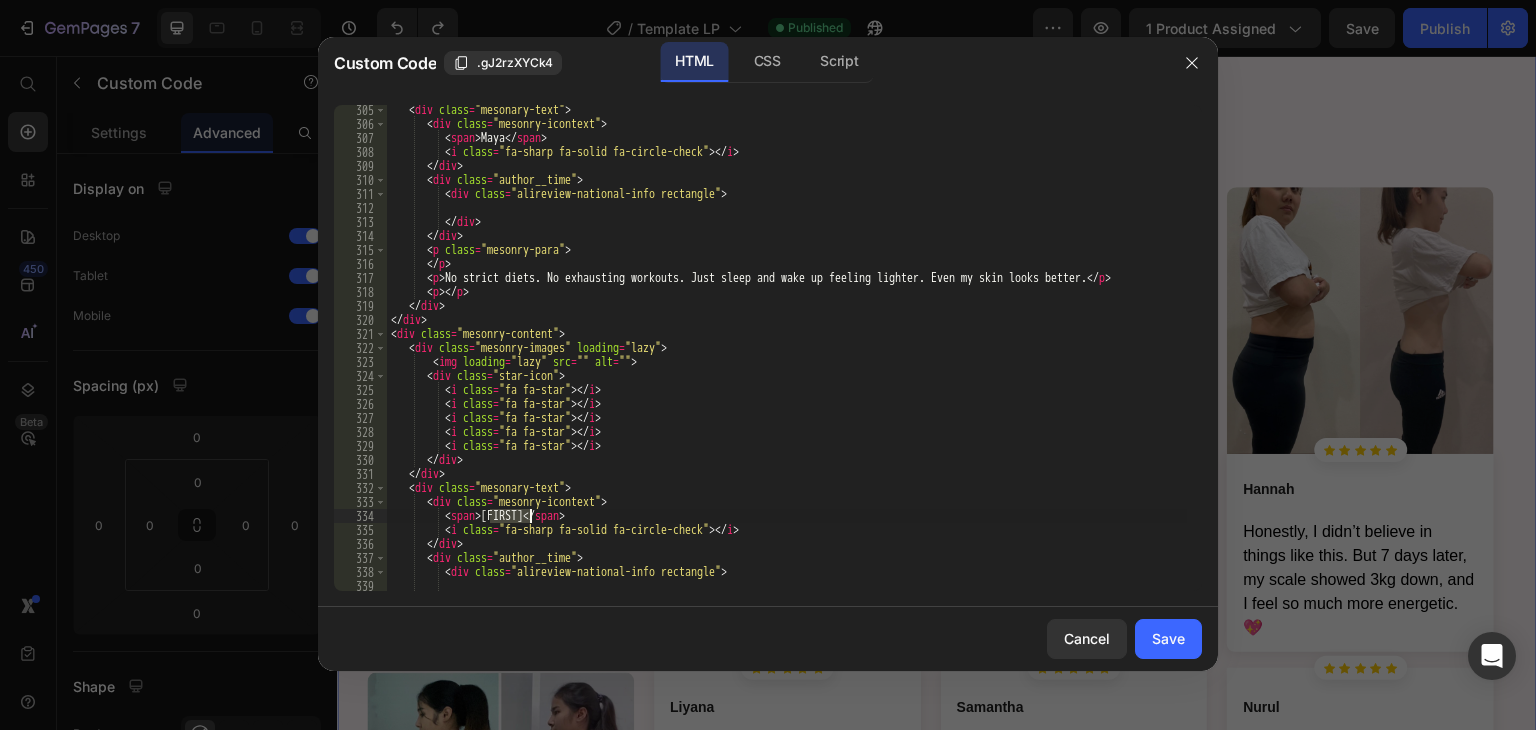 paste on "[FIRST] [LAST]" 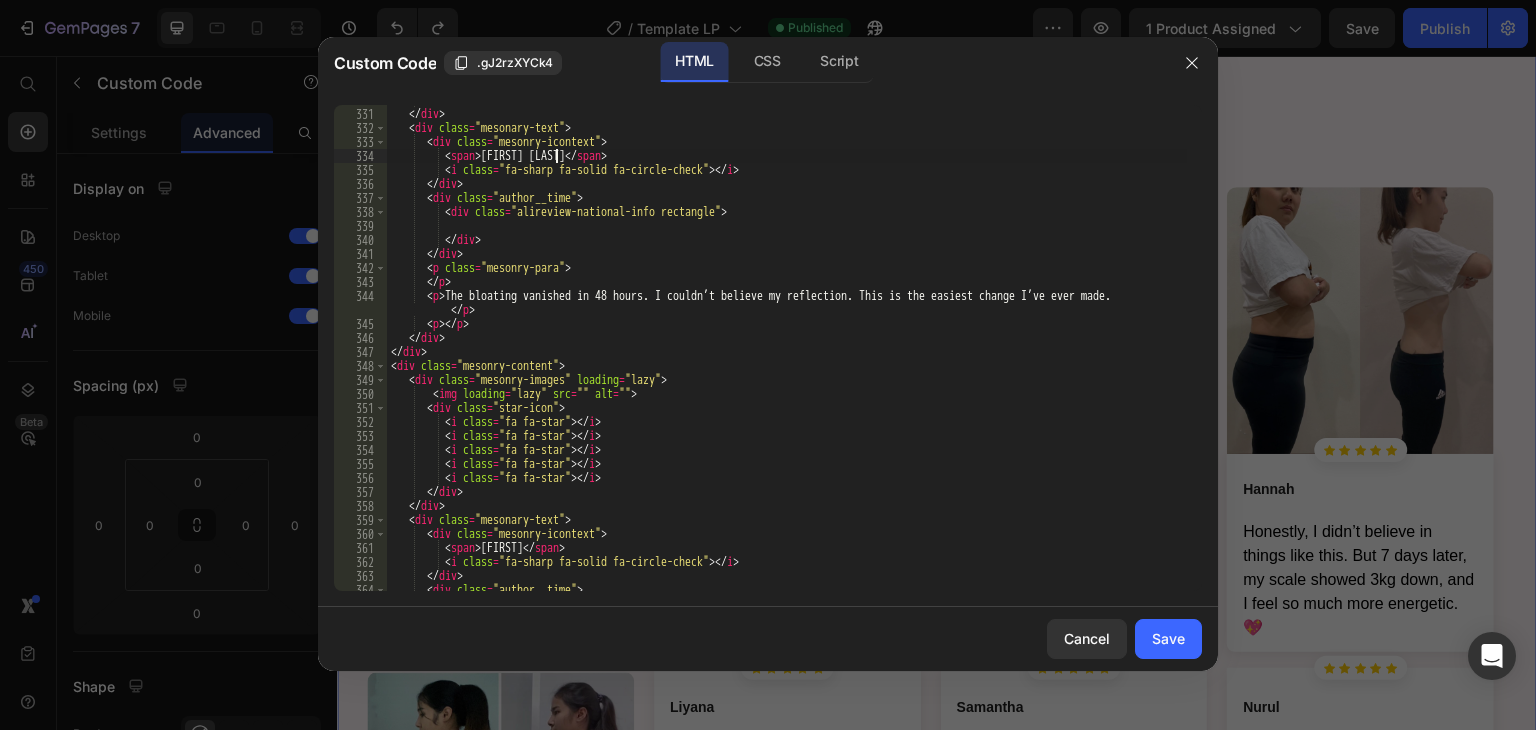 scroll, scrollTop: 4860, scrollLeft: 0, axis: vertical 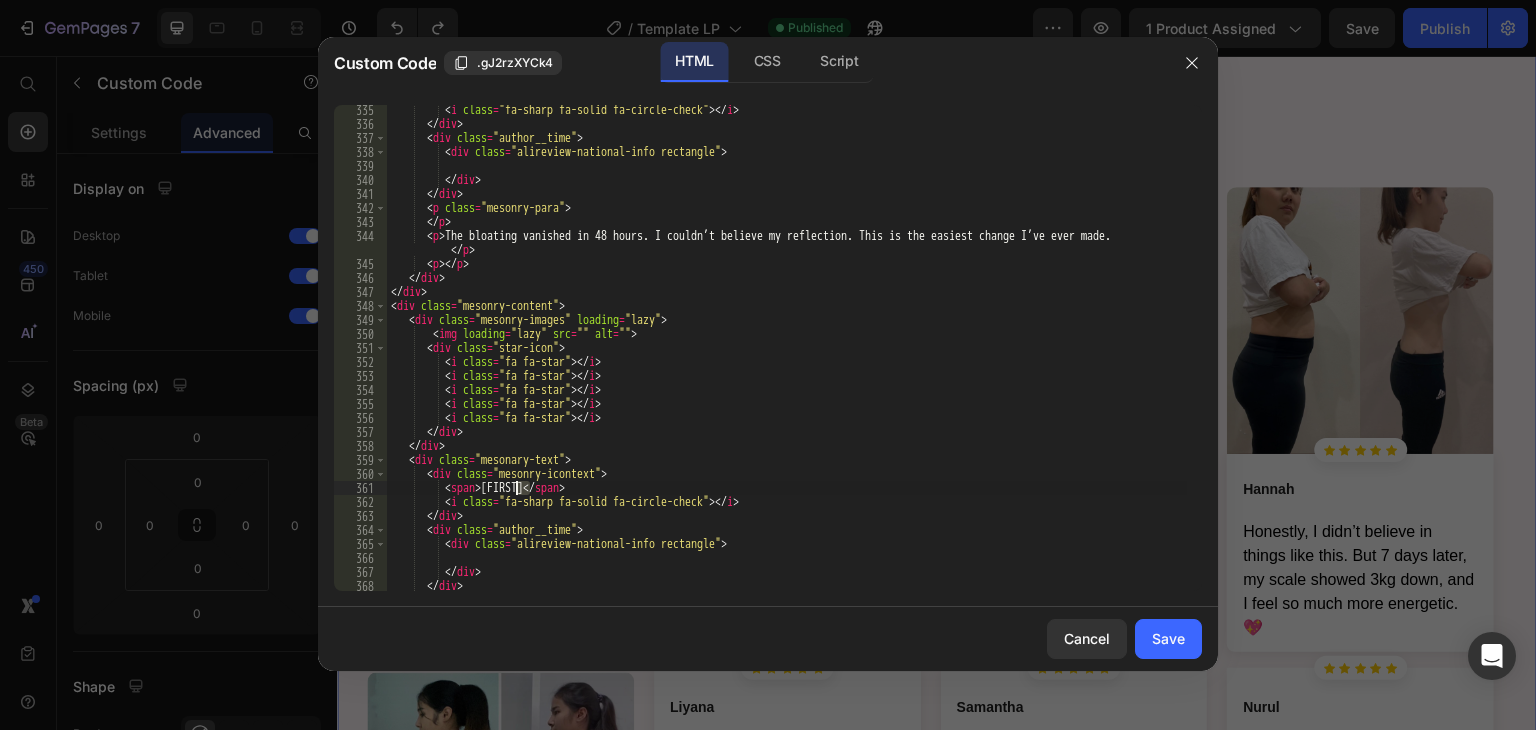drag, startPoint x: 532, startPoint y: 485, endPoint x: 513, endPoint y: 486, distance: 19.026299 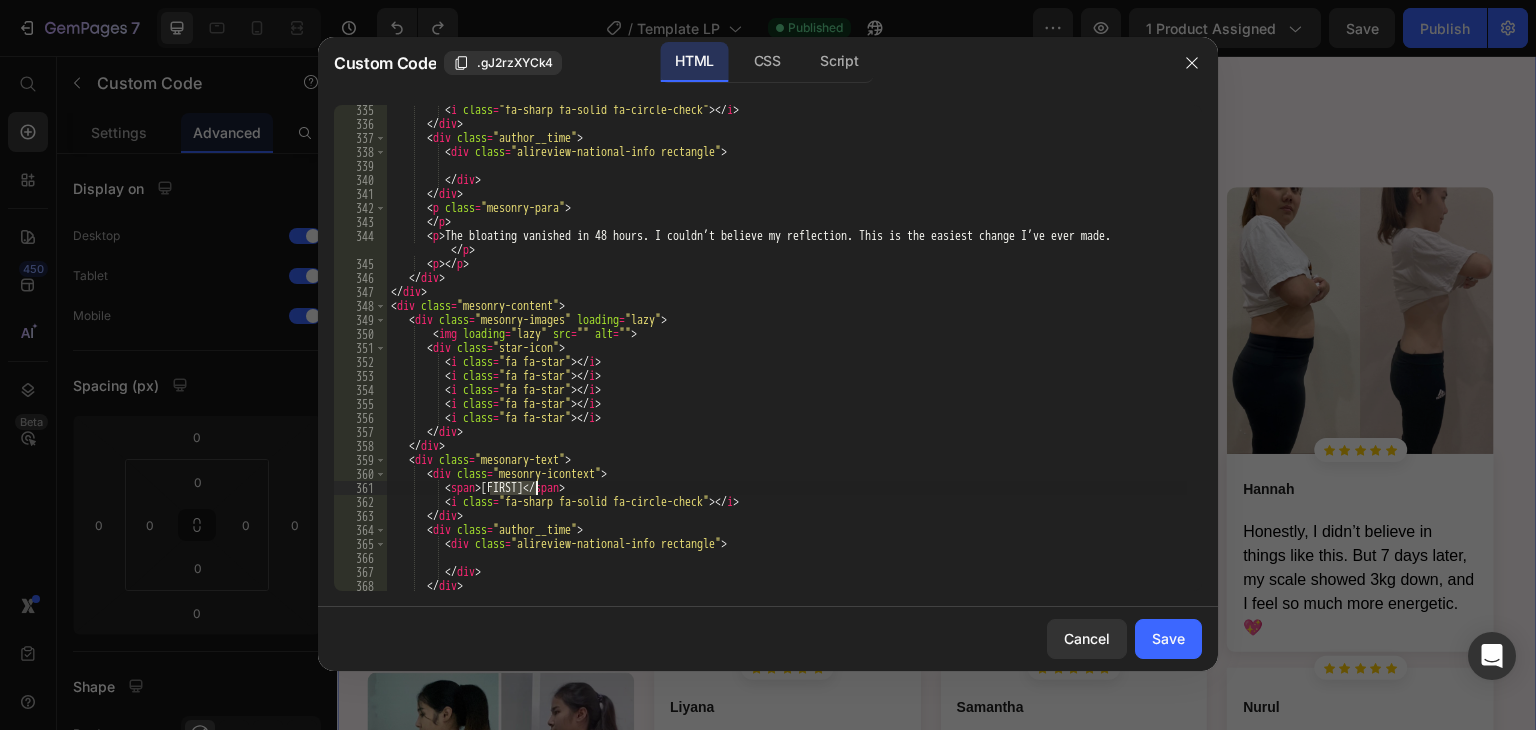 drag, startPoint x: 487, startPoint y: 485, endPoint x: 549, endPoint y: 521, distance: 71.693794 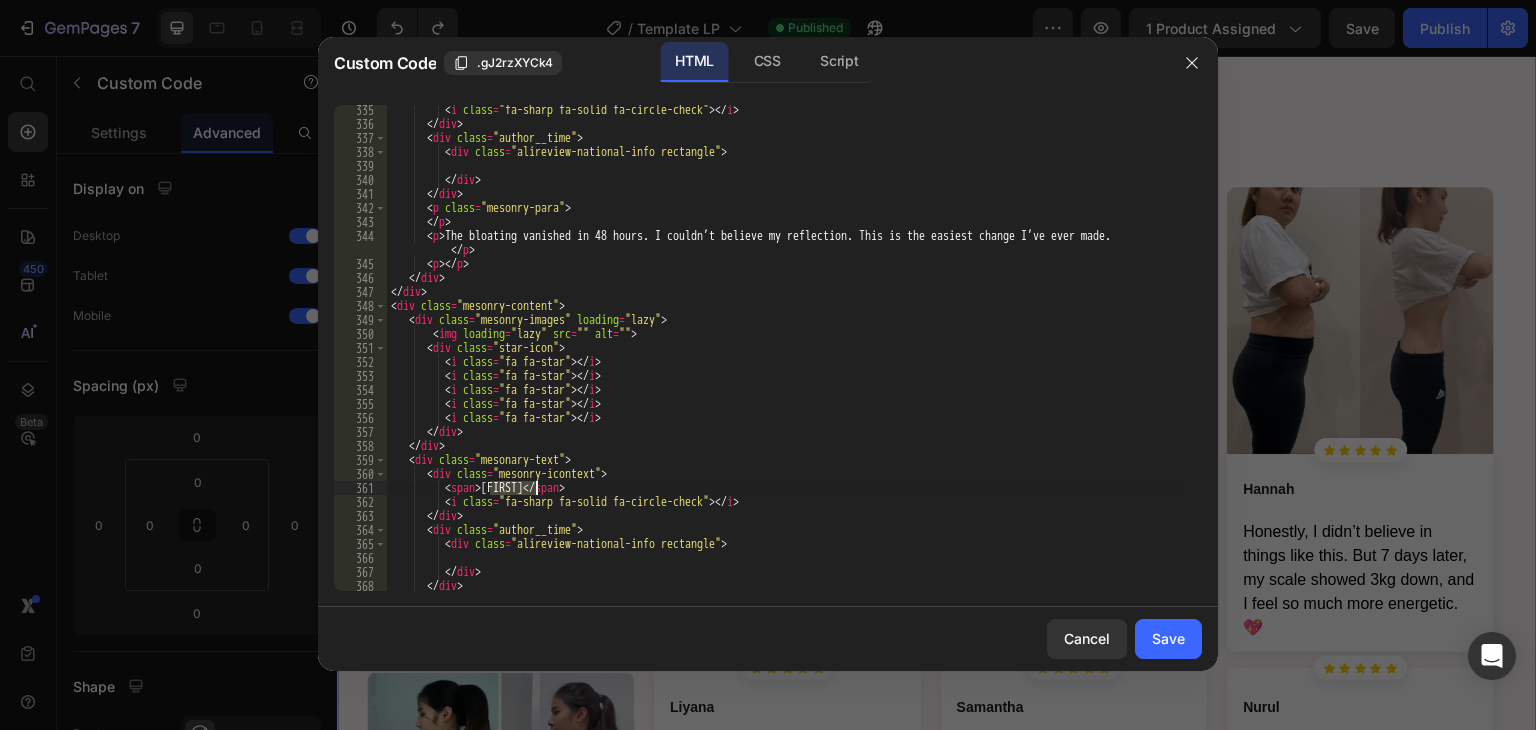 click on "The bloating vanished in 48 hours. I couldn’t believe my reflection. This is the easiest change I’ve ever made." at bounding box center [787, 360] 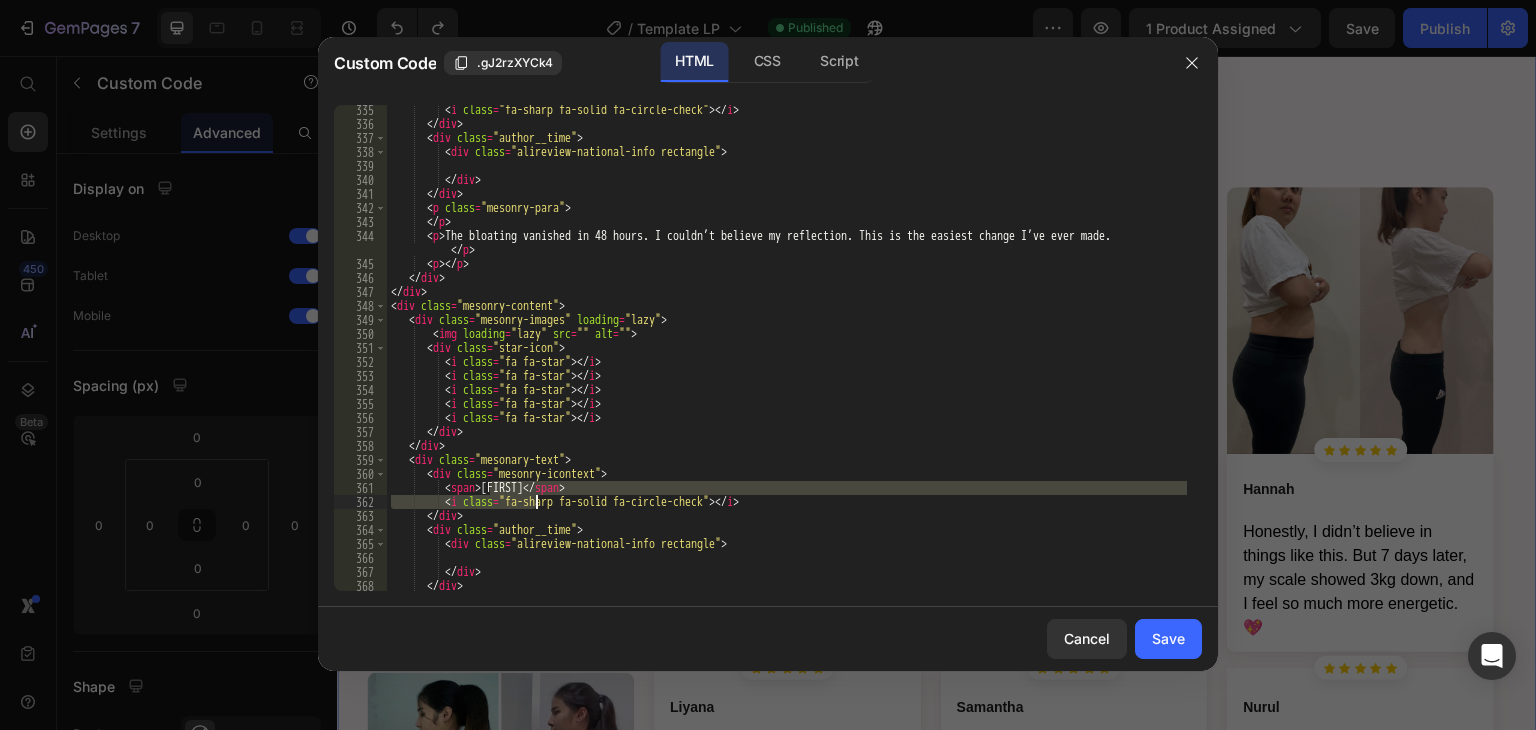 click on "The bloating vanished in 48 hours. I couldn’t believe my reflection. This is the easiest change I’ve ever made." at bounding box center (787, 348) 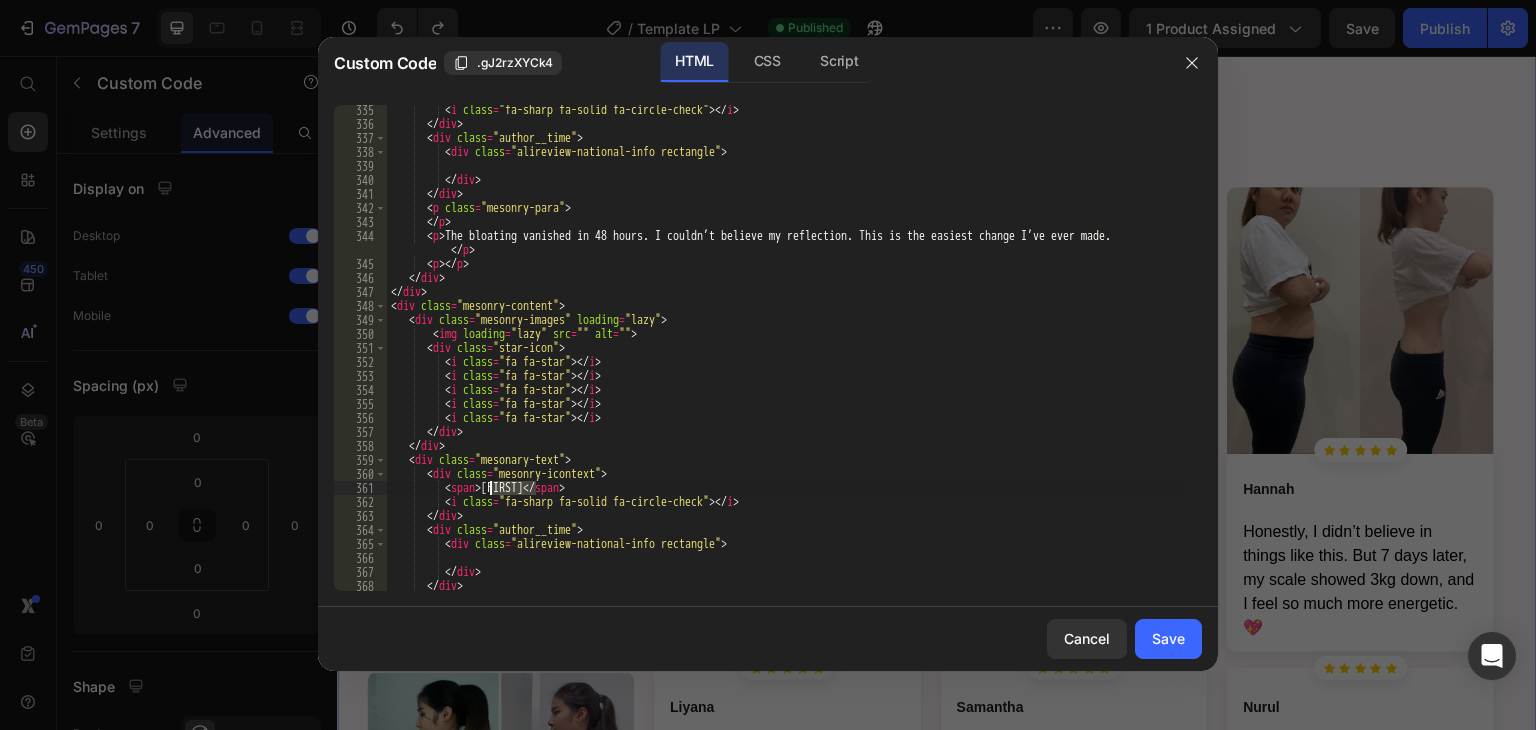 drag, startPoint x: 535, startPoint y: 487, endPoint x: 498, endPoint y: 490, distance: 37.12142 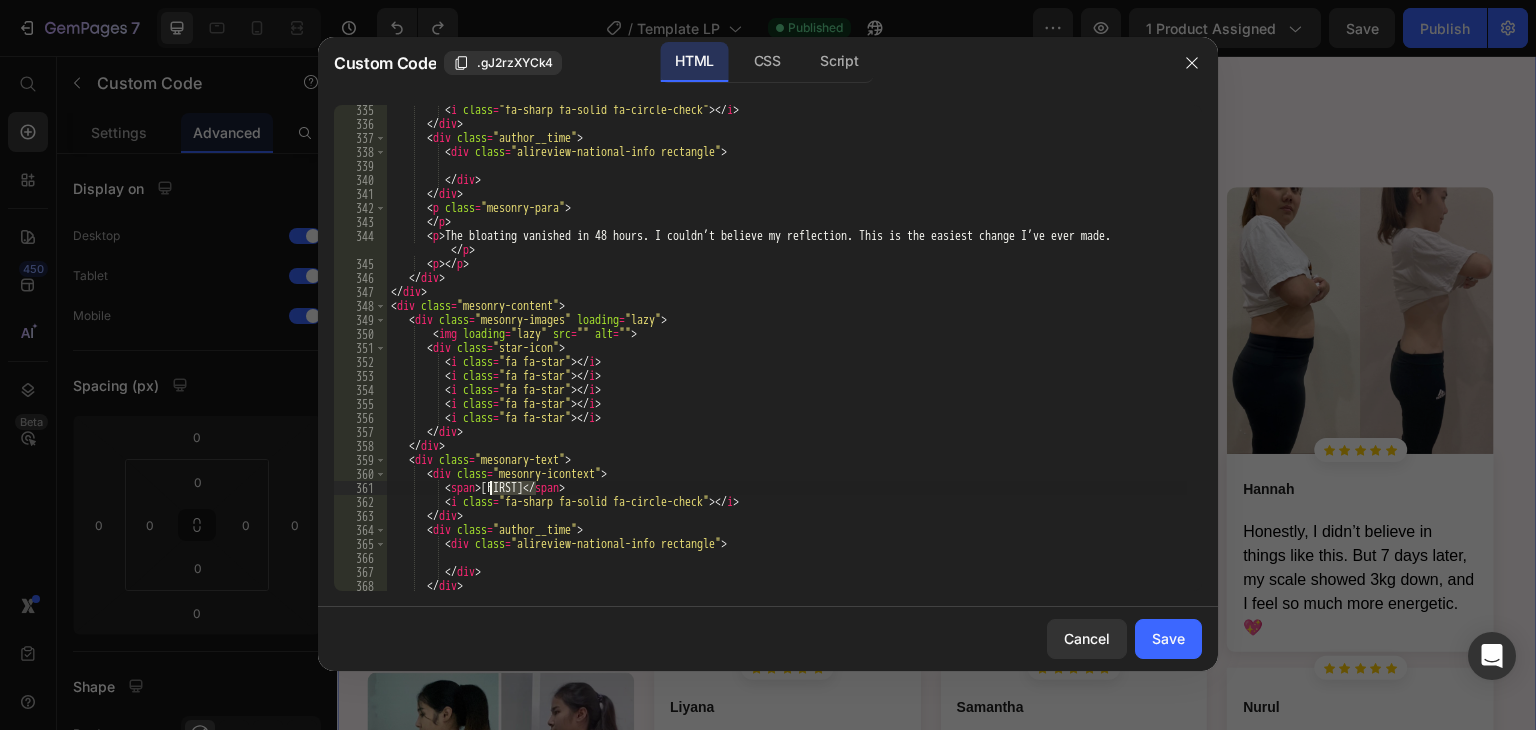 click on "The bloating vanished in 48 hours. I couldn’t believe my reflection. This is the easiest change I’ve ever made." at bounding box center [787, 360] 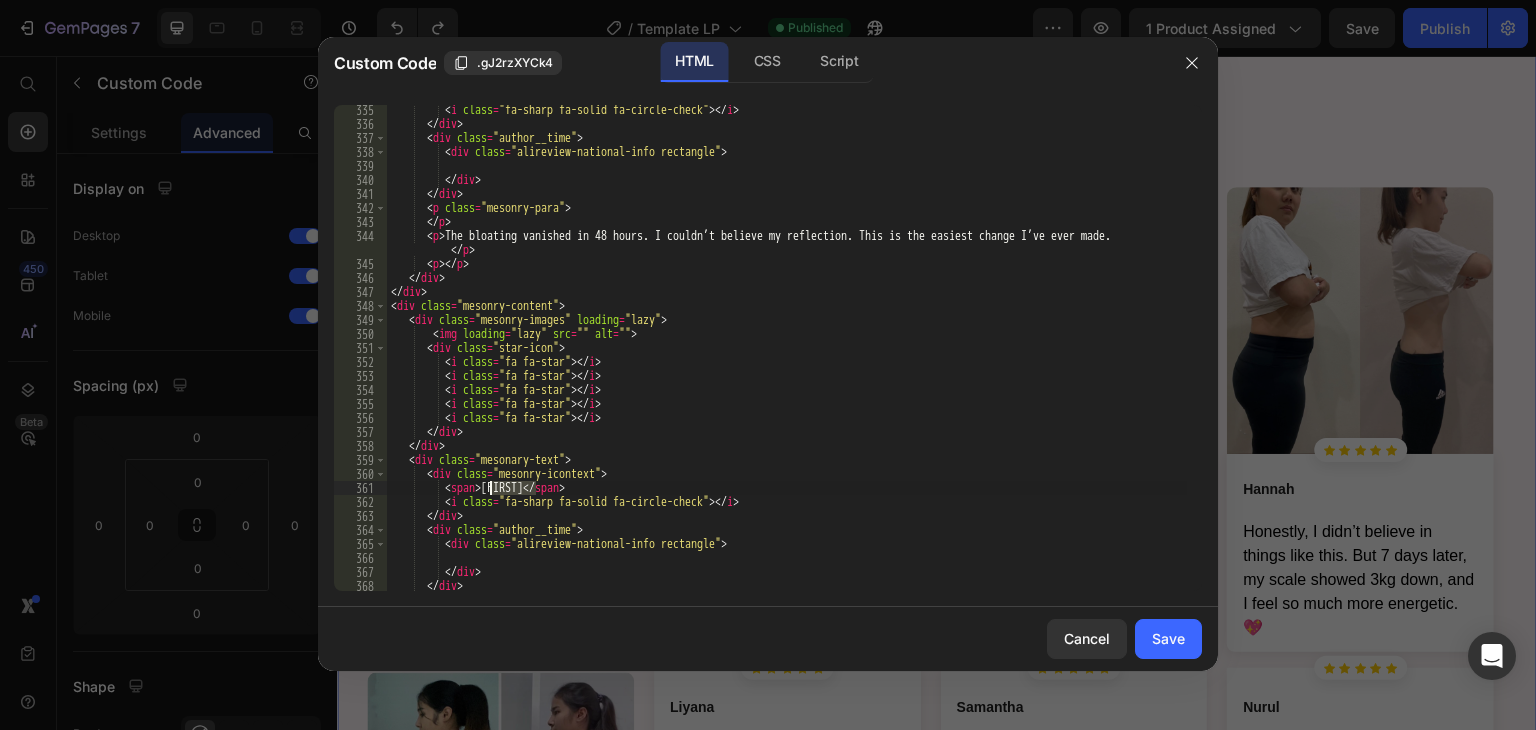 paste on "[FIRST] [LAST]" 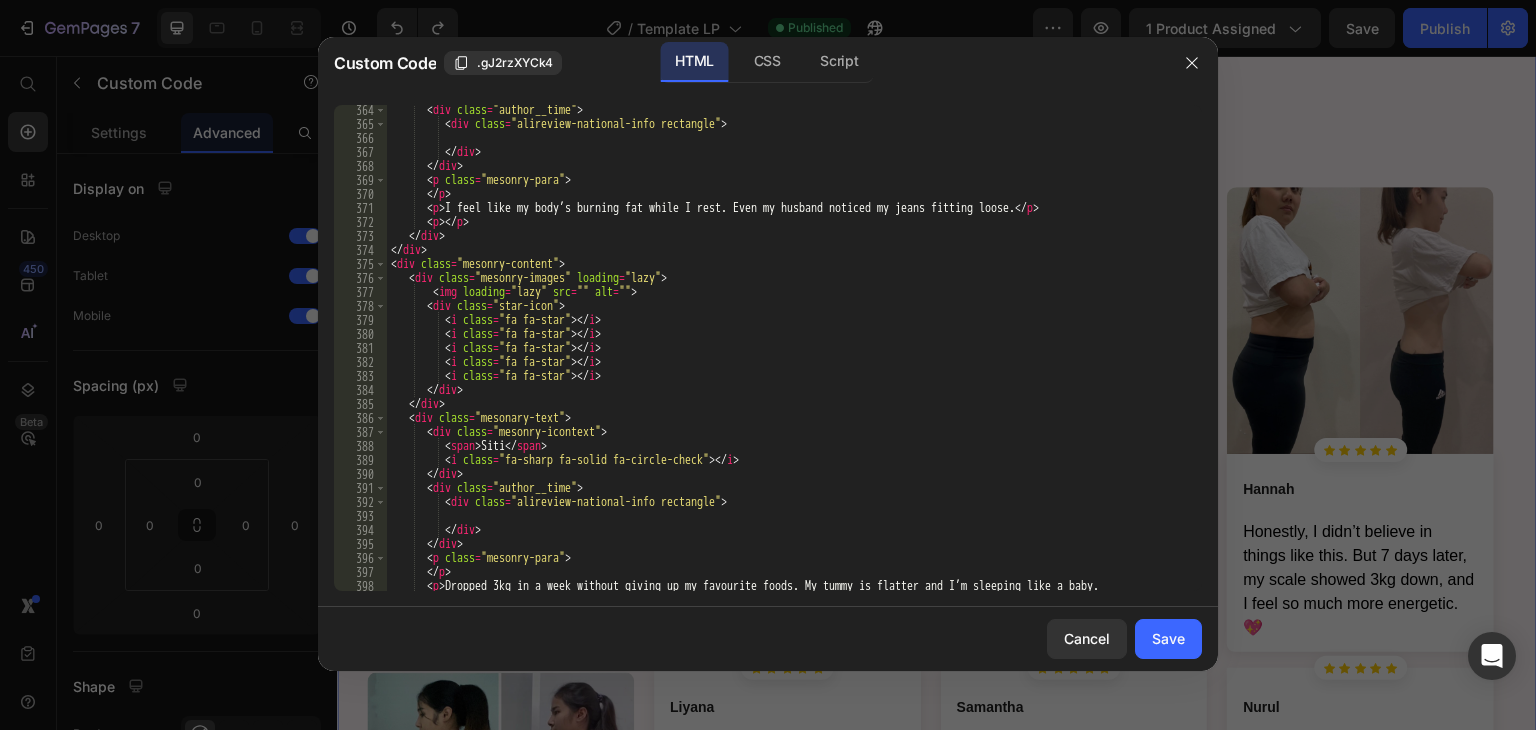 scroll, scrollTop: 5280, scrollLeft: 0, axis: vertical 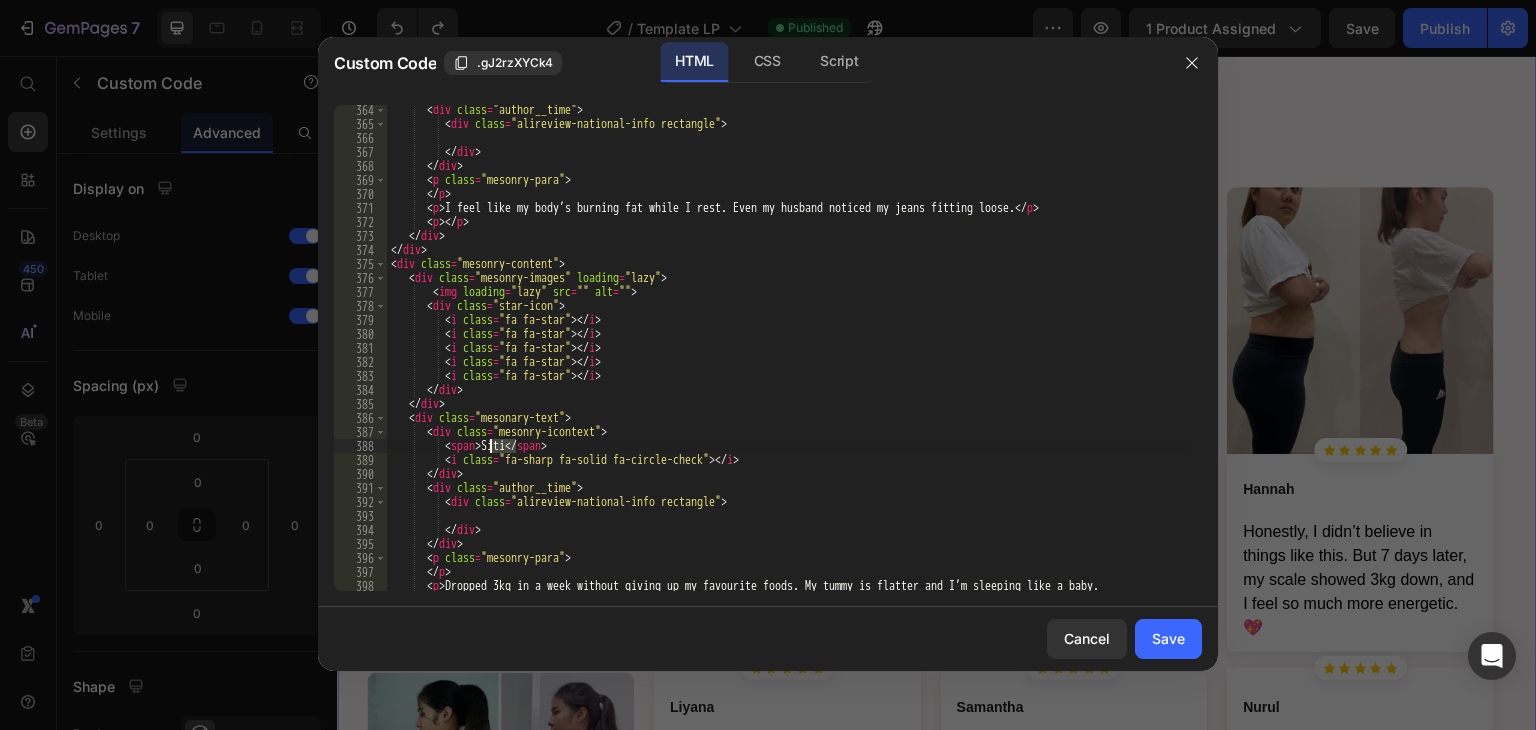 drag, startPoint x: 513, startPoint y: 449, endPoint x: 488, endPoint y: 449, distance: 25 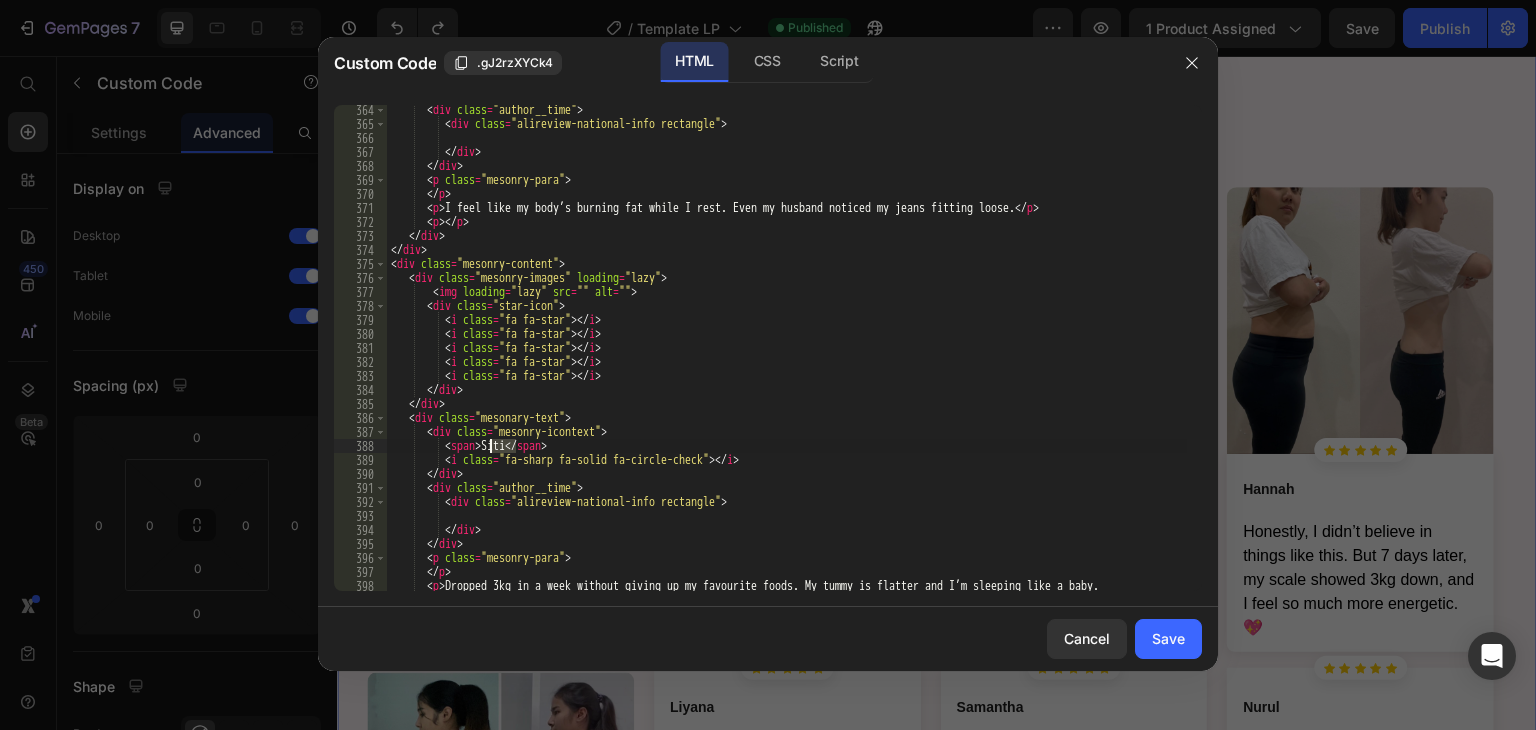 paste on "tina V." 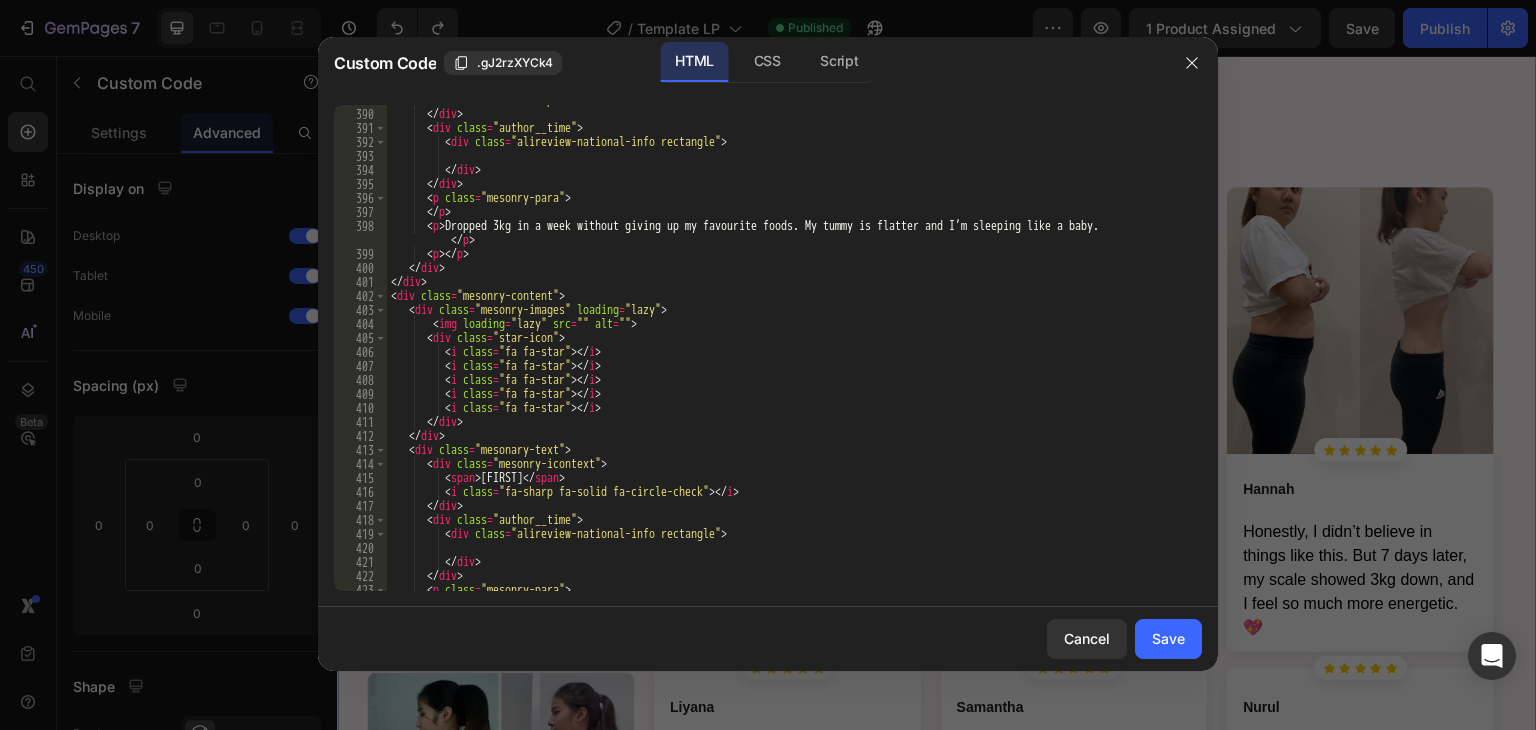 scroll, scrollTop: 5640, scrollLeft: 0, axis: vertical 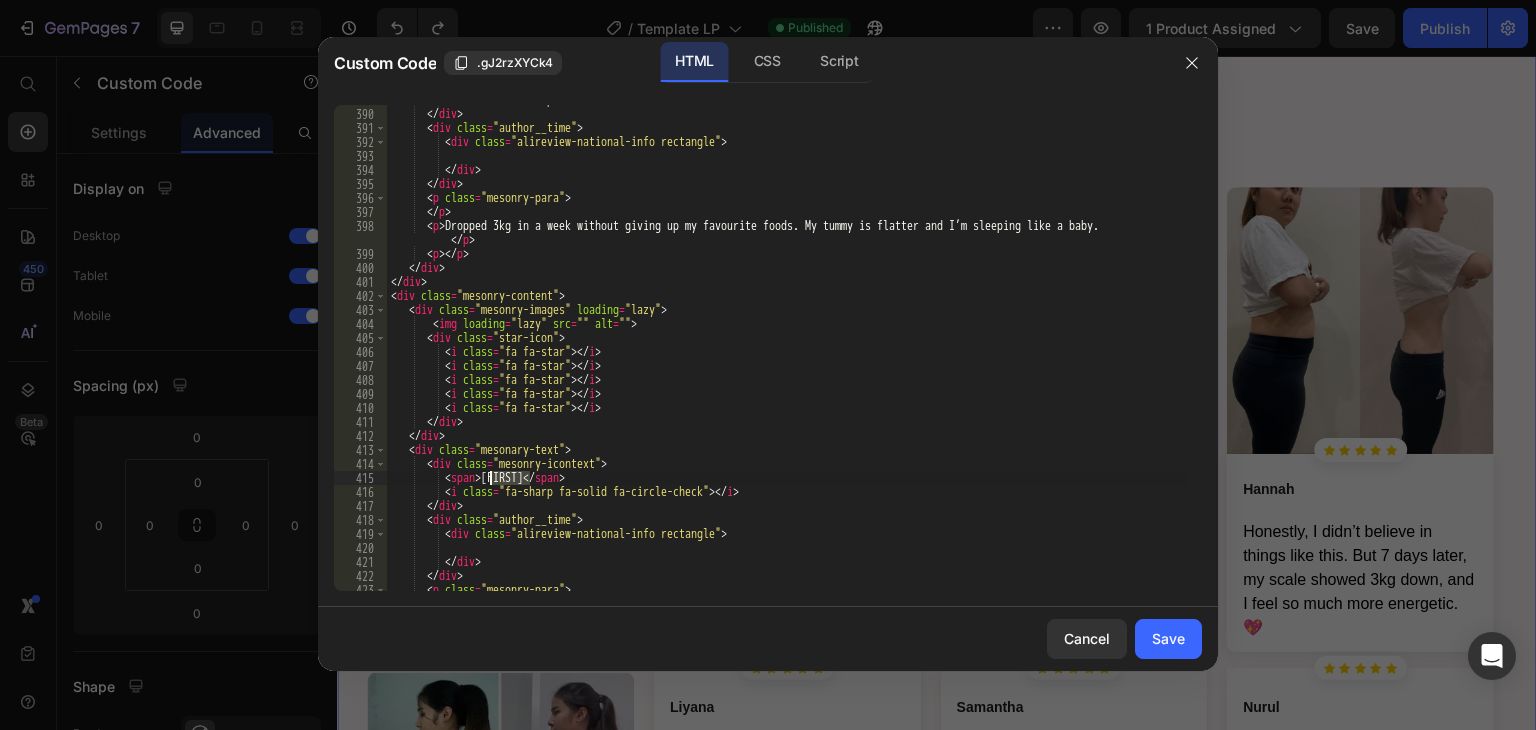 drag, startPoint x: 527, startPoint y: 480, endPoint x: 494, endPoint y: 480, distance: 33 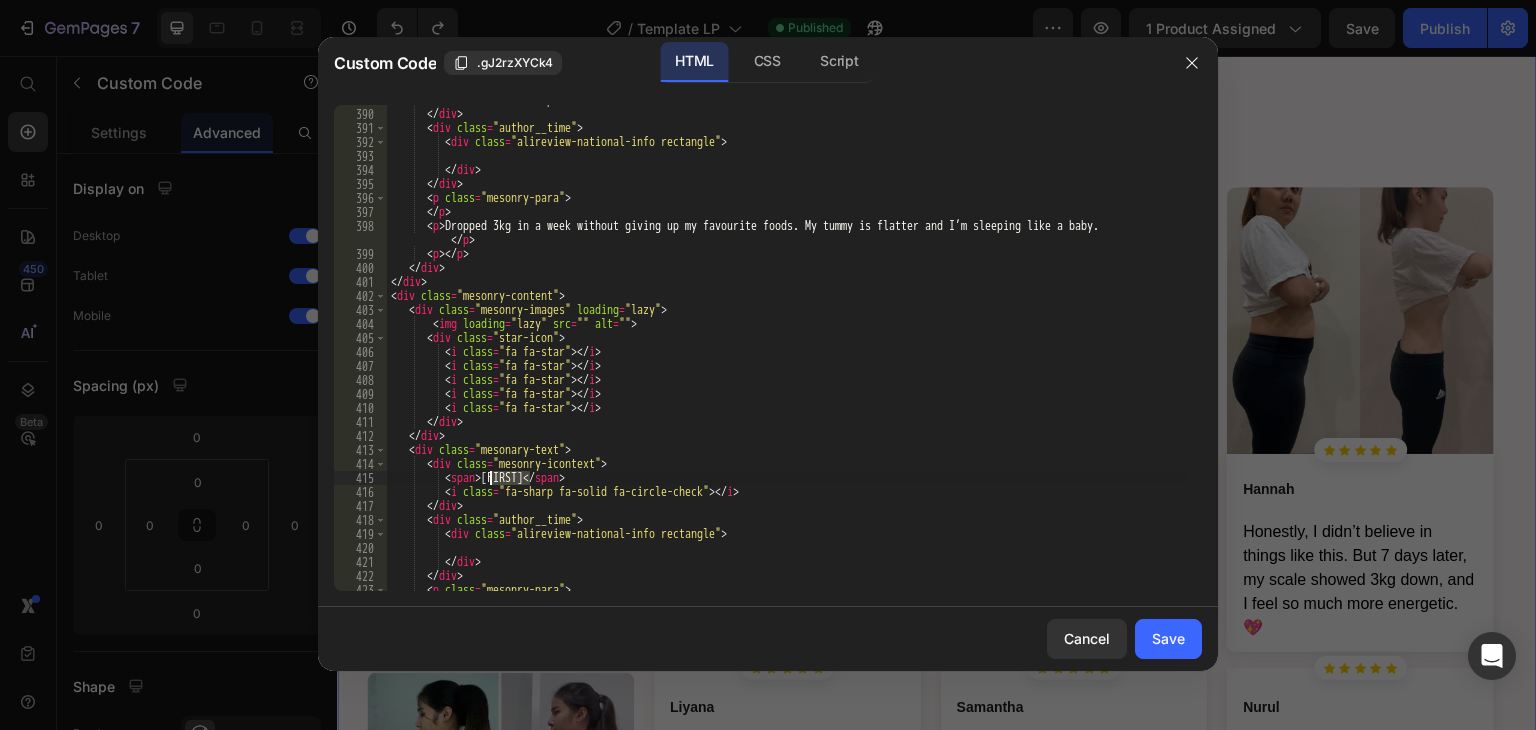drag, startPoint x: 528, startPoint y: 477, endPoint x: 491, endPoint y: 475, distance: 37.054016 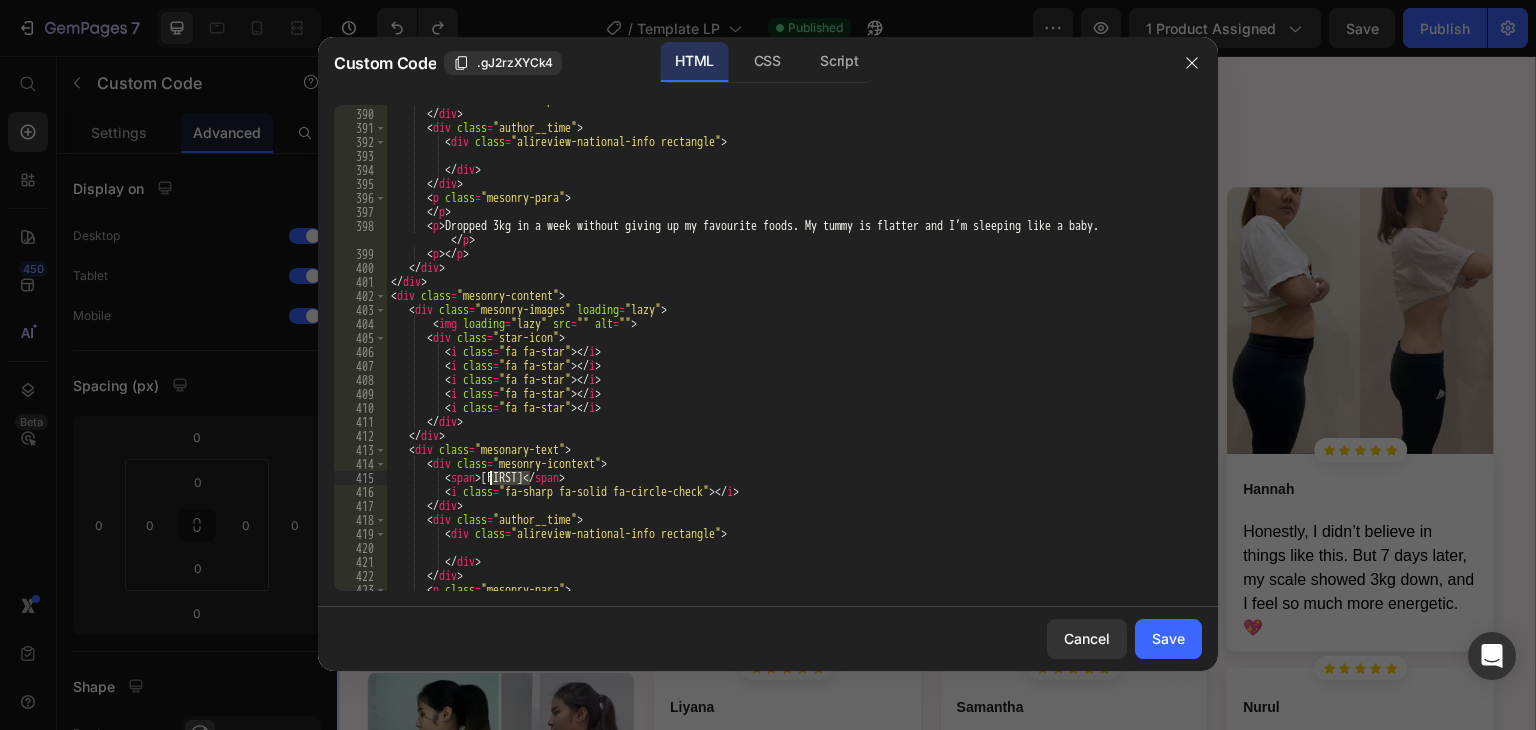 click on "< i   class = "fa-sharp fa-solid fa-circle-check" > </ i >         </ div >         < div   class = "author__time" >             < div   class = "alireview-national-info rectangle" >                            </ div >         </ div >         < p   class = "mesonry-para" >         </ p >         < p > Dropped 3kg in a week without giving up my favourite foods. My tummy is flatter and I’m sleeping like a baby.             </ p >         < p > </ p >     </ div > </ div > < div   class = "mesonry-content" >     < div   class = "mesonry-images"   loading = "lazy" >          < img   loading = "lazy"   src = ""   alt = "" >         < div   class = "star-icon" >             < i   class = "fa fa-star" > </ i >             < i   class = "fa fa-star" > </ i >             < i   class = "fa fa-star" > </ i >             < i   class = "fa fa-star" > </ i >             < i   class = "fa fa-star" > </ i >         </ div >     </ div >     < div   class = "mesonary-text" >         < div   class = >" at bounding box center (787, 350) 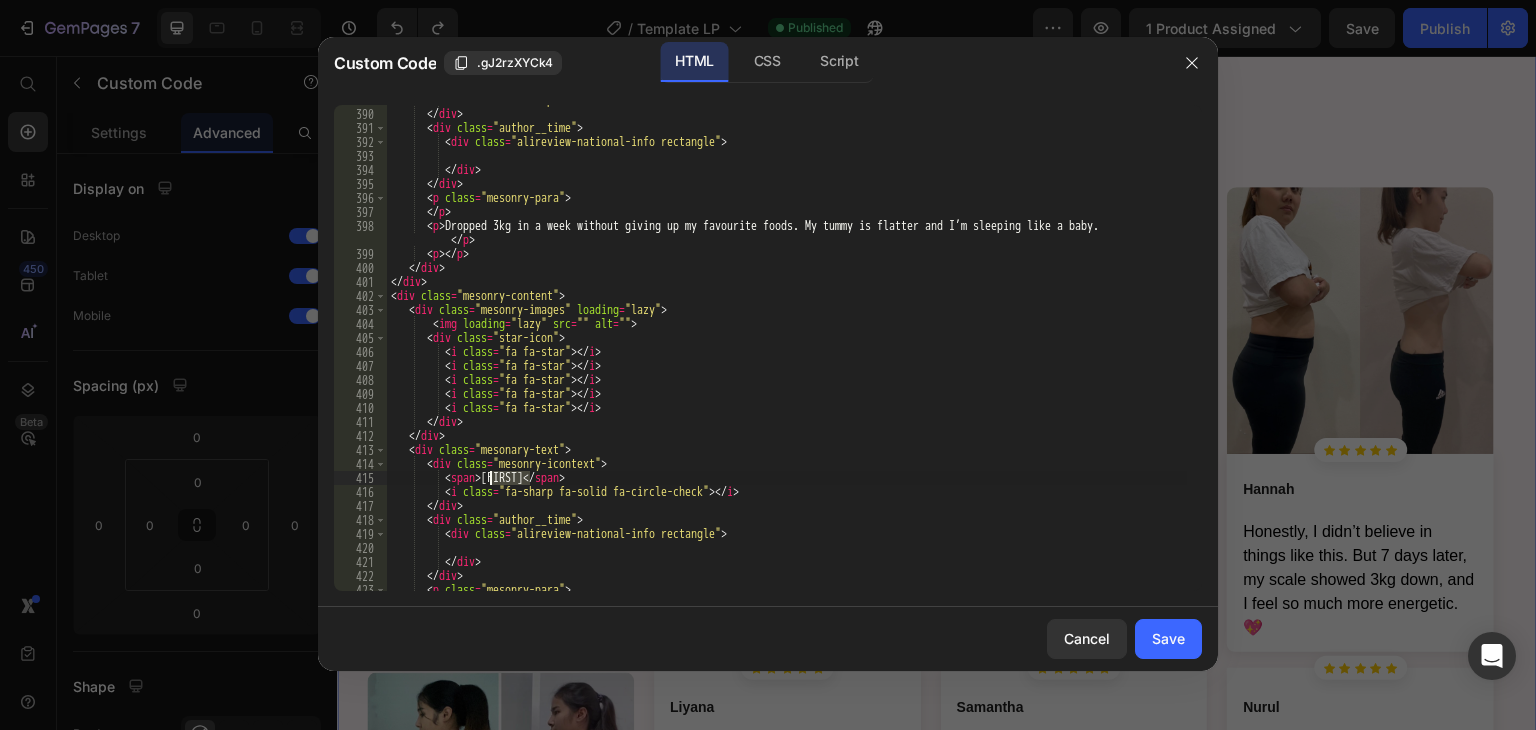 paste on "[FIRST] [LAST]" 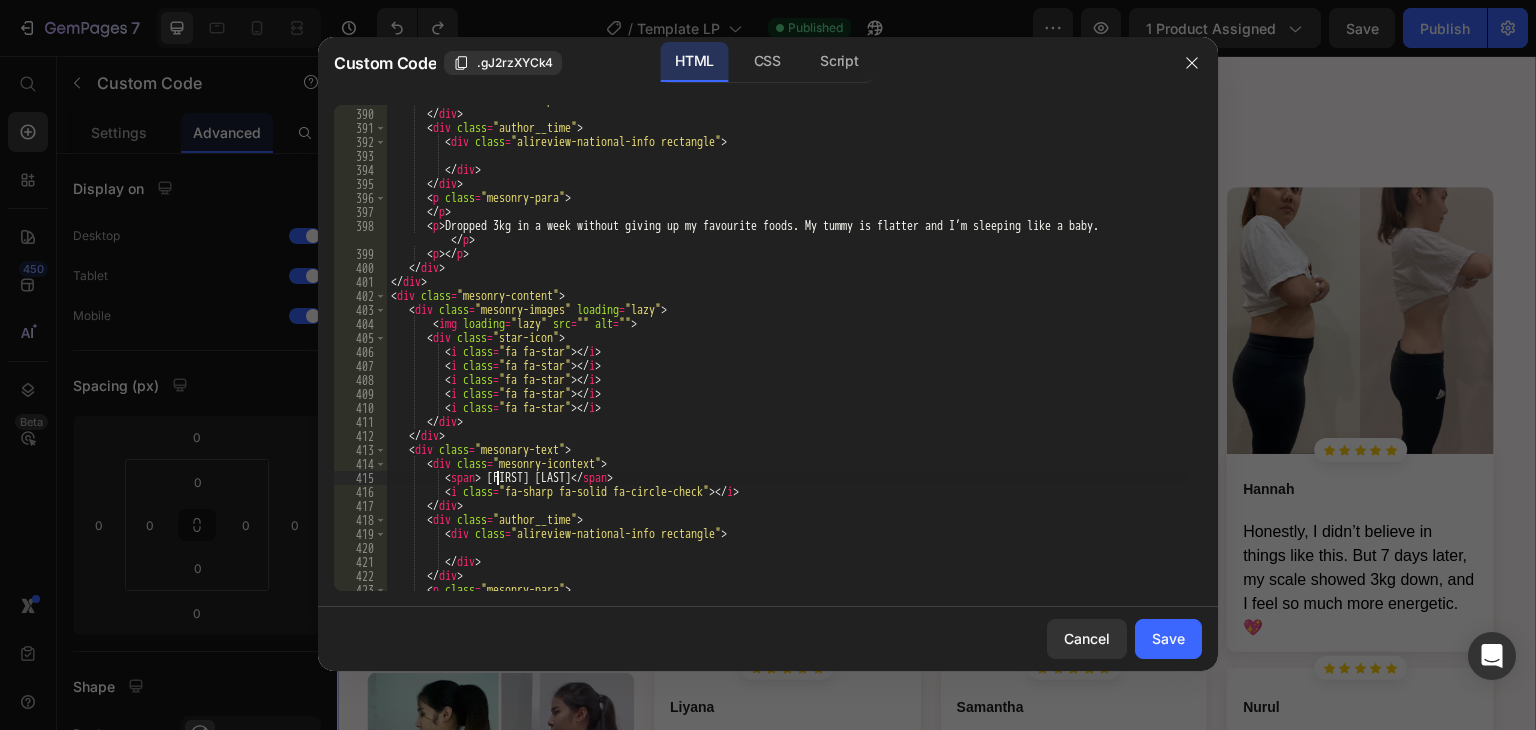 click on "< i   class = "fa-sharp fa-solid fa-circle-check" > </ i >         </ div >         < div   class = "author__time" >             < div   class = "alireview-national-info rectangle" >                            </ div >         </ div >         < p   class = "mesonry-para" >         </ p >         < p > Dropped 3kg in a week without giving up my favourite foods. My tummy is flatter and I’m sleeping like a baby.             </ p >         < p > </ p >     </ div > </ div > < div   class = "mesonry-content" >     < div   class = "mesonry-images"   loading = "lazy" >          < img   loading = "lazy"   src = ""   alt = "" >         < div   class = "star-icon" >             < i   class = "fa fa-star" > </ i >             < i   class = "fa fa-star" > </ i >             < i   class = "fa fa-star" > </ i >             < i   class = "fa fa-star" > </ i >             < i   class = "fa fa-star" > </ i >         </ div >     </ div >     < div   class = "mesonary-text" >         < div   class = >" at bounding box center [787, 350] 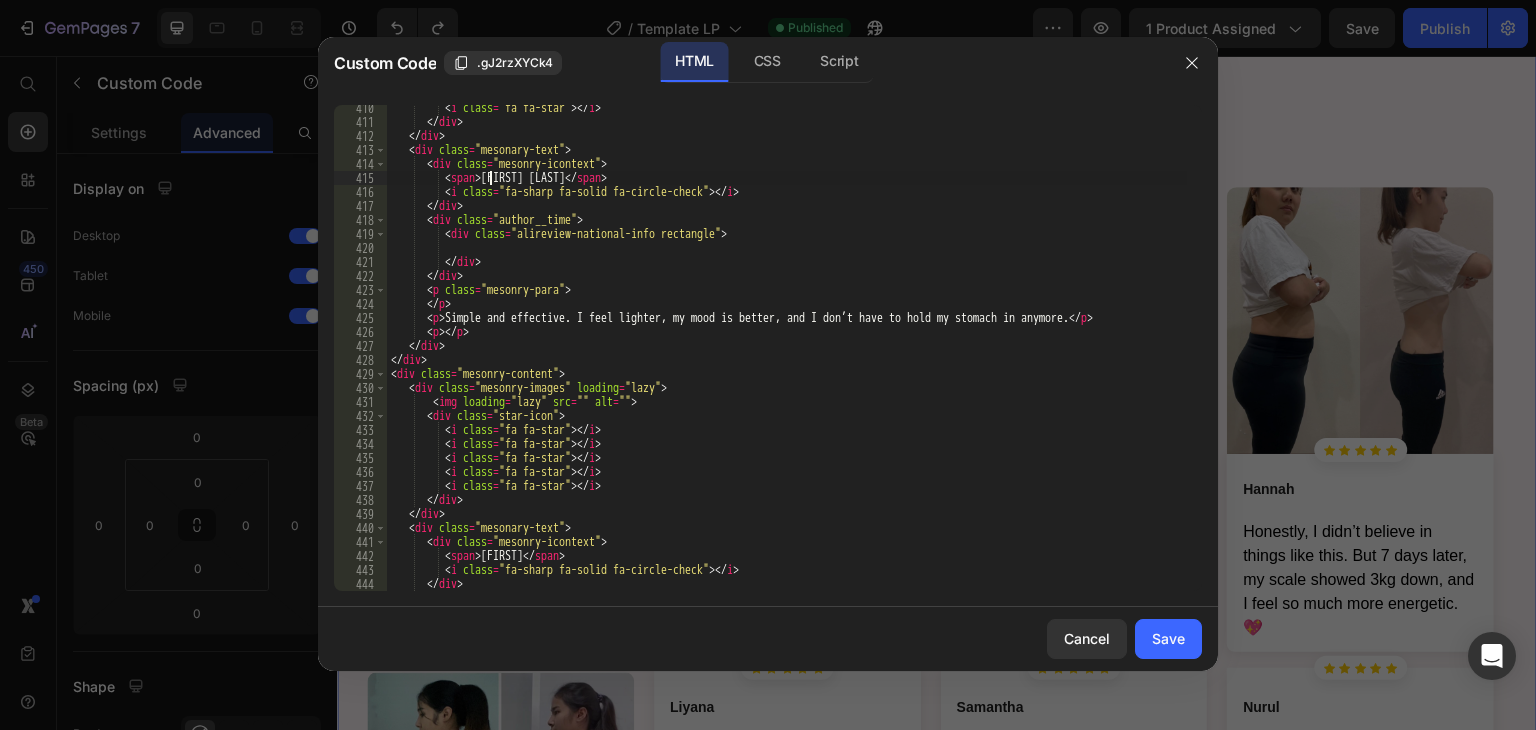 scroll, scrollTop: 6000, scrollLeft: 0, axis: vertical 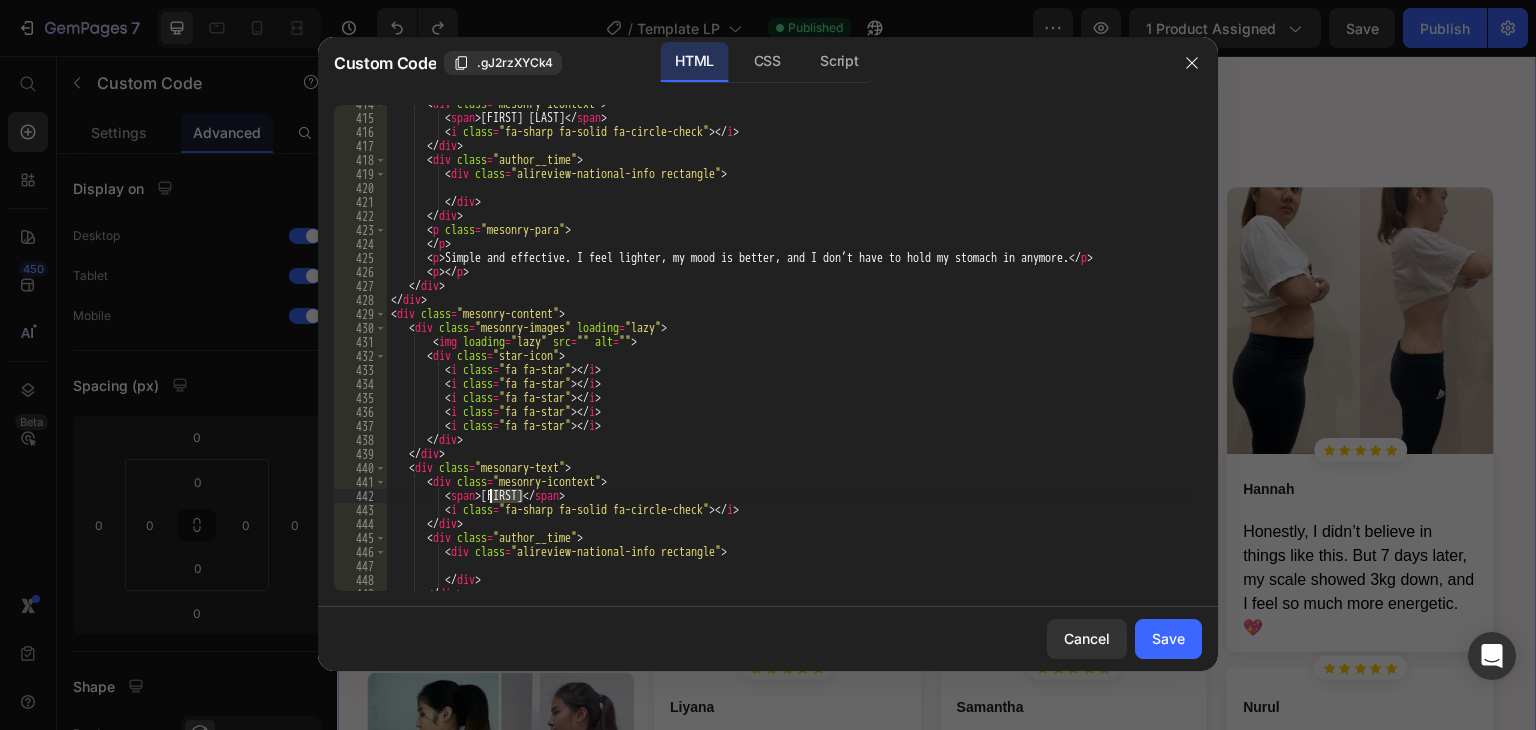 drag, startPoint x: 526, startPoint y: 497, endPoint x: 491, endPoint y: 492, distance: 35.35534 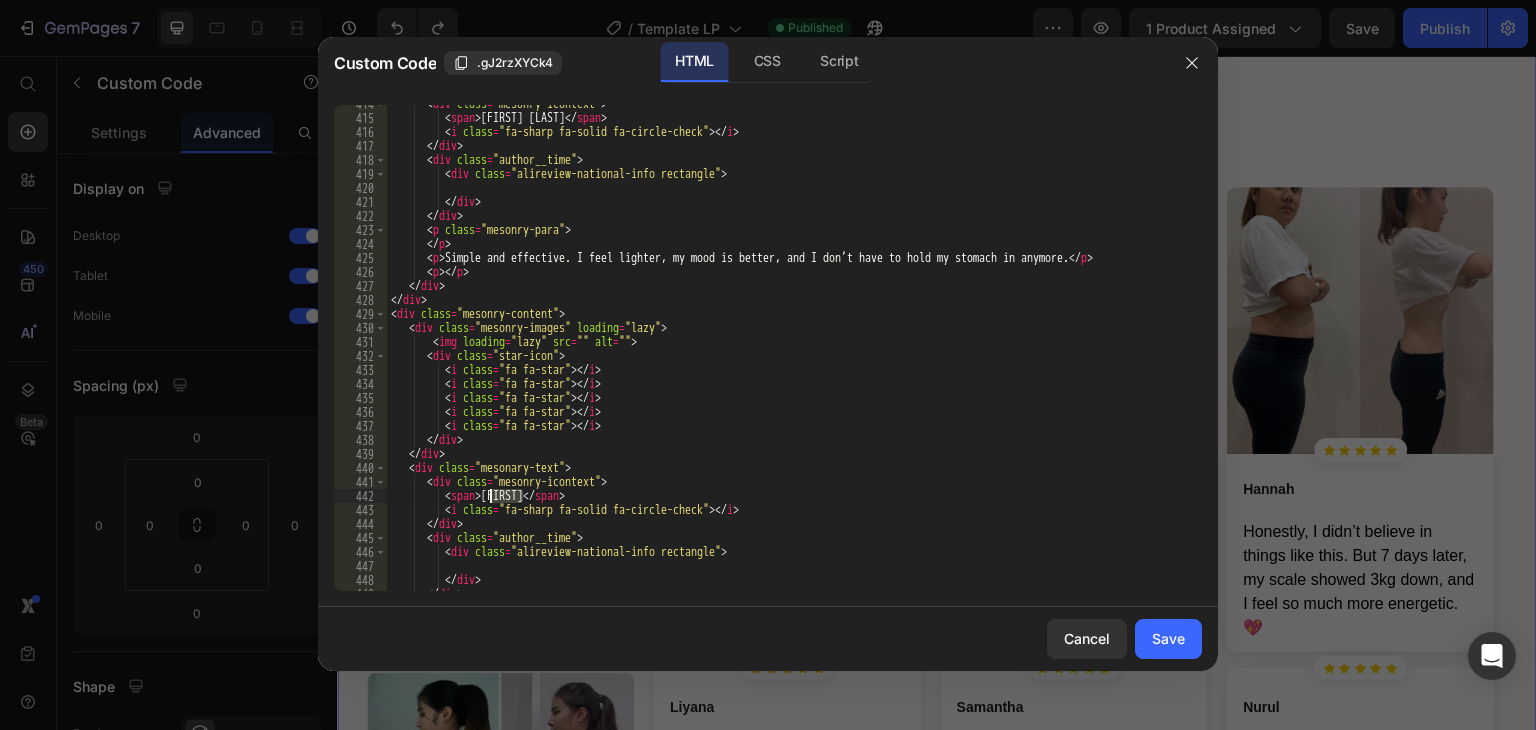 paste on "[FIRST] [LAST]" 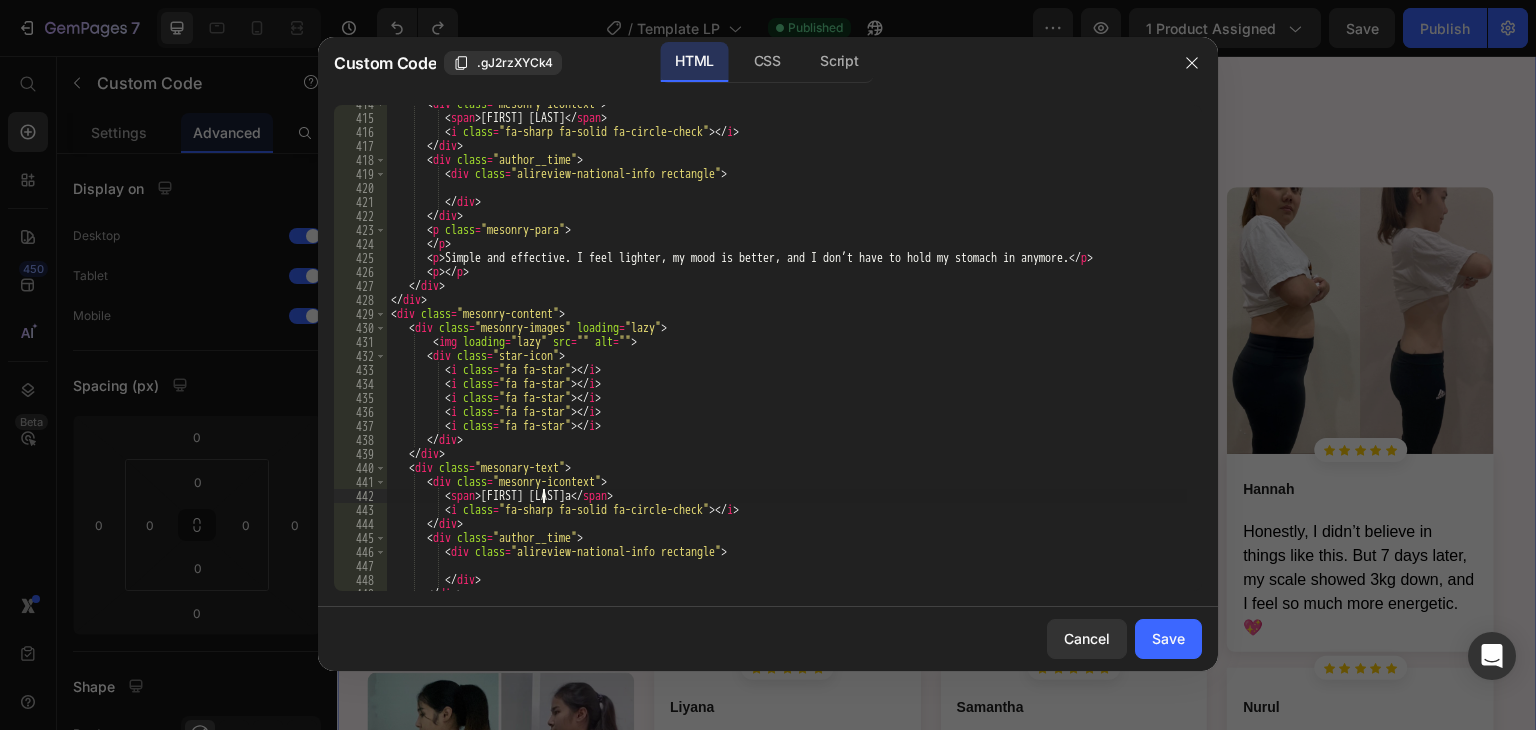 click on "Brielle D." at bounding box center [787, 354] 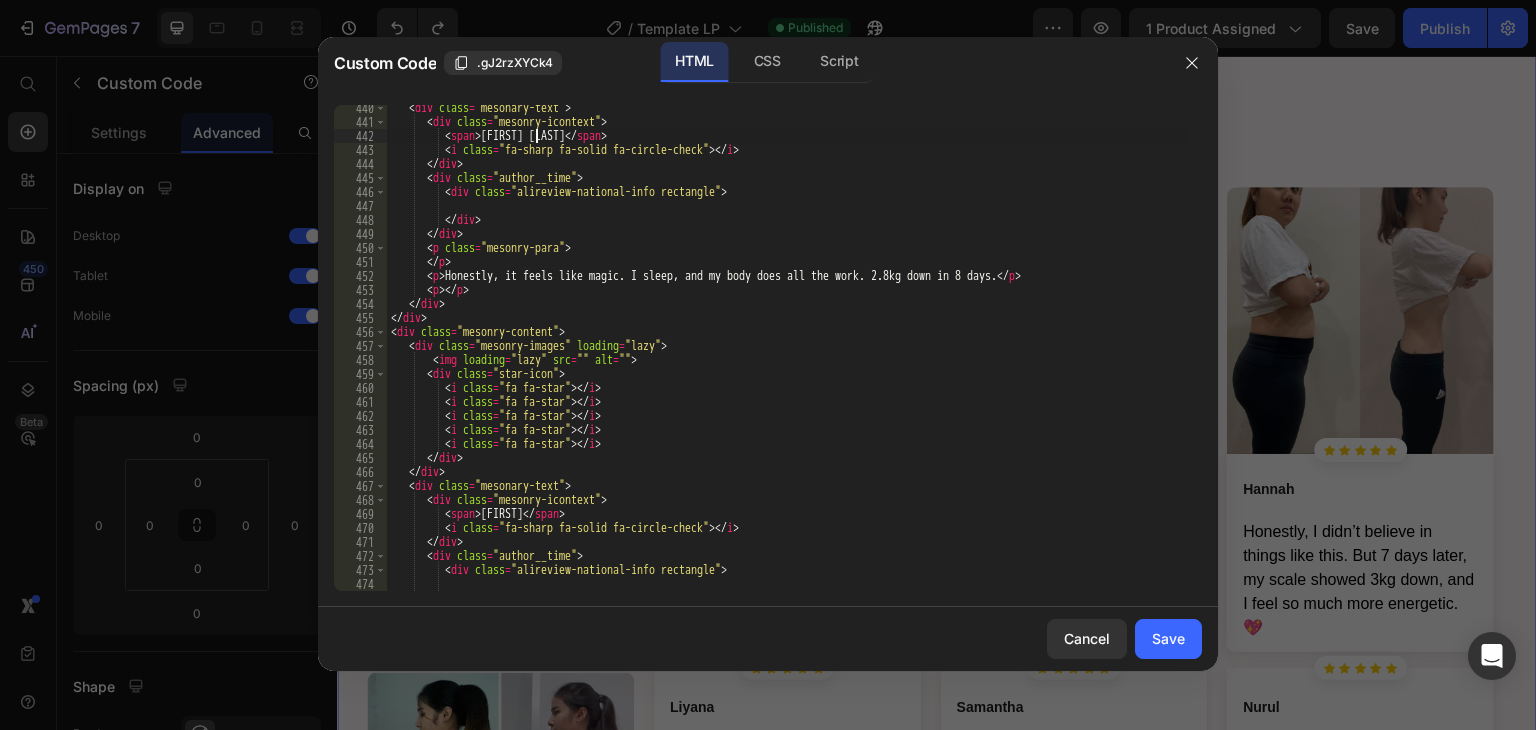 scroll, scrollTop: 6480, scrollLeft: 0, axis: vertical 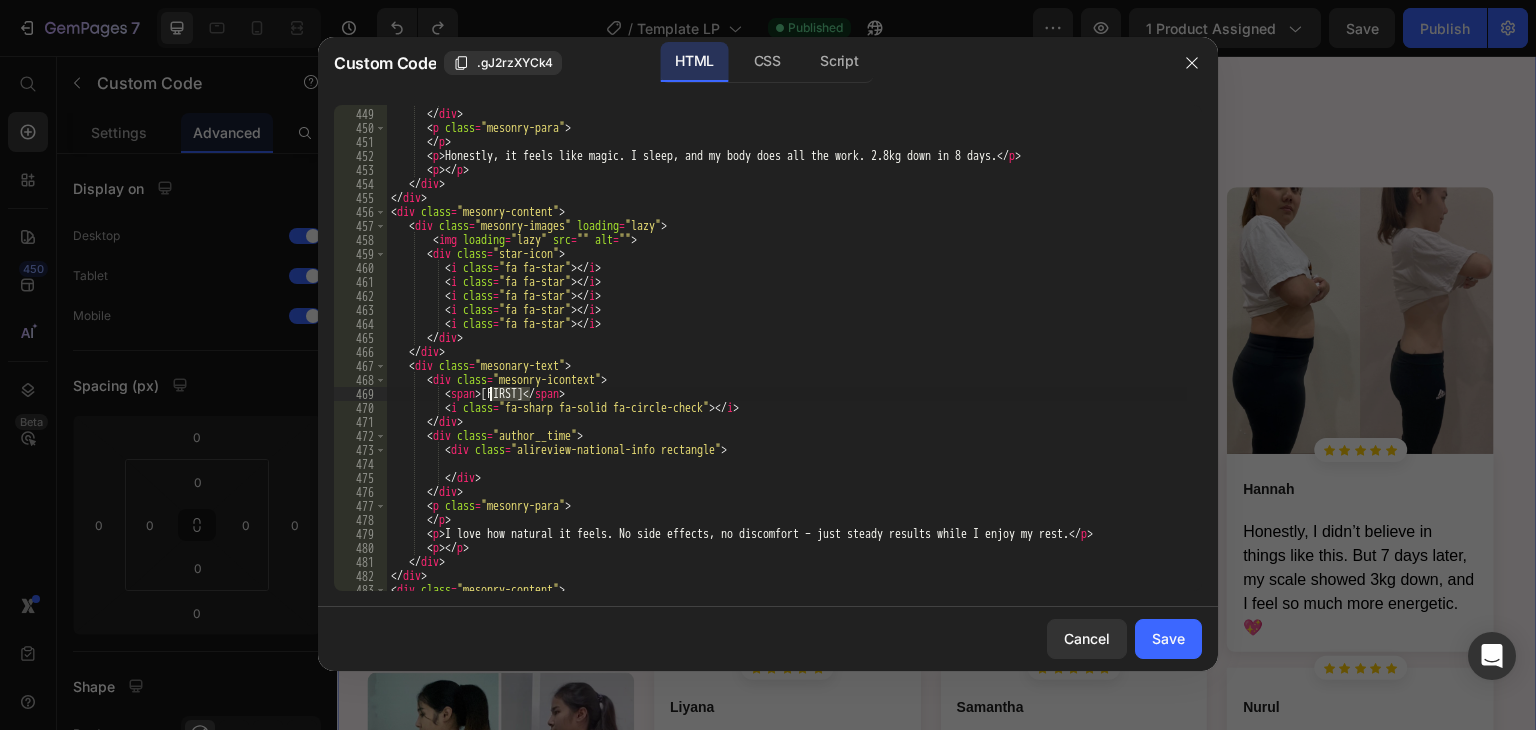 drag, startPoint x: 529, startPoint y: 393, endPoint x: 491, endPoint y: 393, distance: 38 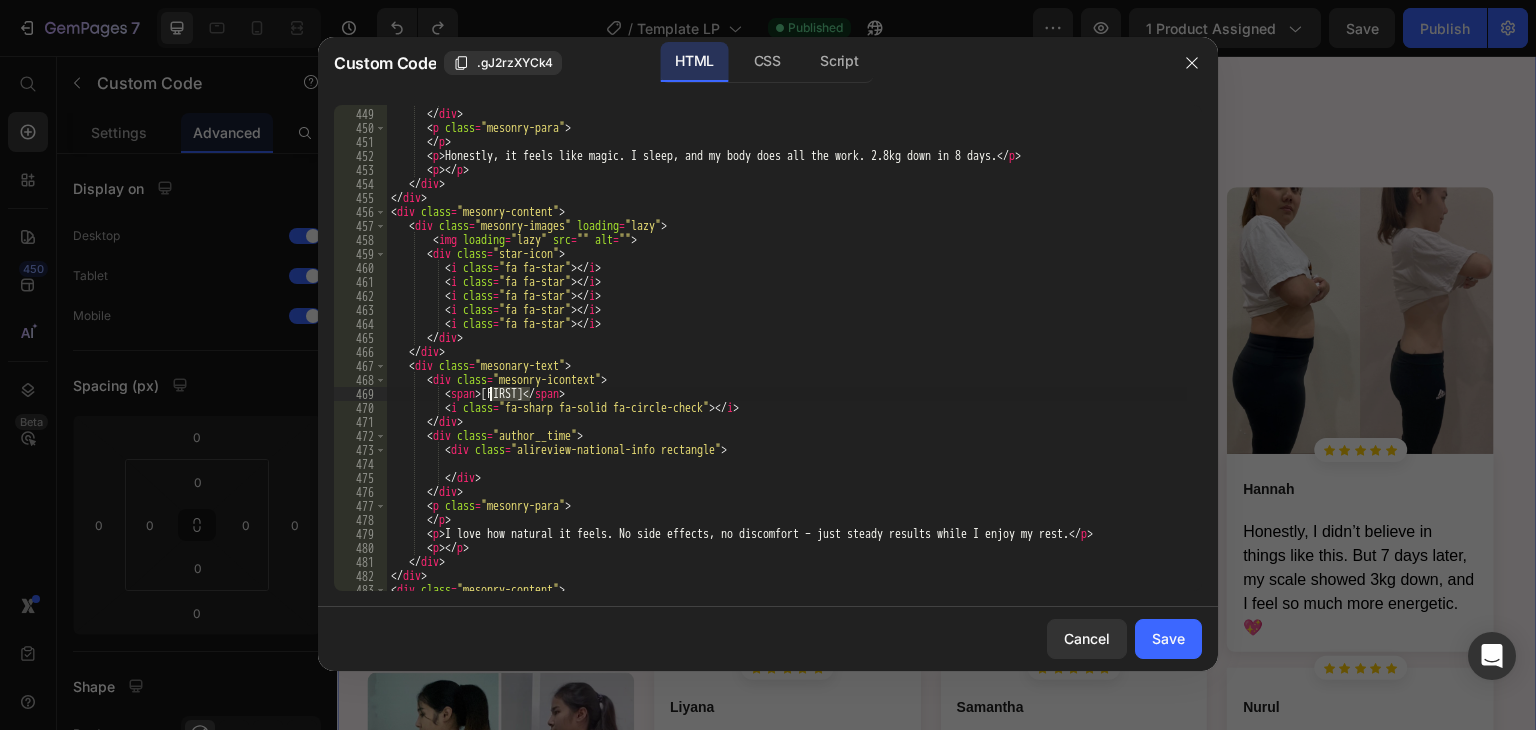 paste on "mily [NAME]." 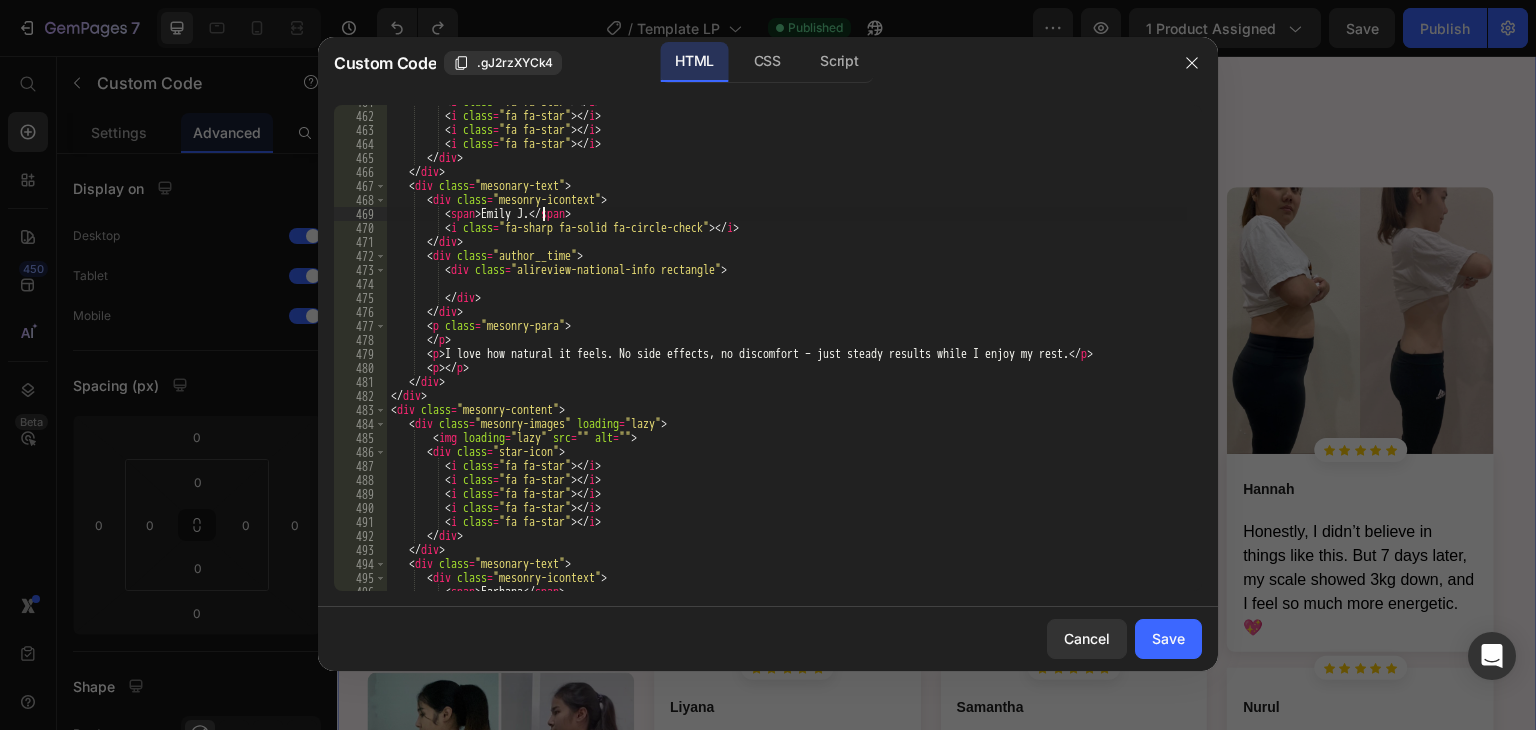scroll, scrollTop: 6780, scrollLeft: 0, axis: vertical 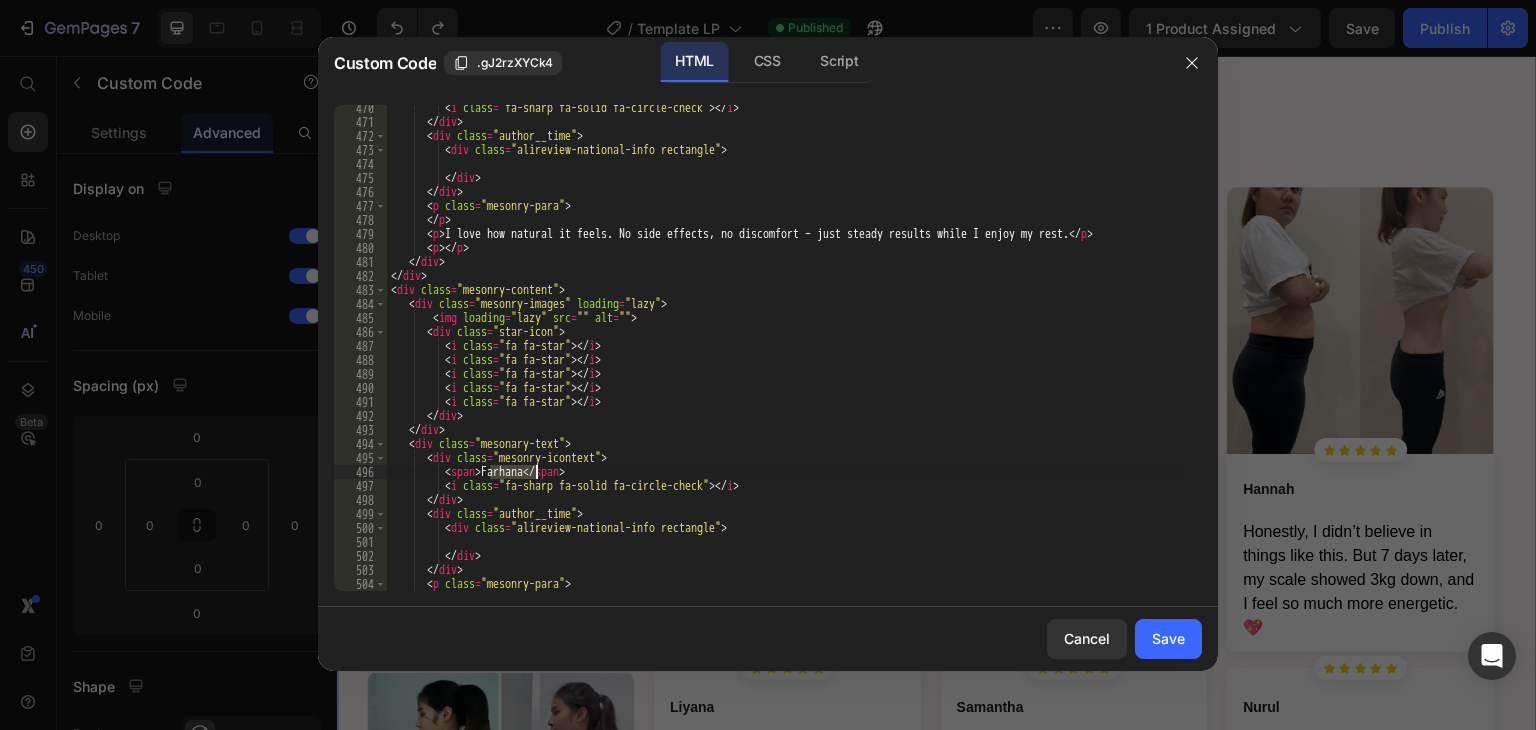 drag, startPoint x: 489, startPoint y: 473, endPoint x: 533, endPoint y: 474, distance: 44.011364 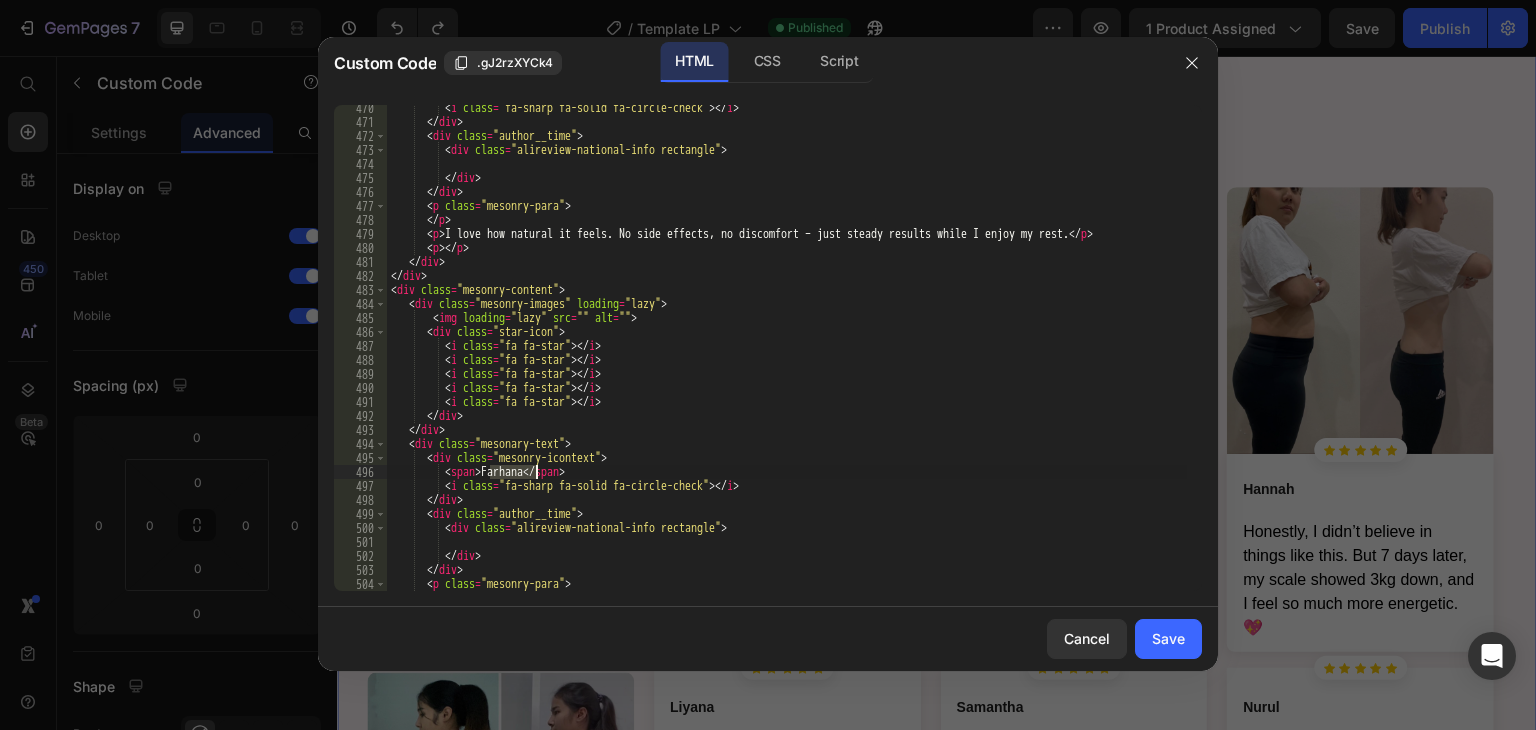 click on "< i   class = "fa-sharp fa-solid fa-circle-check" > </ i >         </ div >         < div   class = "author__time" >             < div   class = "alireview-national-info rectangle" >                            </ div >         </ div >         < p   class = "mesonry-para" >         </ p >         < p >  I love how natural it feels. No side effects, no discomfort – just steady results while I enjoy my rest.  </ p >         < p > </ p >     </ div > </ div > < div   class = "mesonry-content" >     < div   class = "mesonry-images"   loading = "lazy" >          < img   loading = "lazy"   src = ""   alt = "" >         < div   class = "star-icon" >             < i   class = "fa fa-star" > </ i >             < i   class = "fa fa-star" > </ i >             < i   class = "fa fa-star" > </ i >             < i   class = "fa fa-star" > </ i >             < i   class = "fa fa-star" > </ i >         </ div >     </ div >     < div   class = "mesonary-text" >         < div   class = "mesonry-icontext" >" at bounding box center [787, 358] 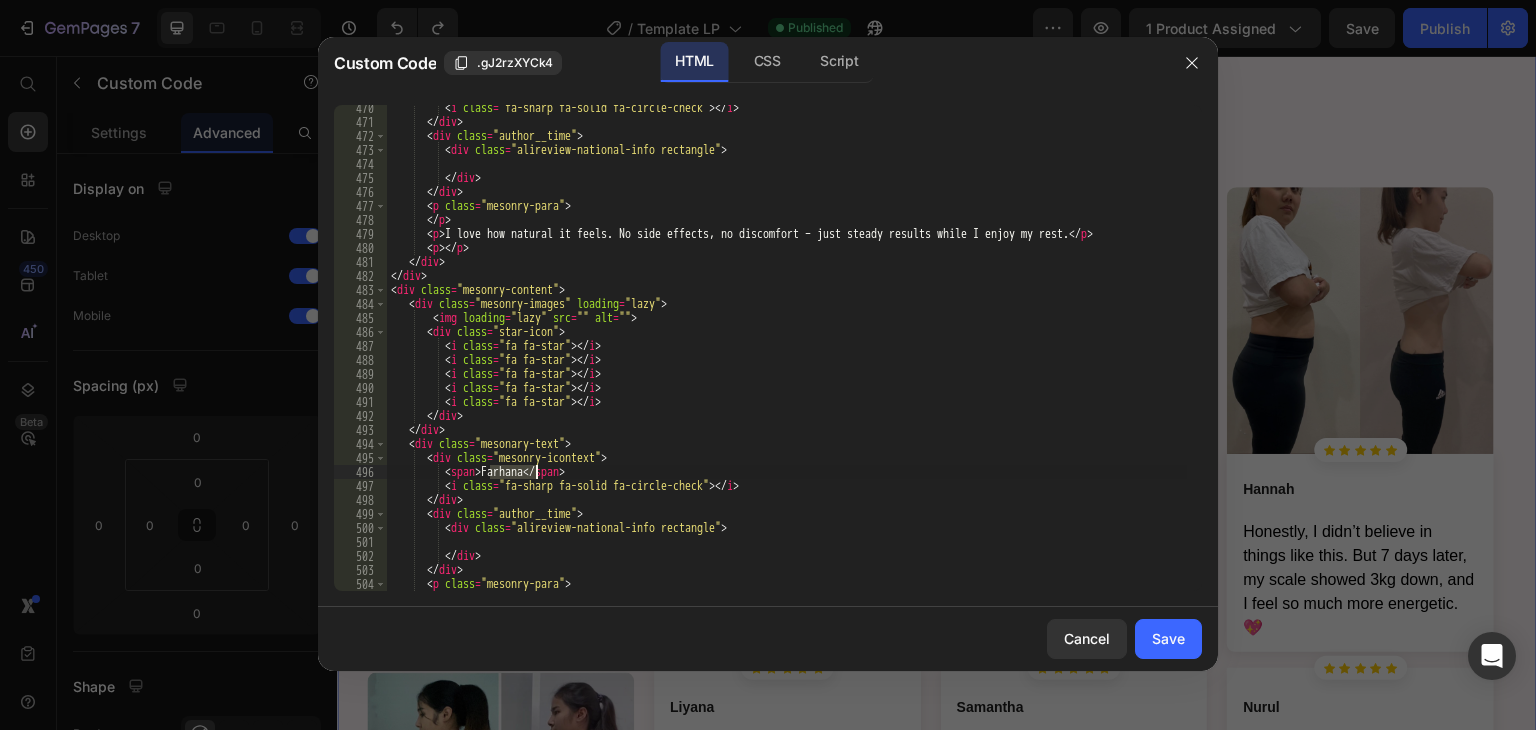 paste on "[FIRST] [LAST]" 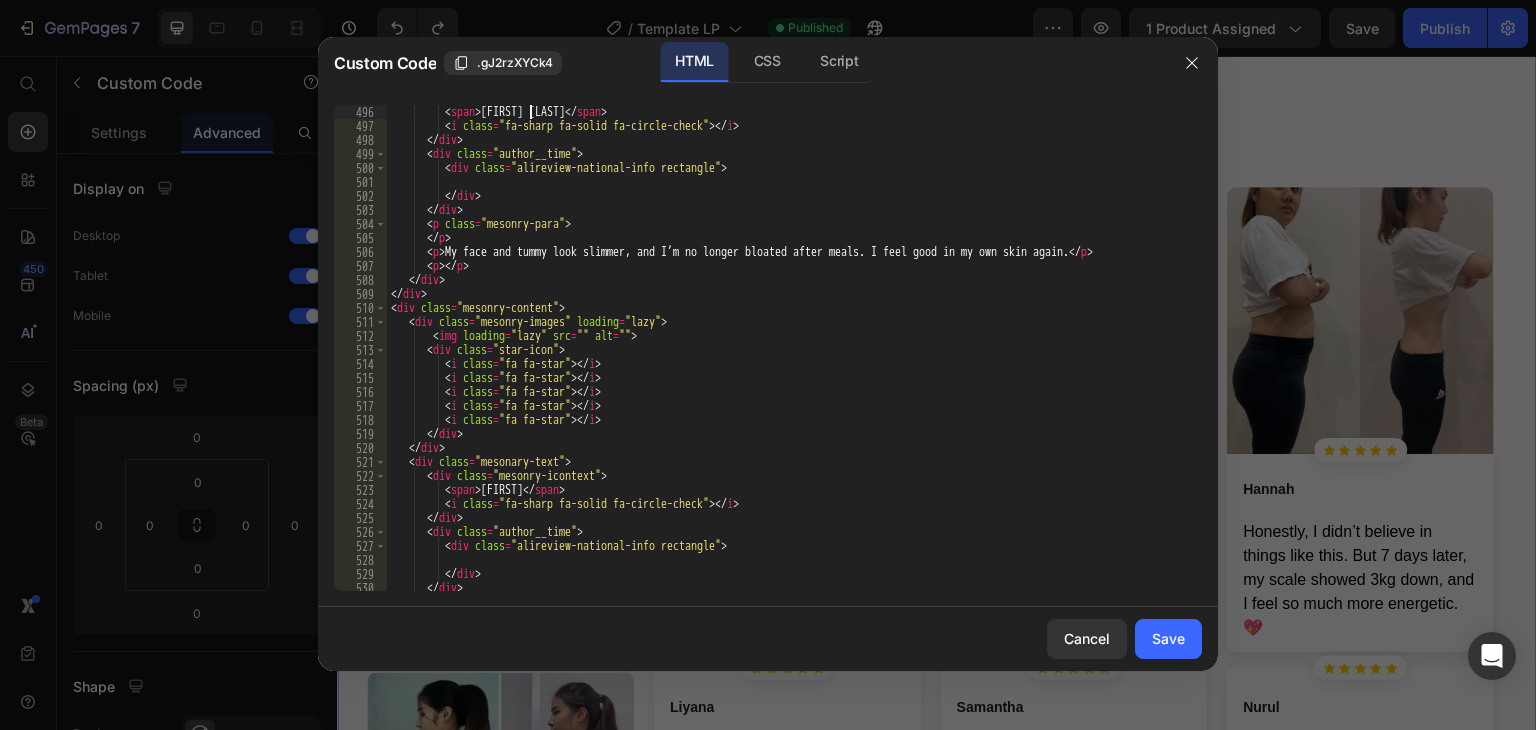 scroll, scrollTop: 7140, scrollLeft: 0, axis: vertical 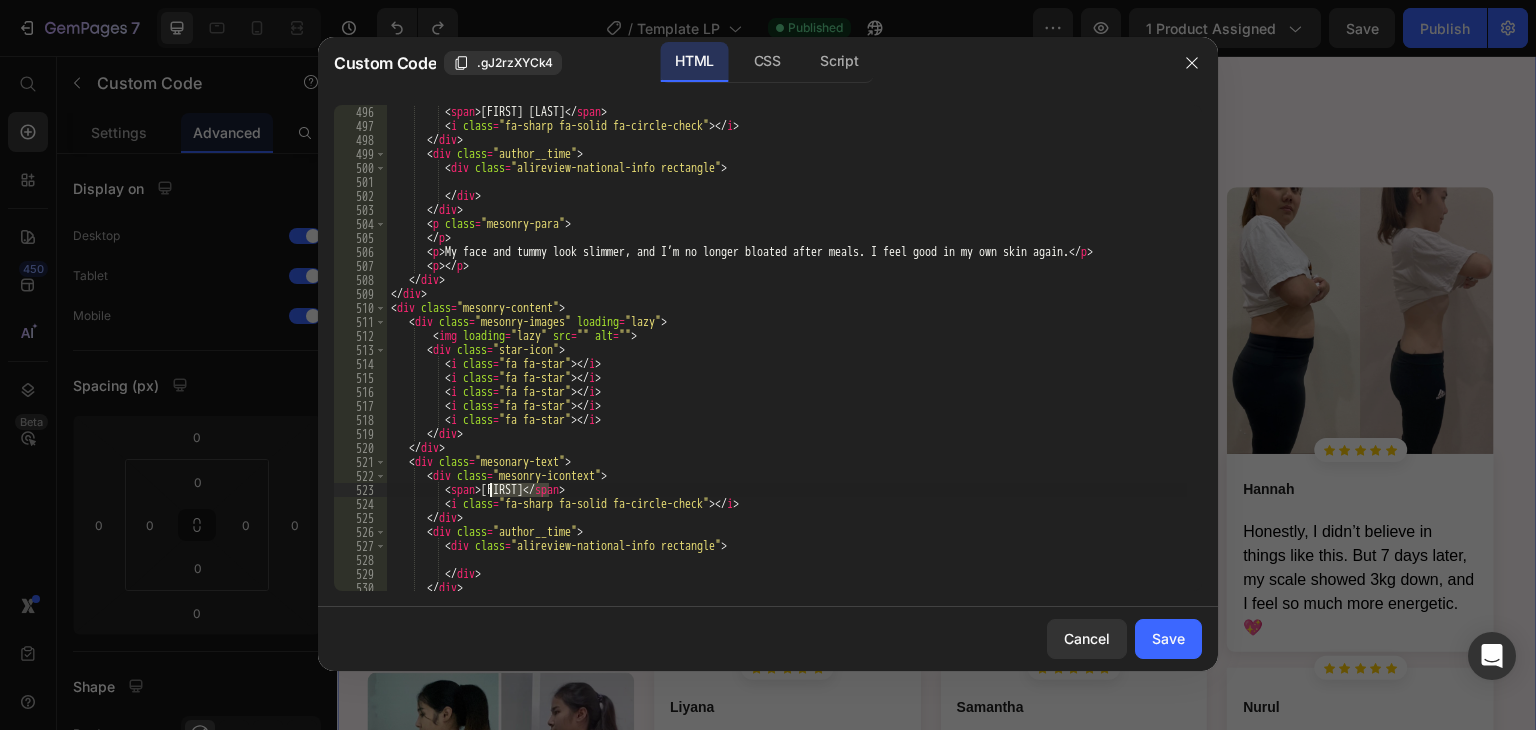drag, startPoint x: 547, startPoint y: 491, endPoint x: 488, endPoint y: 493, distance: 59.03389 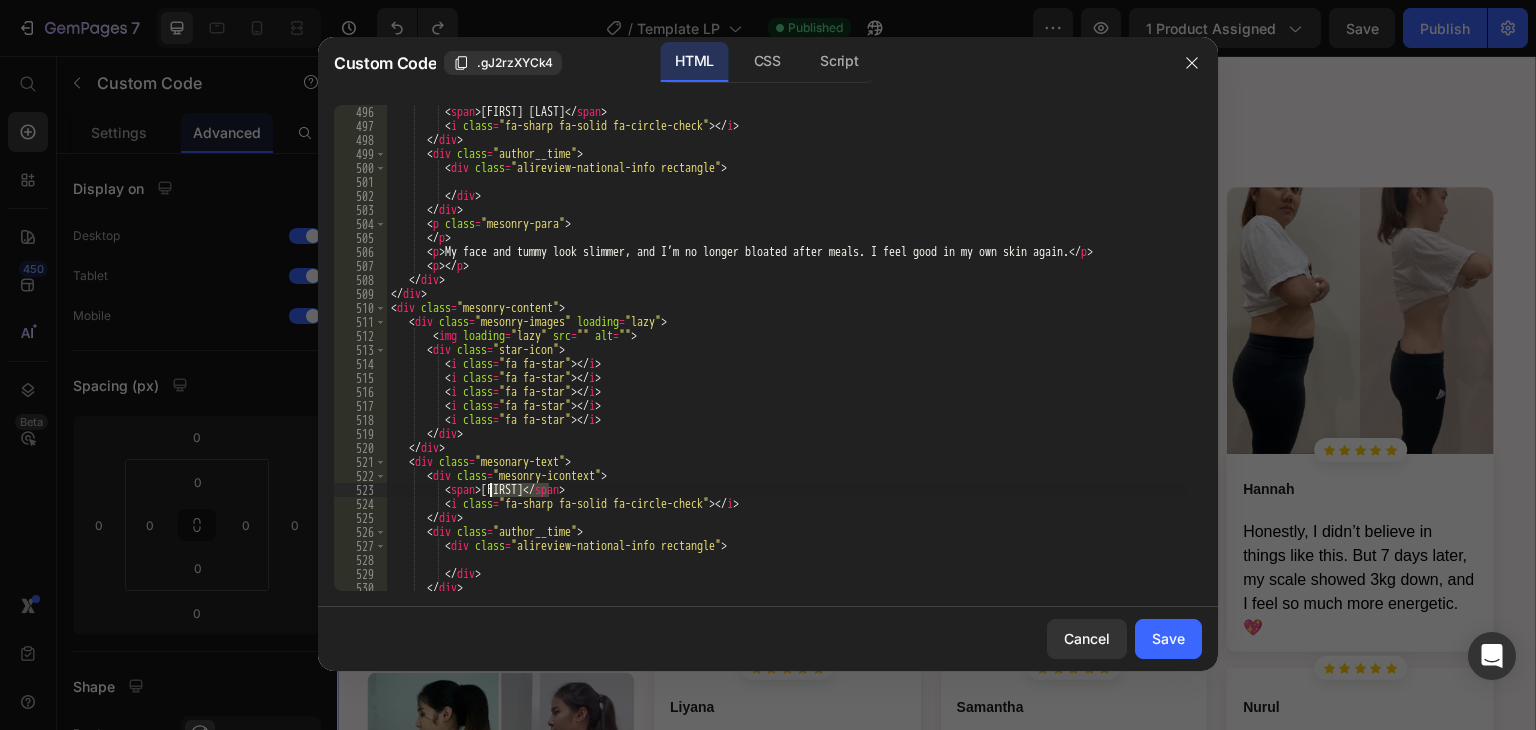 click on "[FIRST] [LAST]" at bounding box center (787, 362) 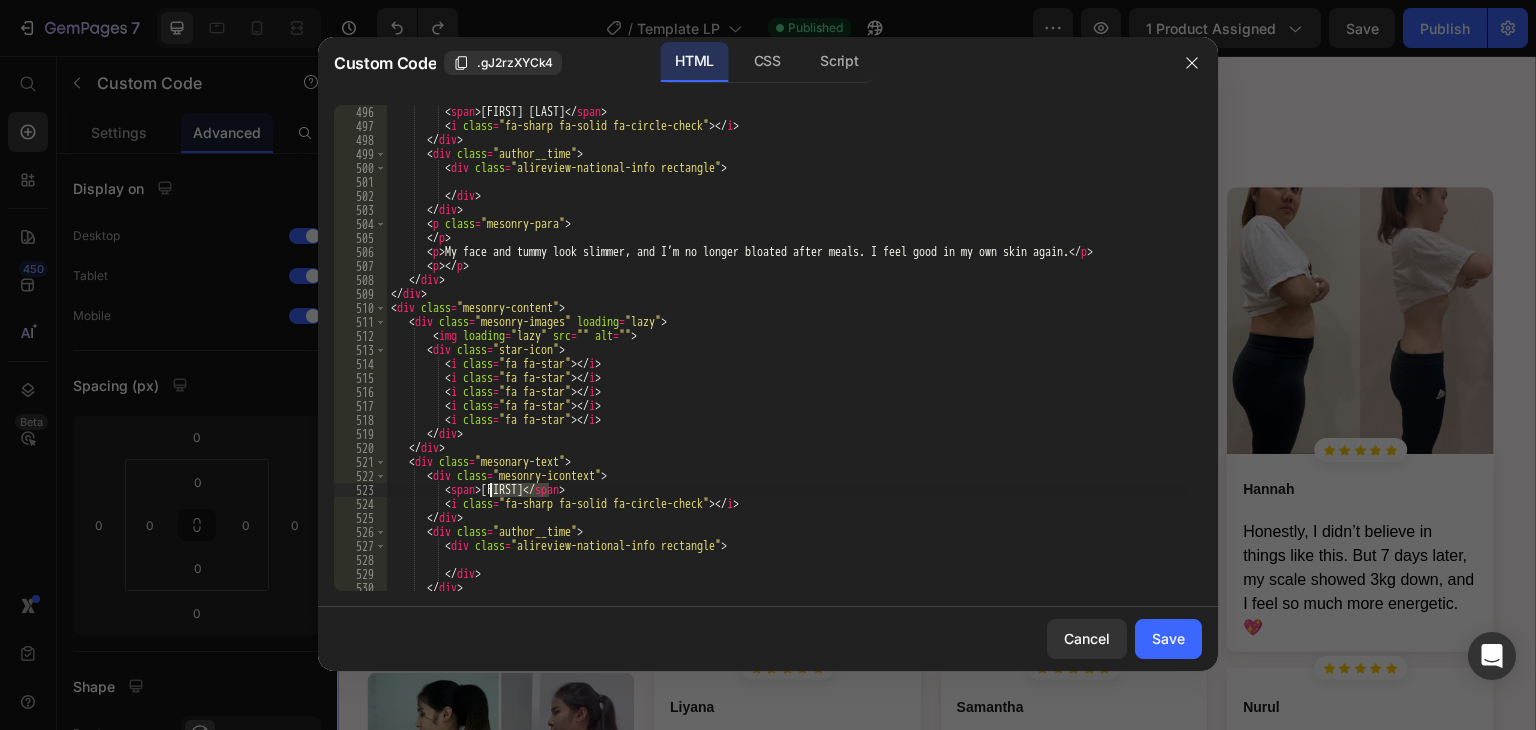 paste on "[FIRST] [LAST]" 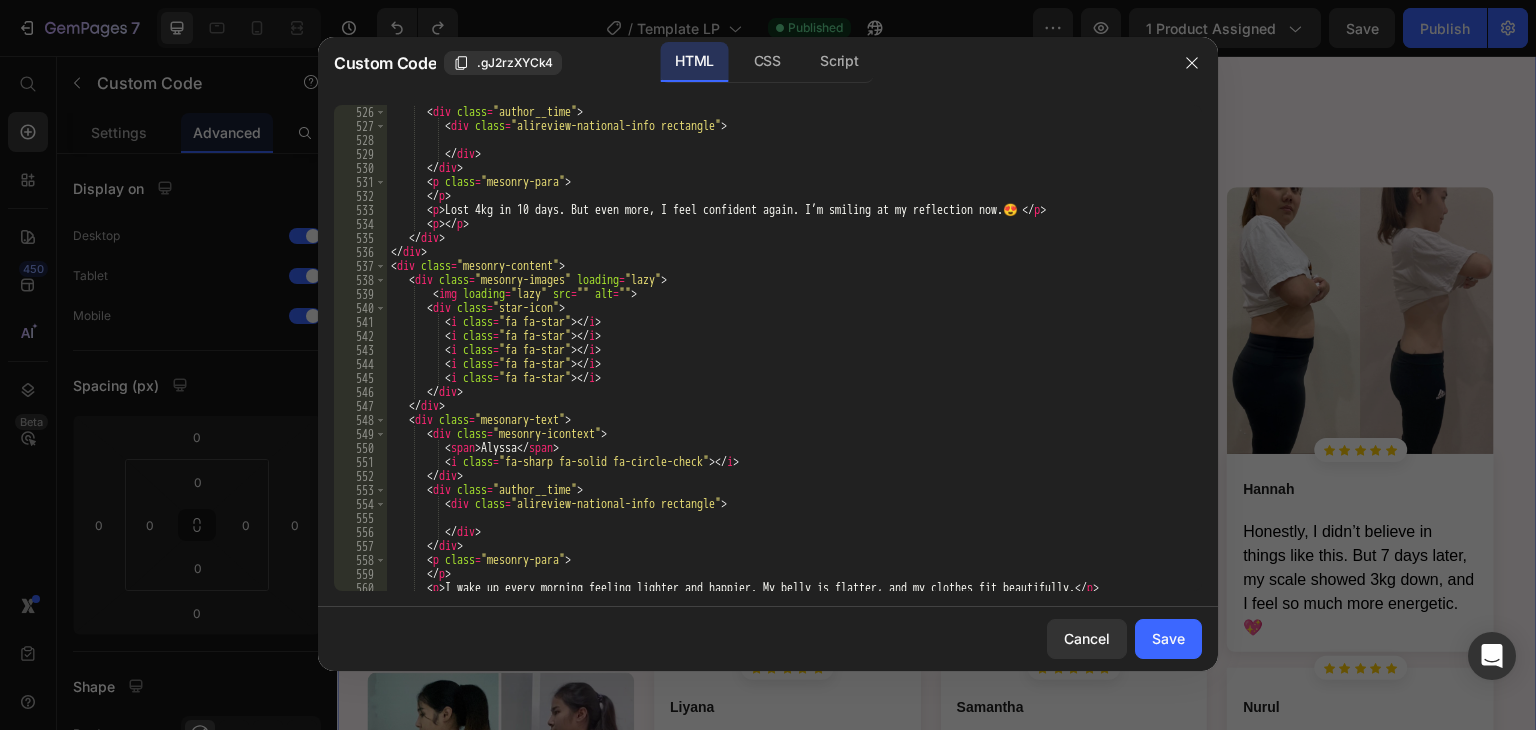 scroll, scrollTop: 7560, scrollLeft: 0, axis: vertical 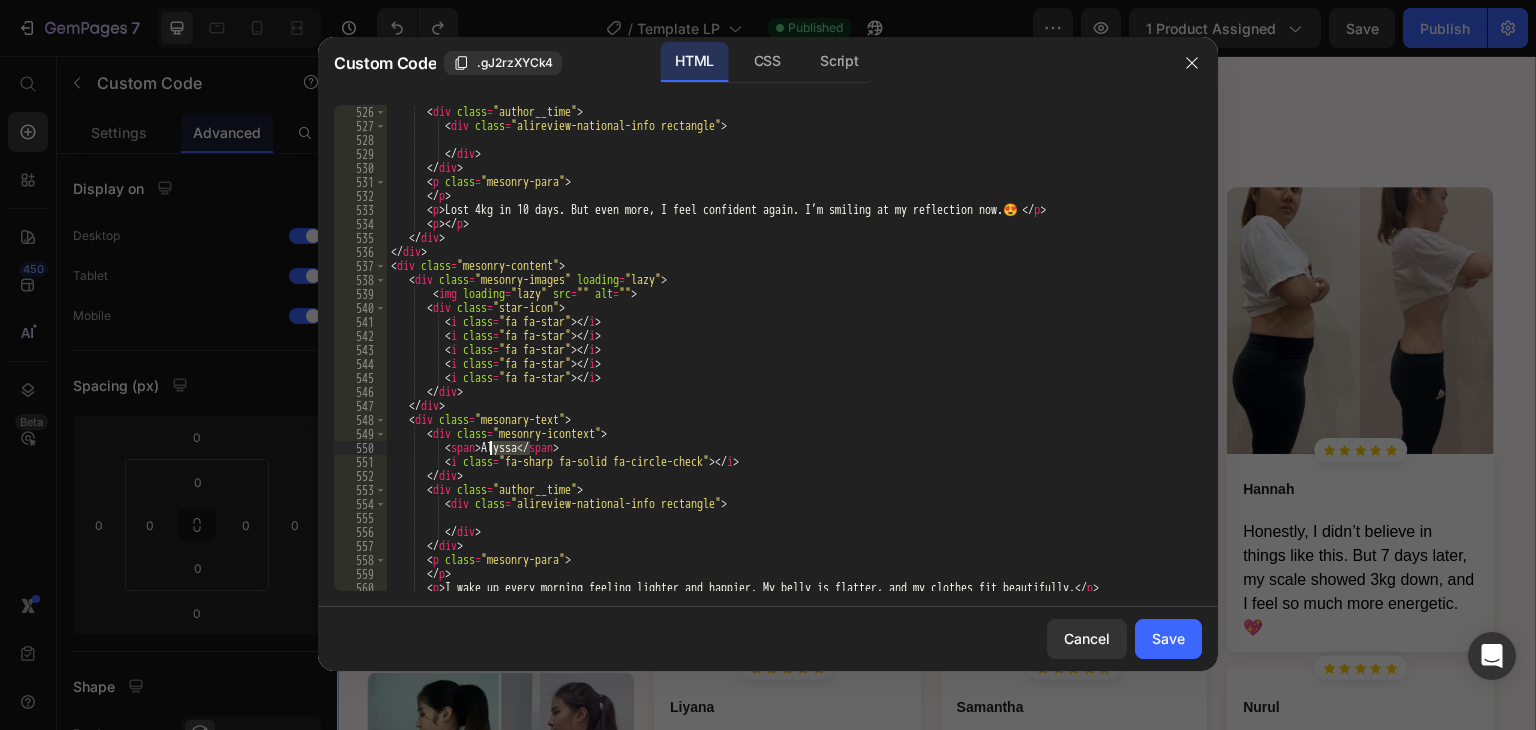 drag, startPoint x: 527, startPoint y: 449, endPoint x: 488, endPoint y: 447, distance: 39.051247 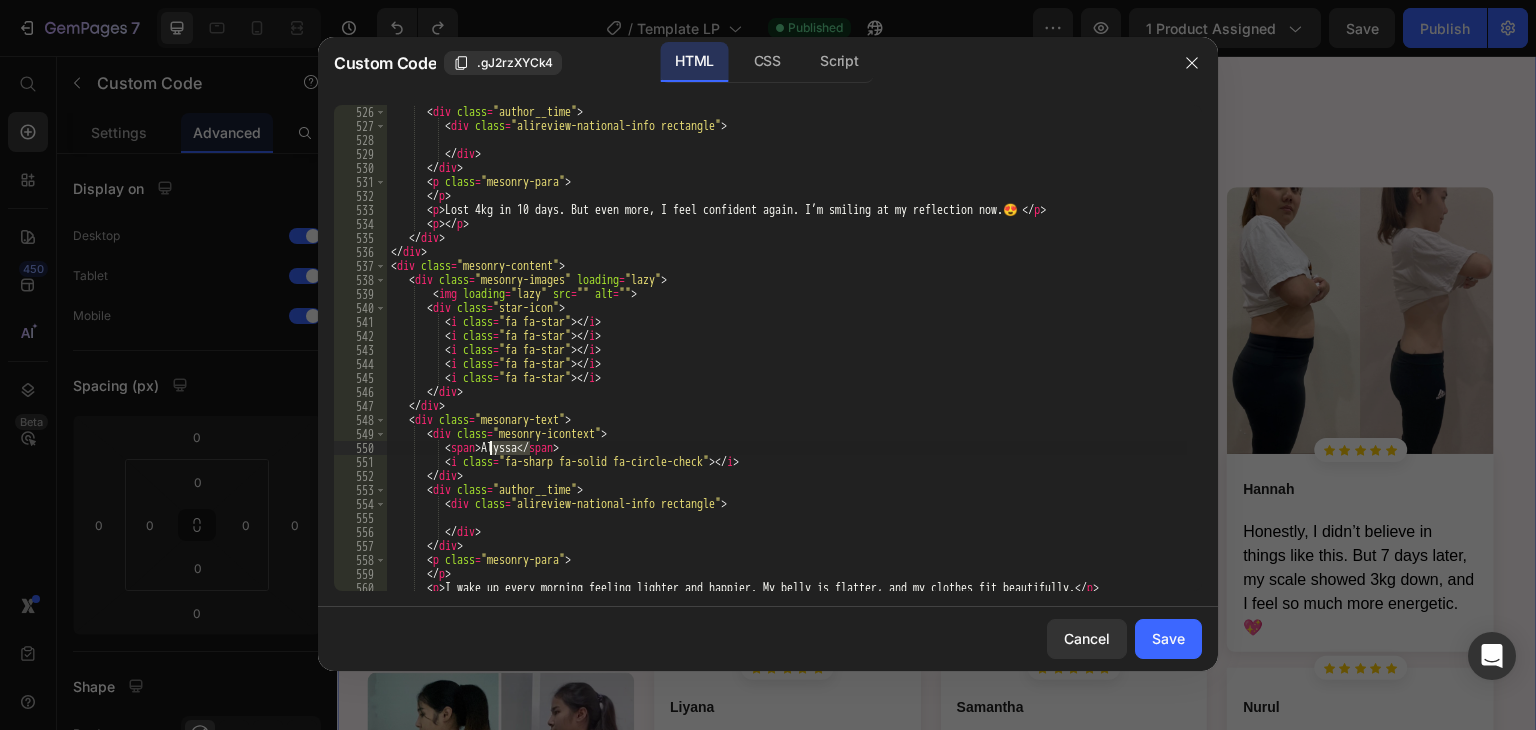 paste on "[FIRST] [LAST]" 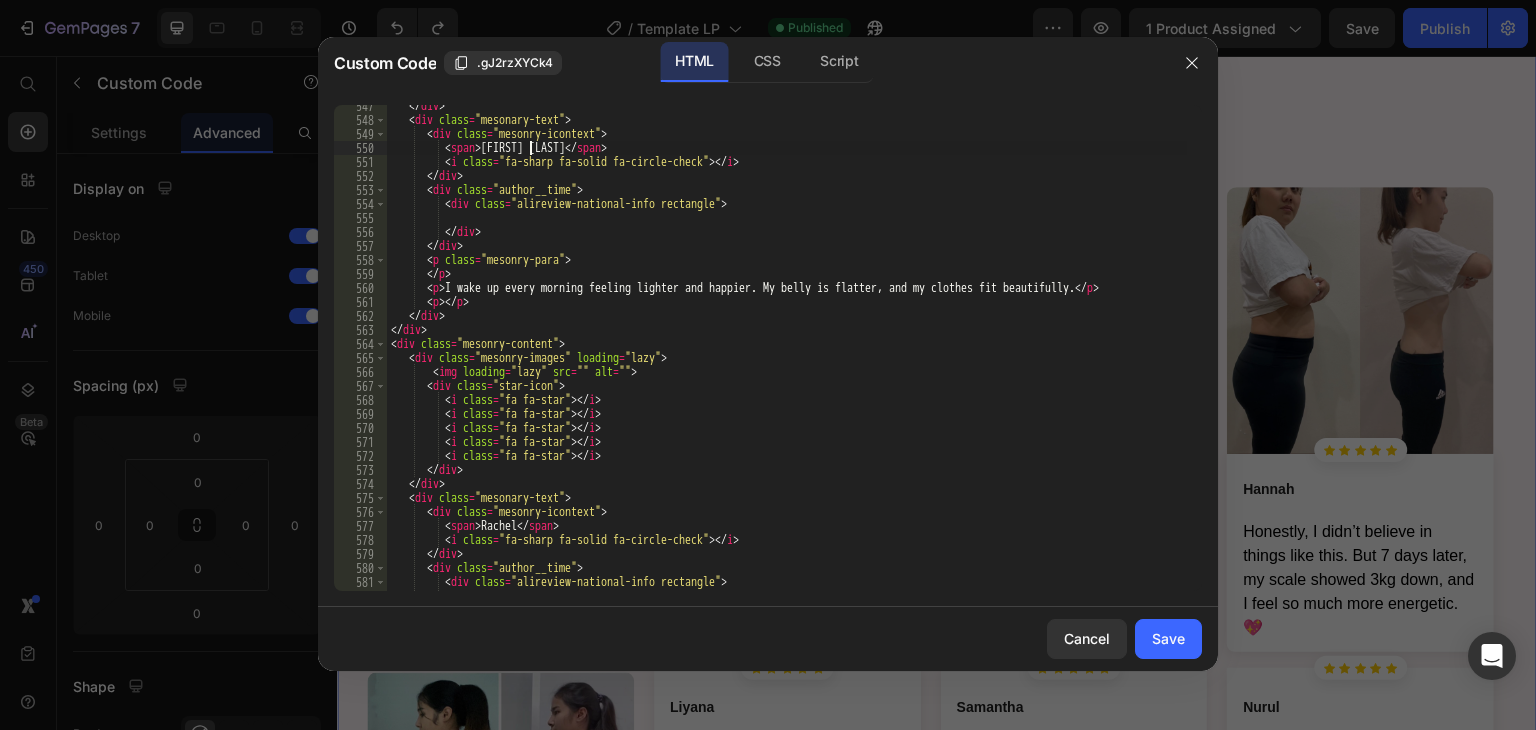 scroll, scrollTop: 7920, scrollLeft: 0, axis: vertical 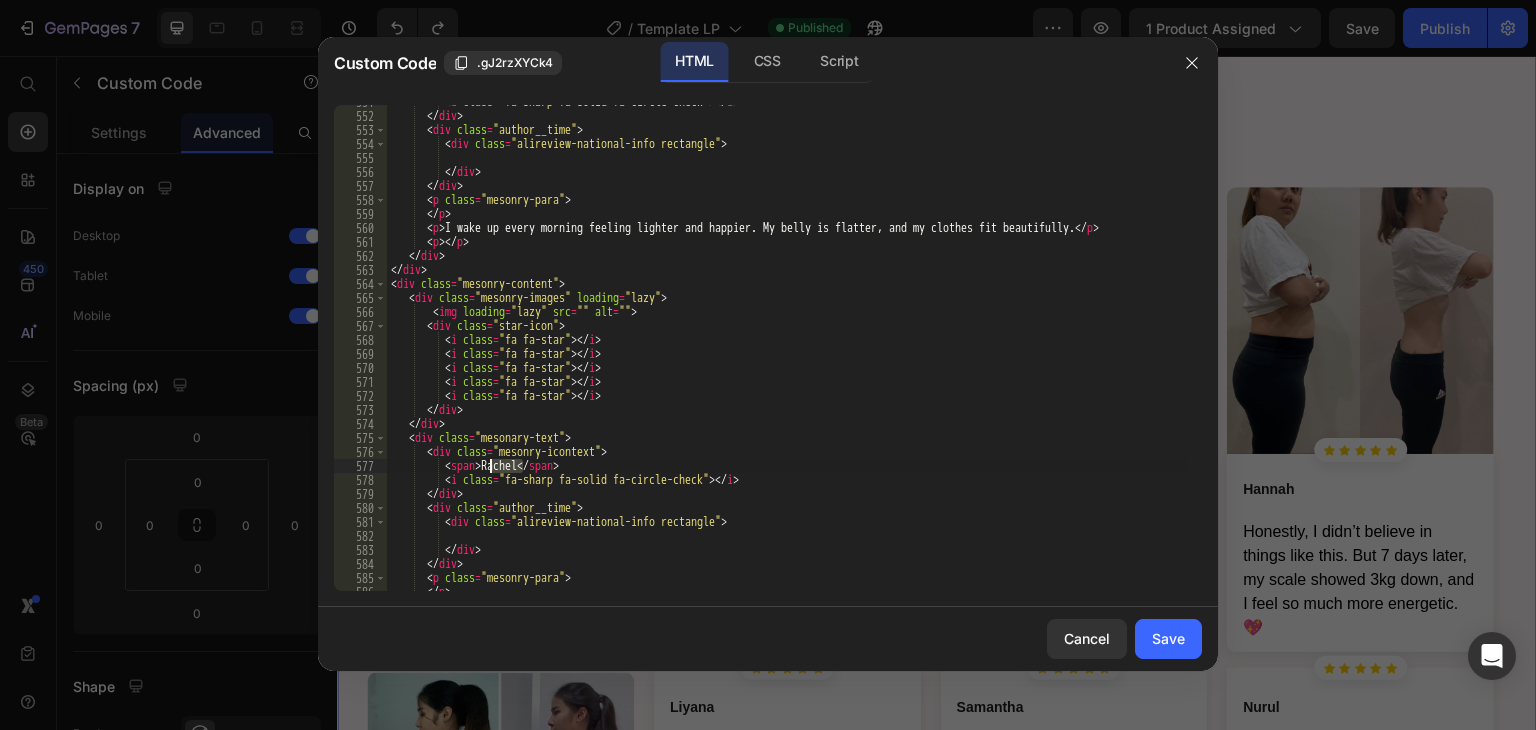 drag, startPoint x: 524, startPoint y: 462, endPoint x: 492, endPoint y: 461, distance: 32.01562 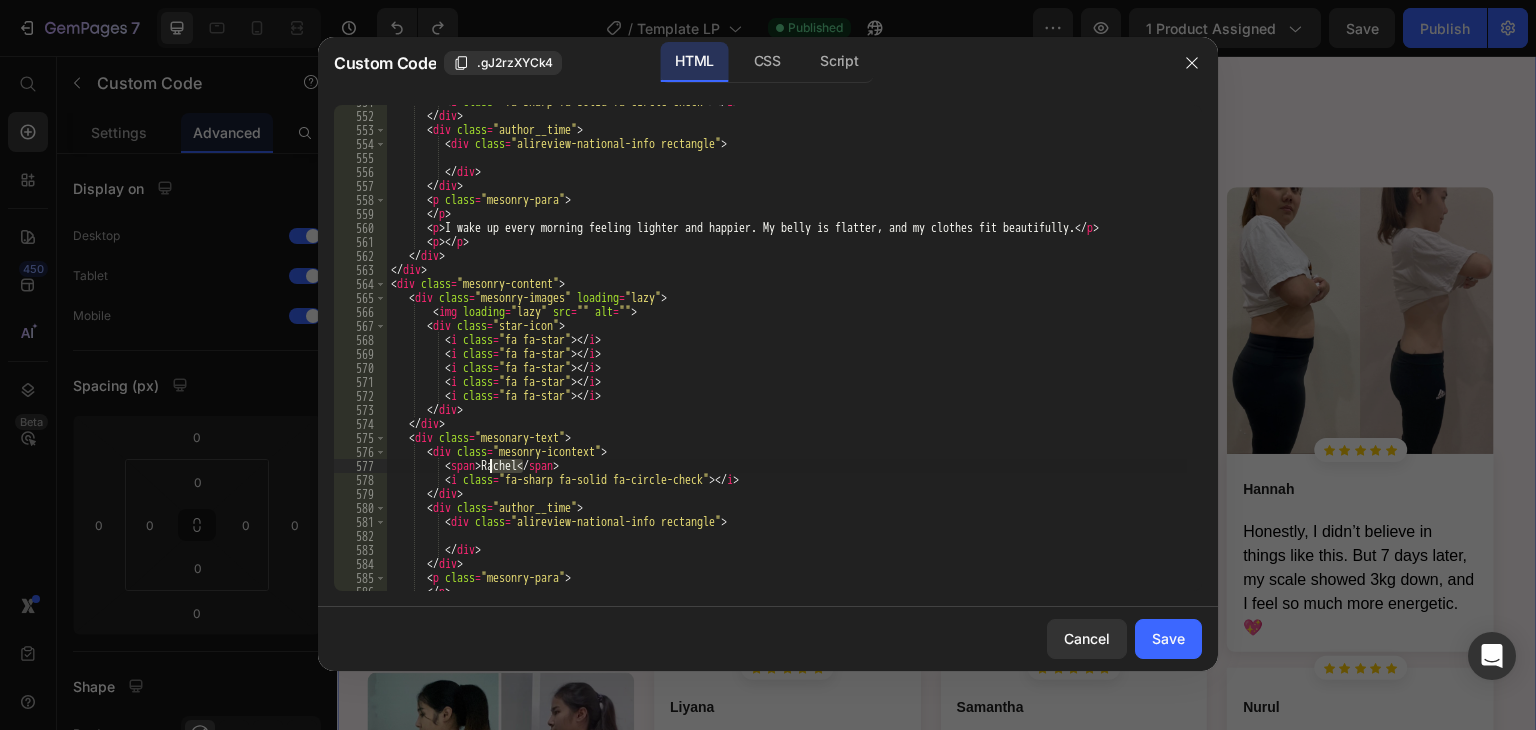paste on "Charlotte K." 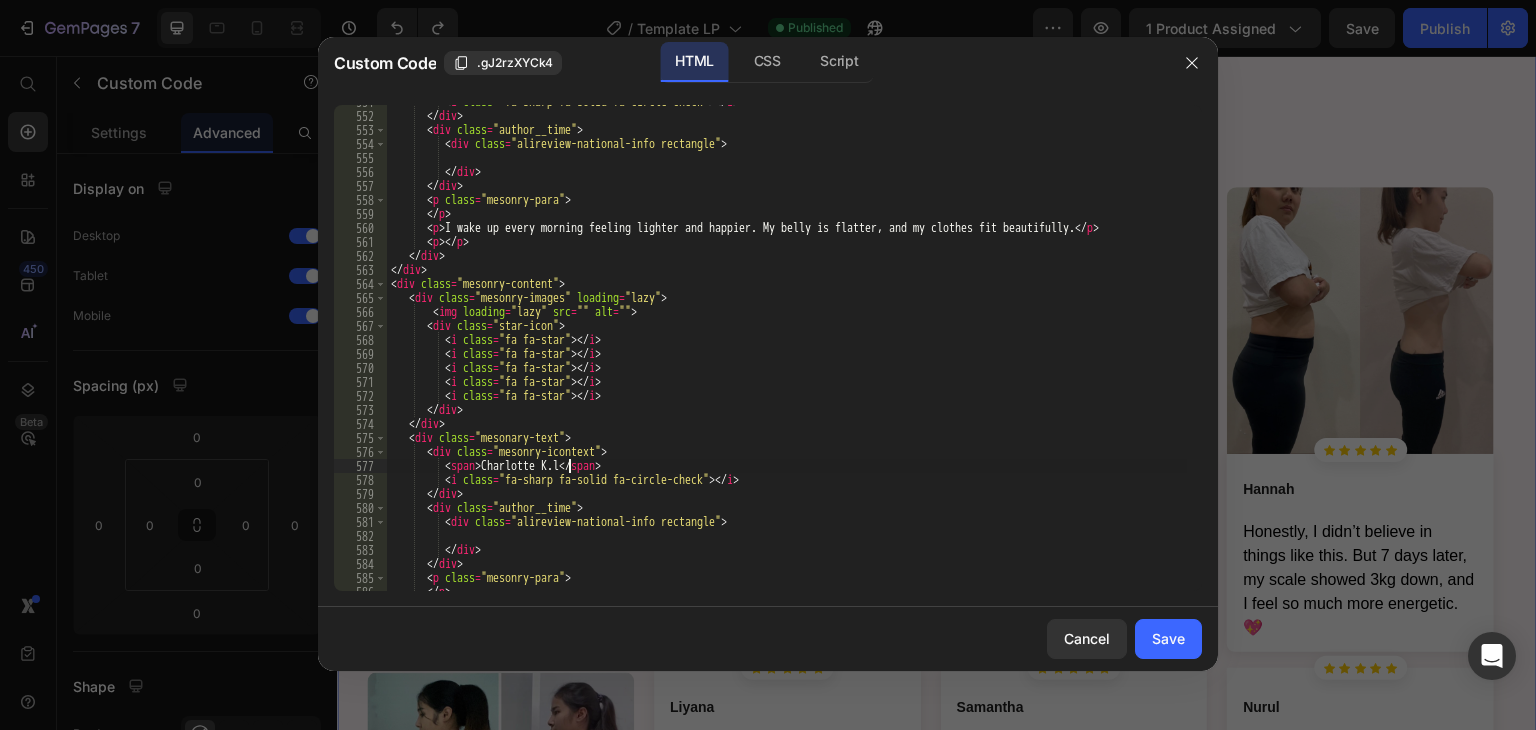 click on "I wake up every morning feeling lighter and happier. My belly is flatter, and my clothes fit beautifully." at bounding box center [787, 352] 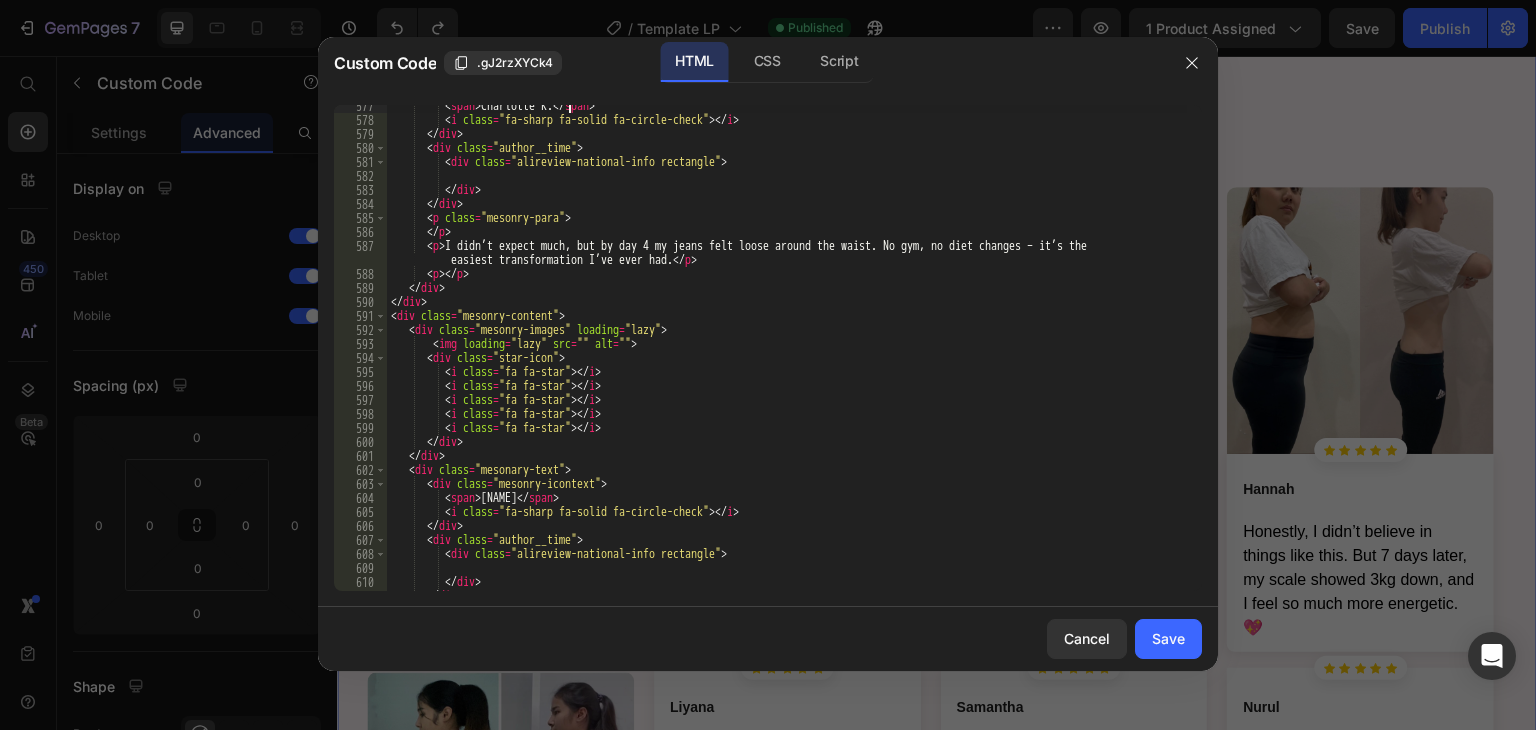 scroll, scrollTop: 8340, scrollLeft: 0, axis: vertical 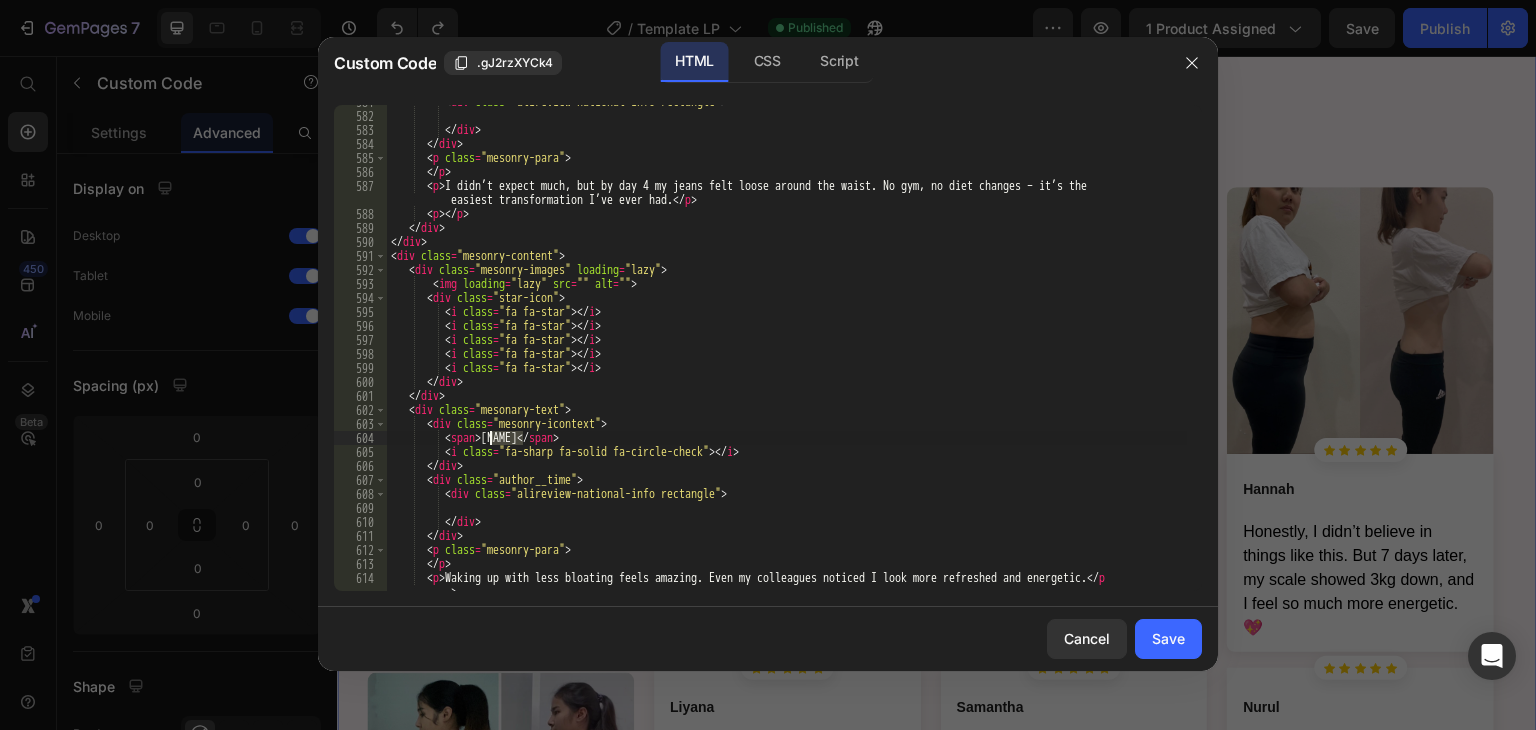 drag, startPoint x: 522, startPoint y: 441, endPoint x: 488, endPoint y: 441, distance: 34 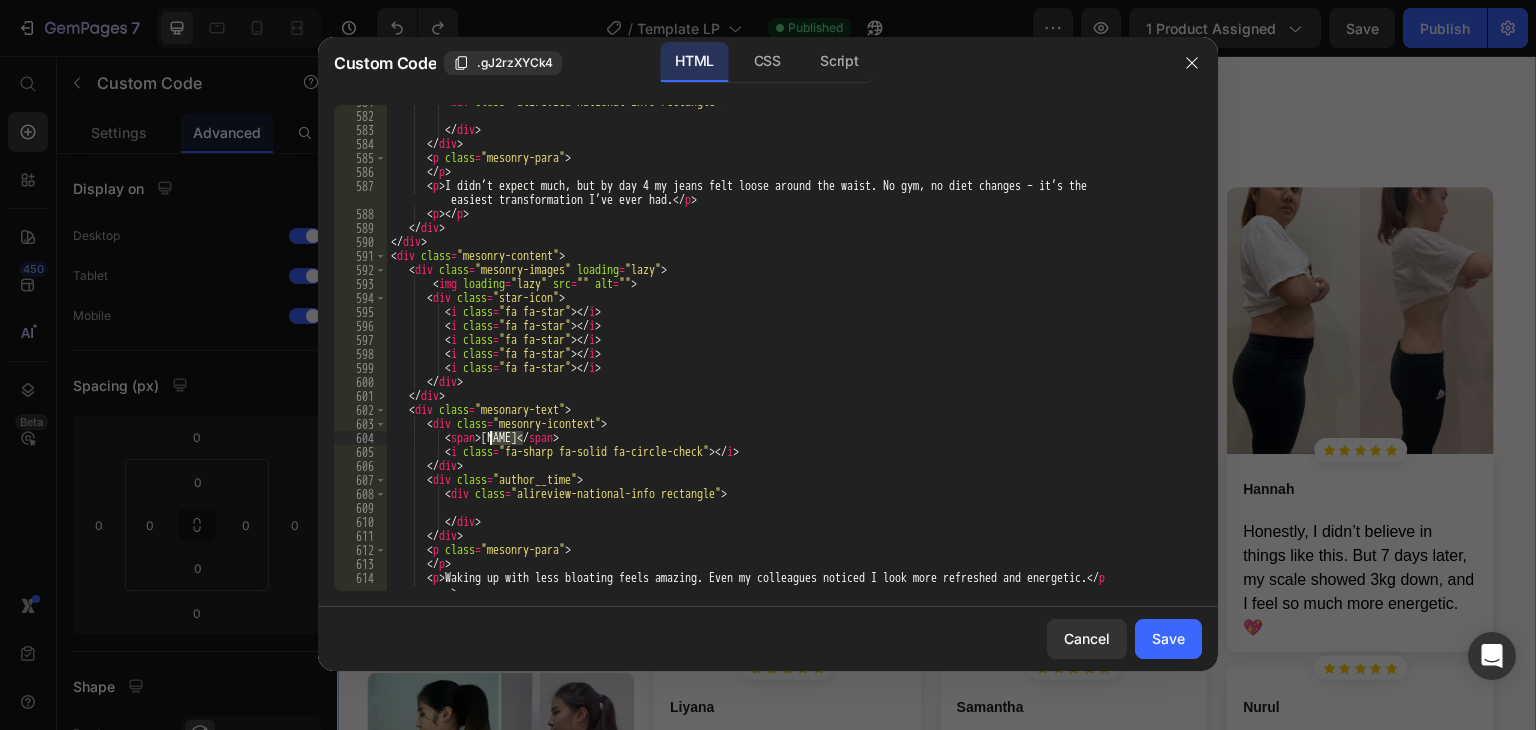paste on "[FIRST] [LAST]" 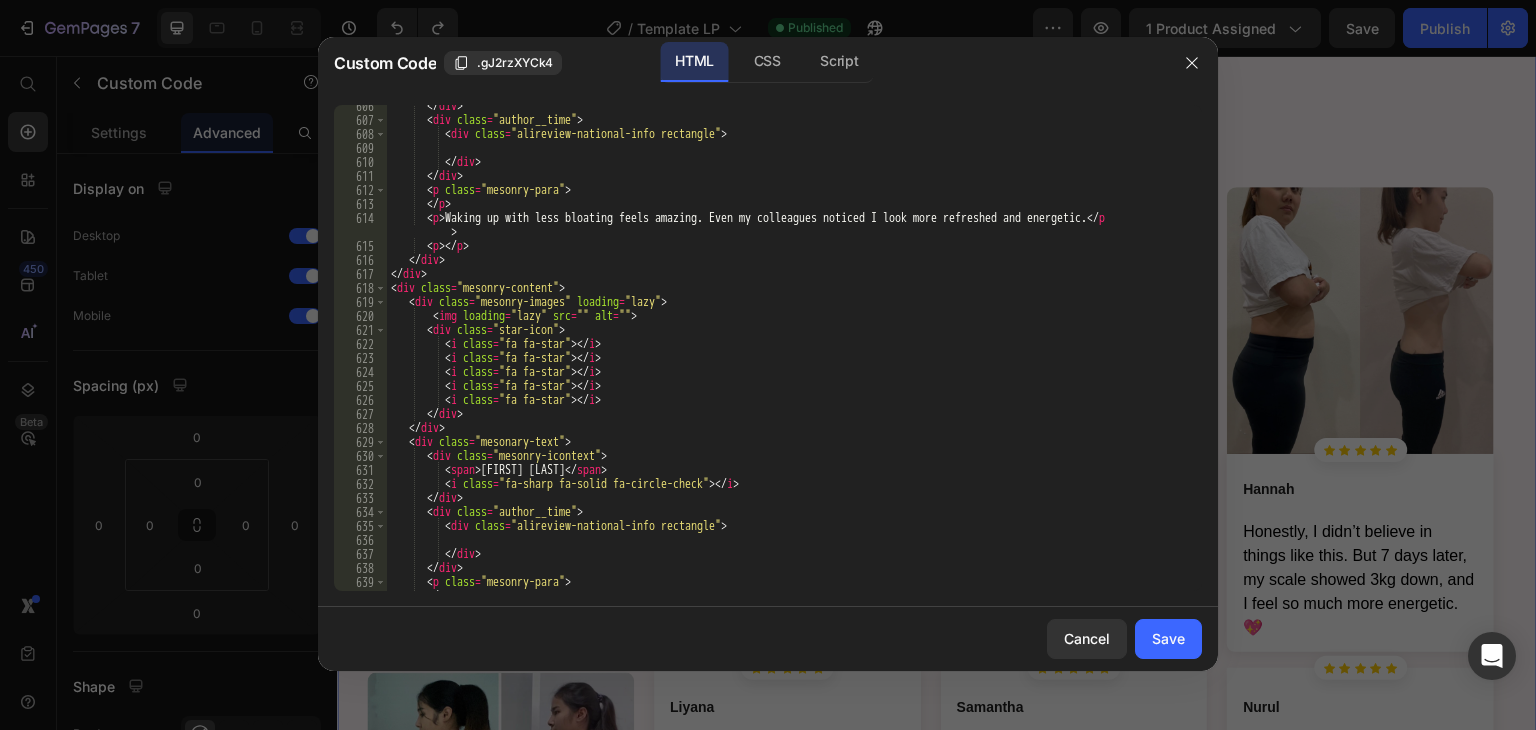 scroll, scrollTop: 8700, scrollLeft: 0, axis: vertical 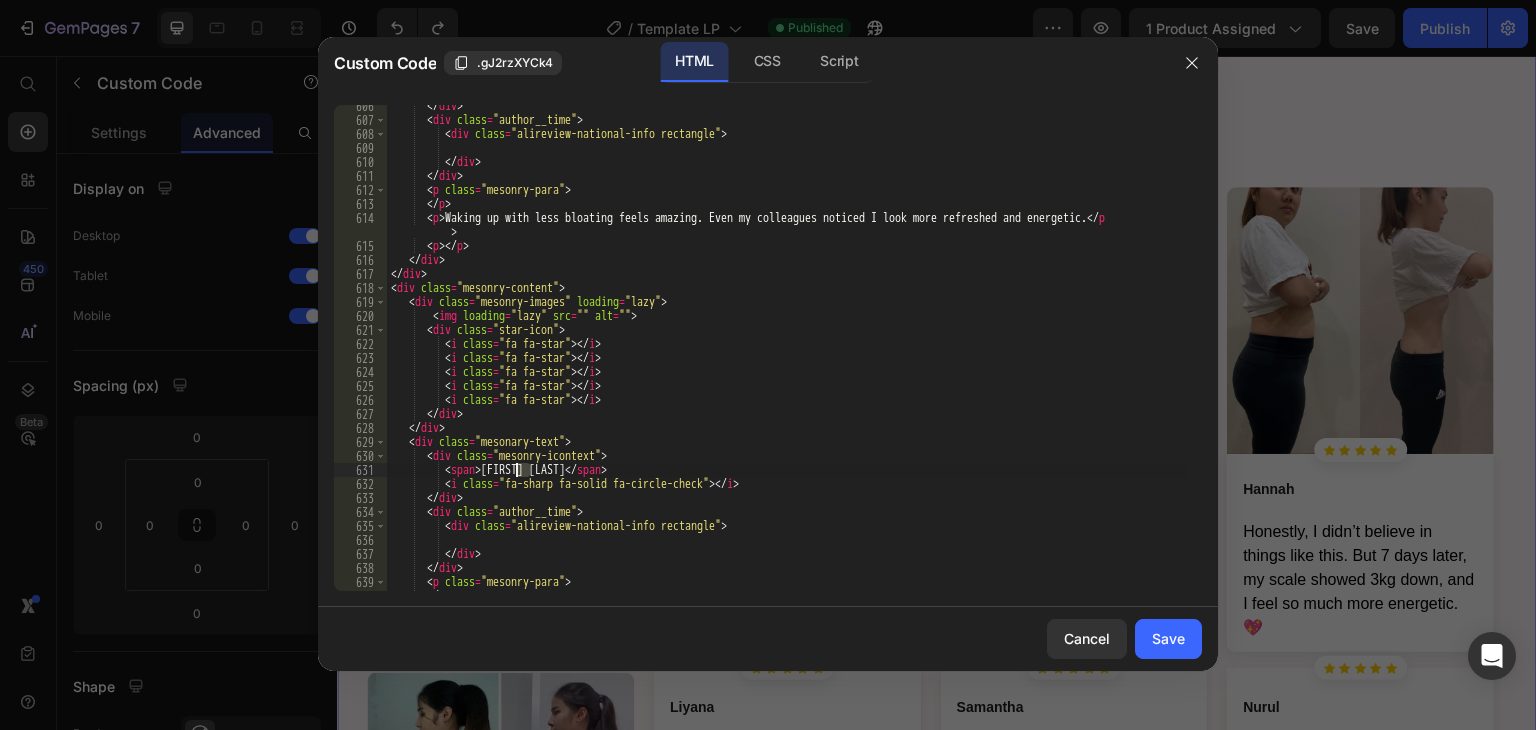 drag, startPoint x: 532, startPoint y: 470, endPoint x: 508, endPoint y: 471, distance: 24.020824 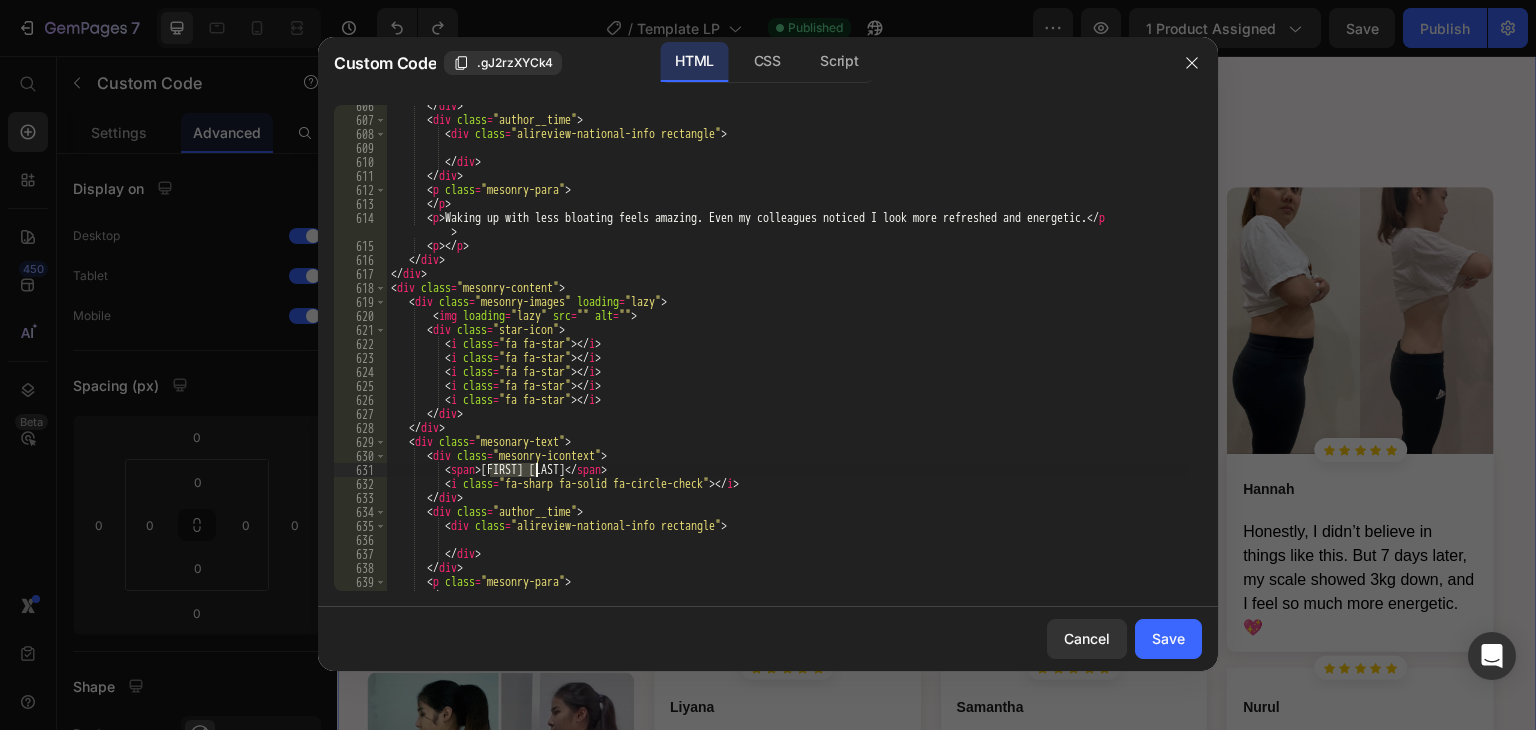 drag, startPoint x: 488, startPoint y: 471, endPoint x: 535, endPoint y: 476, distance: 47.26521 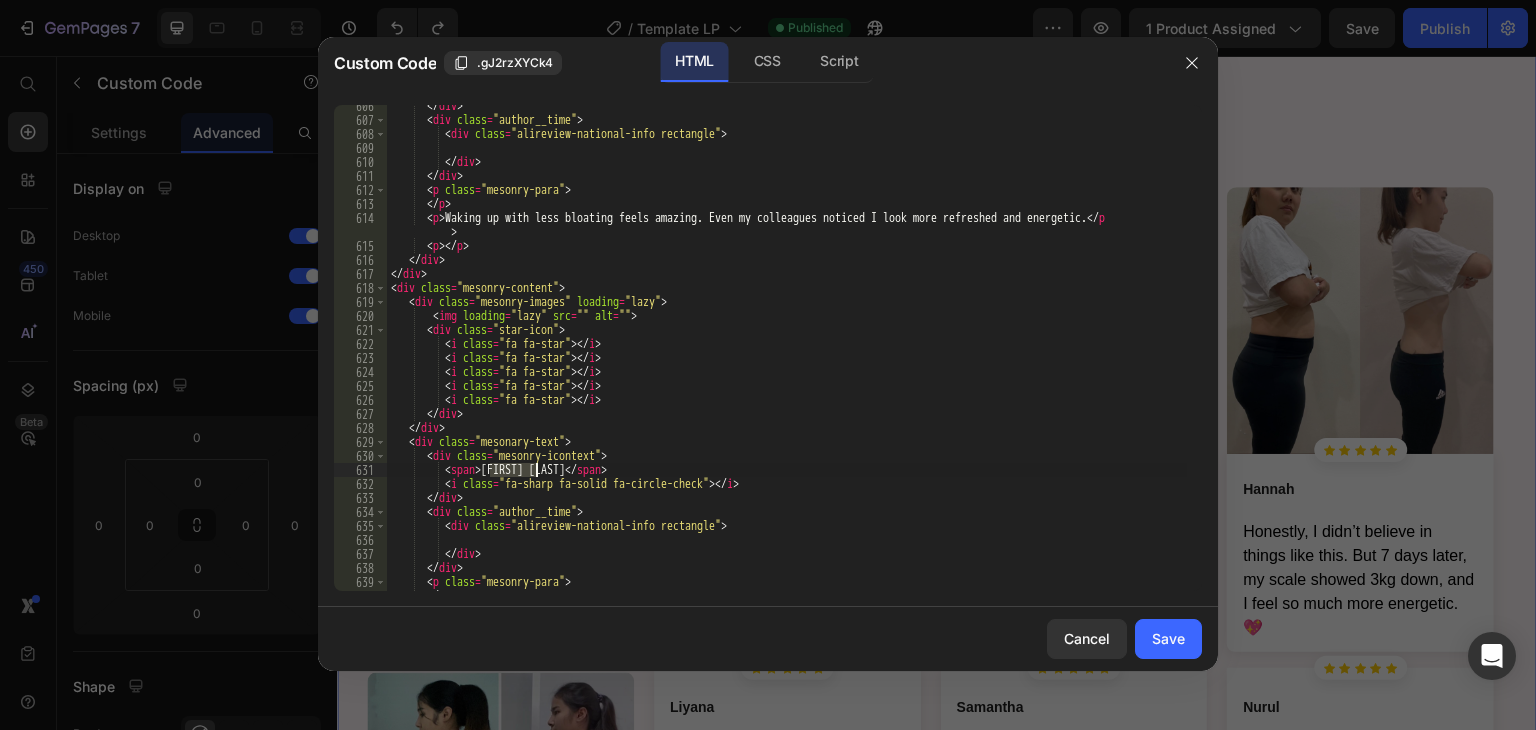 click on "Waking up with less bloating feels amazing. Even my colleagues noticed I look more refreshed and energetic." at bounding box center [787, 356] 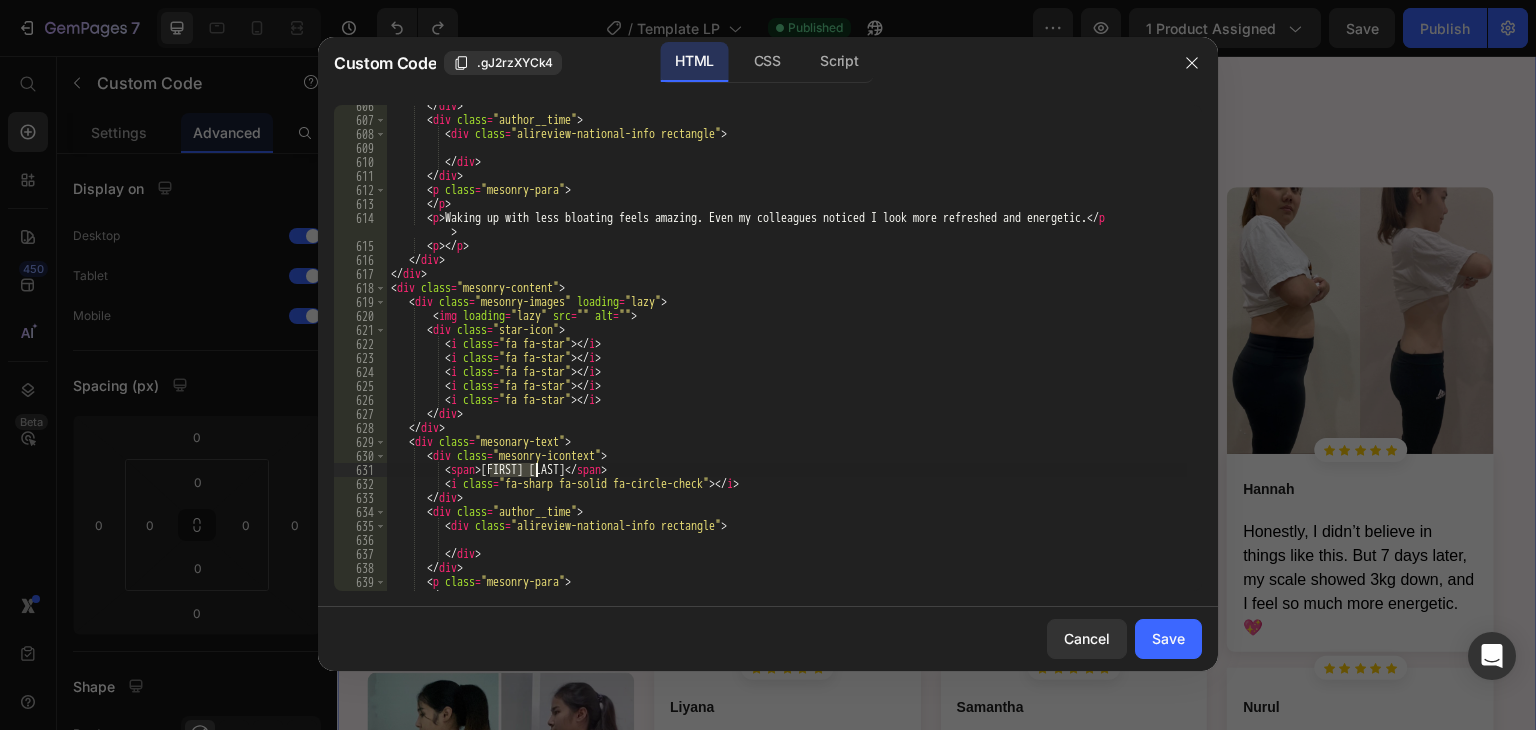 paste on "Imani S." 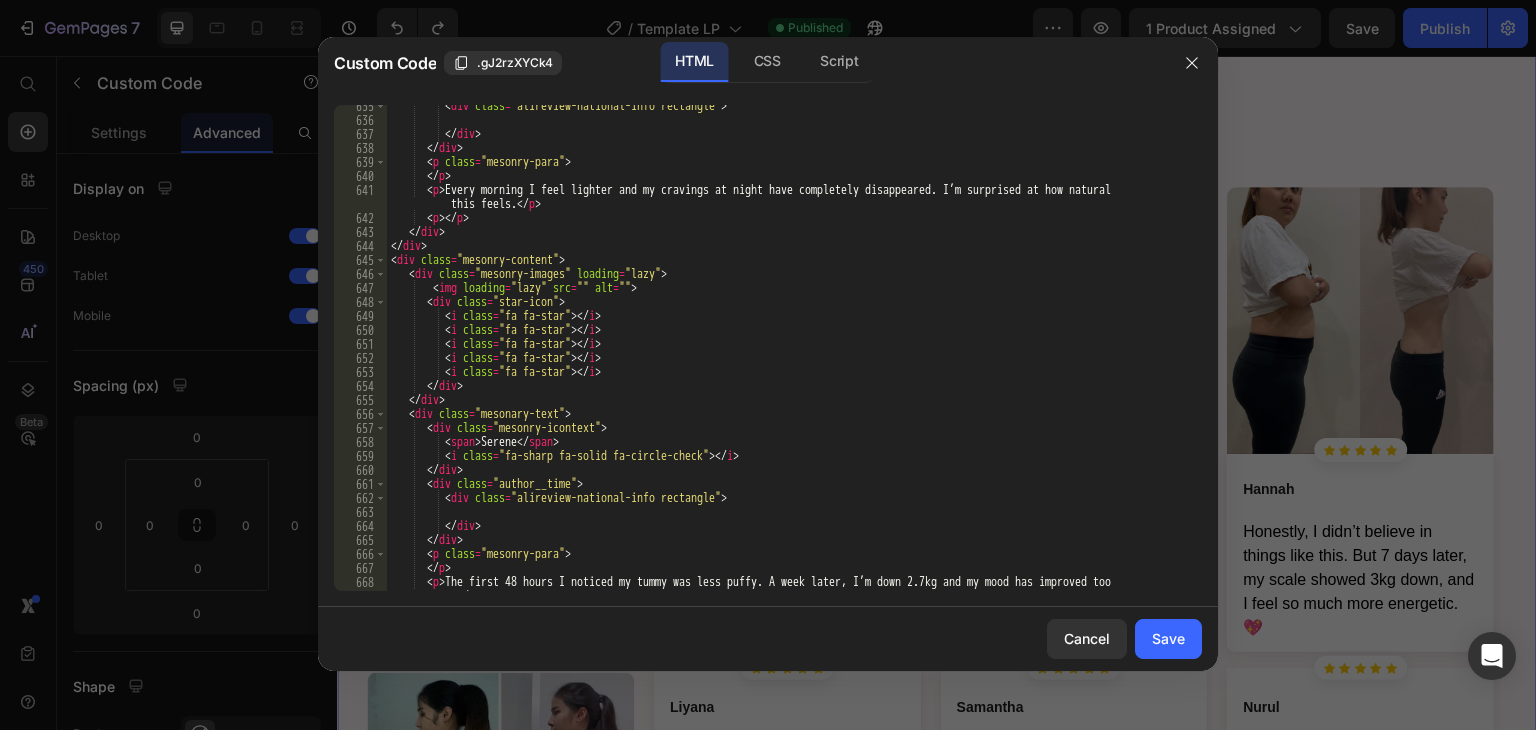 scroll, scrollTop: 9120, scrollLeft: 0, axis: vertical 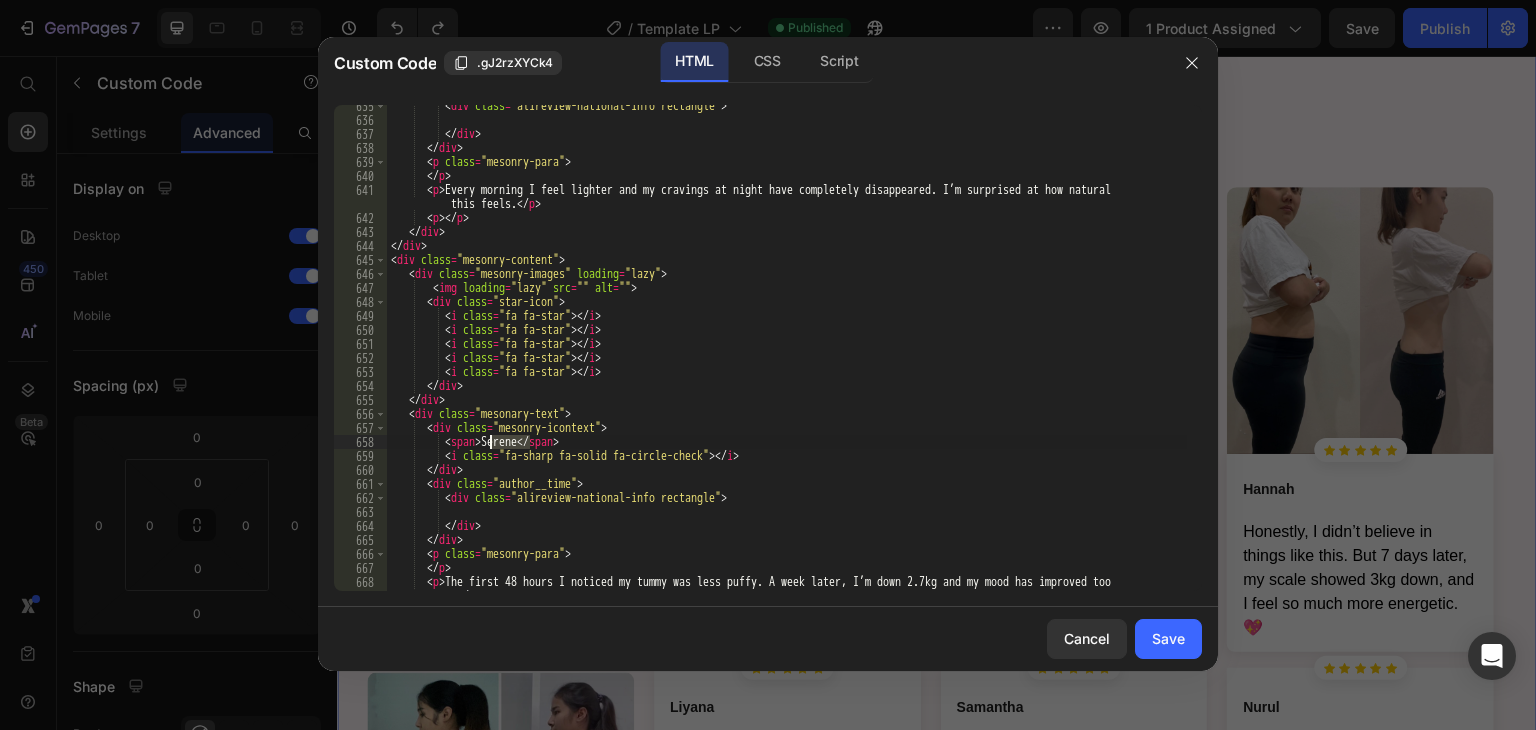drag, startPoint x: 528, startPoint y: 445, endPoint x: 509, endPoint y: 459, distance: 23.600847 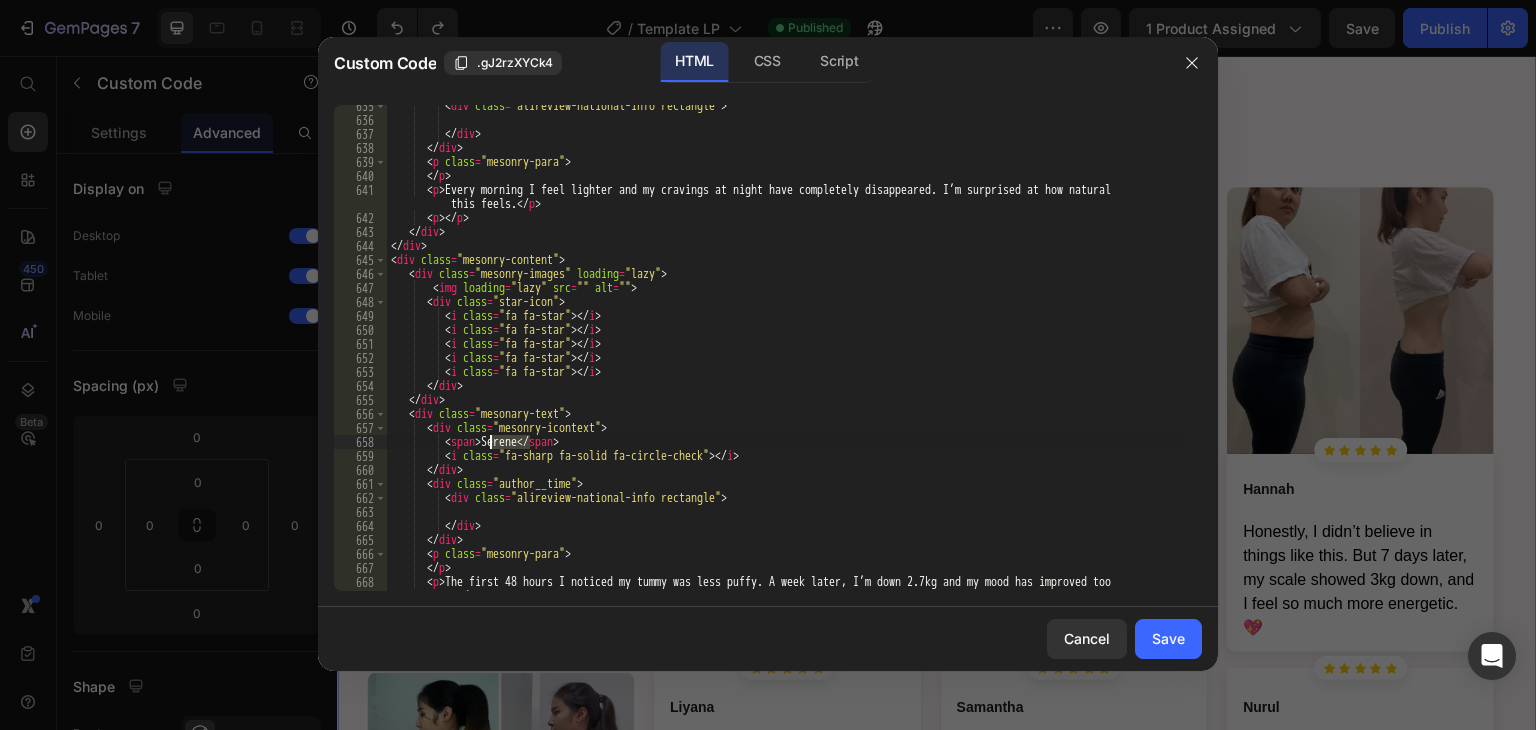 click on "< div   class = "alireview-national-info rectangle" >                            </ div >         </ div >         < p   class = "mesonry-para" >         </ p >         < p > Every morning I feel lighter and my cravings at night have completely disappeared. I’m surprised at how natural  </ p >         < p > </ p >     </ div > </ div > < div   class = "mesonry-content" >     < div   class = "mesonry-images"   loading = "lazy" >          < img   loading = "lazy"   src = ""   alt = "" >         < div   class = "star-icon" >             < i   class = "fa fa-star" > </ i >             < i   class = "fa fa-star" > </ i >             < i   class = "fa fa-star" > </ i >             < i   class = "fa fa-star" > </ i >             < i   class = "fa fa-star" > </ i >         </ div >     </ div >     < div   class = "mesonary-text" >         < div   class = "mesonry-icontext" >             < span > [FIRST] </ span >             < i   class = > </ i >         </ div >" at bounding box center [787, 363] 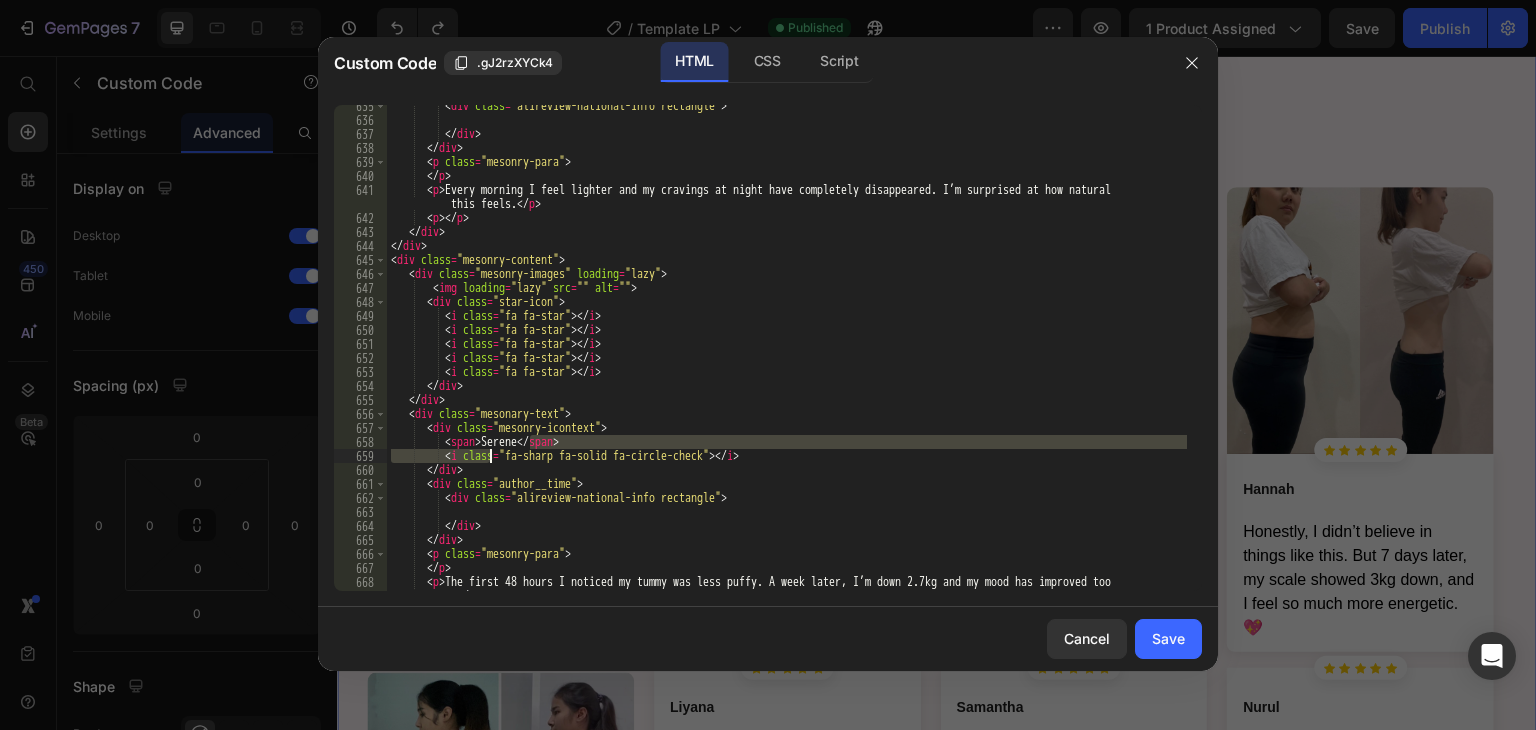 click on "< div   class = "alireview-national-info rectangle" >                            </ div >         </ div >         < p   class = "mesonry-para" >         </ p >         < p > Every morning I feel lighter and my cravings at night have completely disappeared. I’m surprised at how natural  </ p >         < p > </ p >     </ div > </ div > < div   class = "mesonry-content" >     < div   class = "mesonry-images"   loading = "lazy" >          < img   loading = "lazy"   src = ""   alt = "" >         < div   class = "star-icon" >             < i   class = "fa fa-star" > </ i >             < i   class = "fa fa-star" > </ i >             < i   class = "fa fa-star" > </ i >             < i   class = "fa fa-star" > </ i >             < i   class = "fa fa-star" > </ i >         </ div >     </ div >     < div   class = "mesonary-text" >         < div   class = "mesonry-icontext" >             < span > [FIRST] </ span >             < i   class = > </ i >         </ div >" at bounding box center (787, 363) 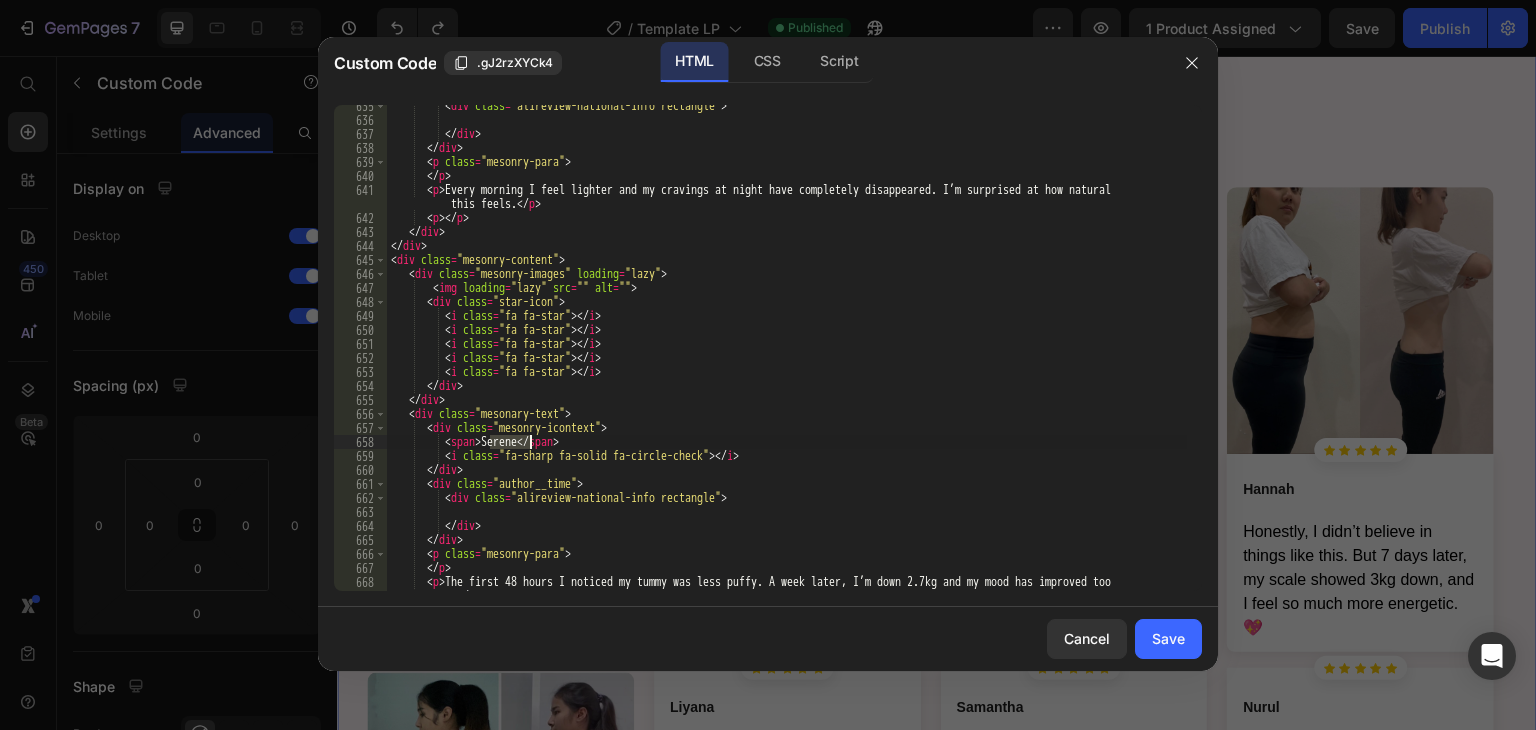 drag, startPoint x: 492, startPoint y: 443, endPoint x: 527, endPoint y: 446, distance: 35.128338 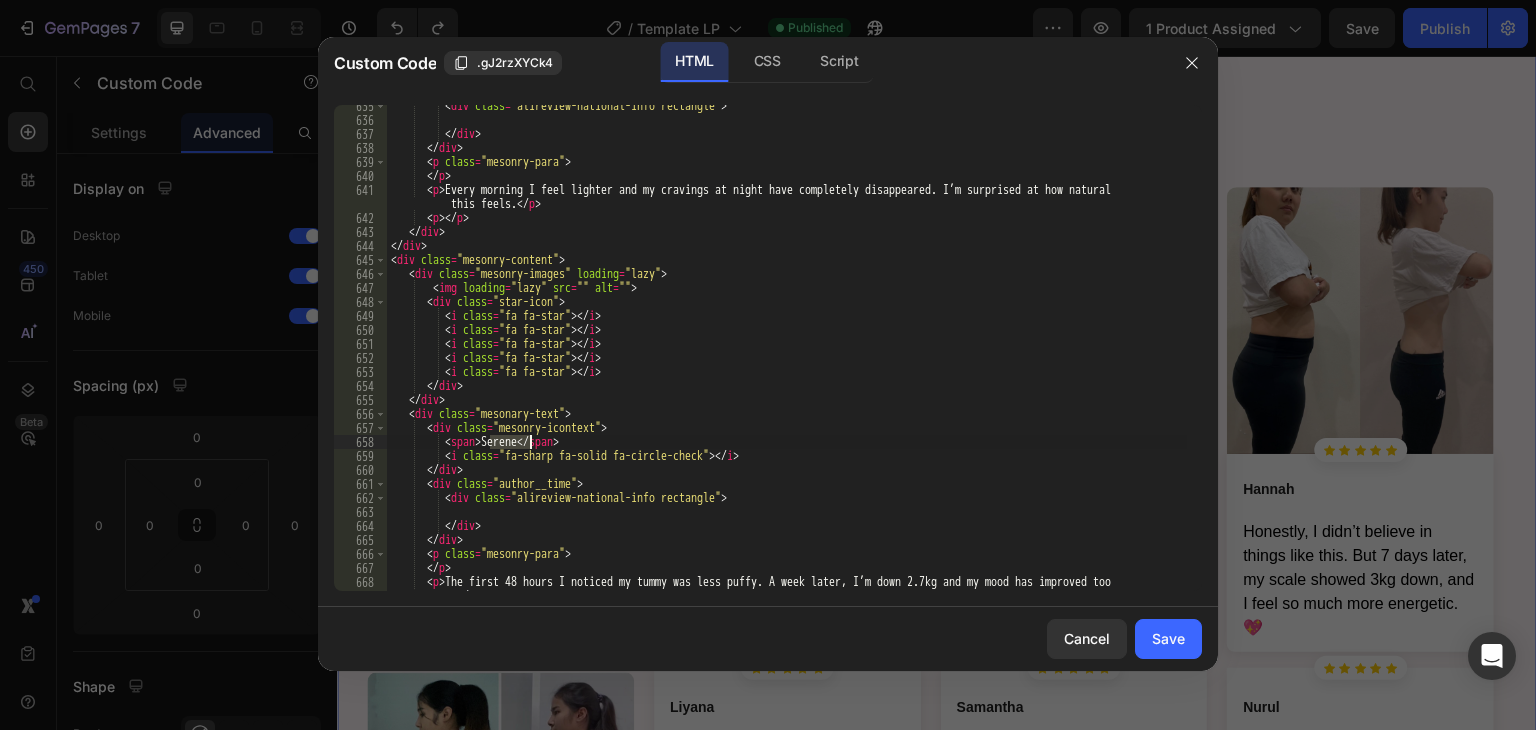 click on "< div   class = "alireview-national-info rectangle" >                            </ div >         </ div >         < p   class = "mesonry-para" >         </ p >         < p > Every morning I feel lighter and my cravings at night have completely disappeared. I’m surprised at how natural  </ p >         < p > </ p >     </ div > </ div > < div   class = "mesonry-content" >     < div   class = "mesonry-images"   loading = "lazy" >          < img   loading = "lazy"   src = ""   alt = "" >         < div   class = "star-icon" >             < i   class = "fa fa-star" > </ i >             < i   class = "fa fa-star" > </ i >             < i   class = "fa fa-star" > </ i >             < i   class = "fa fa-star" > </ i >             < i   class = "fa fa-star" > </ i >         </ div >     </ div >     < div   class = "mesonary-text" >         < div   class = "mesonry-icontext" >             < span > [FIRST] </ span >             < i   class = > </ i >         </ div >" at bounding box center (787, 363) 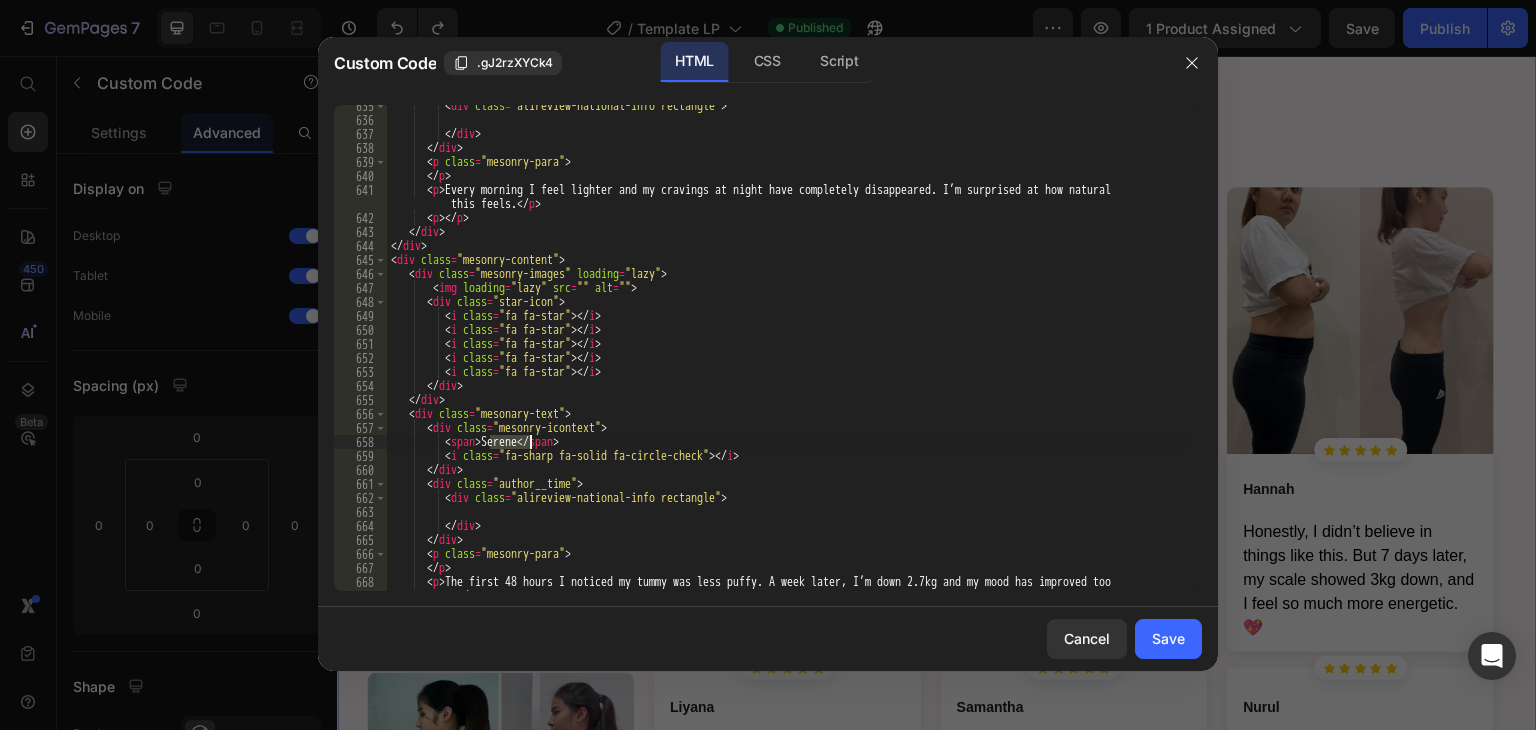 paste on "[FIRST] [LAST]" 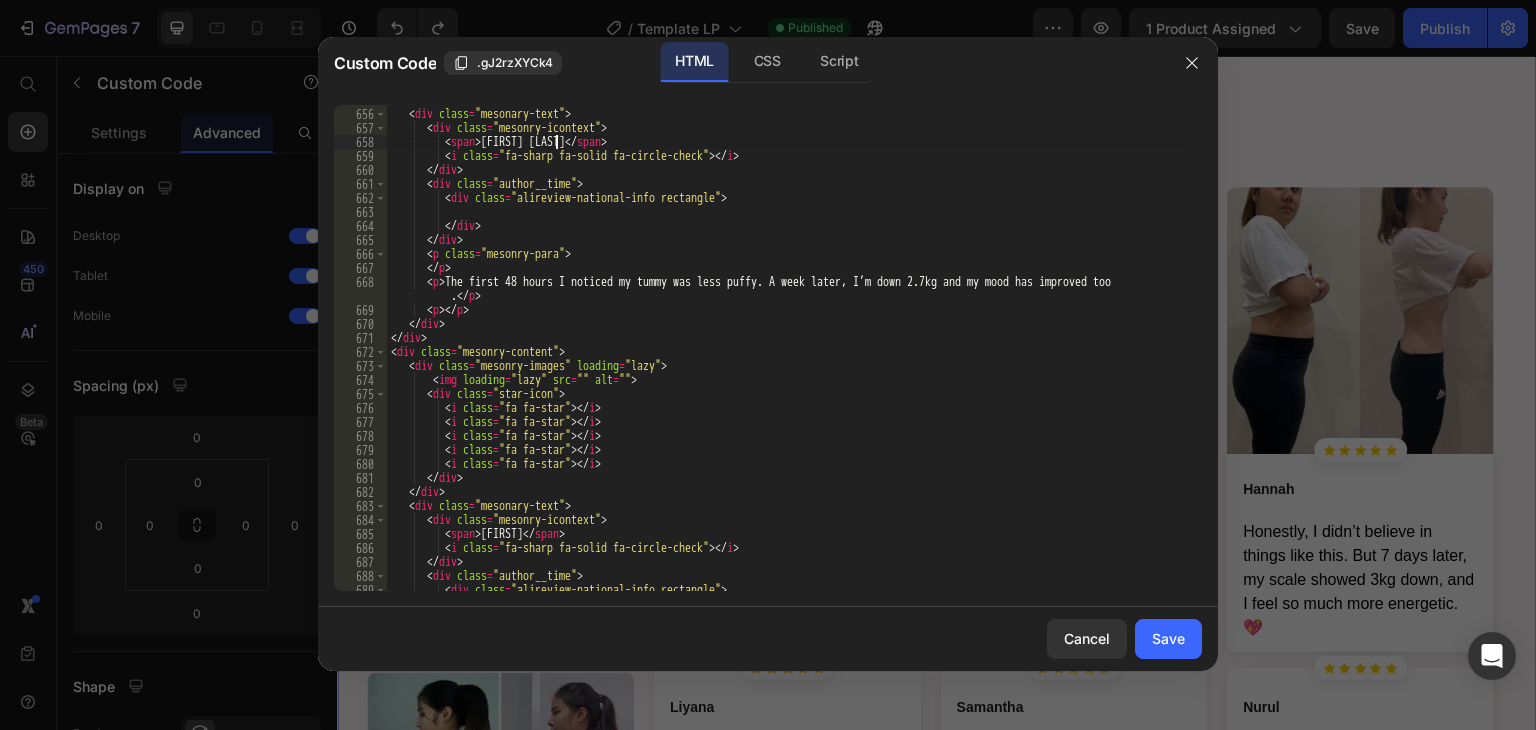 scroll, scrollTop: 9540, scrollLeft: 0, axis: vertical 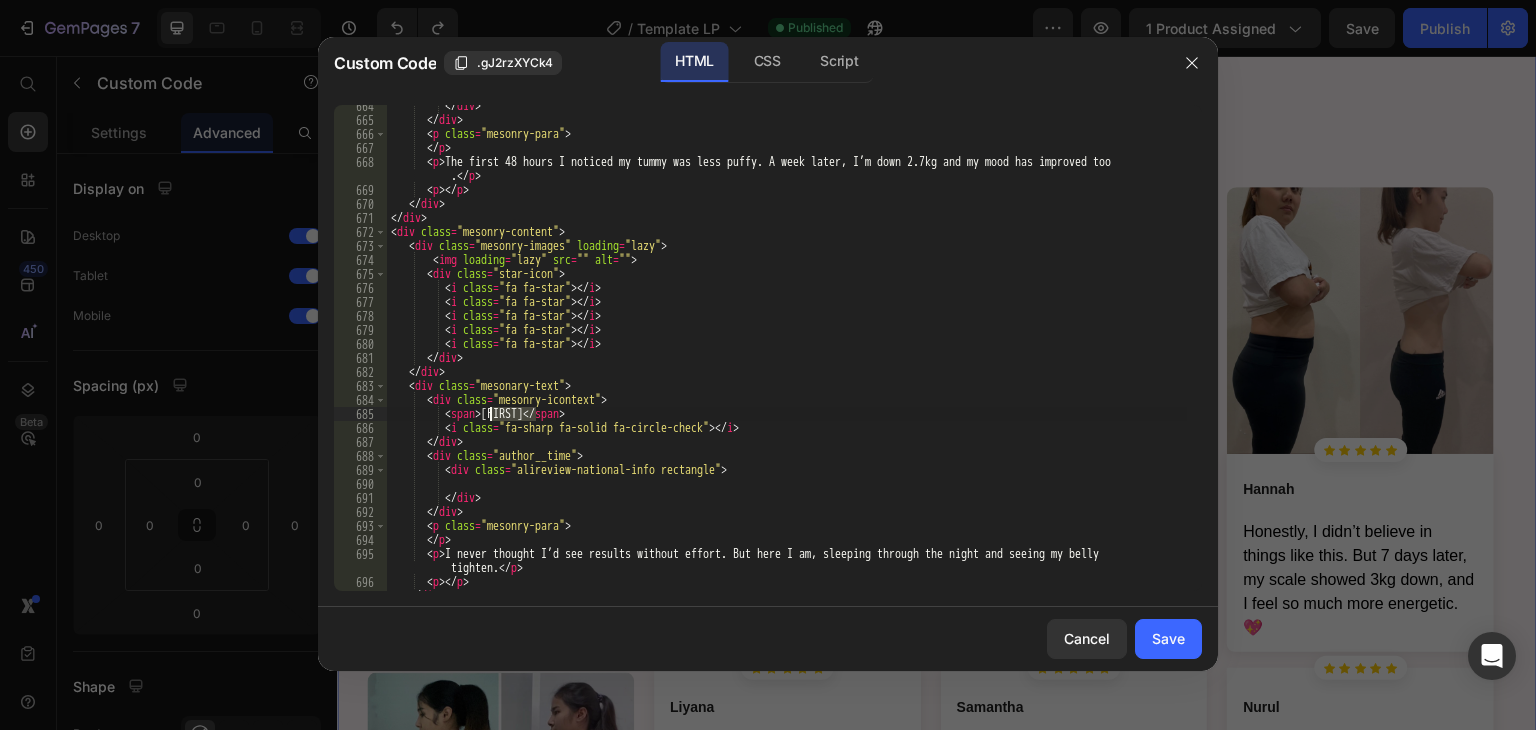 drag, startPoint x: 535, startPoint y: 413, endPoint x: 492, endPoint y: 414, distance: 43.011627 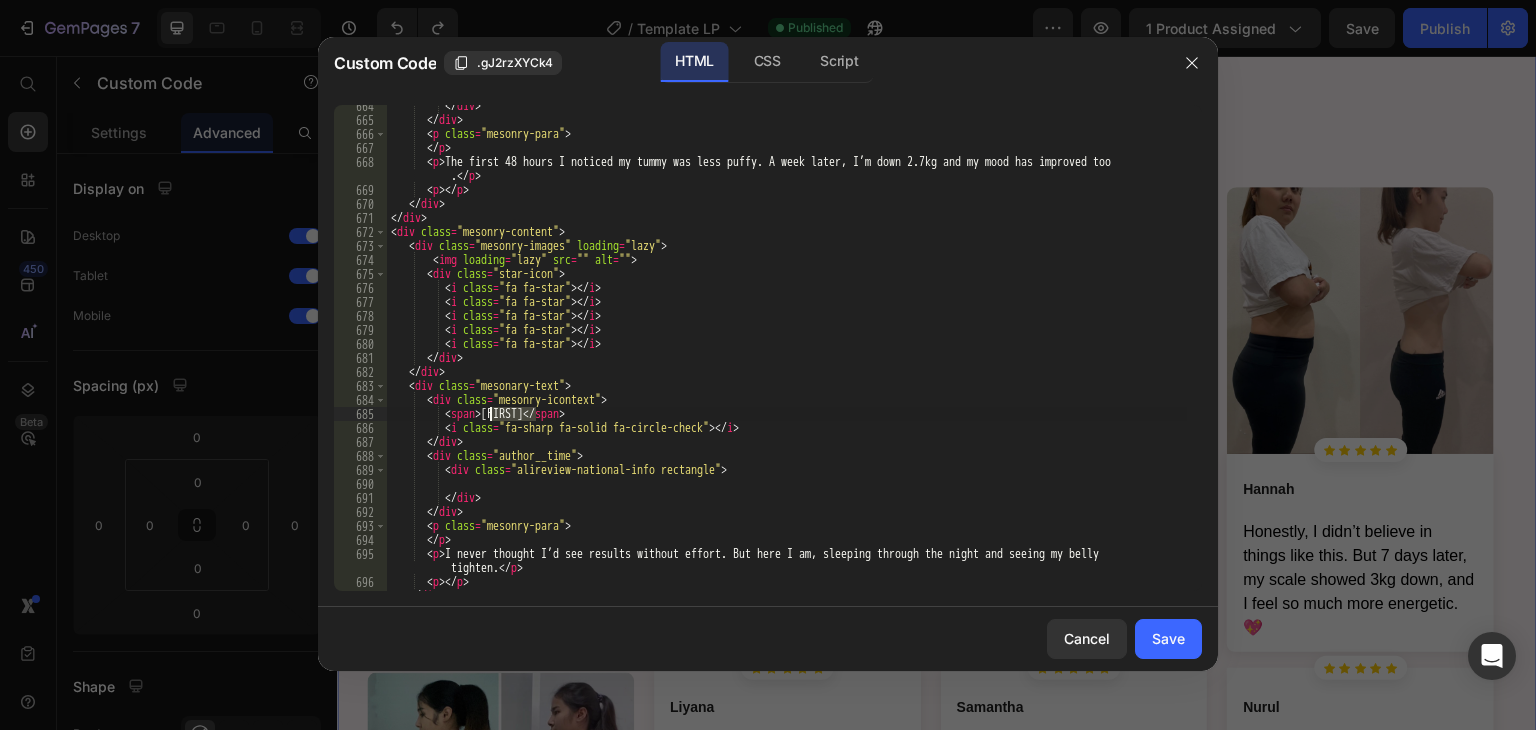 click at bounding box center [787, 356] 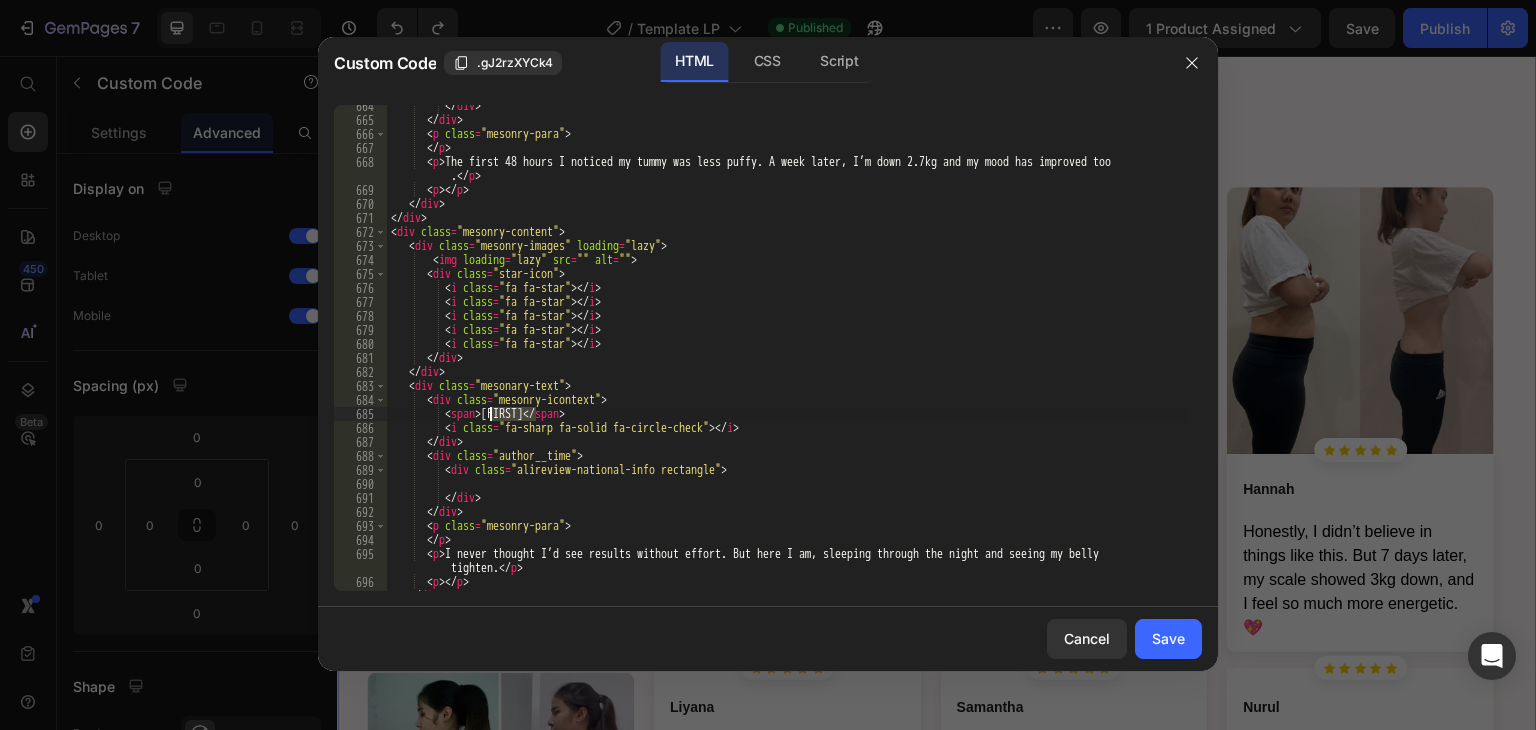 paste on "Natalia [NAME]." 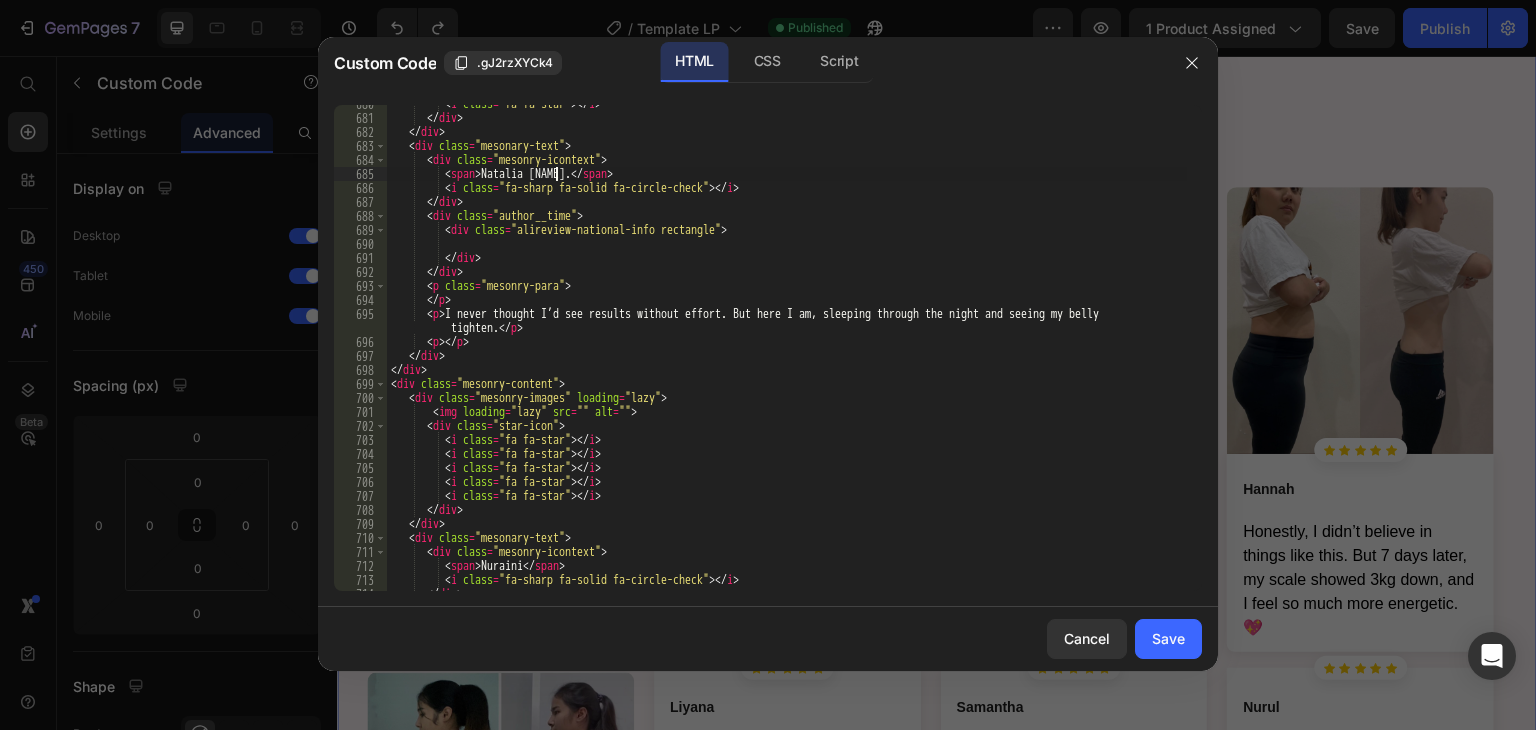 scroll, scrollTop: 9900, scrollLeft: 0, axis: vertical 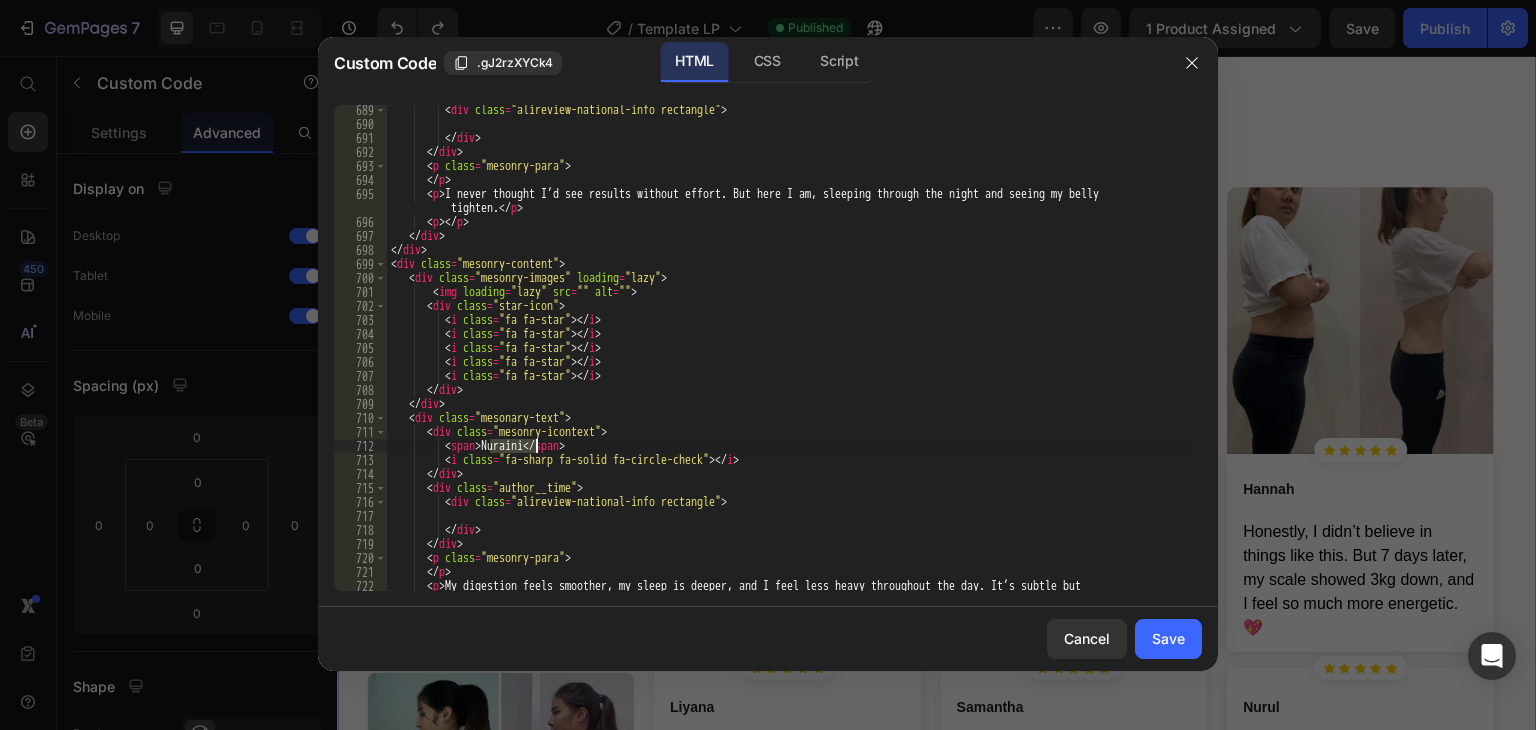 drag, startPoint x: 488, startPoint y: 446, endPoint x: 535, endPoint y: 455, distance: 47.853943 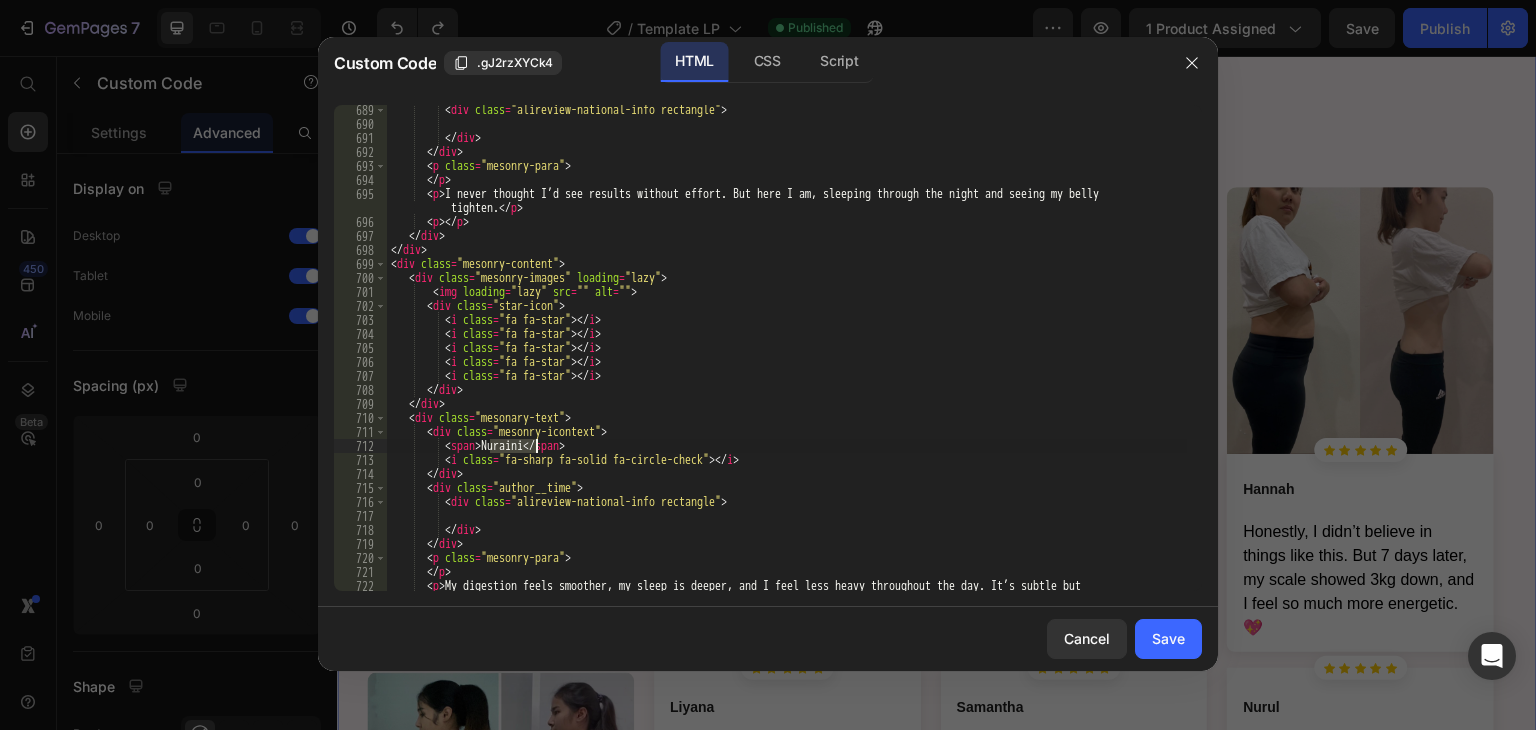 click on "I never thought I’d see results without effort. But here I am, sleeping through the night and seeing my belly             tighten.
[FIRST]" at bounding box center [787, 367] 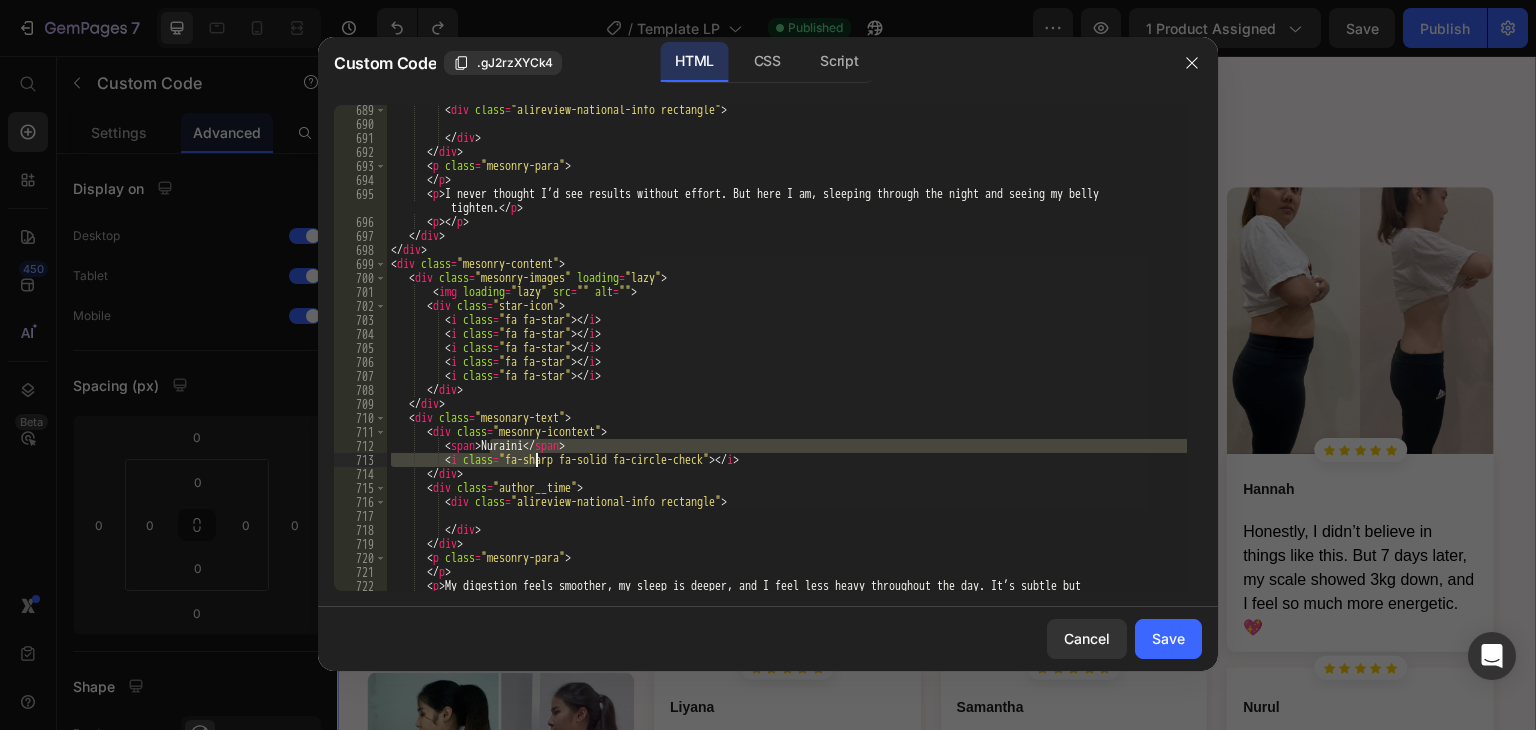 click on "I never thought I’d see results without effort. But here I am, sleeping through the night and seeing my belly             tighten.
[FIRST]" at bounding box center (787, 348) 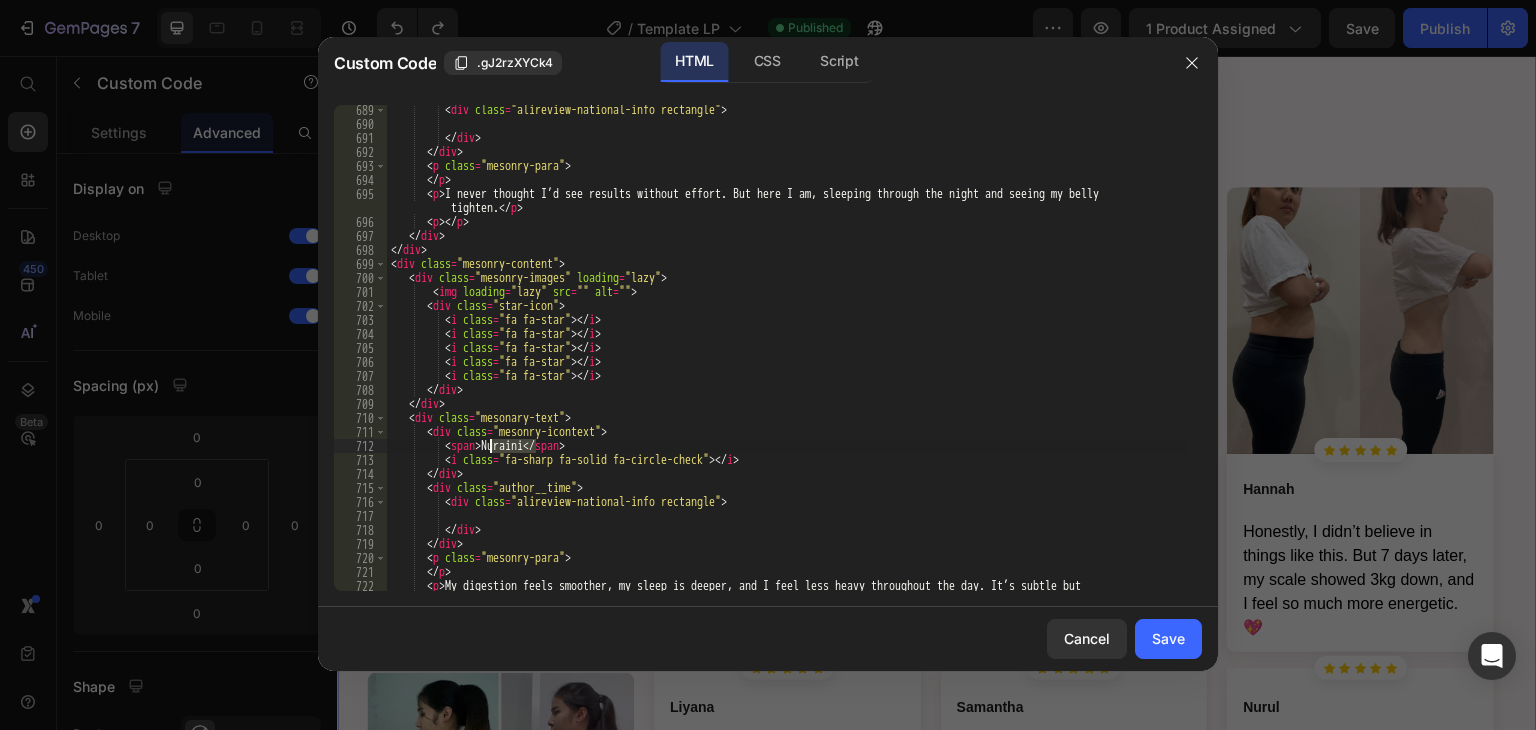 drag, startPoint x: 534, startPoint y: 450, endPoint x: 488, endPoint y: 446, distance: 46.173584 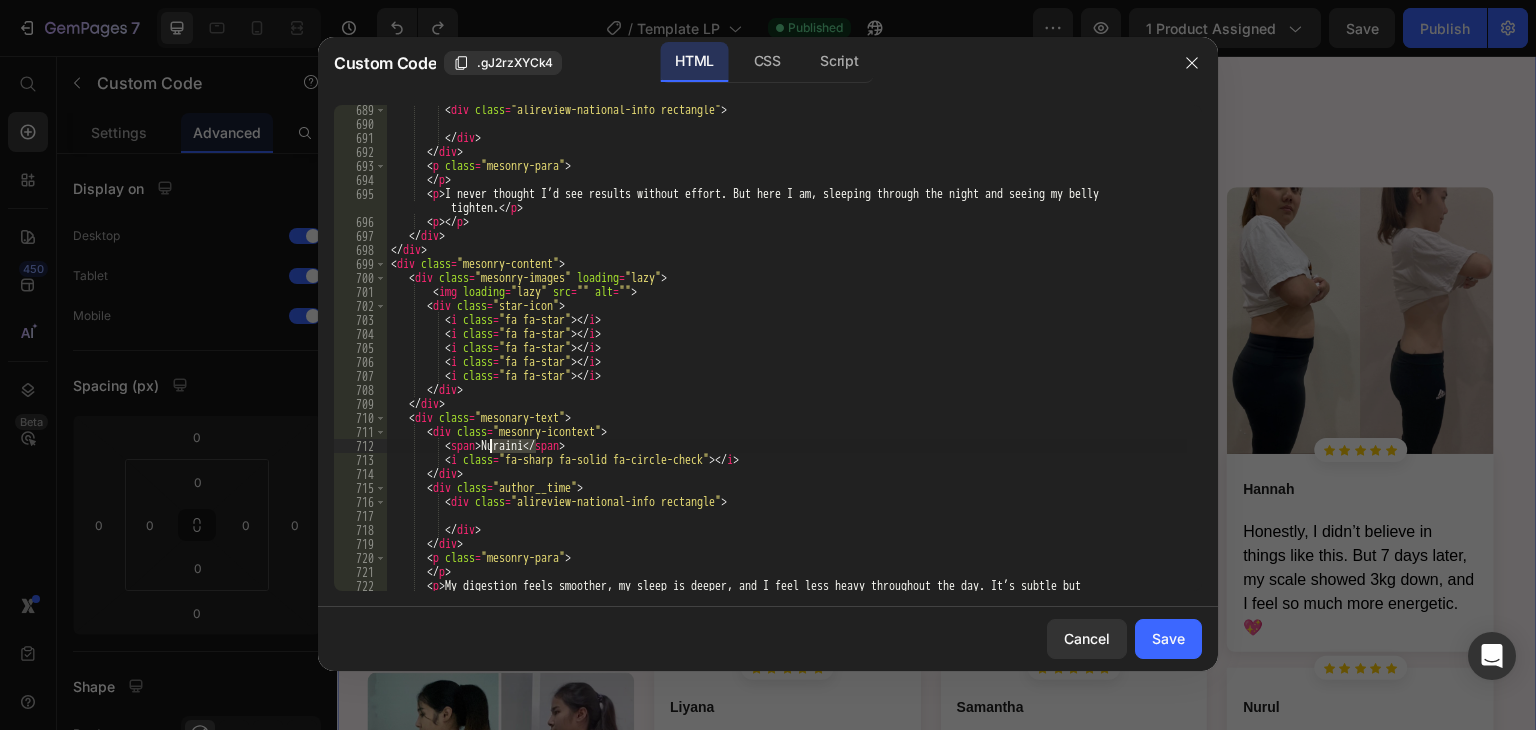 paste on "[FIRST] [LAST]" 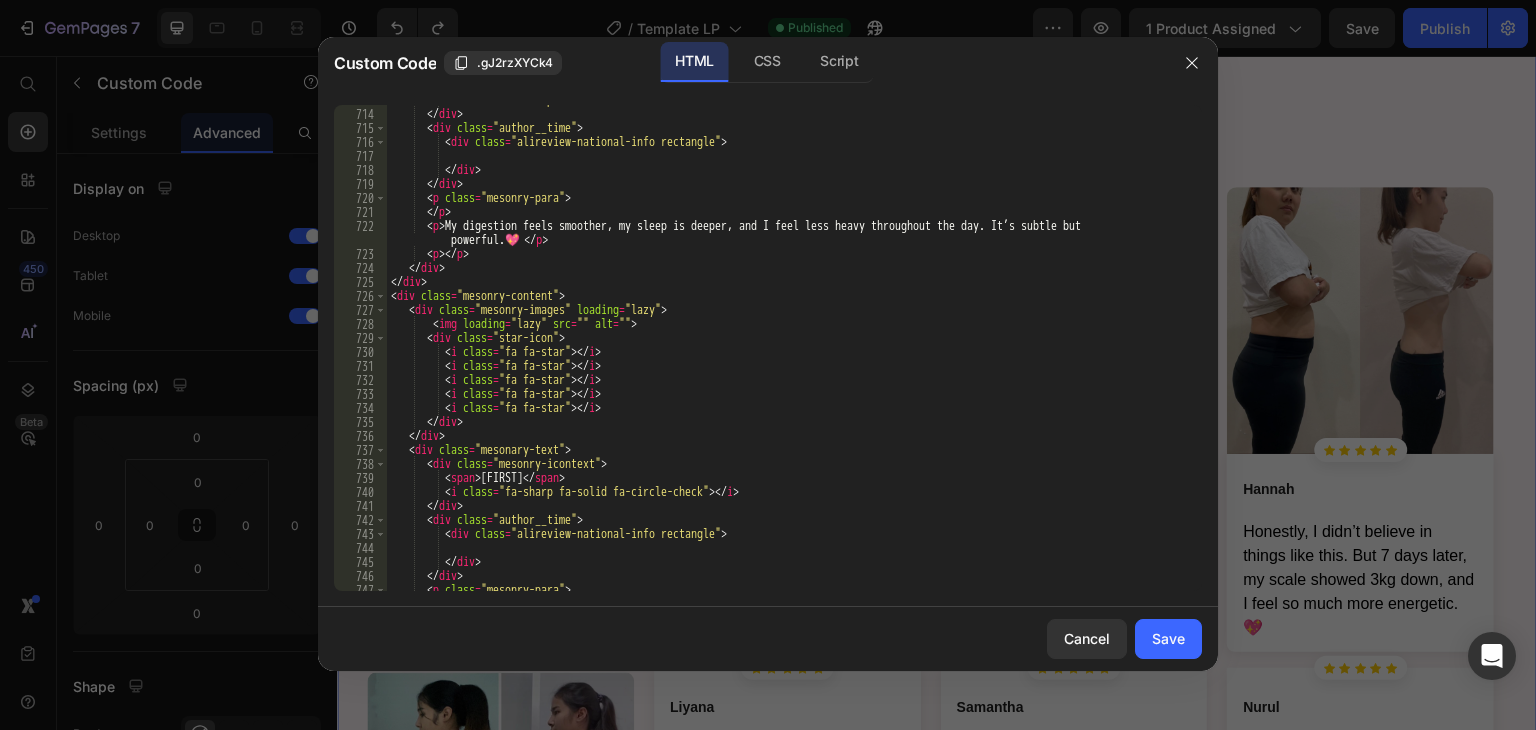 scroll, scrollTop: 10320, scrollLeft: 0, axis: vertical 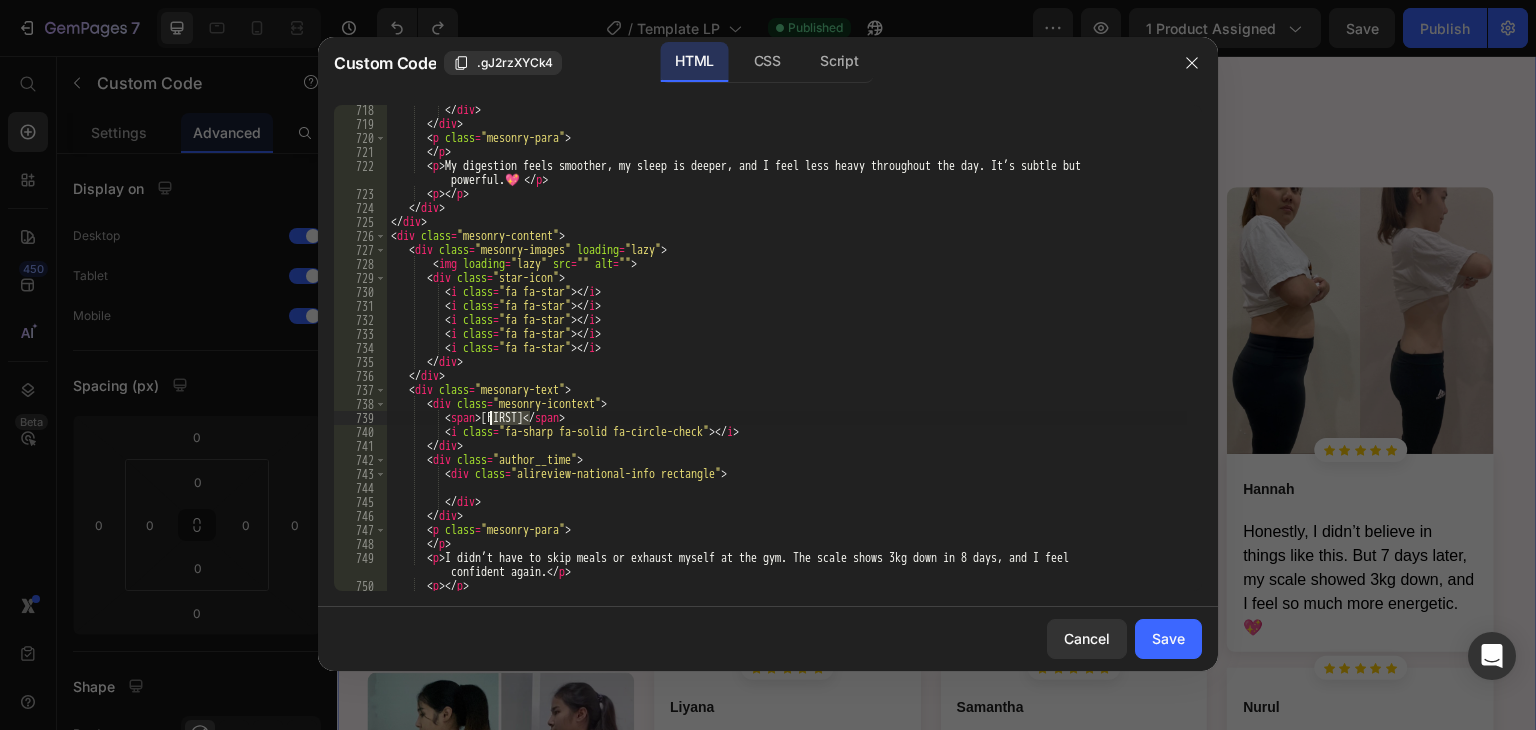 drag, startPoint x: 529, startPoint y: 417, endPoint x: 493, endPoint y: 421, distance: 36.221542 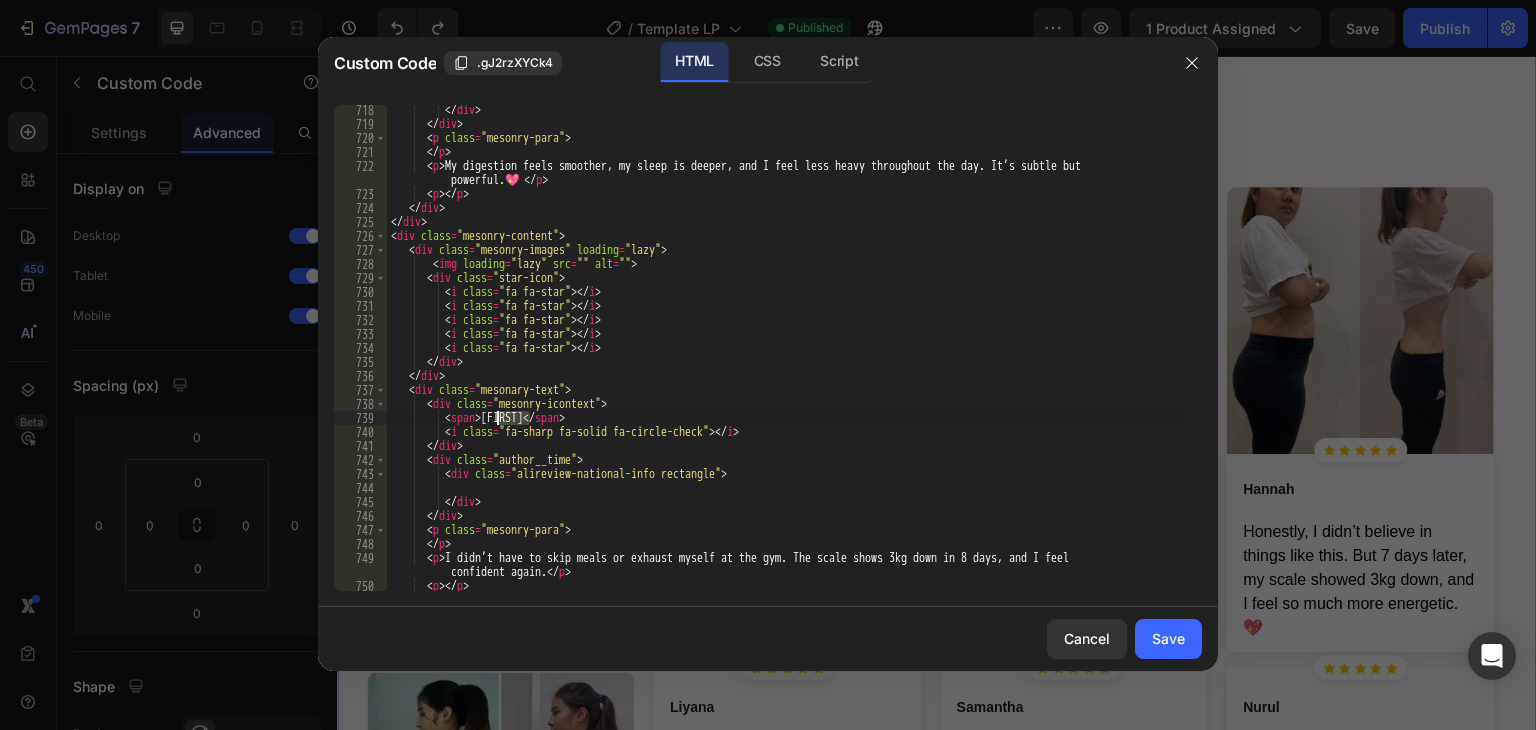 paste on "[FIRST] [LAST]" 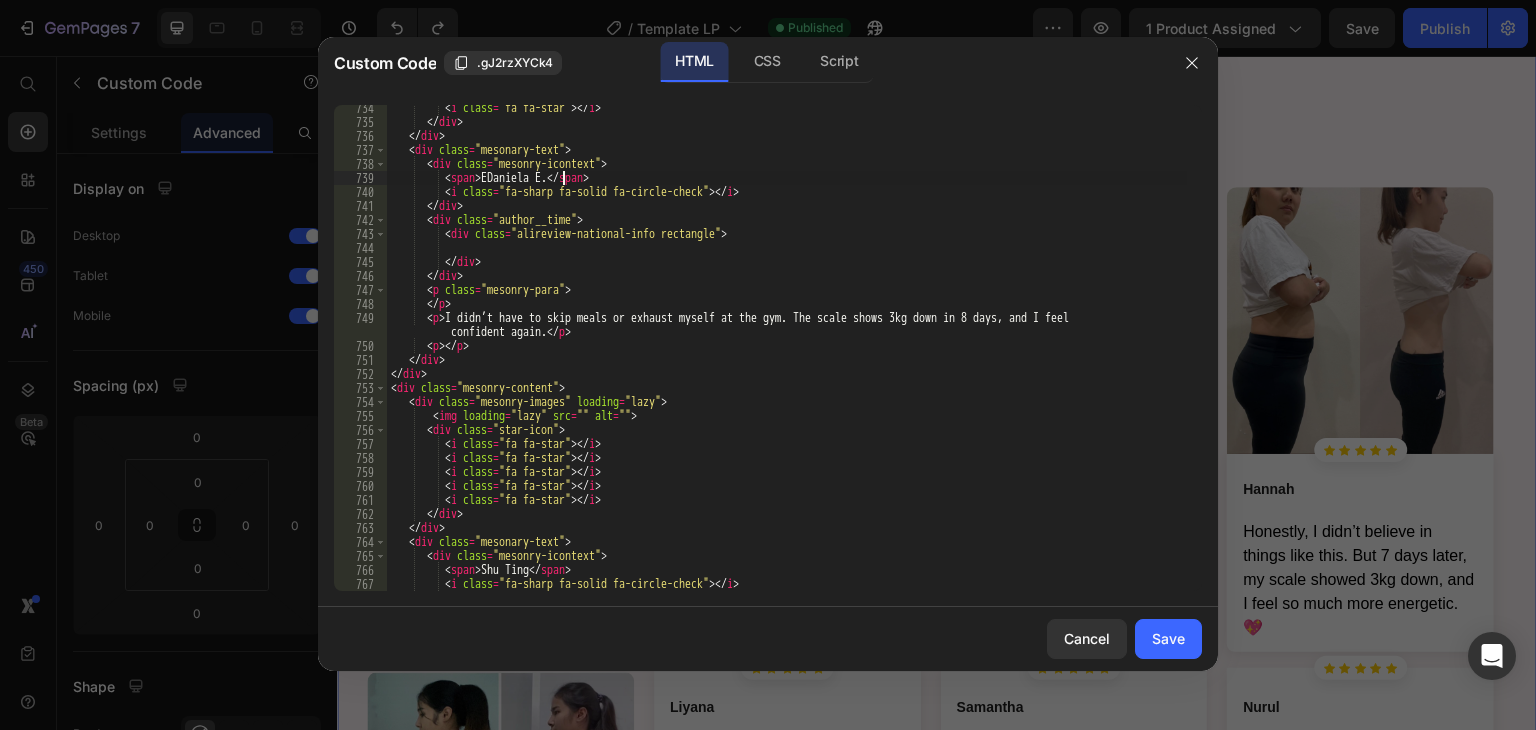 scroll, scrollTop: 10620, scrollLeft: 0, axis: vertical 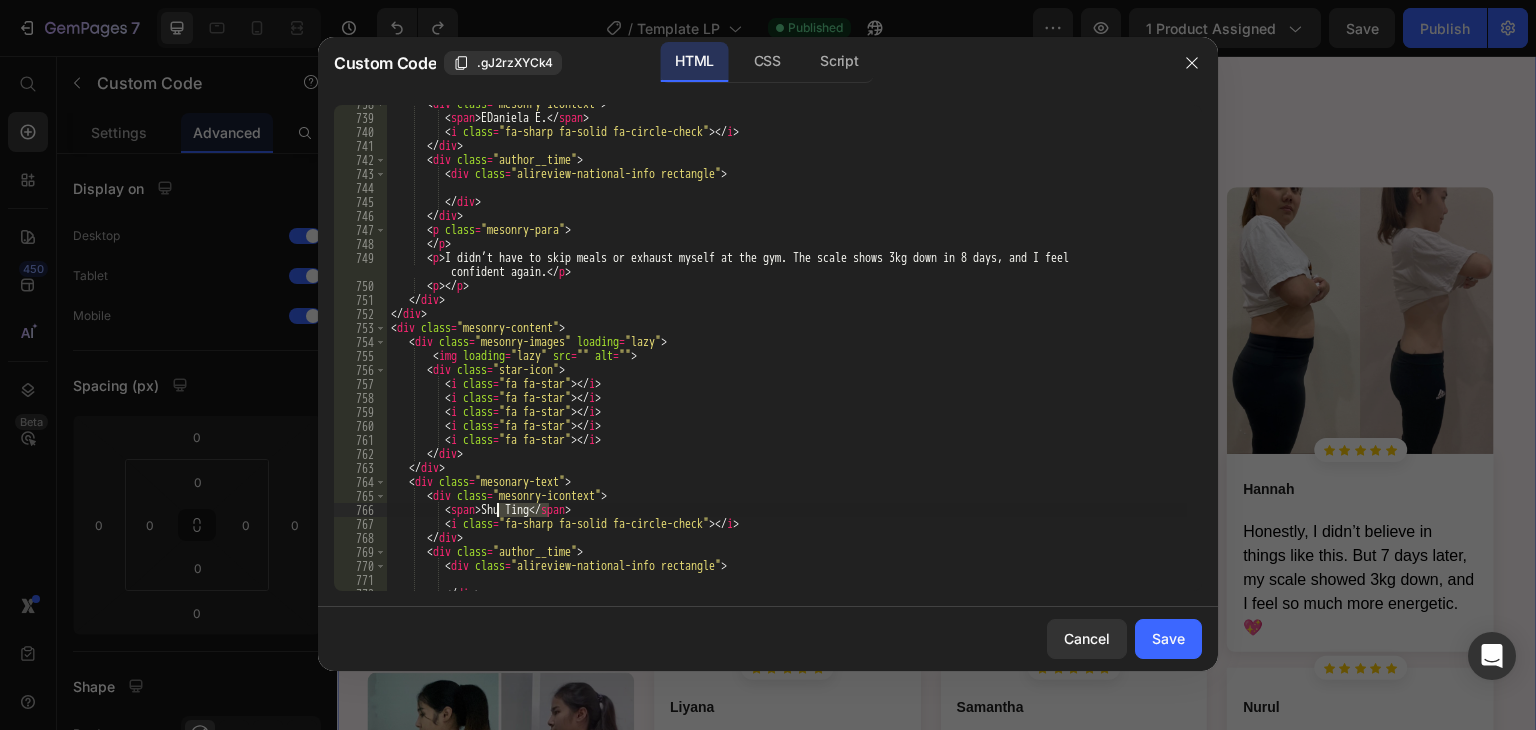 drag, startPoint x: 550, startPoint y: 513, endPoint x: 495, endPoint y: 512, distance: 55.00909 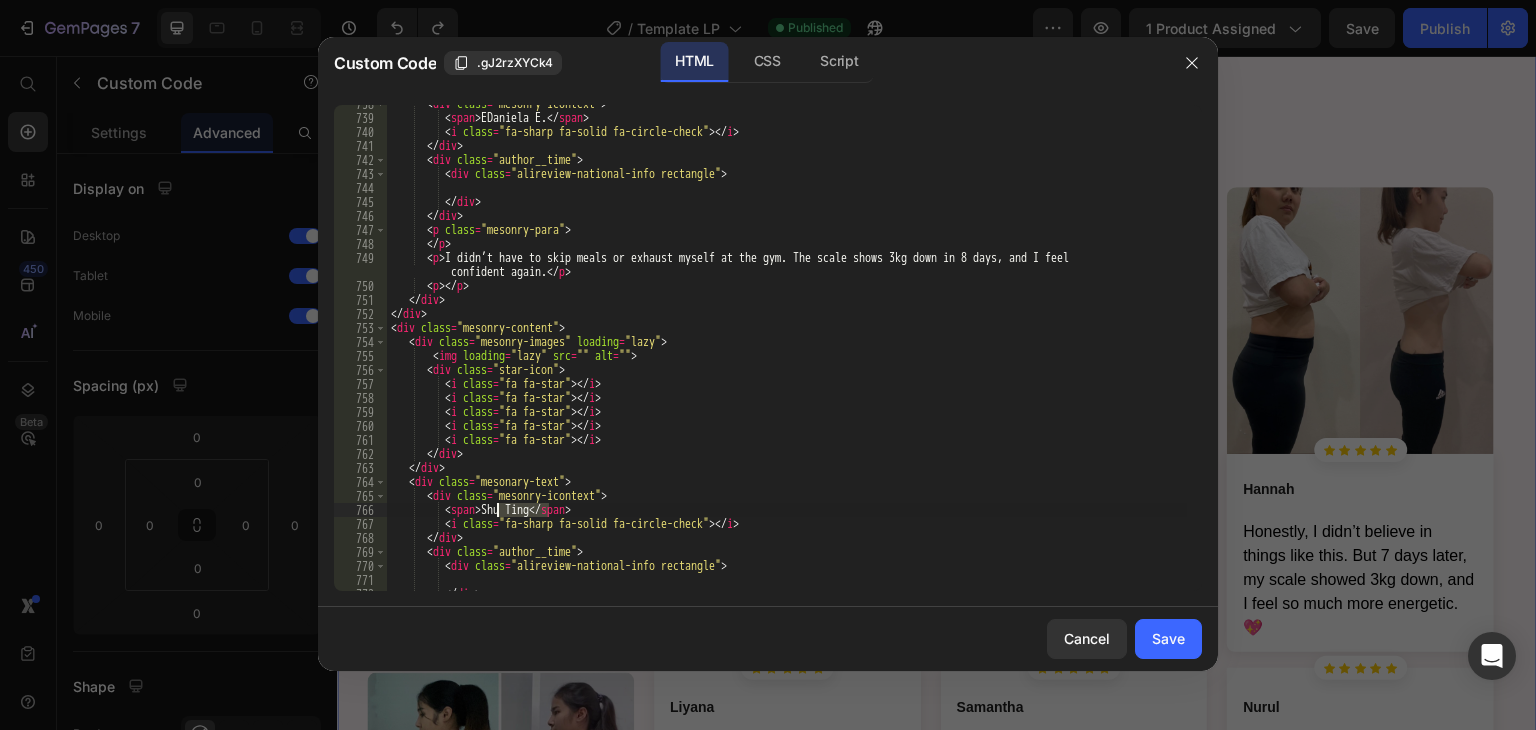 paste on "[FIRST] [LAST]" 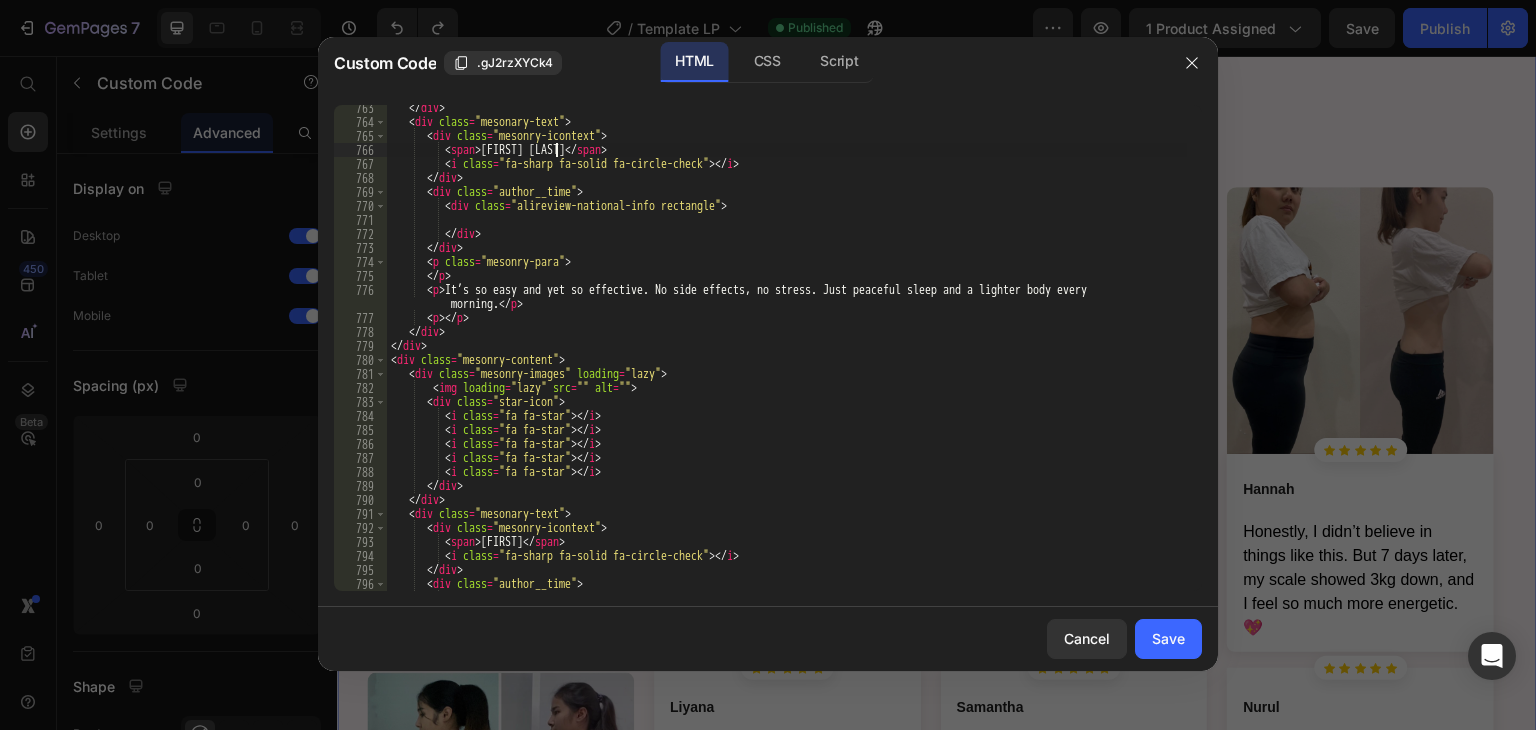 scroll, scrollTop: 11040, scrollLeft: 0, axis: vertical 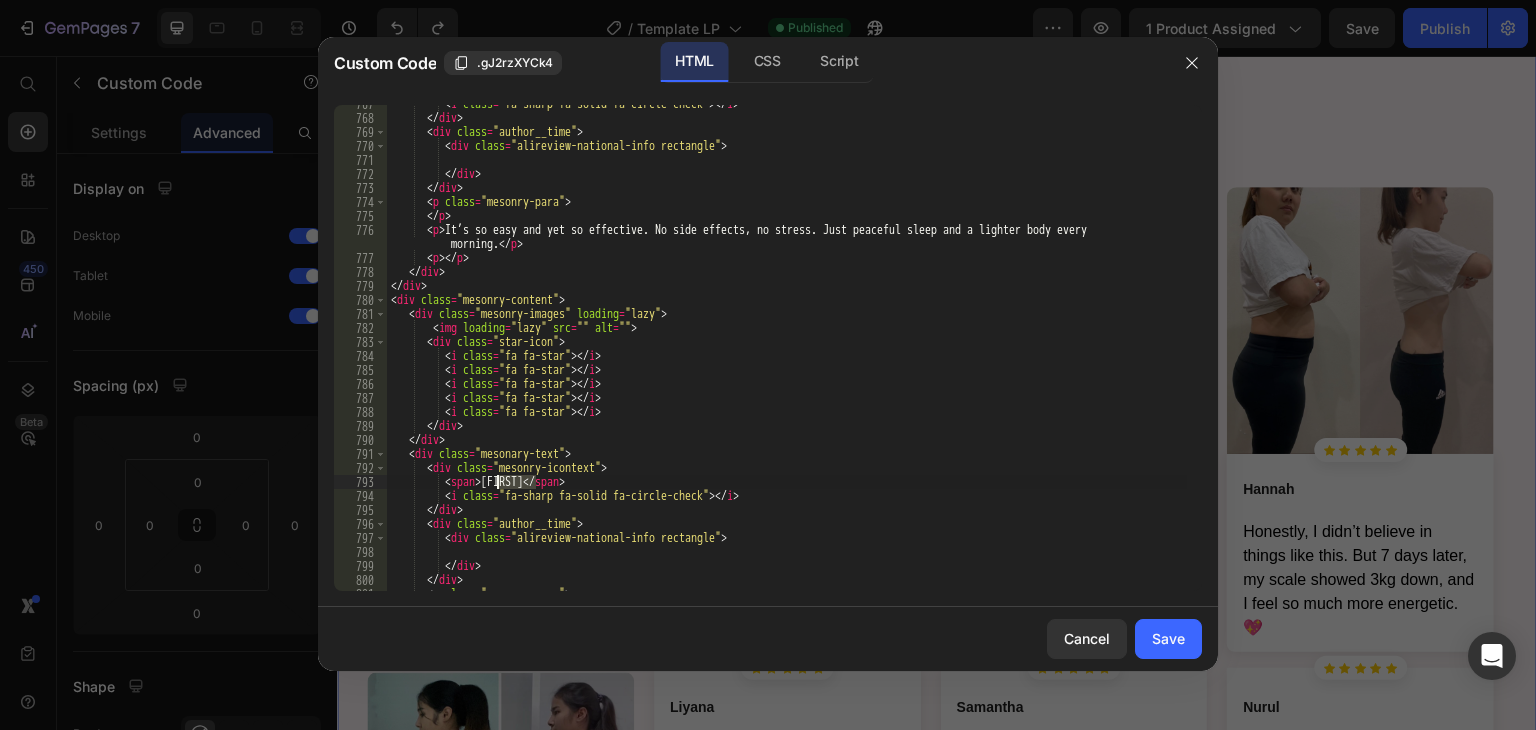 drag, startPoint x: 533, startPoint y: 482, endPoint x: 498, endPoint y: 483, distance: 35.014282 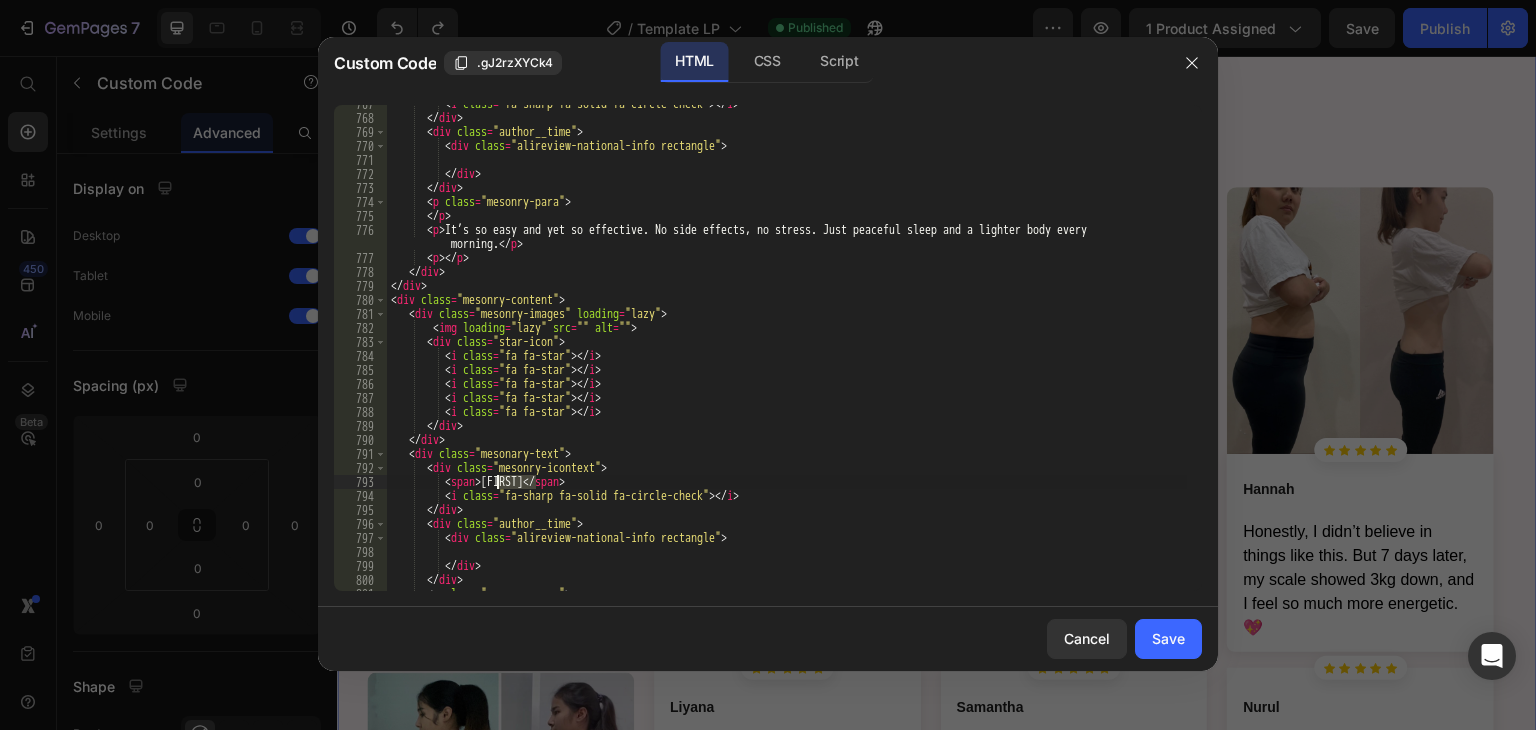 click on "< i   class = "fa-sharp fa-solid fa-circle-check" > </ i >         </ div >         < div   class = "author__time" >             < div   class = "alireview-national-info rectangle" >                            </ div >         </ div >         < p   class = "mesonry-para" >         </ p >         < p >  It’s so easy and yet so effective. No side effects, no stress. Just peaceful sleep and a lighter body every             morning. </ p >         < p > </ p >     </ div > </ div > < div   class = "mesonry-content" >     < div   class = "mesonry-images"   loading = "lazy" >          < img   loading = "lazy"   src = ""   alt = "" >         < div   class = "star-icon" >             < i   class = "fa fa-star" > </ i >             < i   class = "fa fa-star" > </ i >             < i   class = "fa fa-star" > </ i >             < i   class = "fa fa-star" > </ i >             < i   class = "fa fa-star" > </ i >         </ div >     </ div >     < div   class = "mesonary-text" >         < div   =" at bounding box center [787, 354] 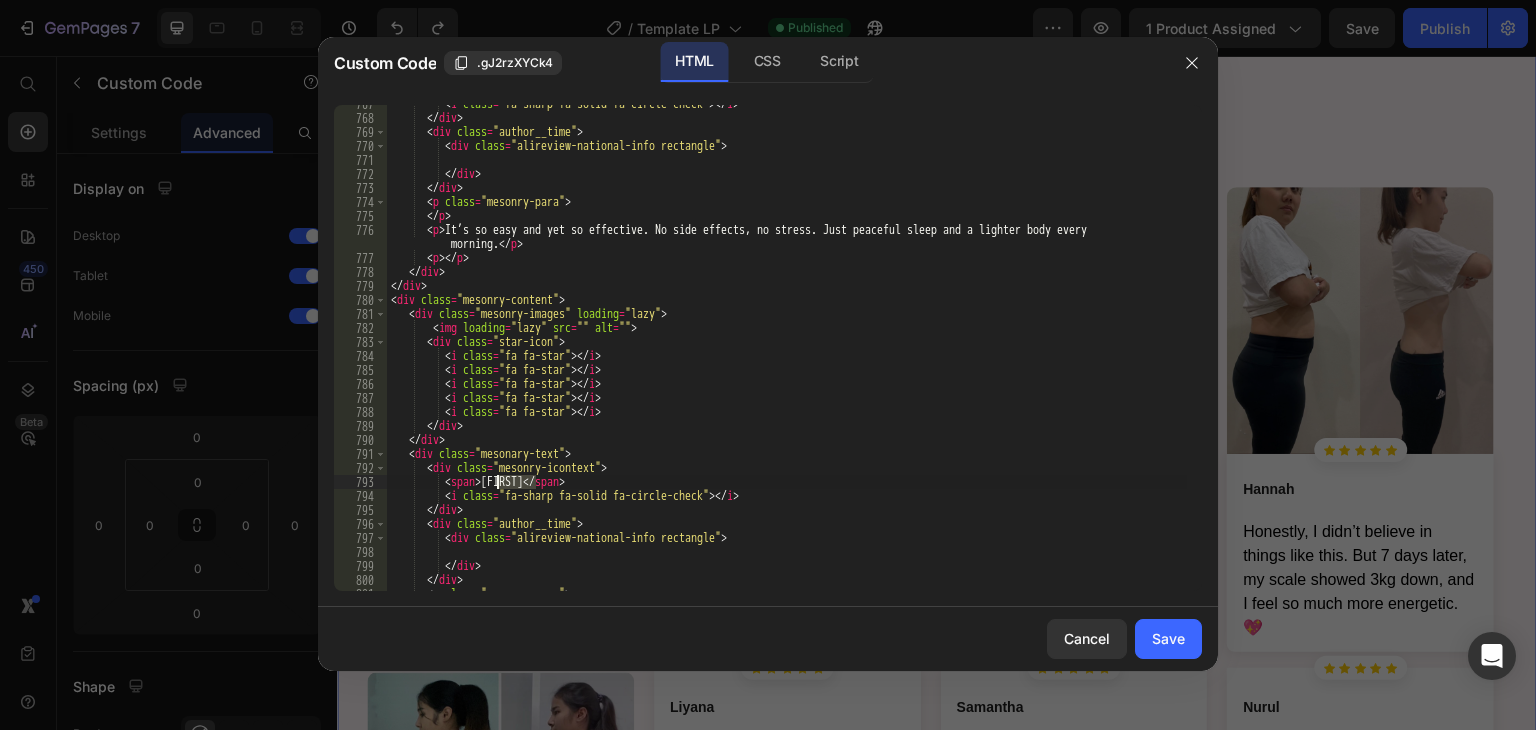 paste on "[FIRST] [LAST]" 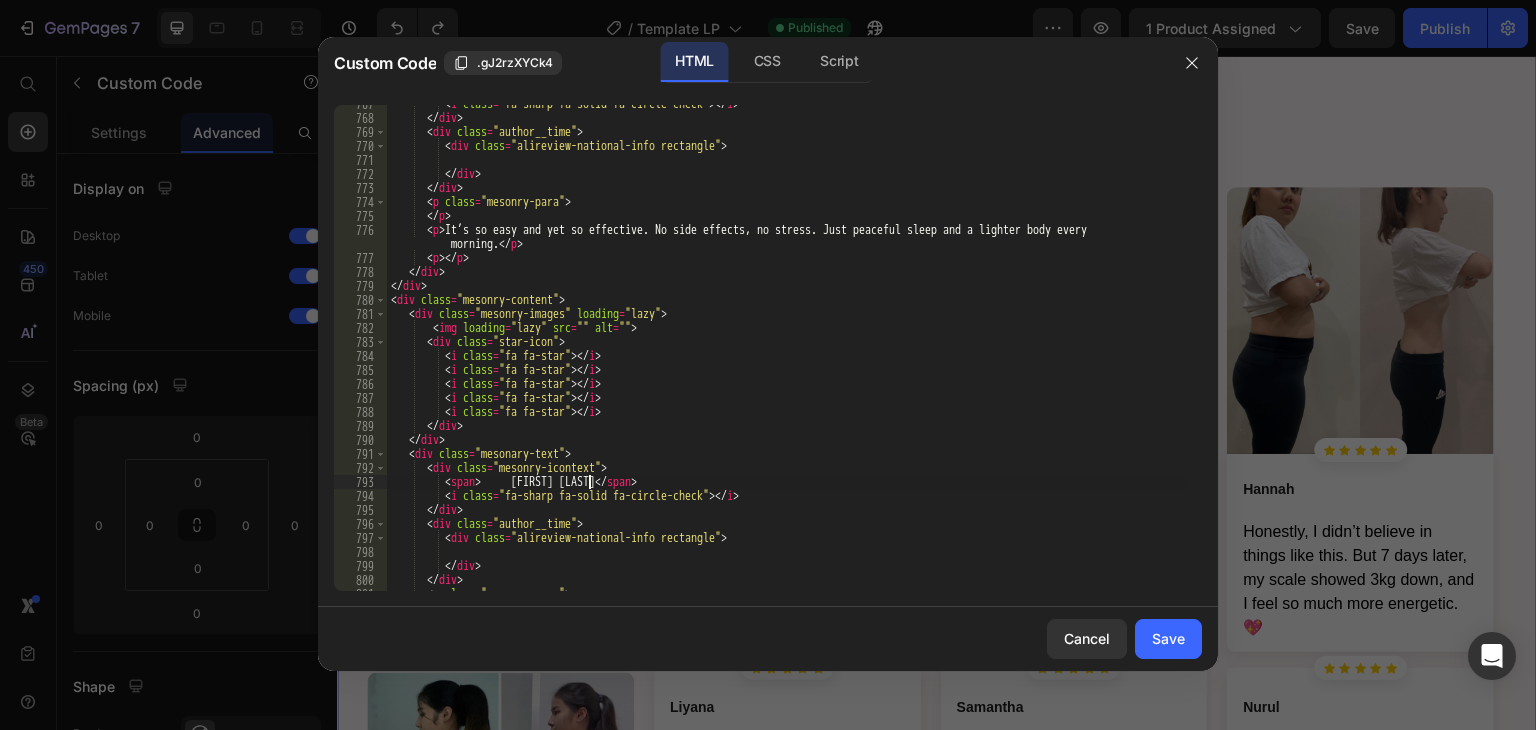 click on "< i   class = "fa-sharp fa-solid fa-circle-check" > </ i >         </ div >         < div   class = "author__time" >             < div   class = "alireview-national-info rectangle" >                            </ div >         </ div >         < p   class = "mesonry-para" >         </ p >         < p >  It’s so easy and yet so effective. No side effects, no stress. Just peaceful sleep and a lighter body every             morning. </ p >         < p > </ p >     </ div > </ div > < div   class = "mesonry-content" >     < div   class = "mesonry-images"   loading = "lazy" >          < img   loading = "lazy"   src = ""   alt = "" >         < div   class = "star-icon" >             < i   class = "fa fa-star" > </ i >             < i   class = "fa fa-star" > </ i >             < i   class = "fa fa-star" > </ i >             < i   class = "fa fa-star" > </ i >             < i   class = "fa fa-star" > </ i >         </ div >     </ div >     < div   class = "mesonary-text" >         < div   =" at bounding box center [787, 354] 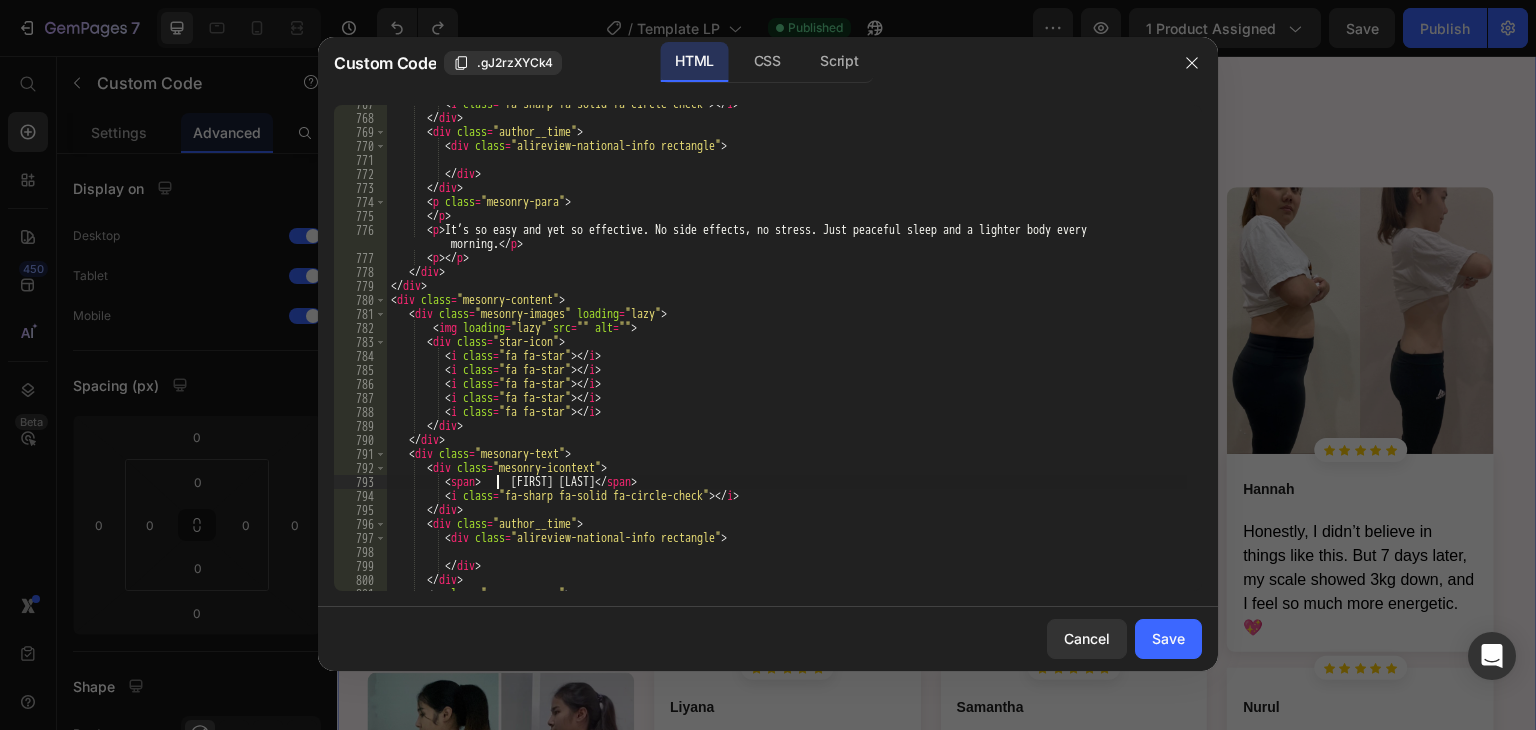 click on "< i   class = "fa-sharp fa-solid fa-circle-check" > </ i >         </ div >         < div   class = "author__time" >             < div   class = "alireview-national-info rectangle" >                            </ div >         </ div >         < p   class = "mesonry-para" >         </ p >         < p >  It’s so easy and yet so effective. No side effects, no stress. Just peaceful sleep and a lighter body every             morning. </ p >         < p > </ p >     </ div > </ div > < div   class = "mesonry-content" >     < div   class = "mesonry-images"   loading = "lazy" >          < img   loading = "lazy"   src = ""   alt = "" >         < div   class = "star-icon" >             < i   class = "fa fa-star" > </ i >             < i   class = "fa fa-star" > </ i >             < i   class = "fa fa-star" > </ i >             < i   class = "fa fa-star" > </ i >             < i   class = "fa fa-star" > </ i >         </ div >     </ div >     < div   class = "mesonary-text" >         < div   =" at bounding box center (787, 354) 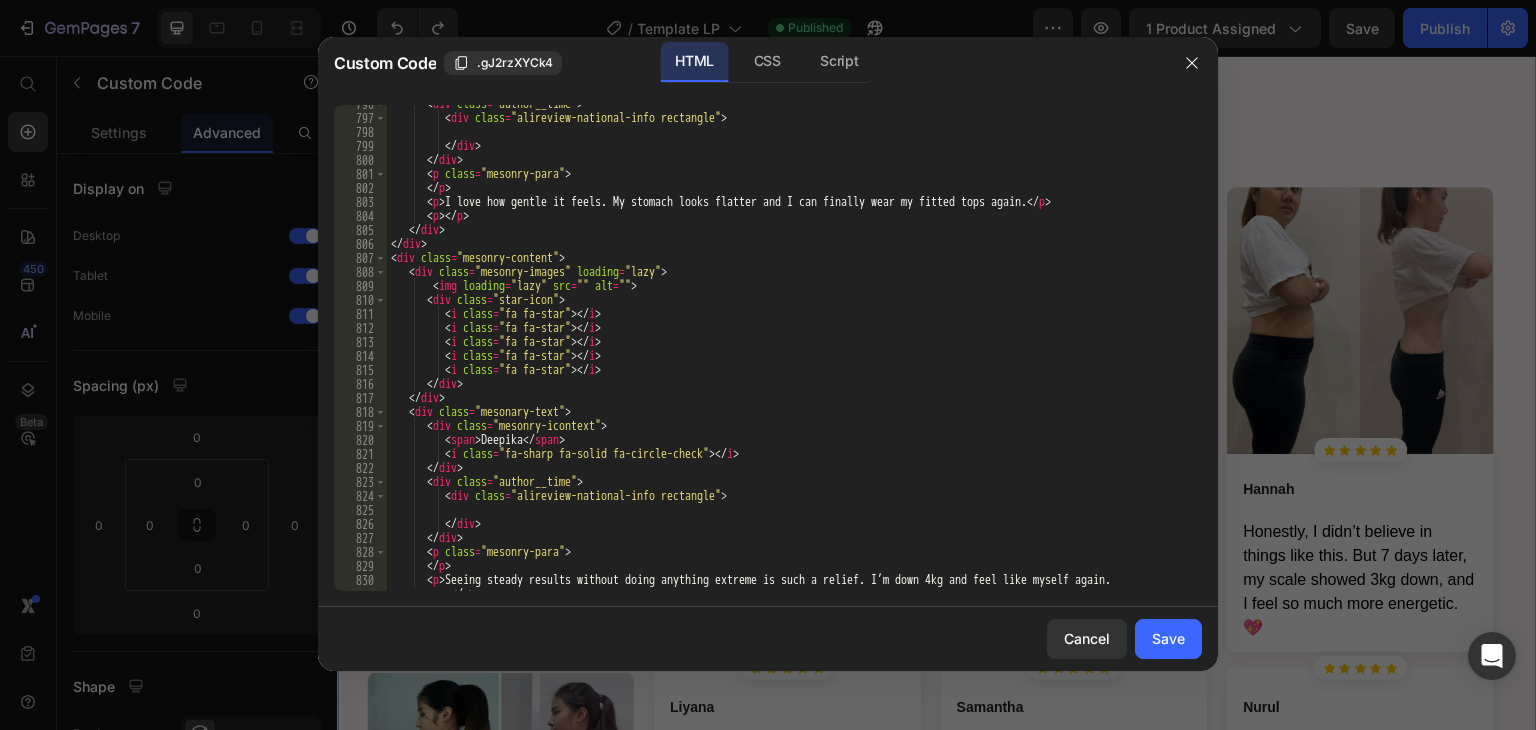 scroll, scrollTop: 11580, scrollLeft: 0, axis: vertical 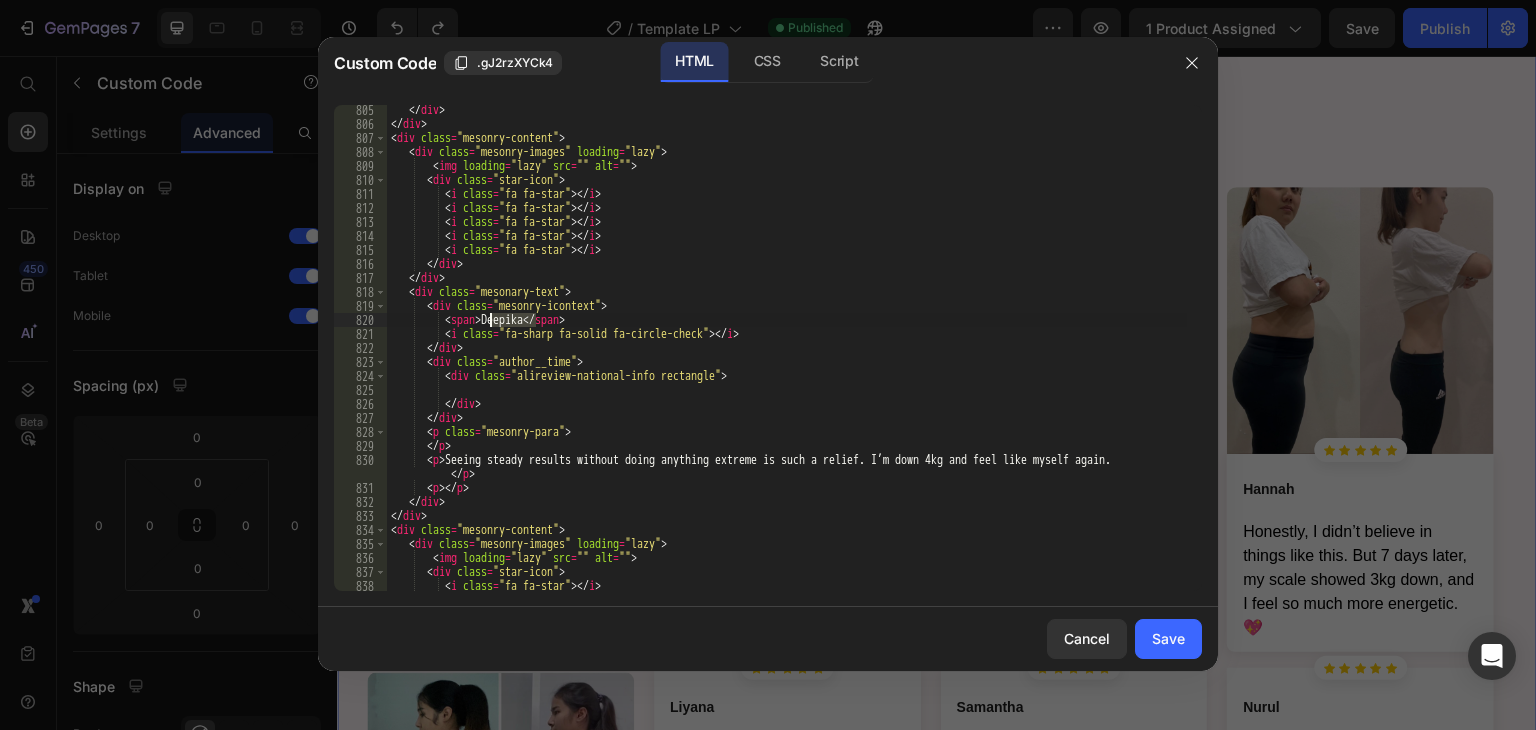 drag, startPoint x: 535, startPoint y: 317, endPoint x: 490, endPoint y: 321, distance: 45.17743 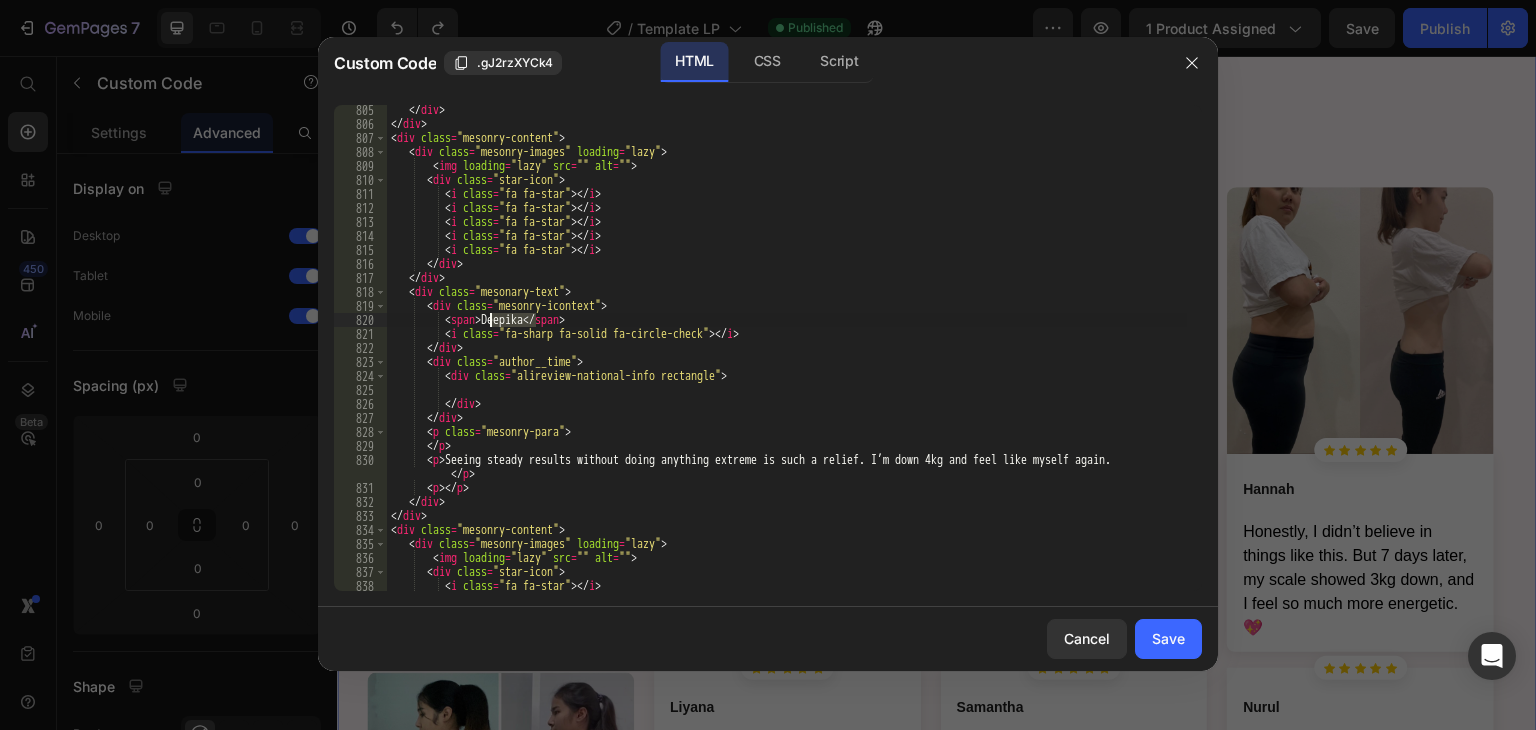 paste on "Ella P." 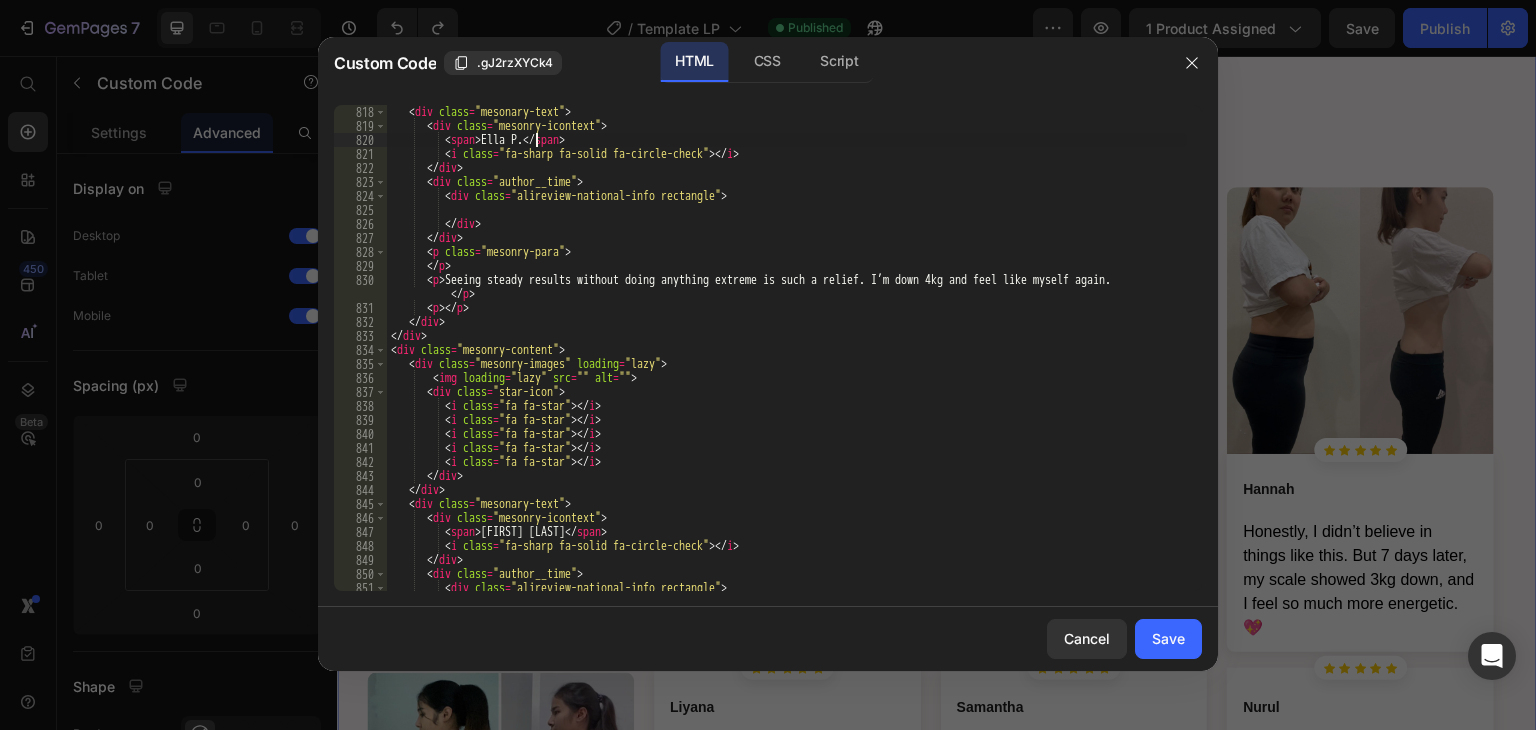 scroll, scrollTop: 11820, scrollLeft: 0, axis: vertical 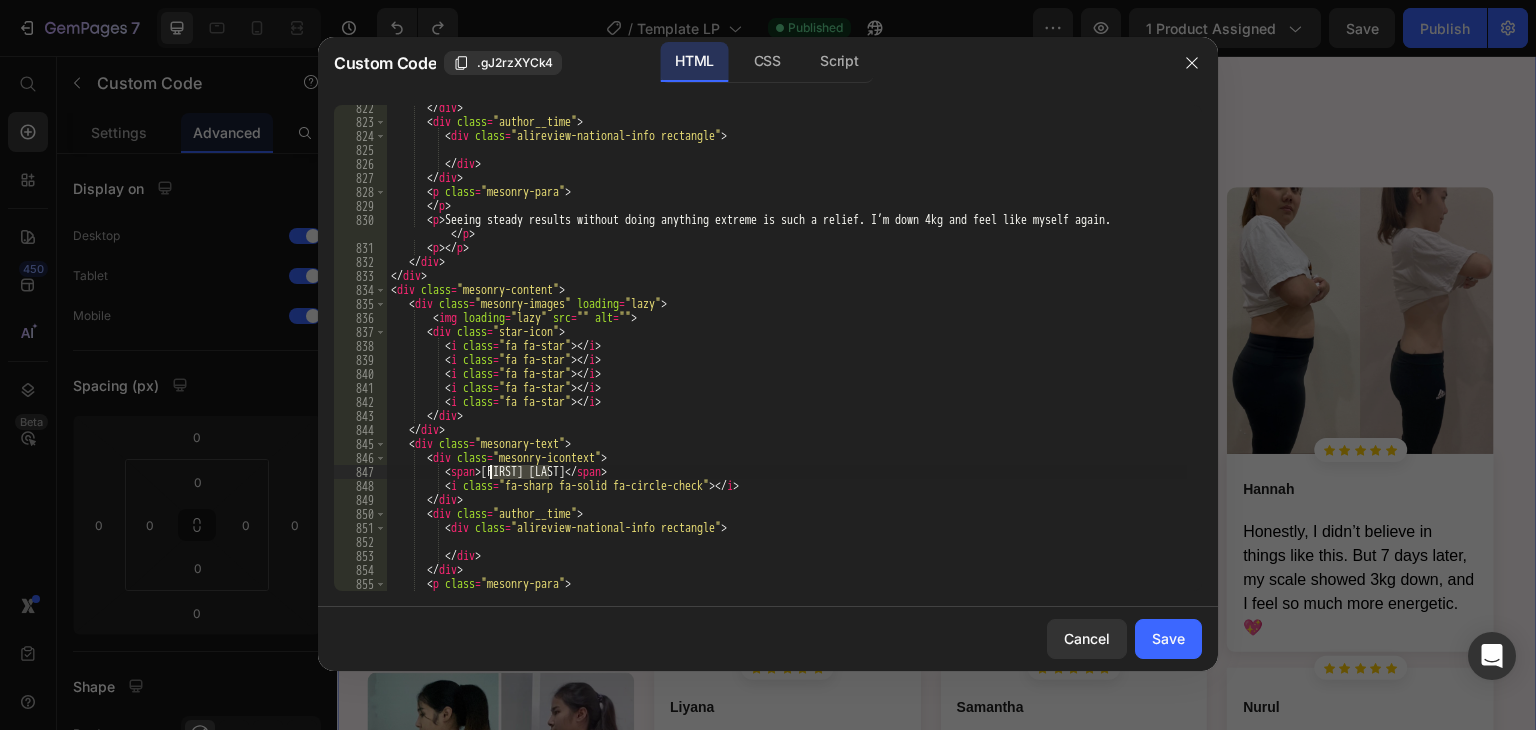 drag, startPoint x: 547, startPoint y: 471, endPoint x: 489, endPoint y: 472, distance: 58.00862 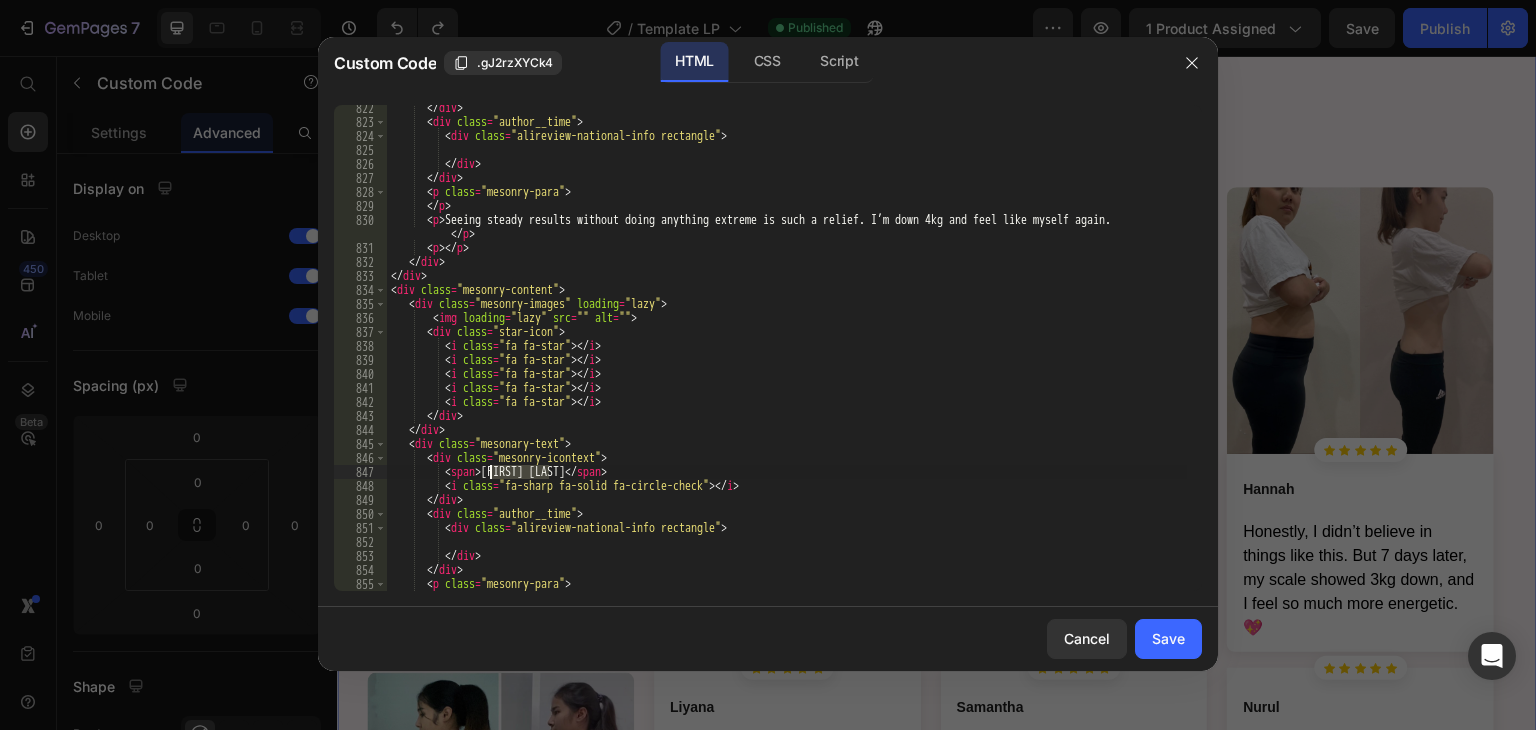 click on "Seeing steady results without doing anything extreme is such a relief. I’m down 4kg and feel like myself again." at bounding box center (787, 358) 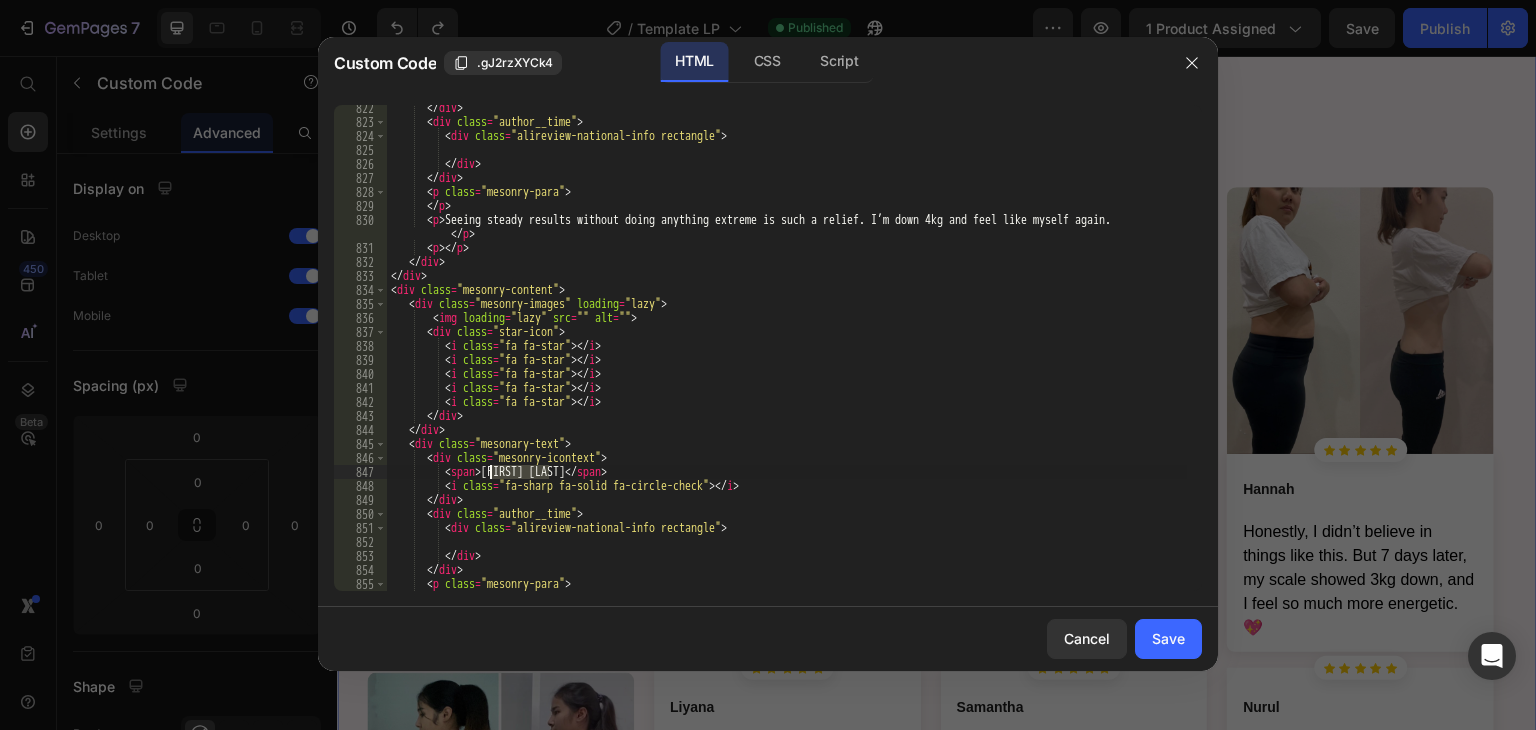 paste on "Scarlett [NAME]." 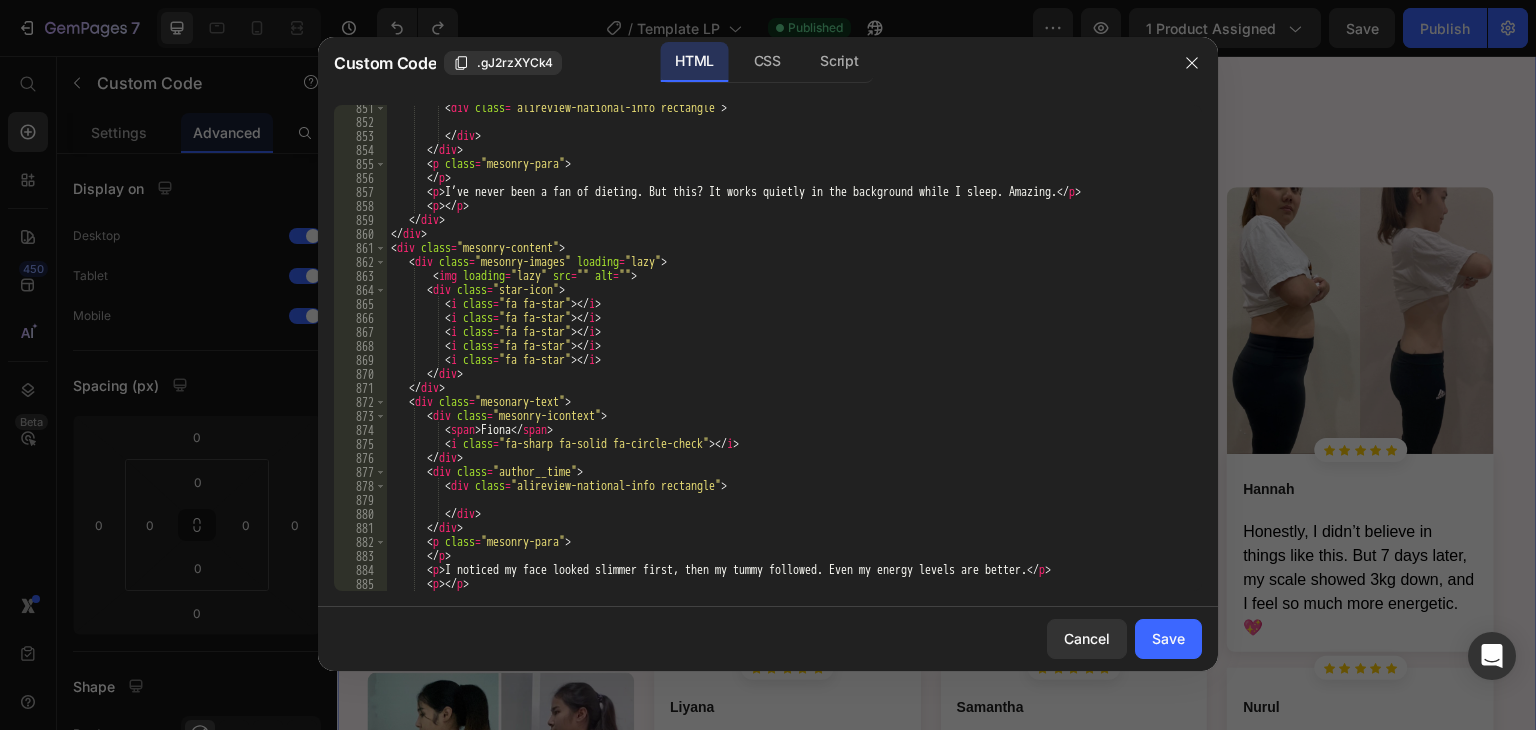 scroll, scrollTop: 12240, scrollLeft: 0, axis: vertical 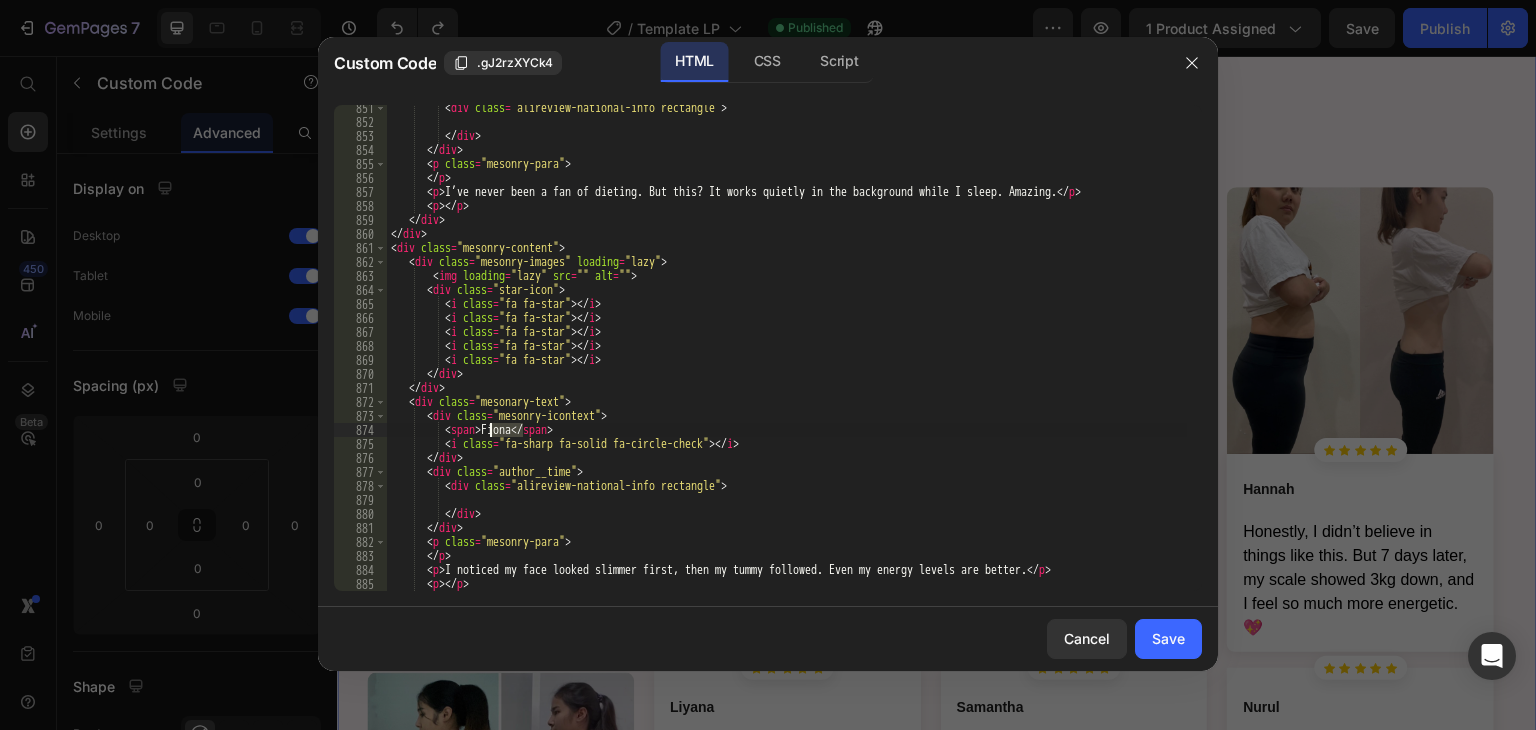 drag, startPoint x: 524, startPoint y: 428, endPoint x: 490, endPoint y: 426, distance: 34.058773 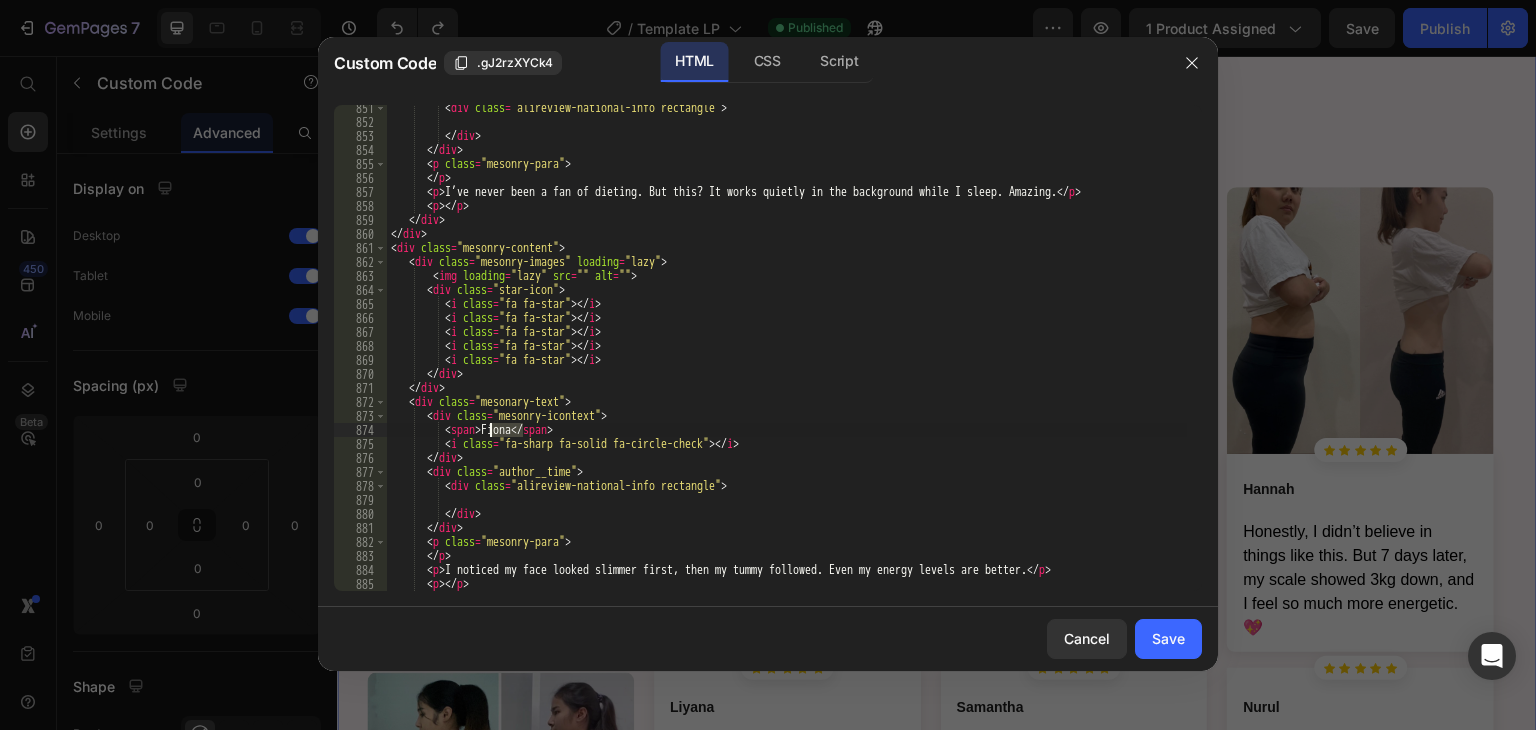 click on "I’ve never been a fan of dieting. But this? It works quietly in the background while I sleep. Amazing." at bounding box center [787, 358] 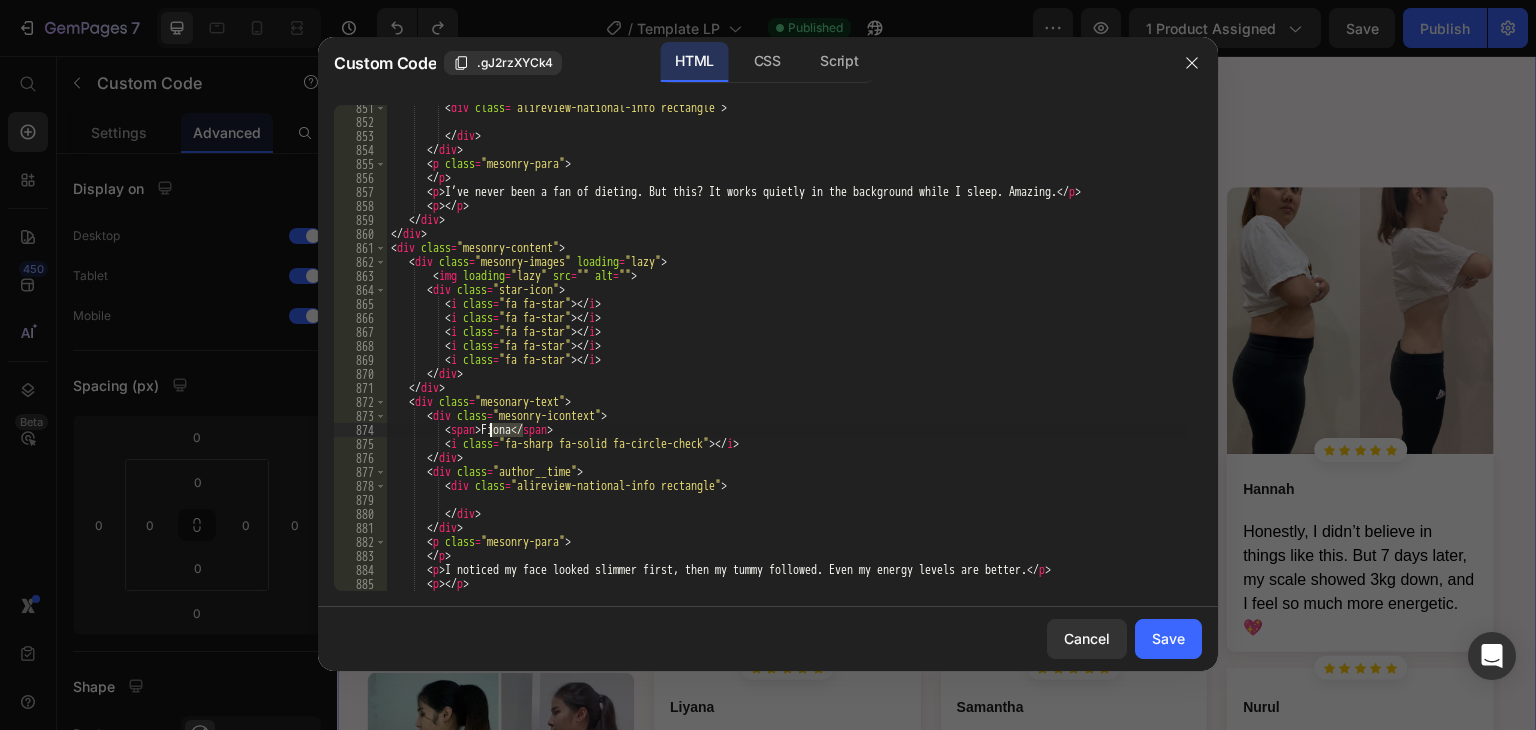 paste on "[FIRST] [LAST]" 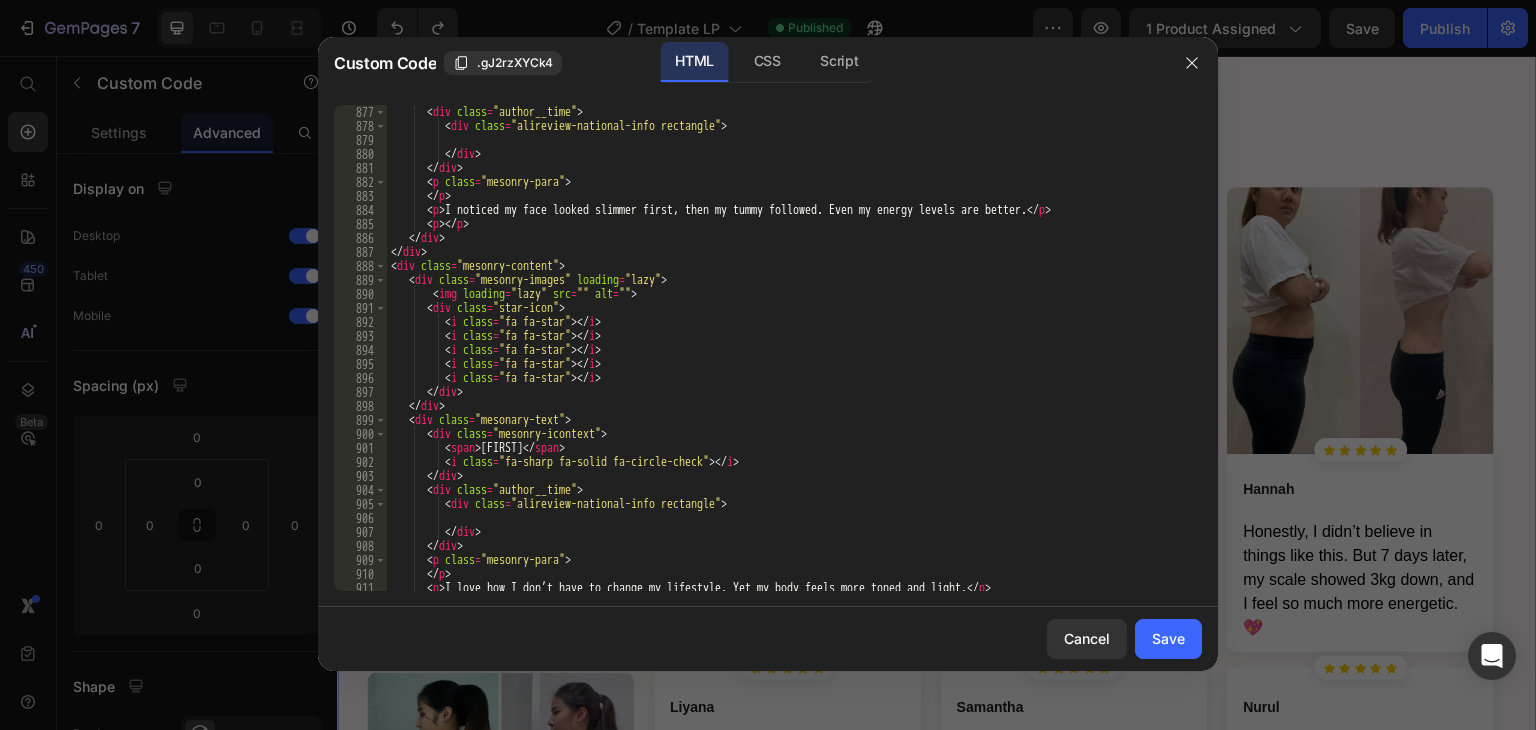 scroll, scrollTop: 12600, scrollLeft: 0, axis: vertical 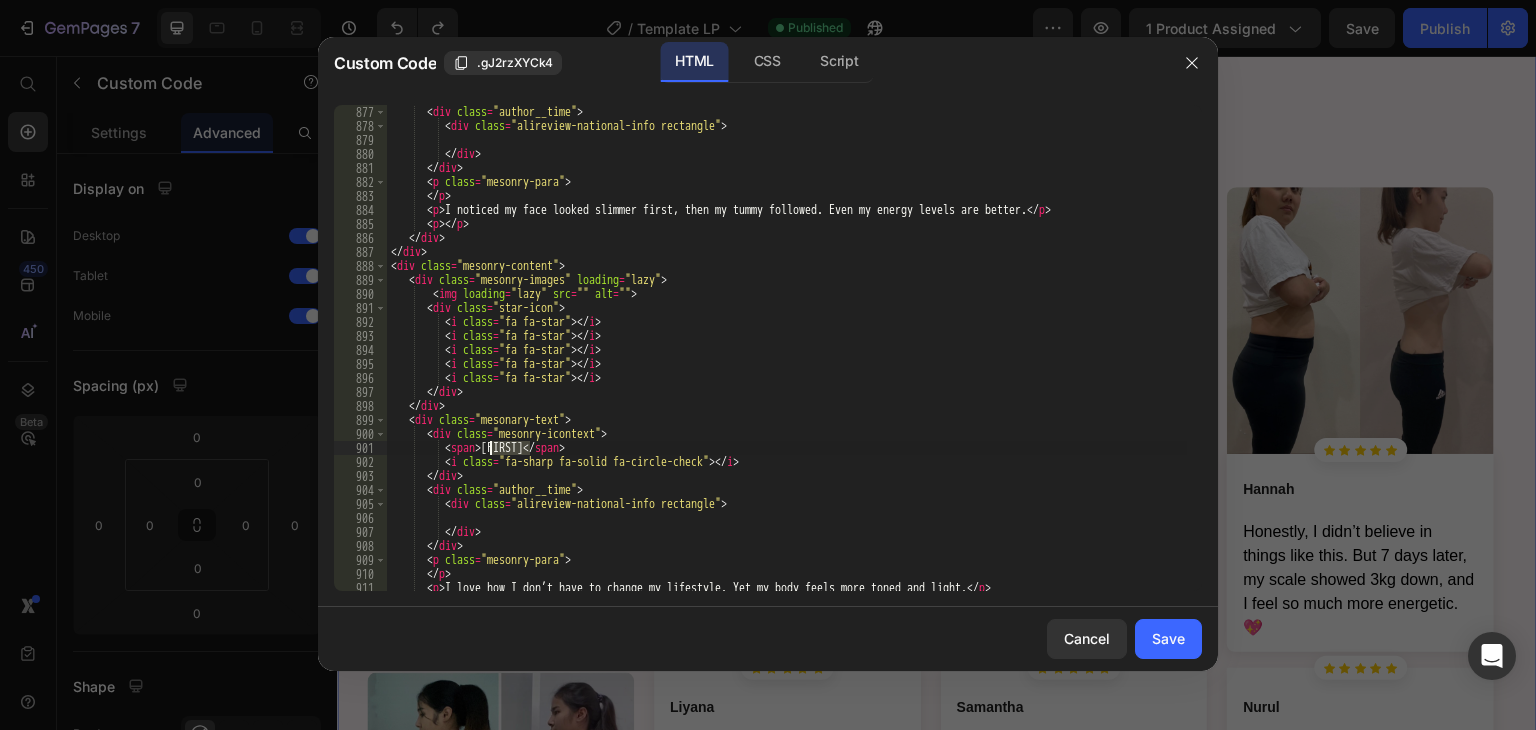drag, startPoint x: 528, startPoint y: 448, endPoint x: 493, endPoint y: 453, distance: 35.35534 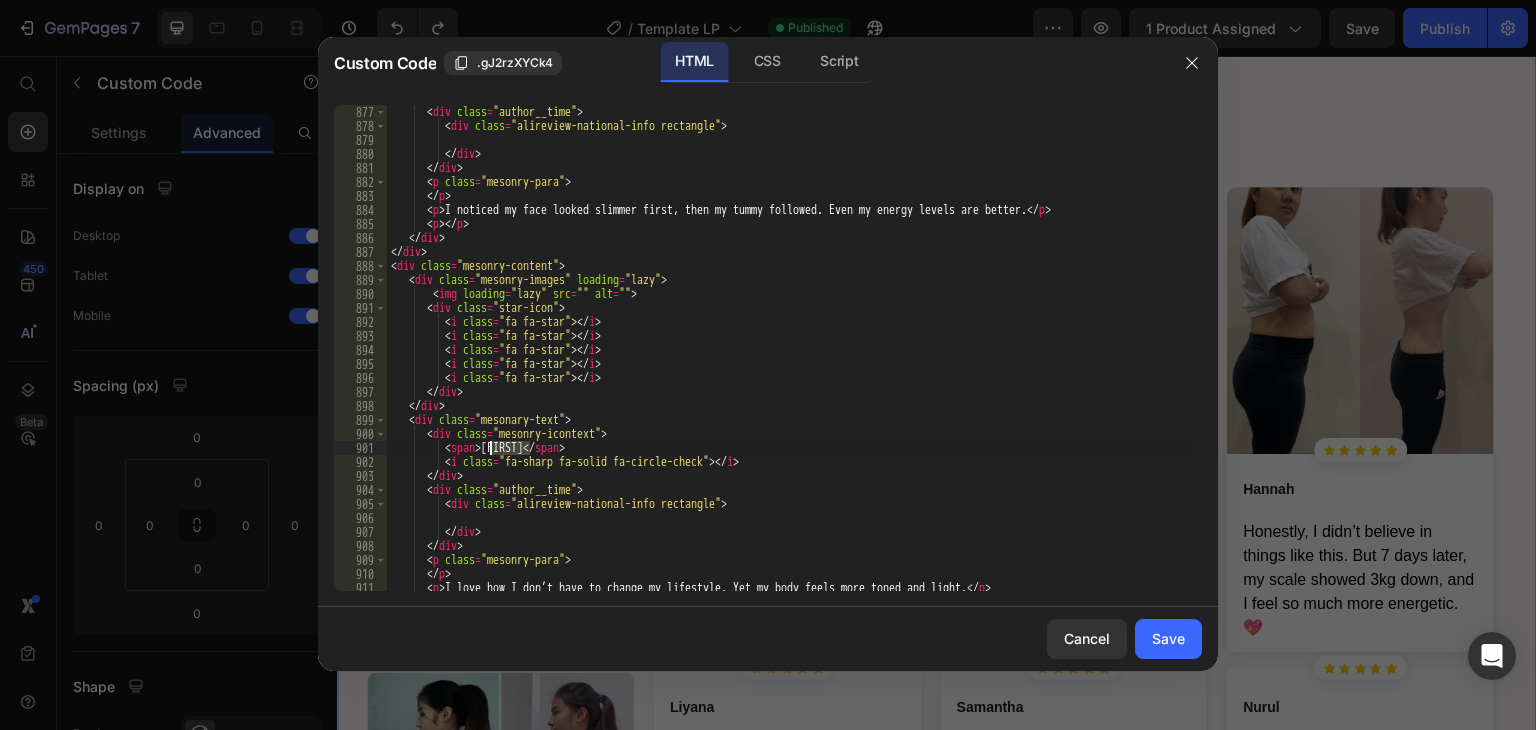 click on "I noticed my face looked slimmer first, then my tummy followed. Even my energy levels are better." at bounding box center [787, 362] 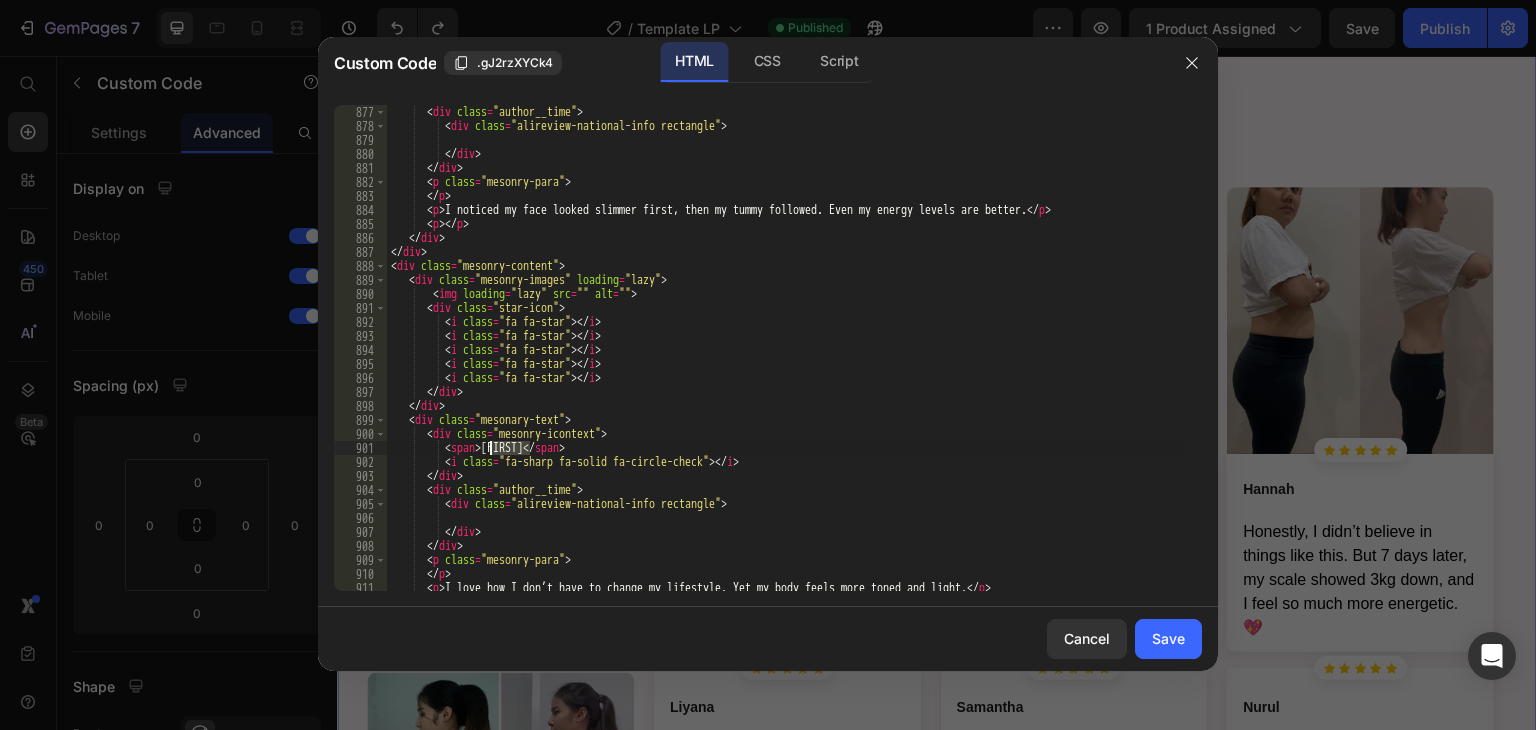 paste on "[FIRST] [LAST]" 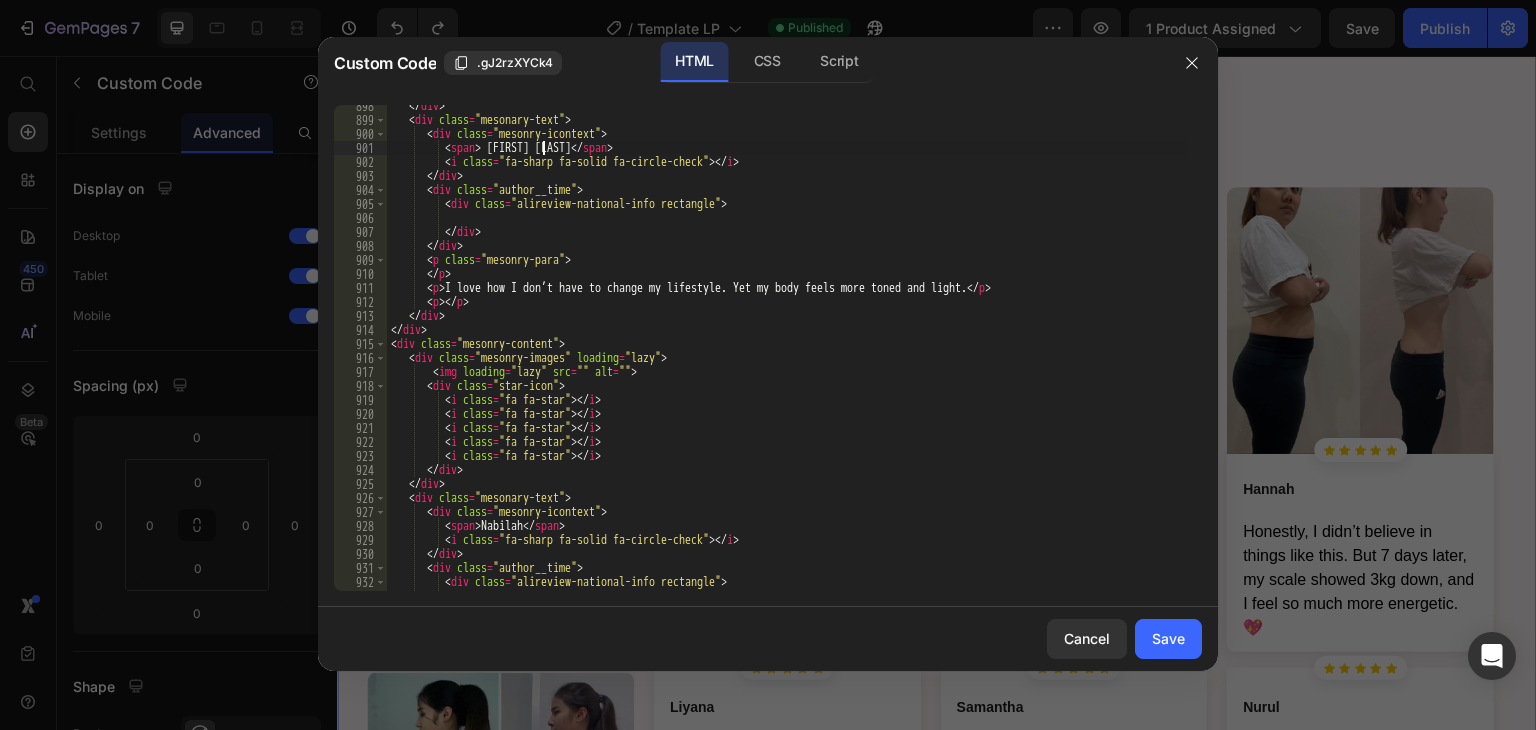 scroll, scrollTop: 12960, scrollLeft: 0, axis: vertical 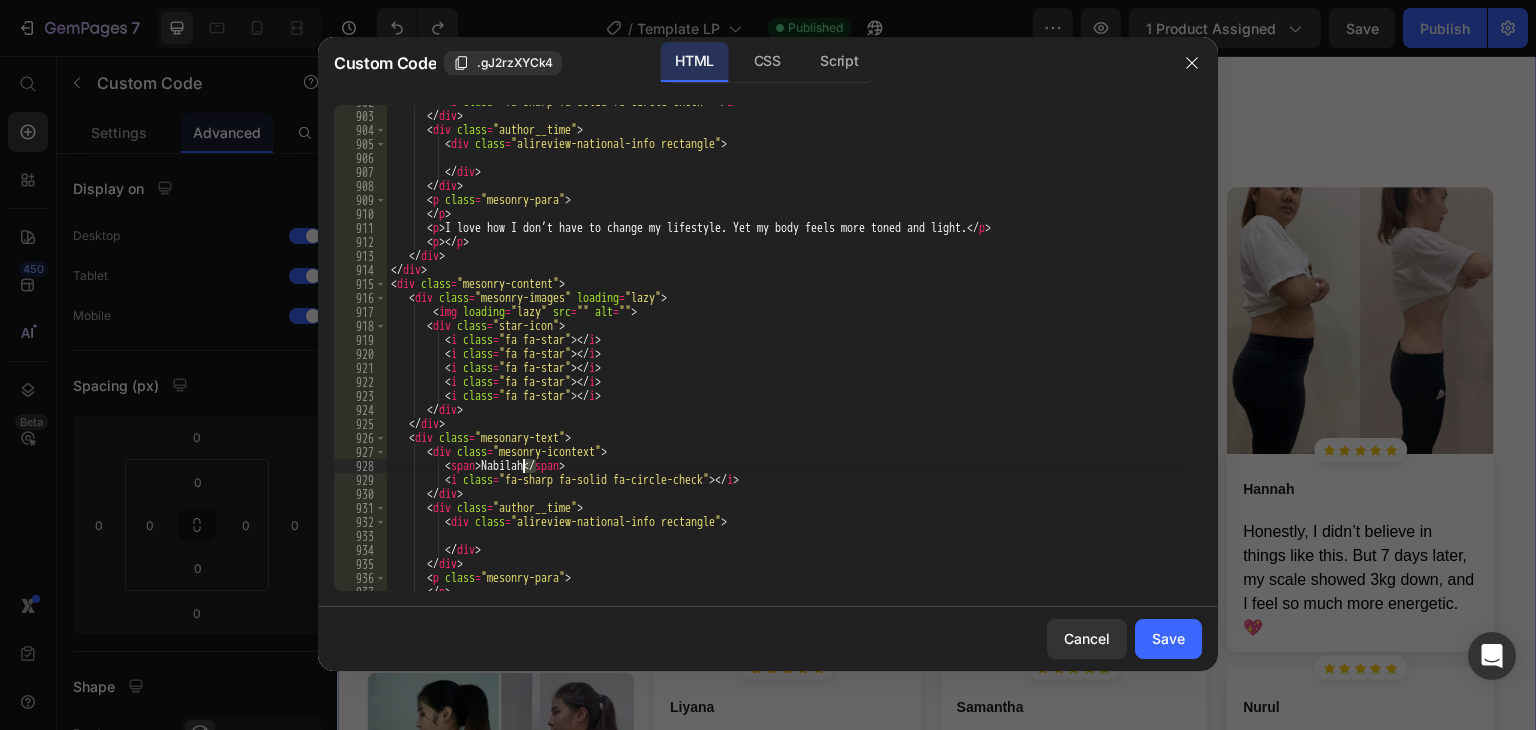 drag, startPoint x: 533, startPoint y: 464, endPoint x: 520, endPoint y: 465, distance: 13.038404 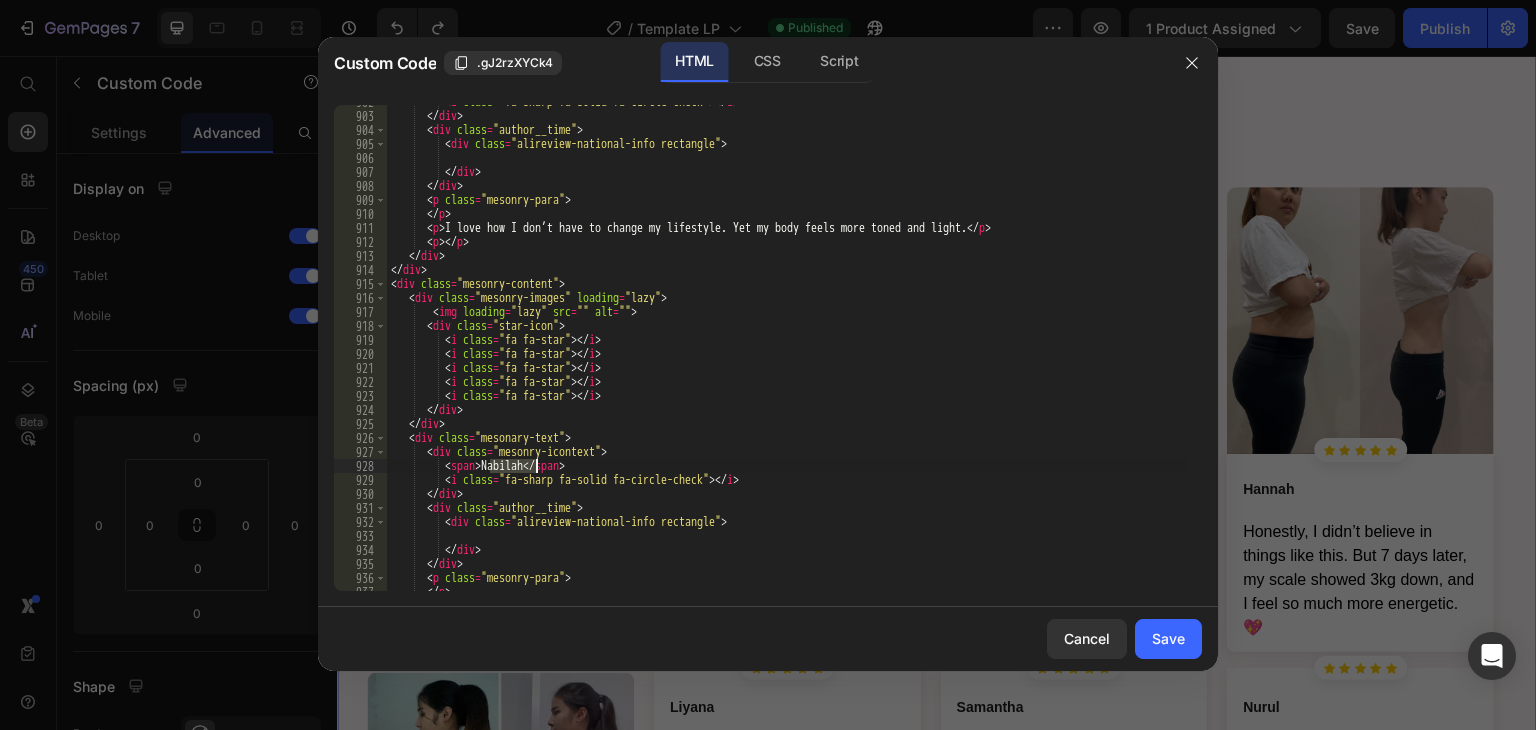 drag, startPoint x: 487, startPoint y: 461, endPoint x: 535, endPoint y: 468, distance: 48.507732 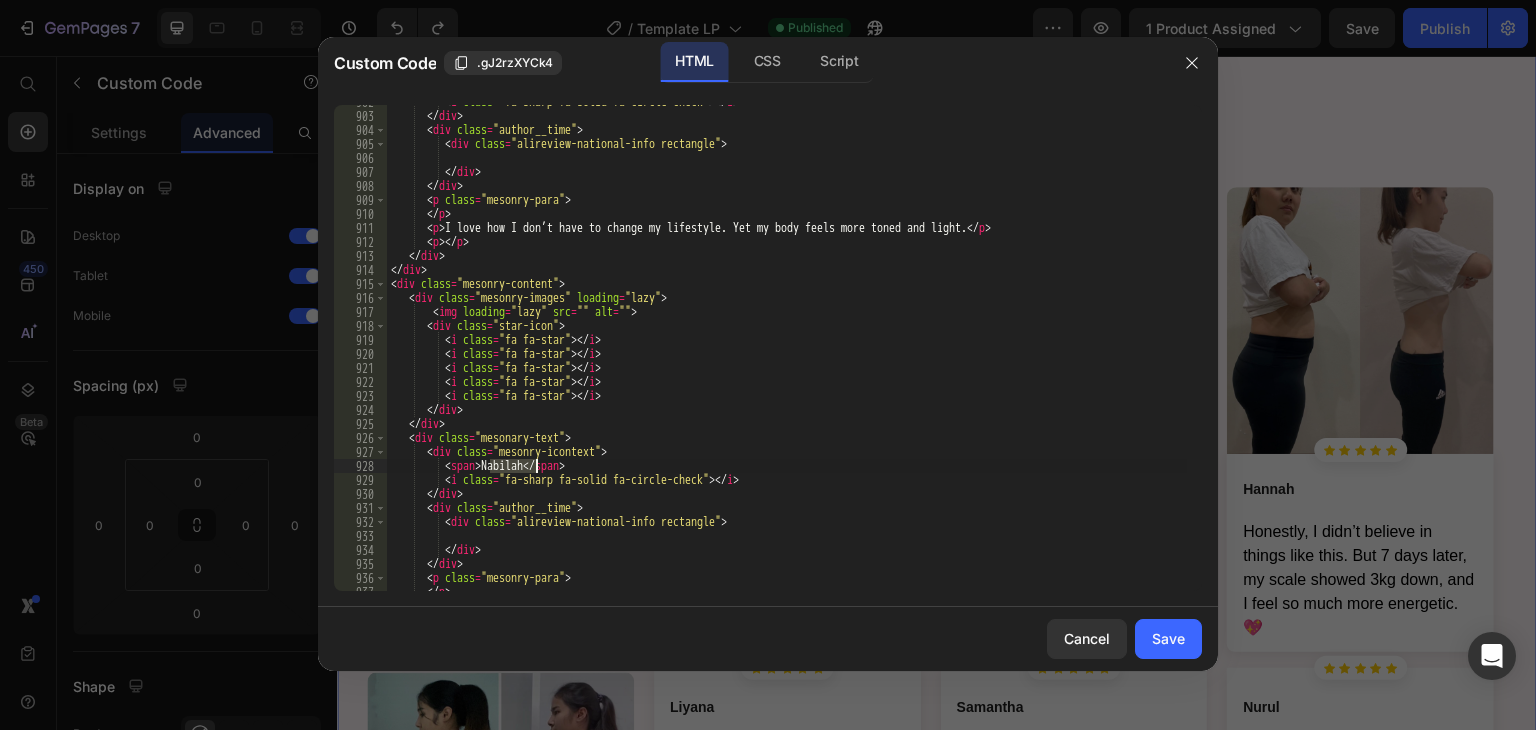 click on "I love how I don’t have to change my lifestyle. Yet my body feels more toned and light." at bounding box center (787, 352) 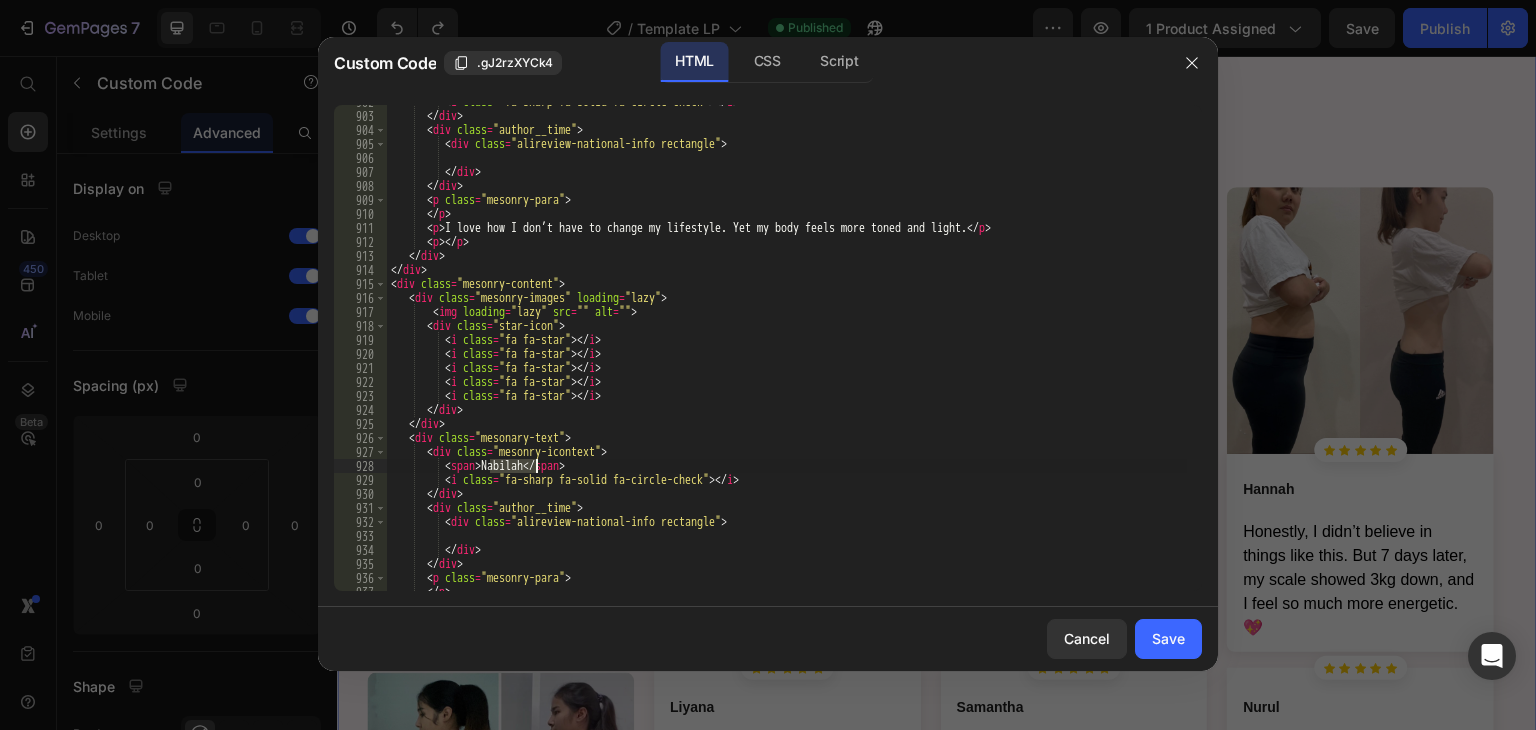 paste on "[FIRST] [LAST]" 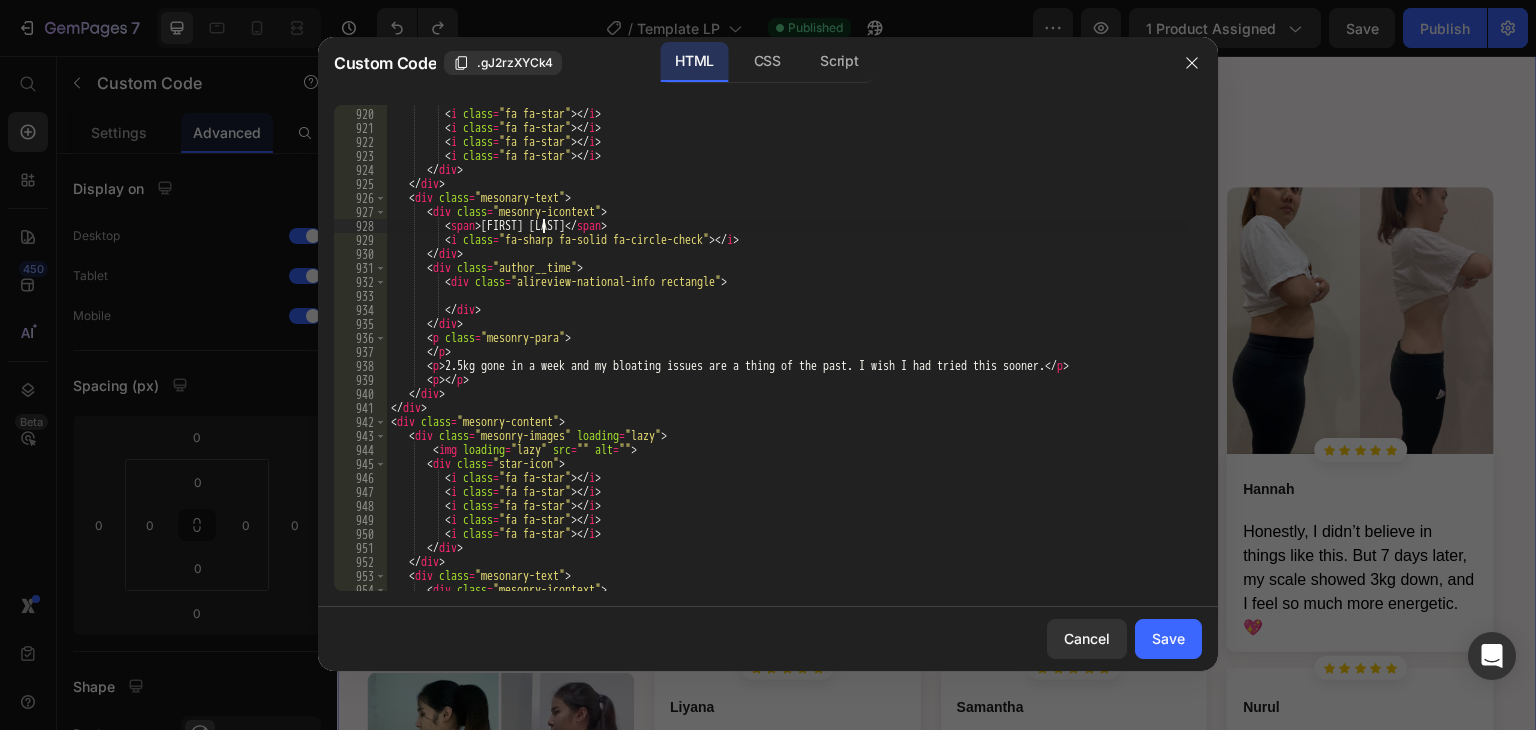 scroll, scrollTop: 13320, scrollLeft: 0, axis: vertical 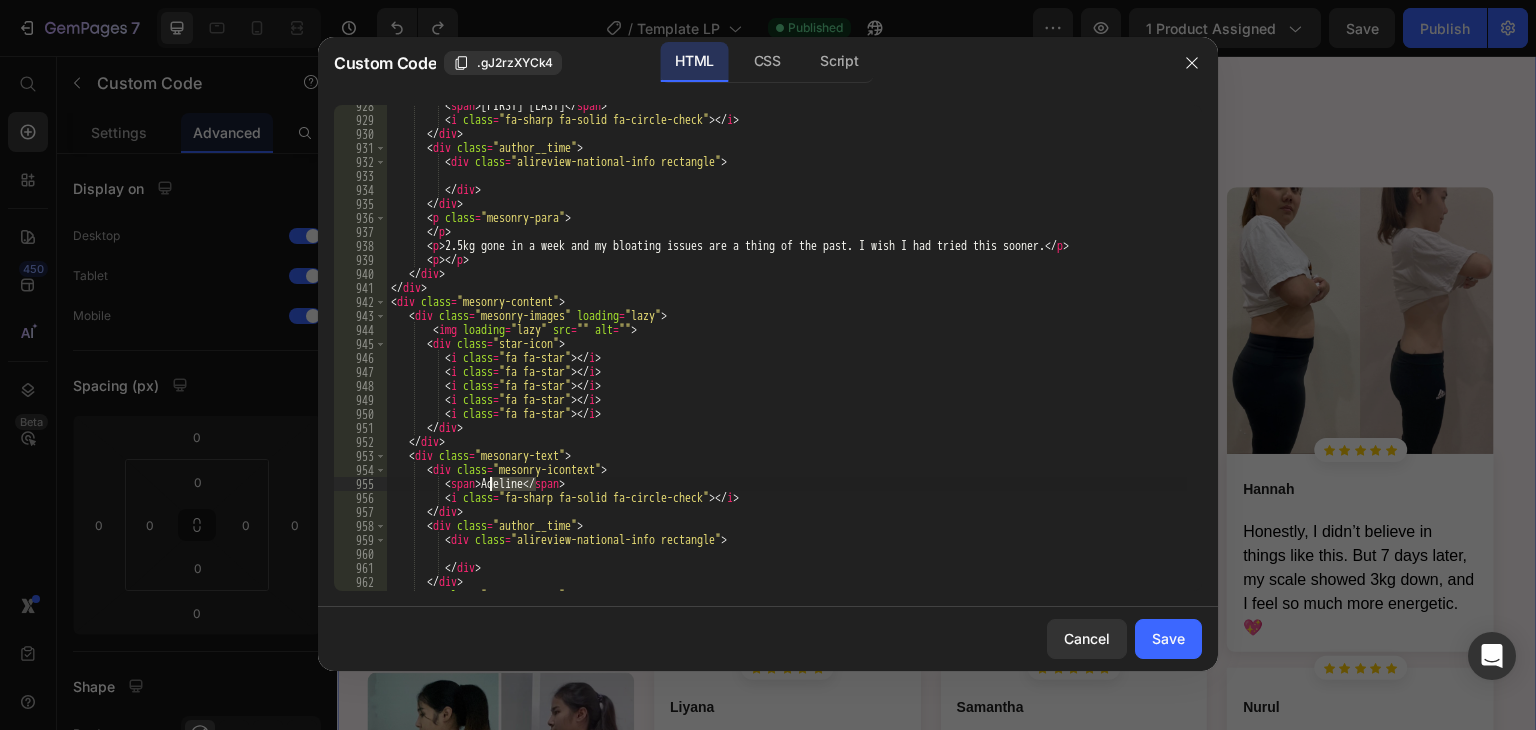 drag, startPoint x: 533, startPoint y: 485, endPoint x: 487, endPoint y: 478, distance: 46.52956 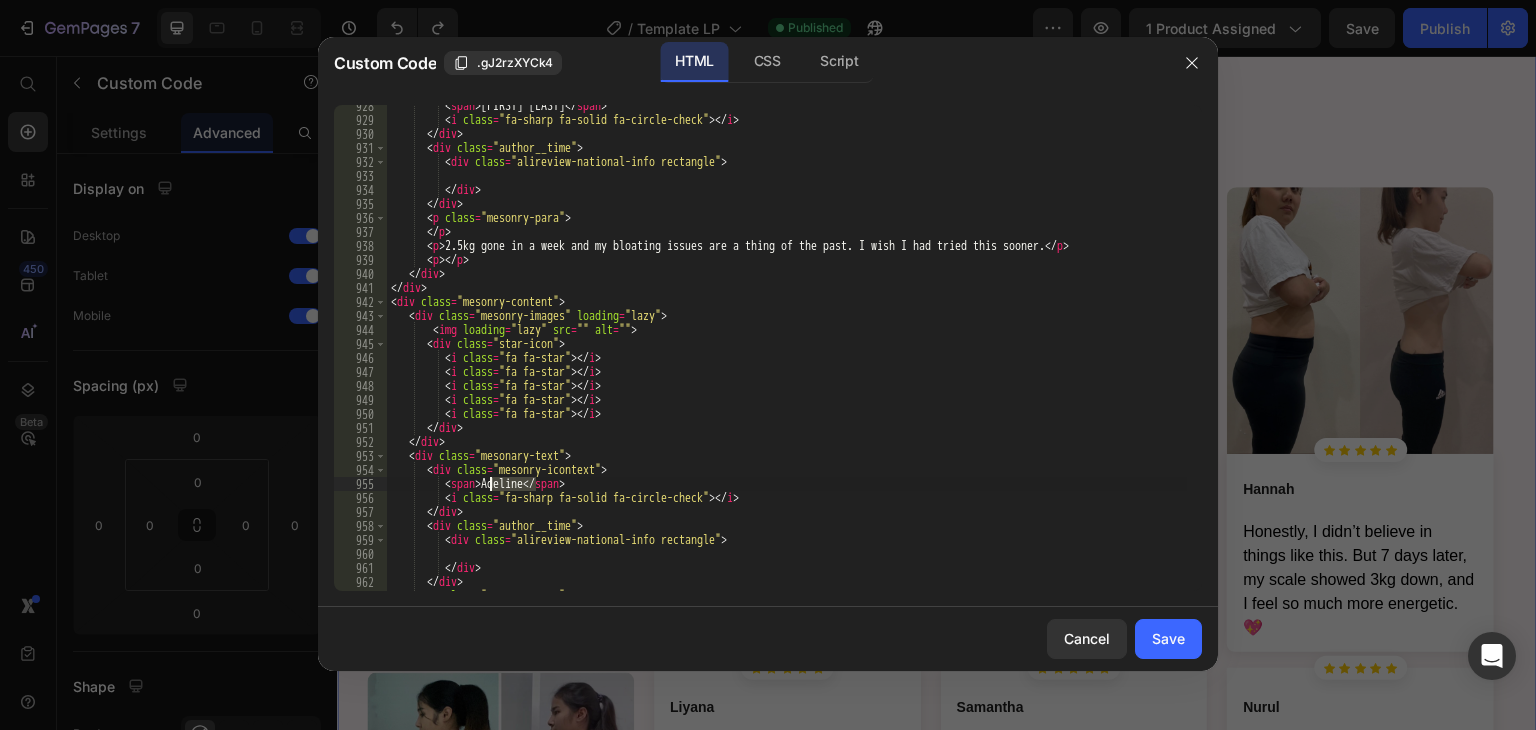 click on "2.5kg gone in a week and my bloating issues are a thing of the past. I wish I had tried this sooner." at bounding box center [787, 356] 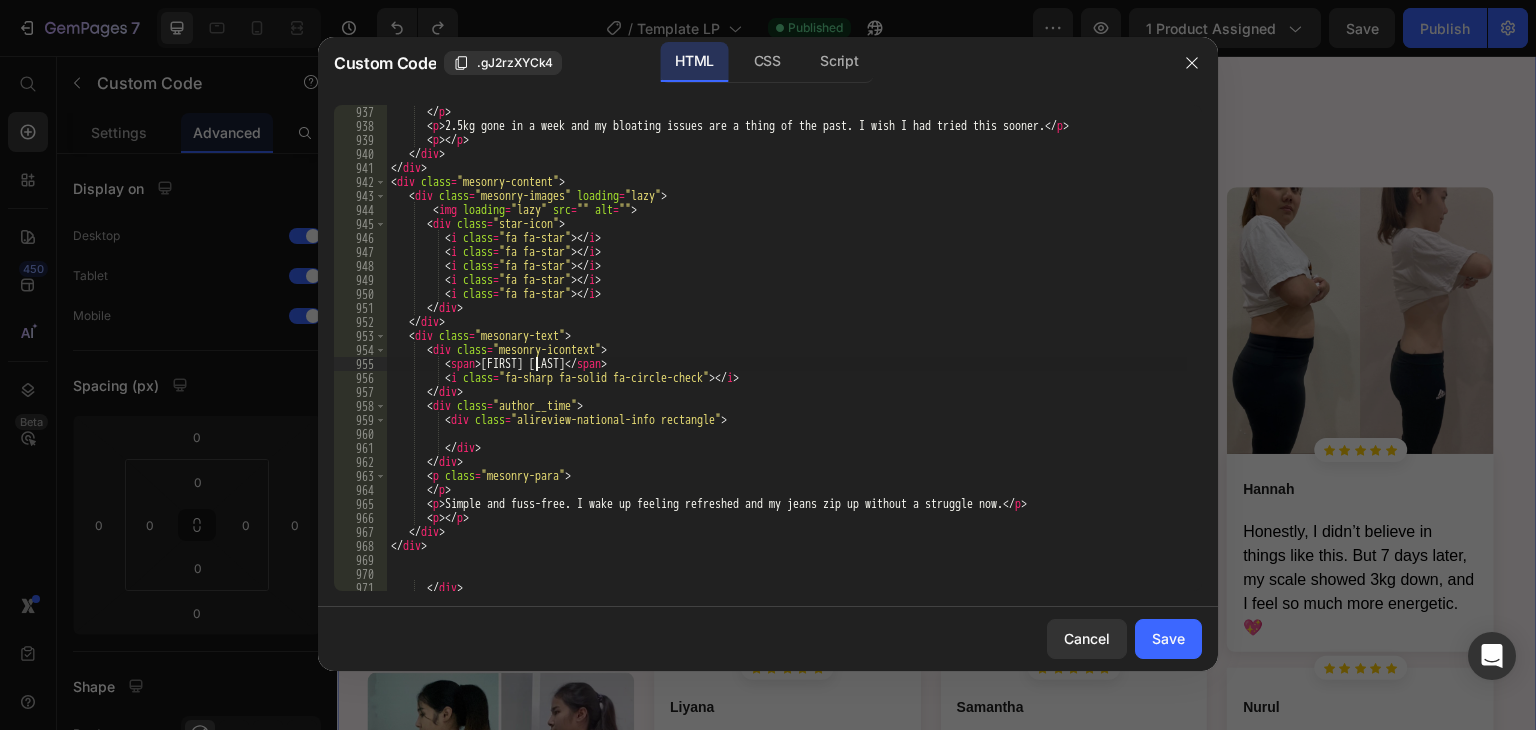 scroll, scrollTop: 13486, scrollLeft: 0, axis: vertical 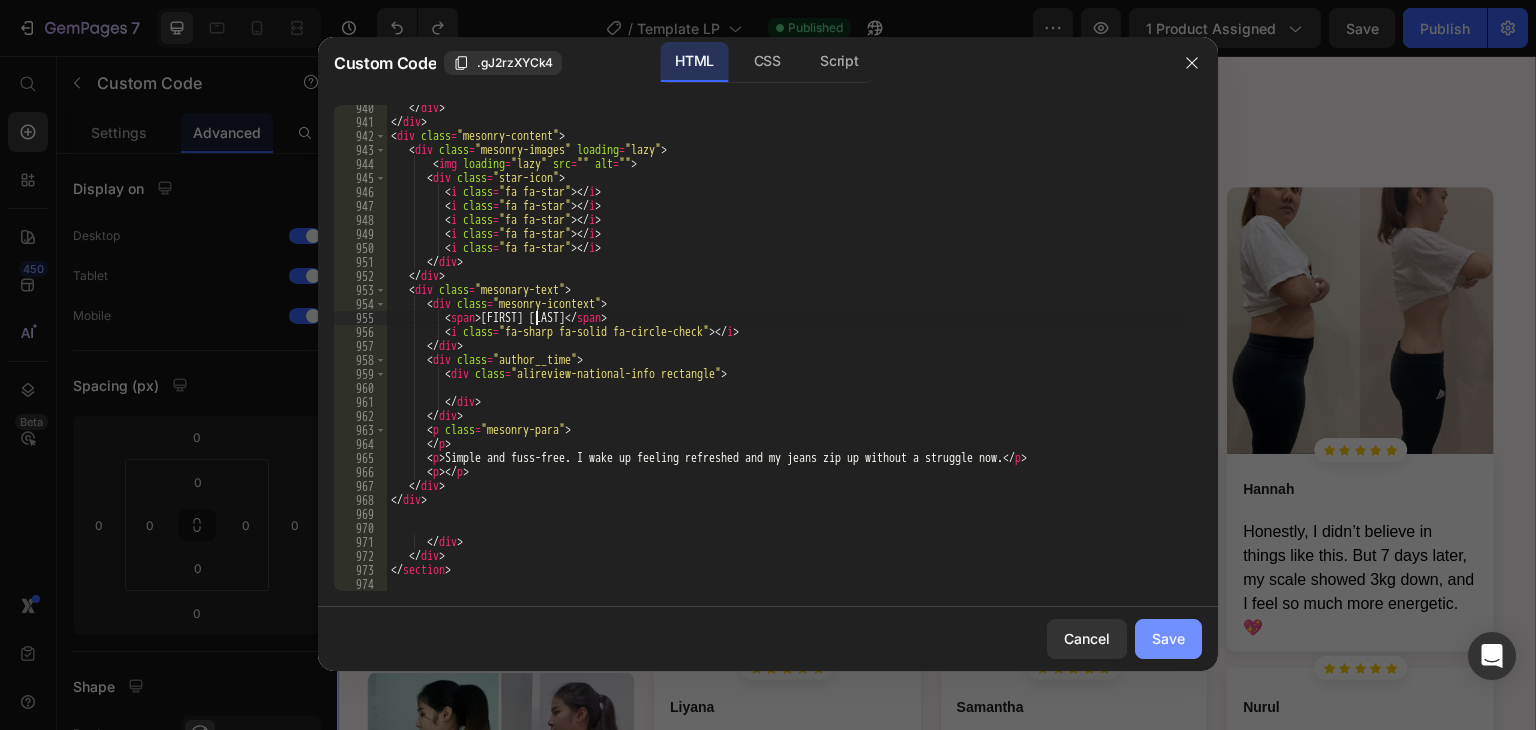 click on "Save" 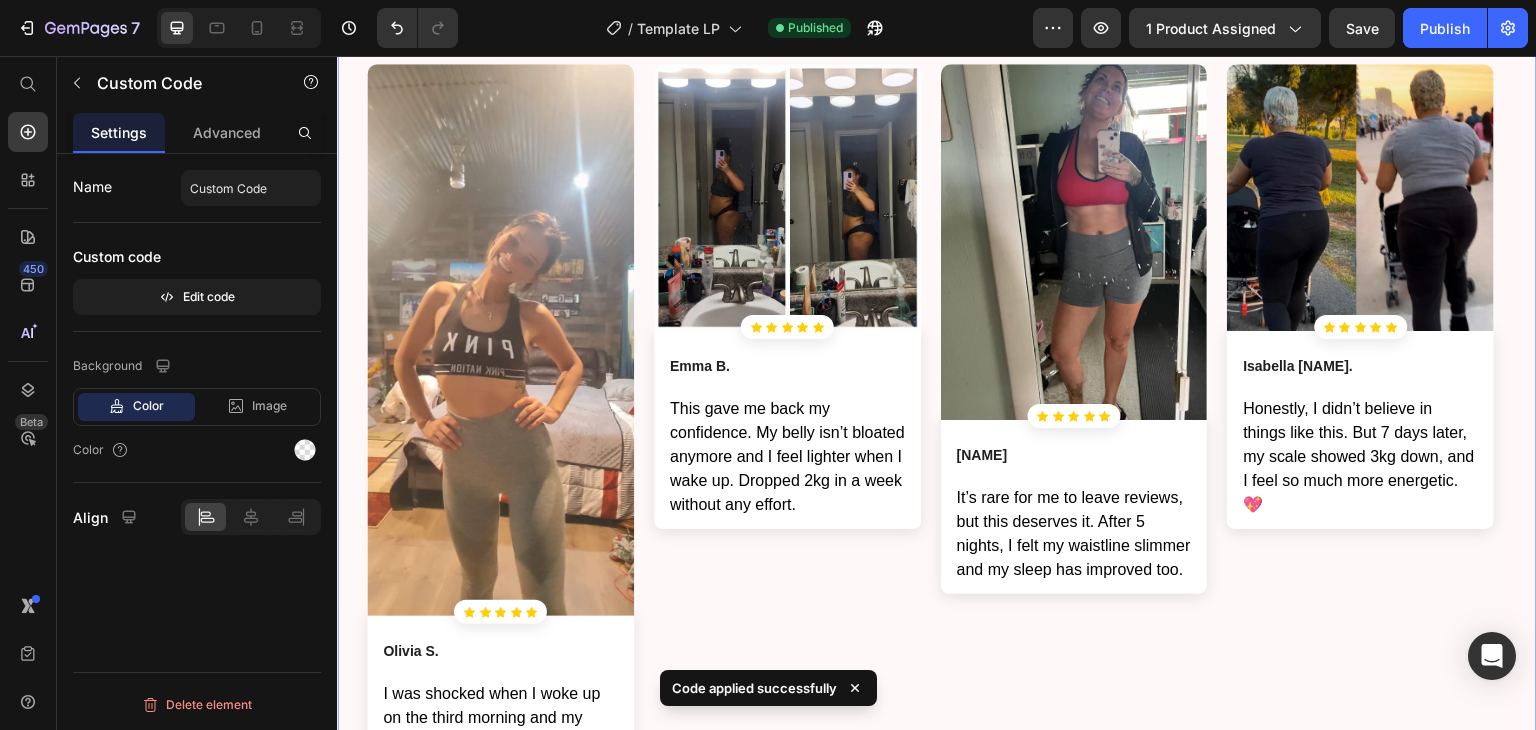 scroll, scrollTop: 6064, scrollLeft: 0, axis: vertical 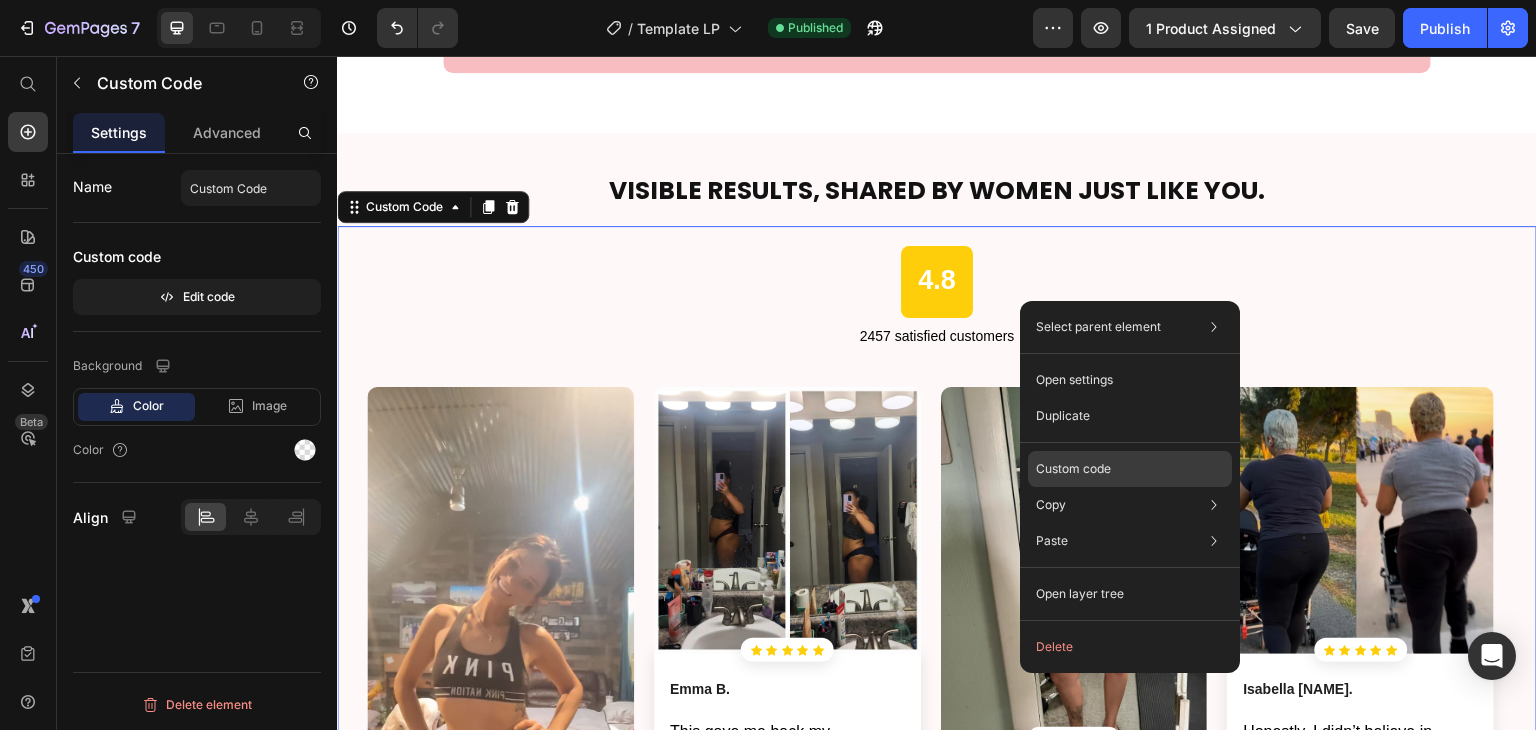 click on "Custom code" at bounding box center (1073, 469) 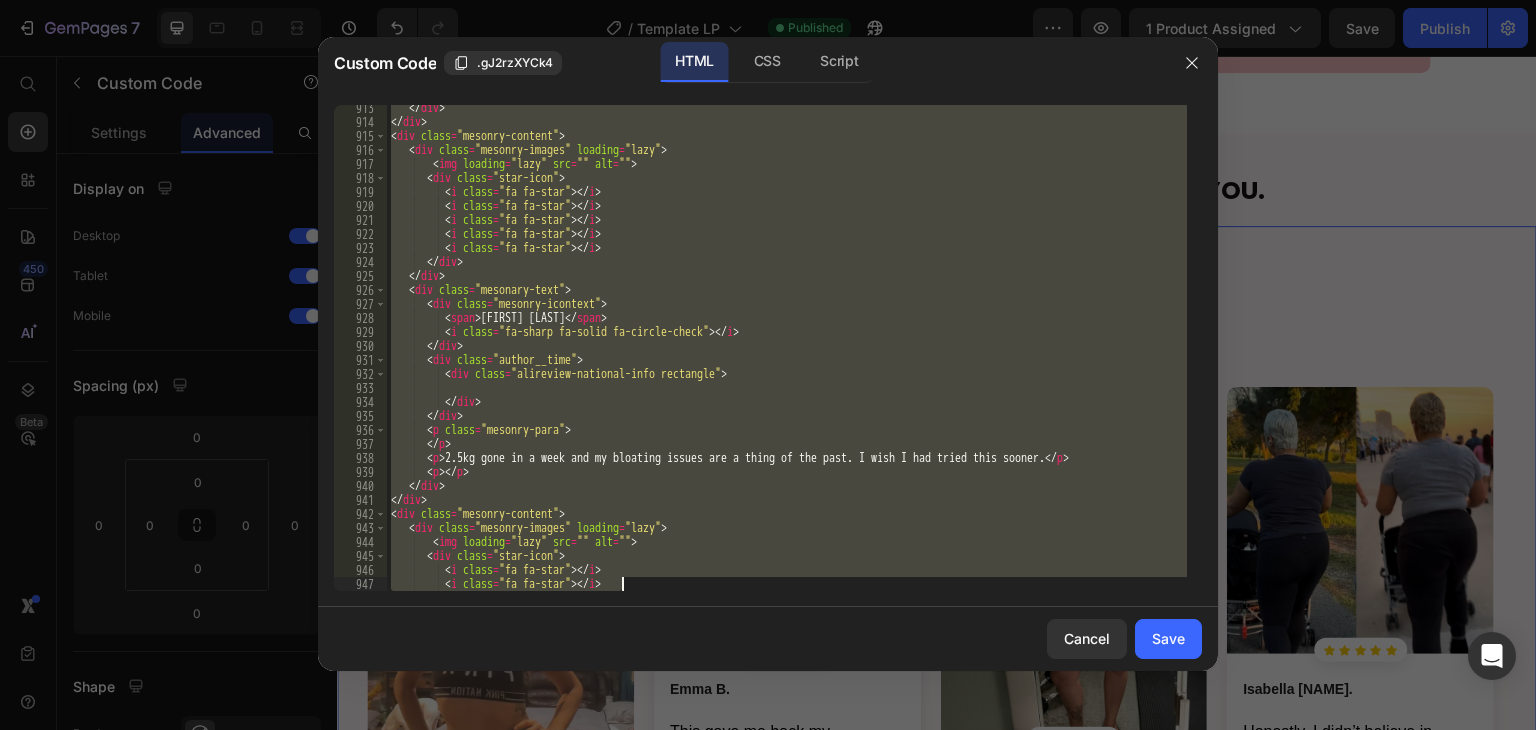 scroll, scrollTop: 13486, scrollLeft: 0, axis: vertical 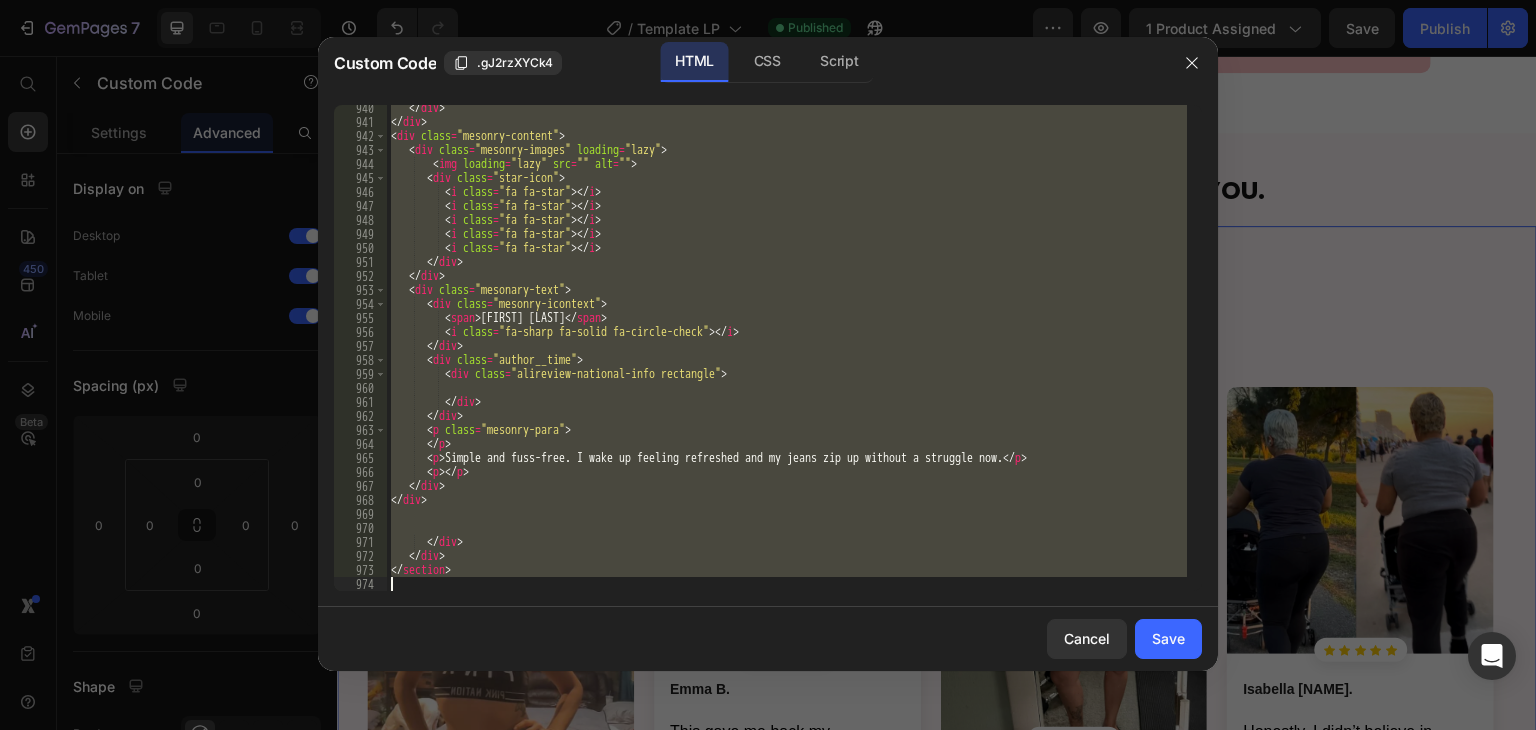 drag, startPoint x: 390, startPoint y: 112, endPoint x: 840, endPoint y: 658, distance: 707.54224 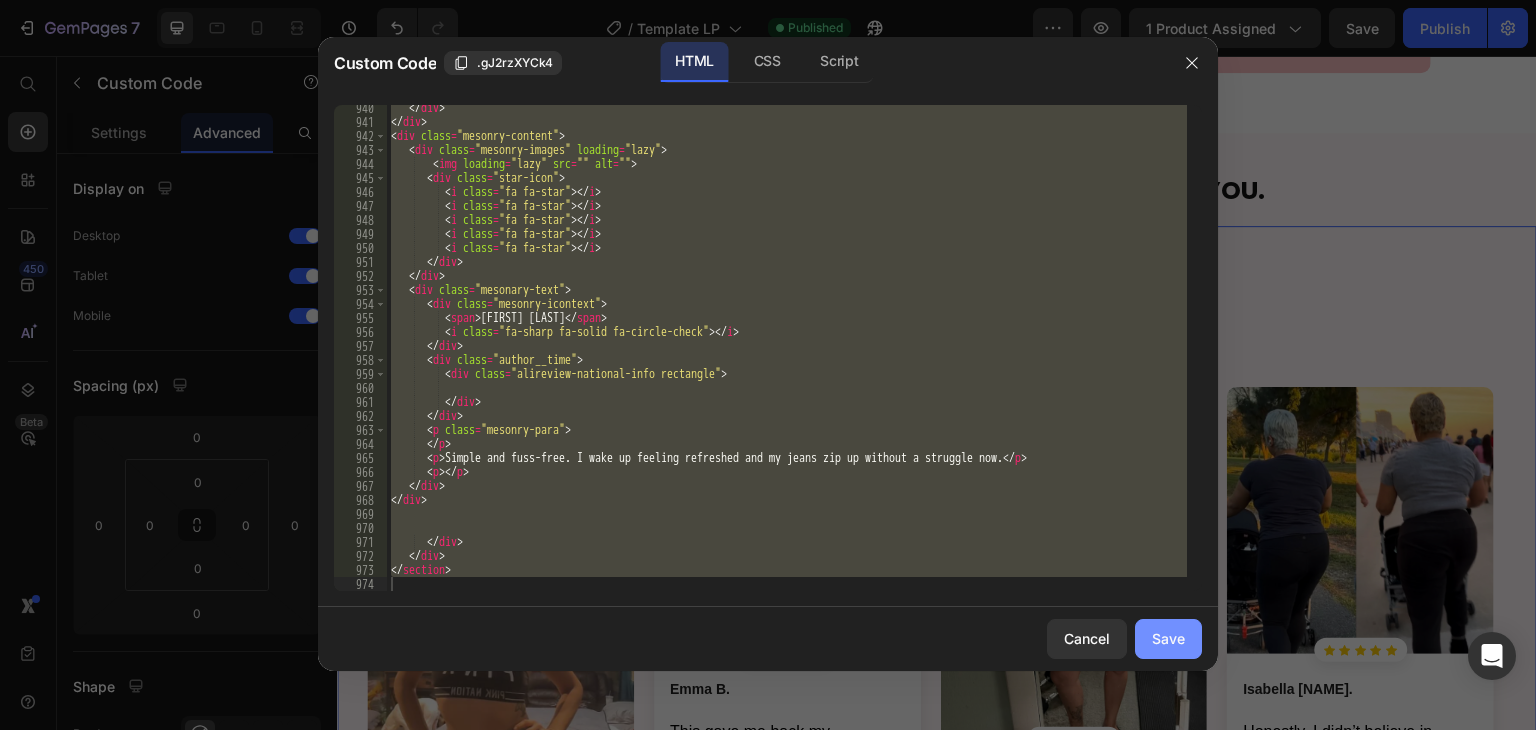 drag, startPoint x: 1166, startPoint y: 633, endPoint x: 867, endPoint y: 476, distance: 337.7129 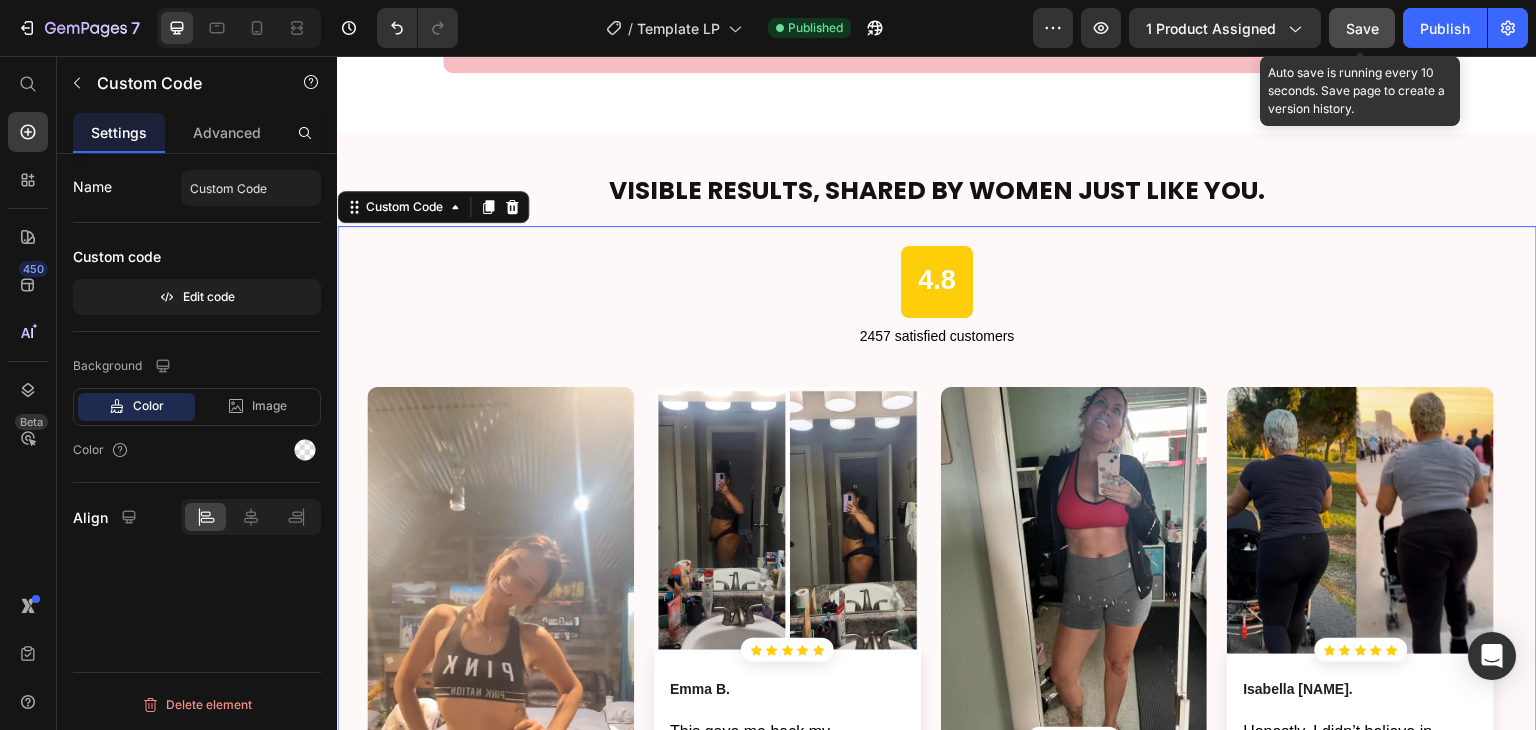 click on "Save" at bounding box center [1362, 28] 